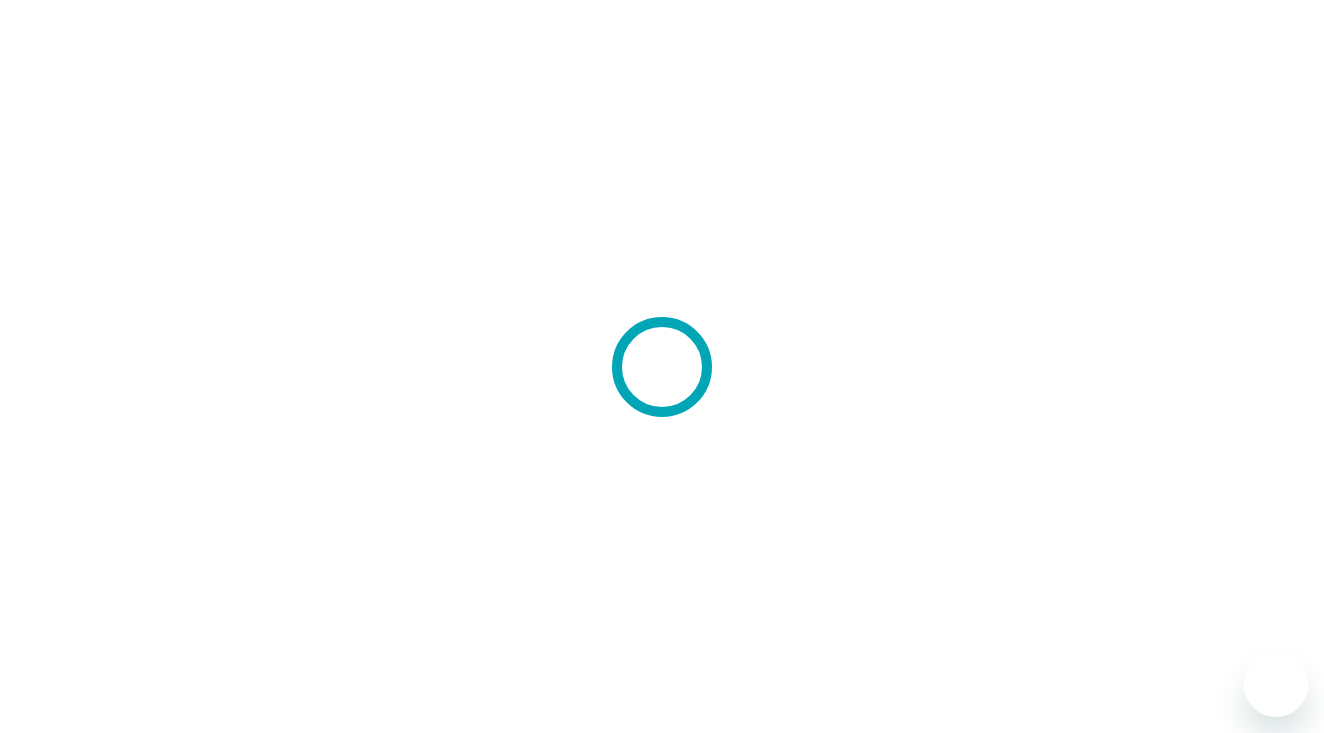 scroll, scrollTop: 0, scrollLeft: 0, axis: both 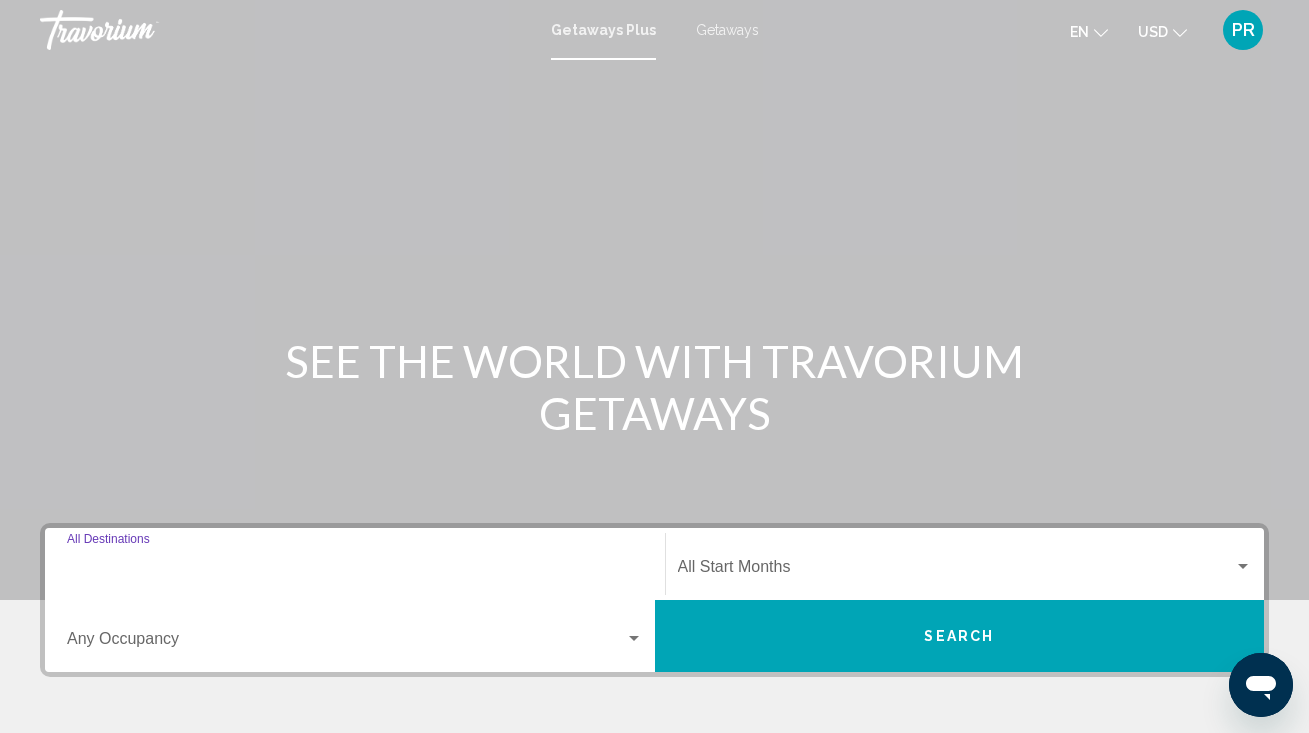click on "Destination All Destinations" at bounding box center [355, 571] 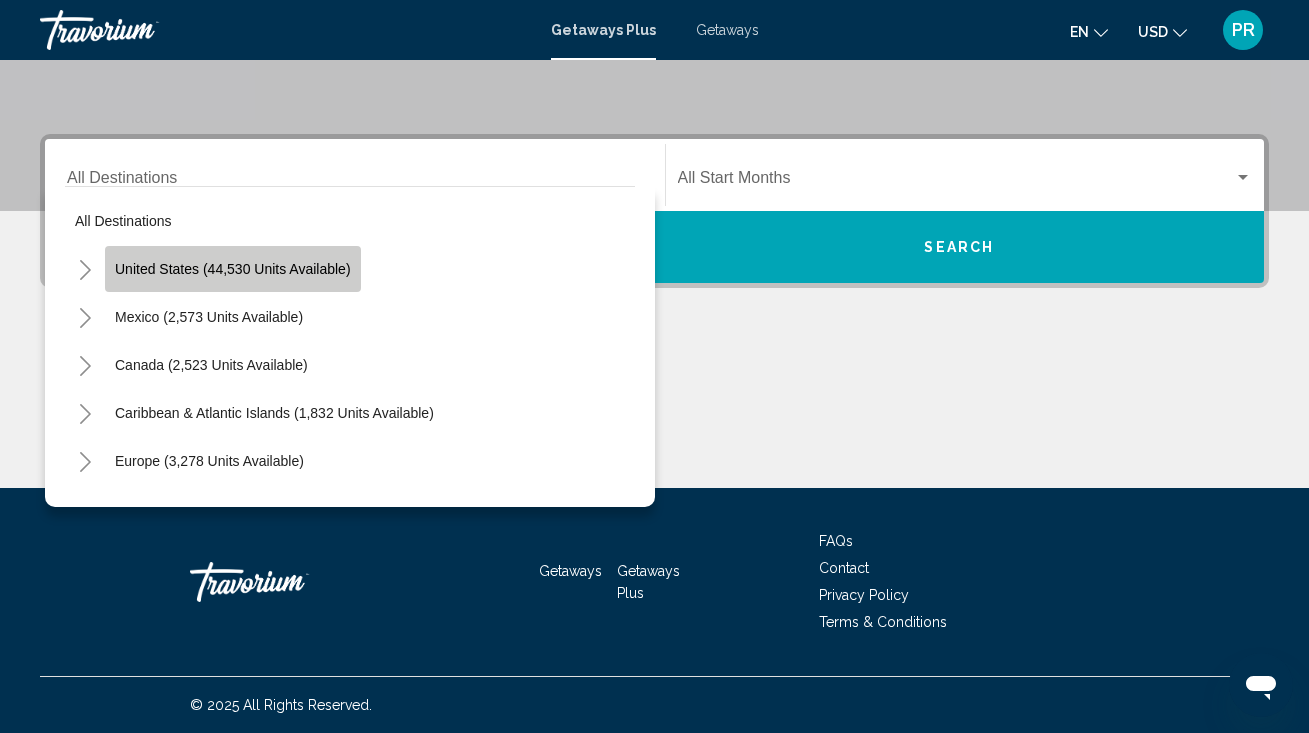 click on "United States (44,530 units available)" at bounding box center [209, 317] 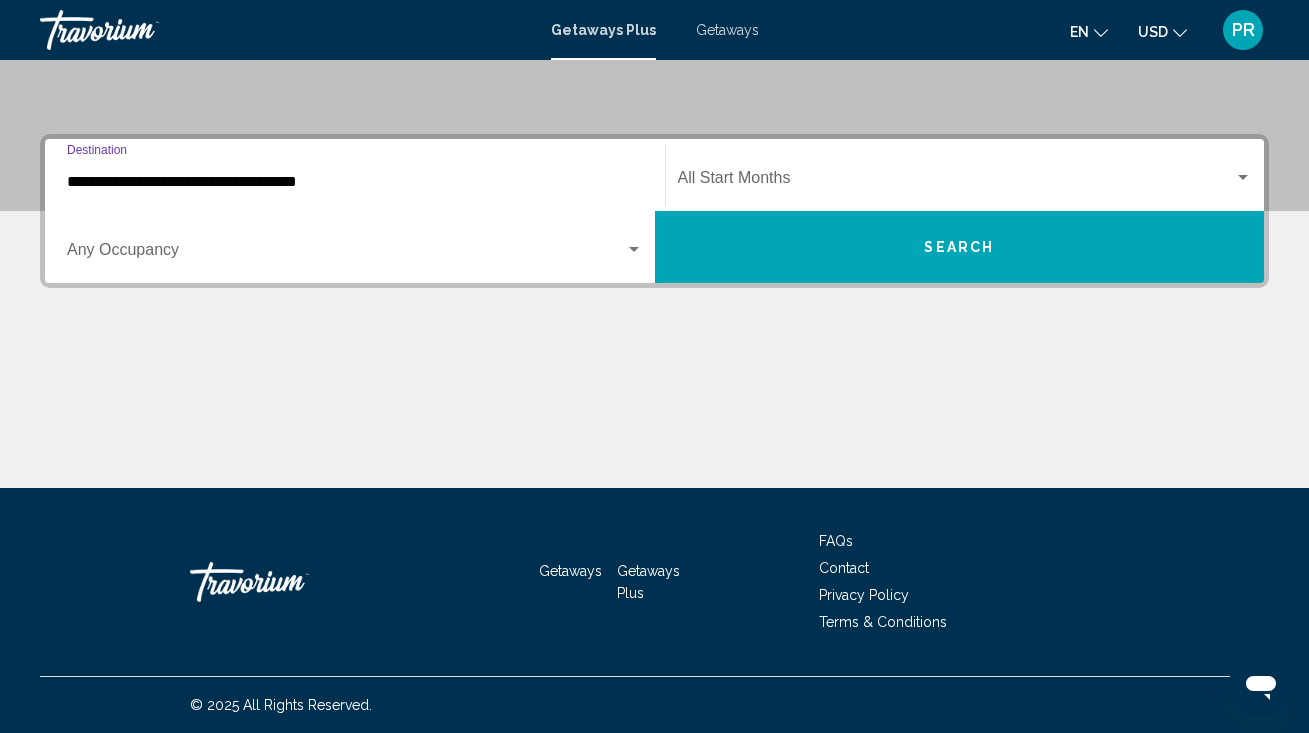 click on "**********" at bounding box center (355, 182) 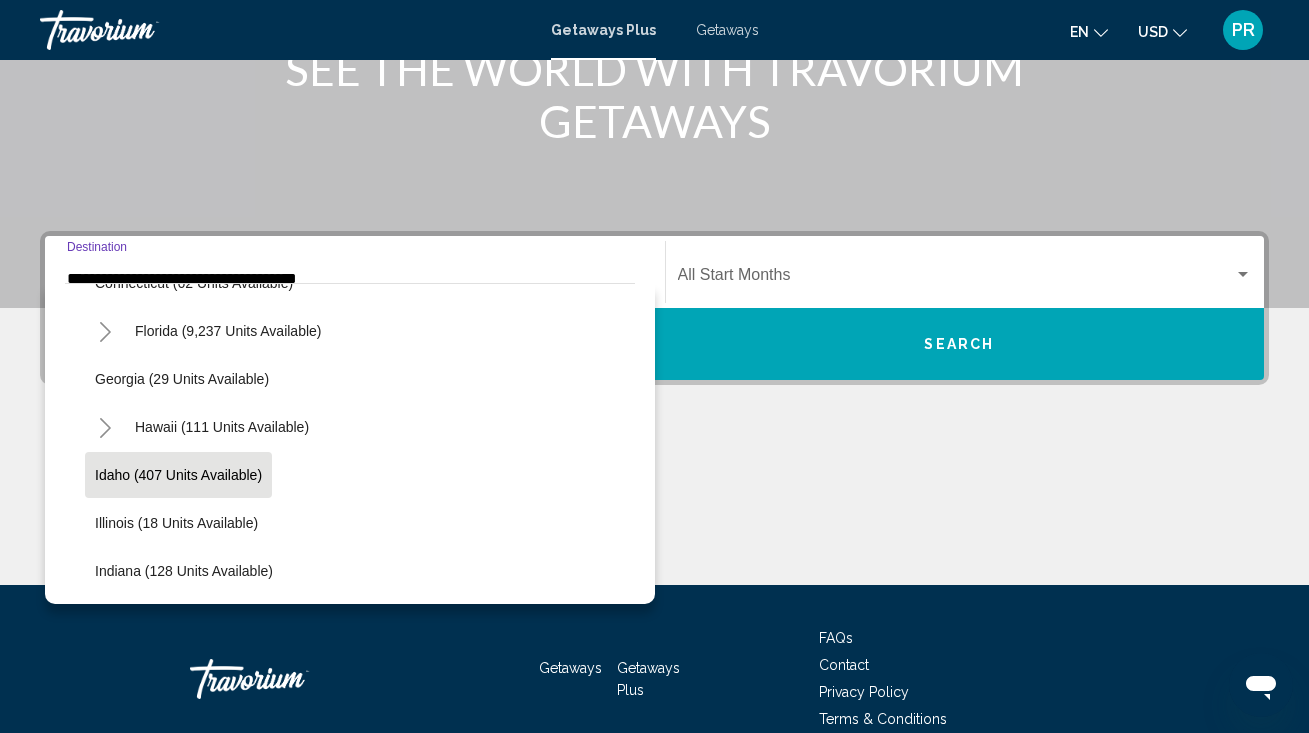 scroll, scrollTop: 325, scrollLeft: 0, axis: vertical 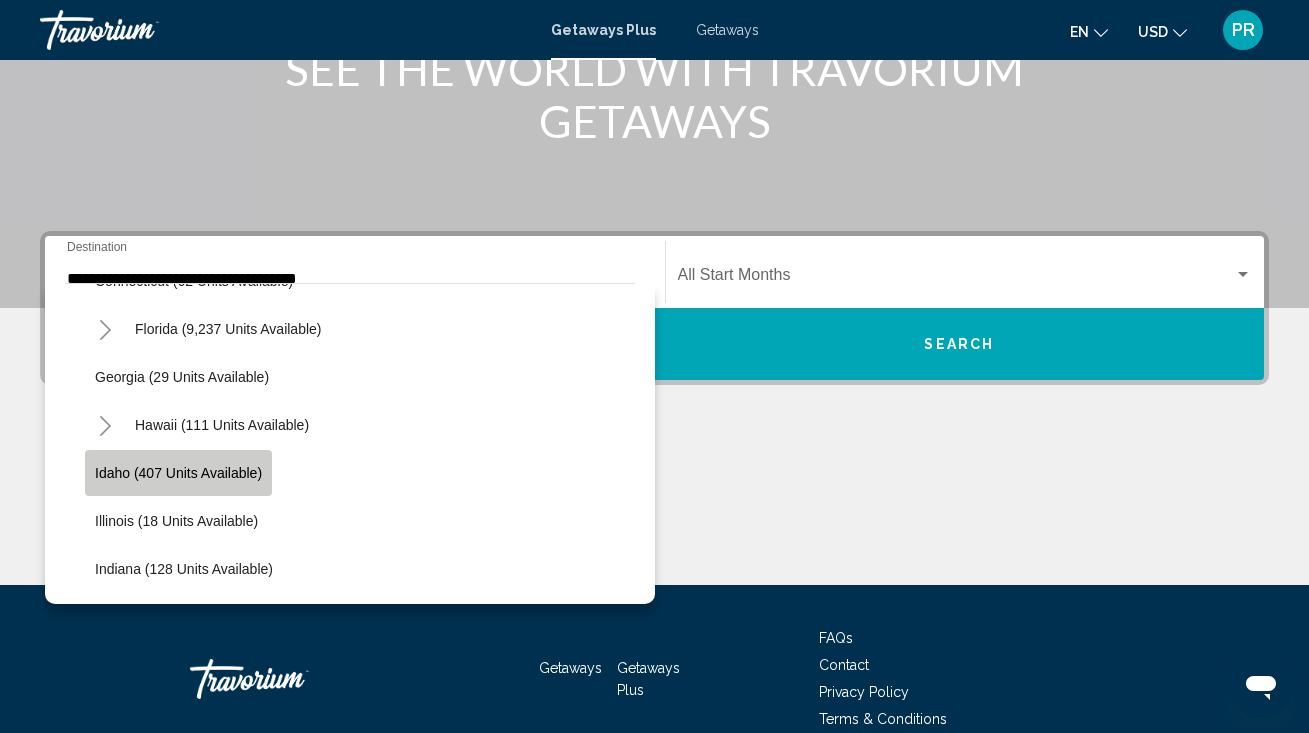 click on "Idaho (407 units available)" 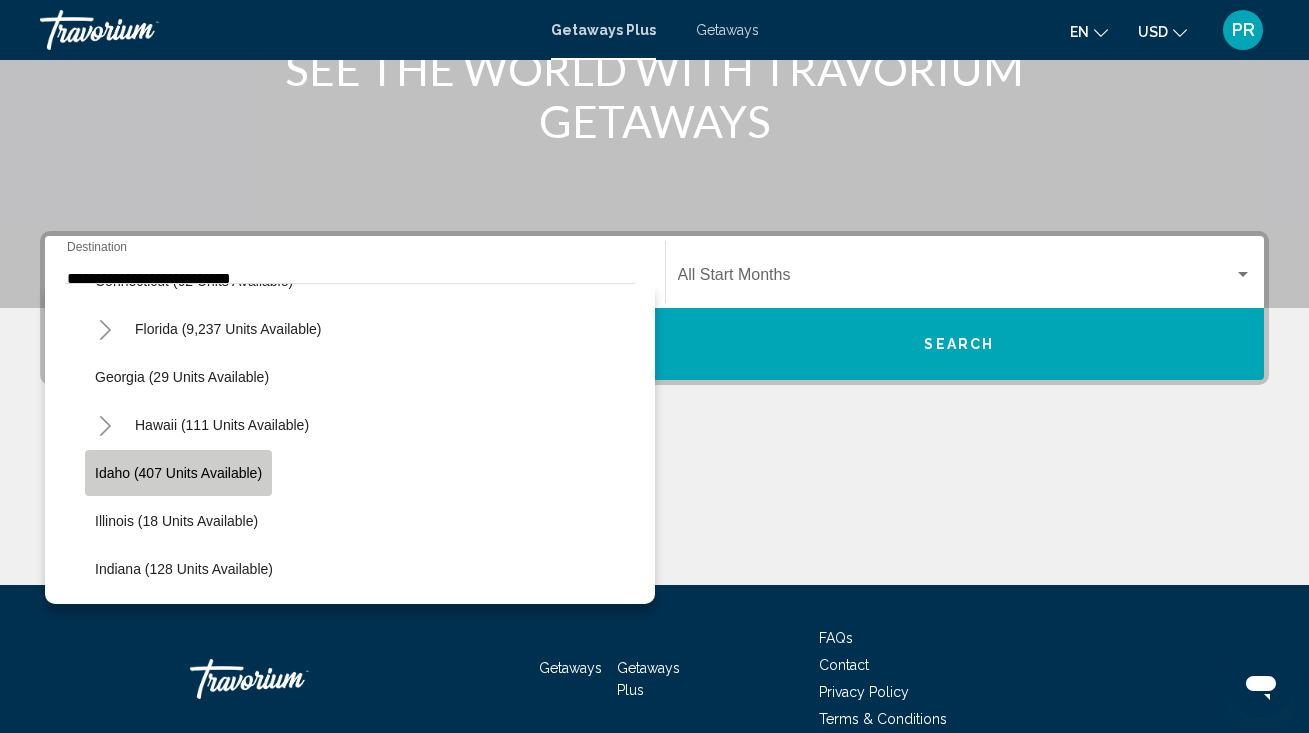 scroll, scrollTop: 389, scrollLeft: 0, axis: vertical 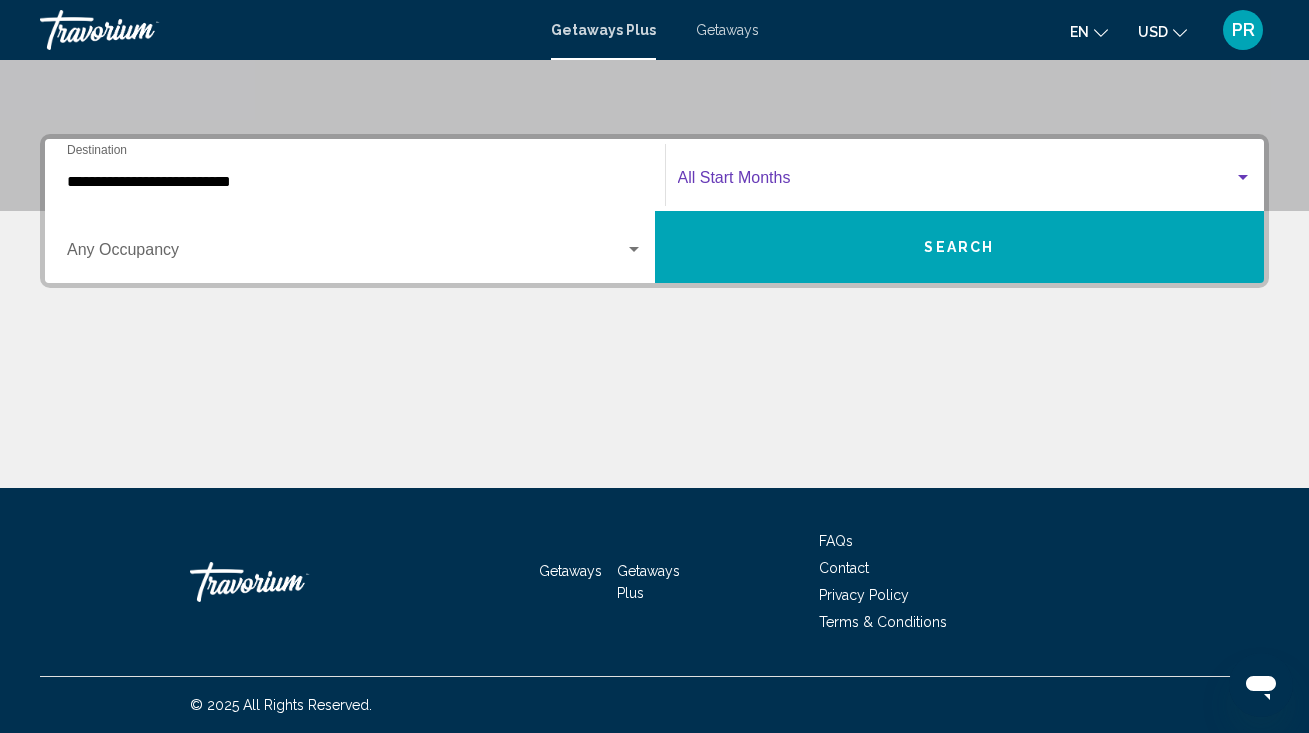 click at bounding box center (956, 182) 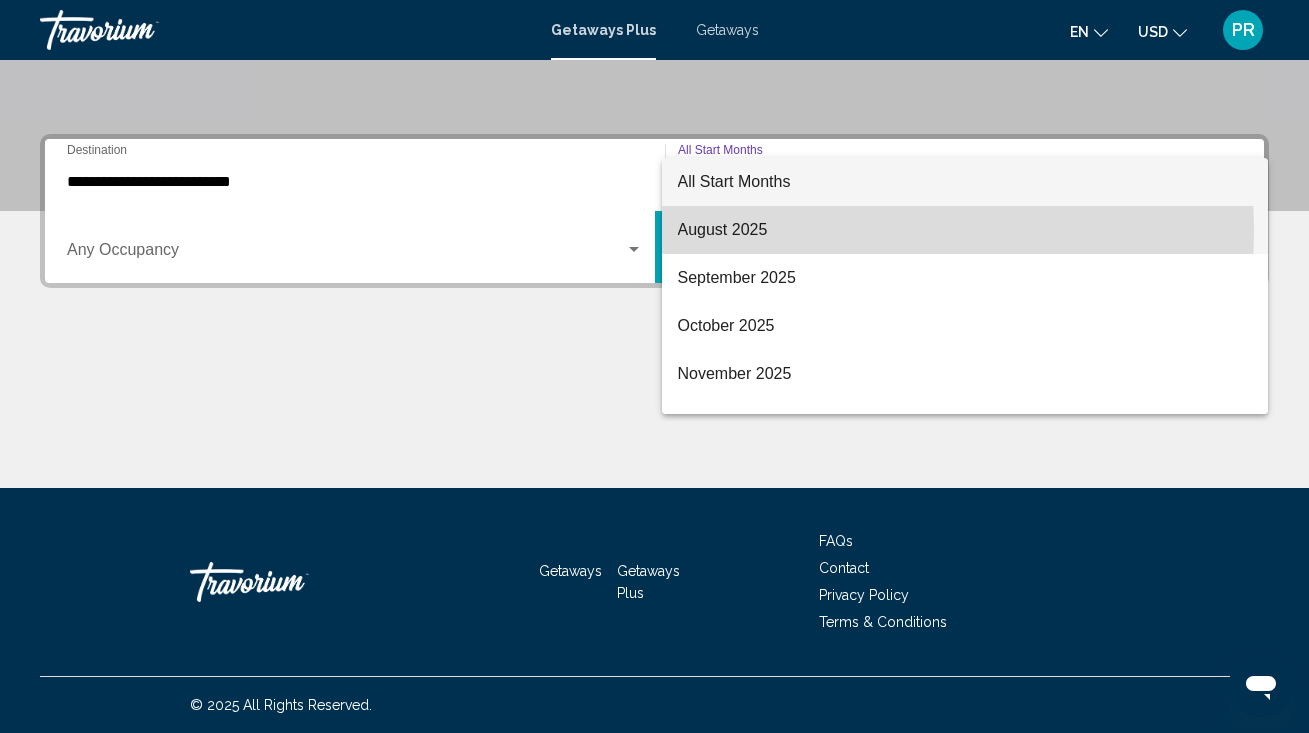 click on "August 2025" at bounding box center [965, 230] 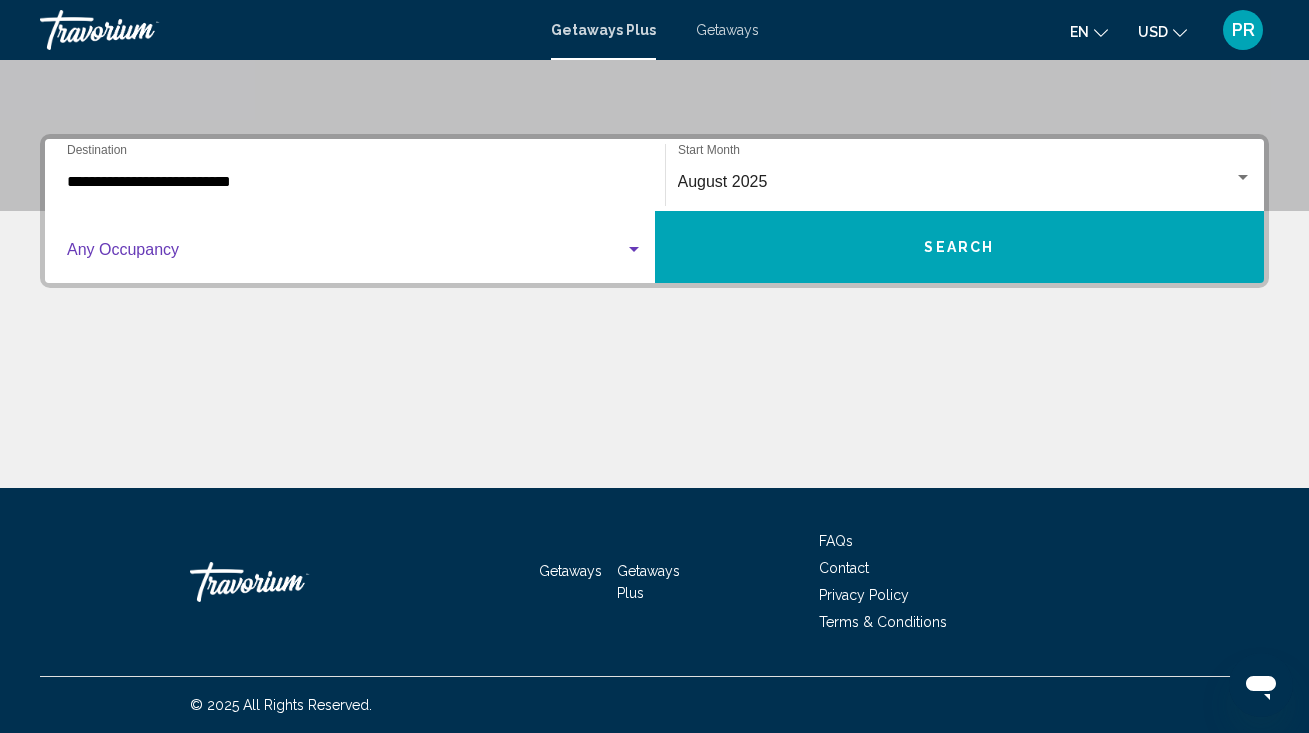 click at bounding box center [634, 250] 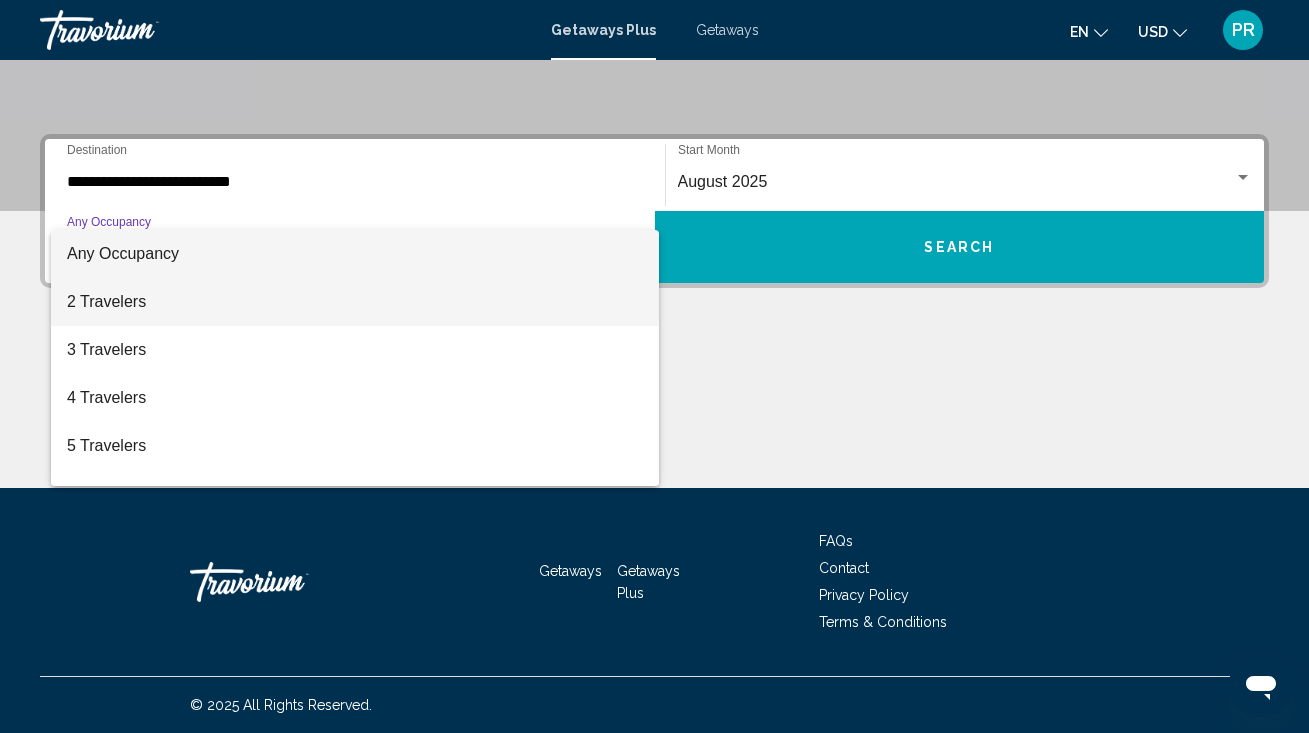 click on "2 Travelers" at bounding box center [355, 302] 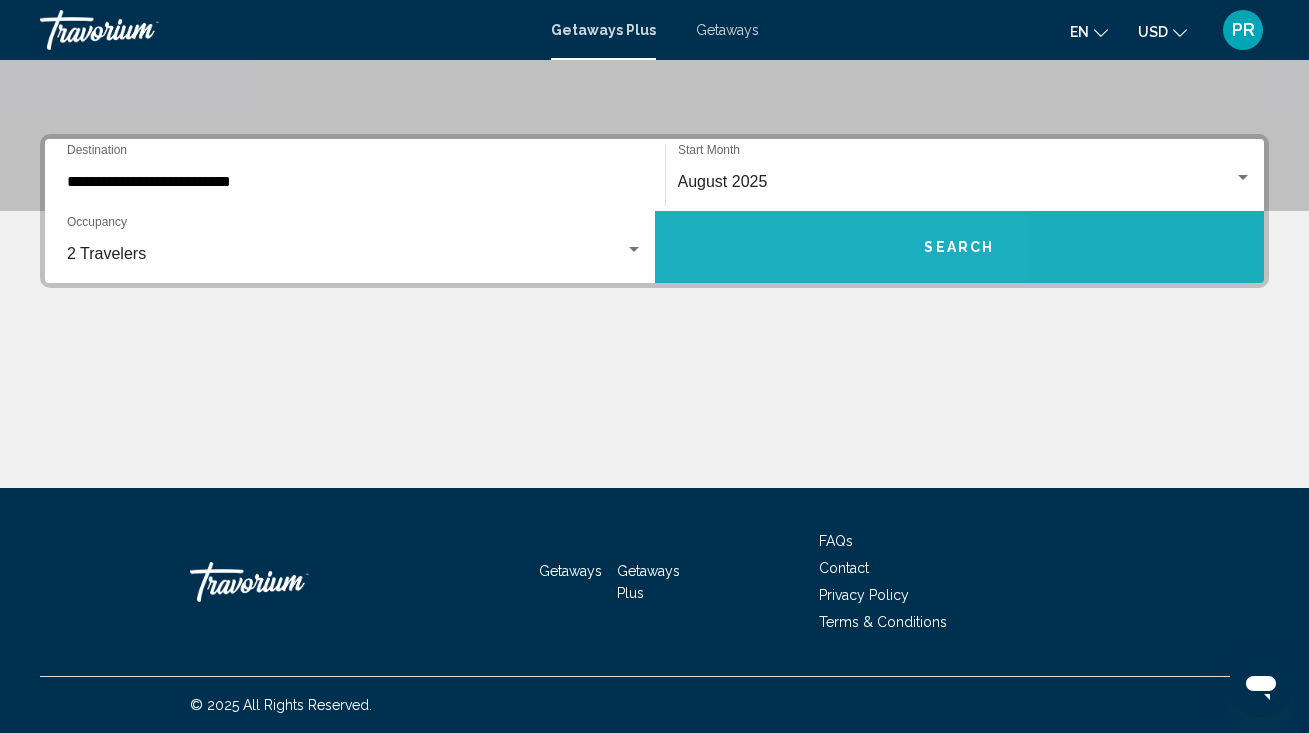 click on "Search" at bounding box center (960, 247) 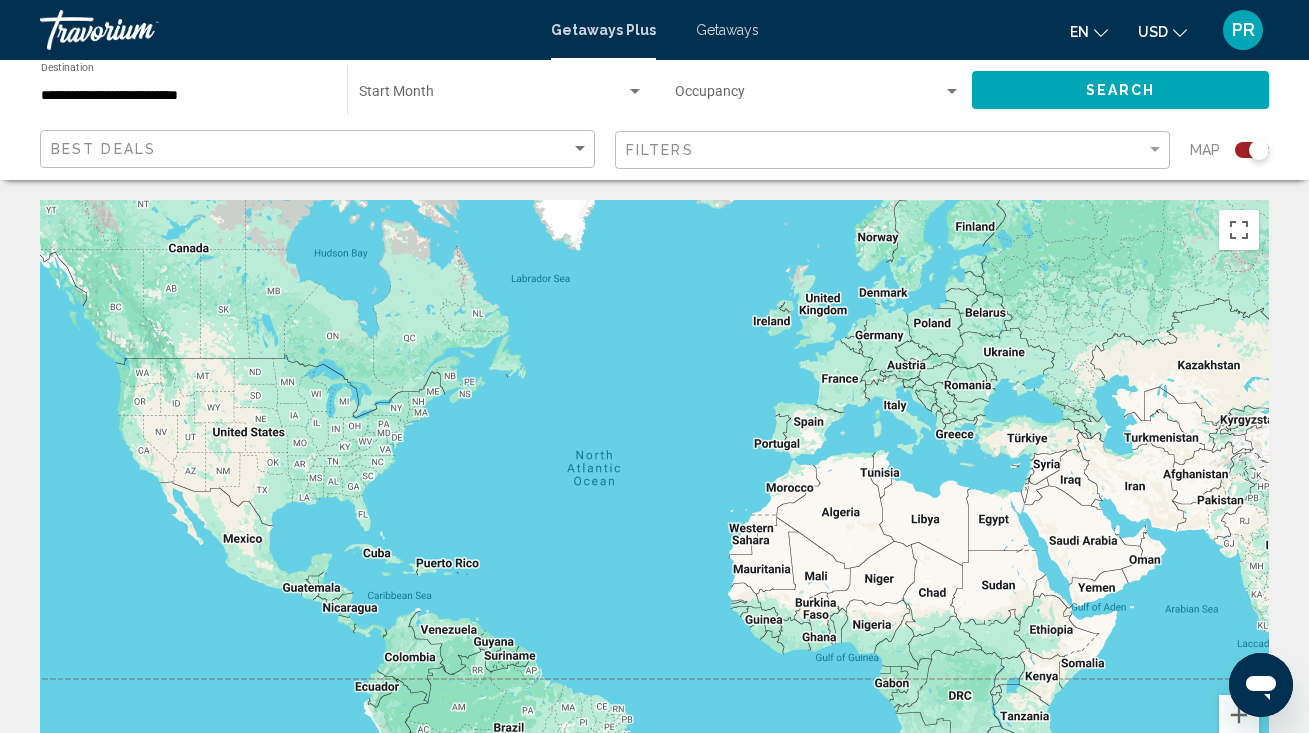 scroll, scrollTop: 0, scrollLeft: 0, axis: both 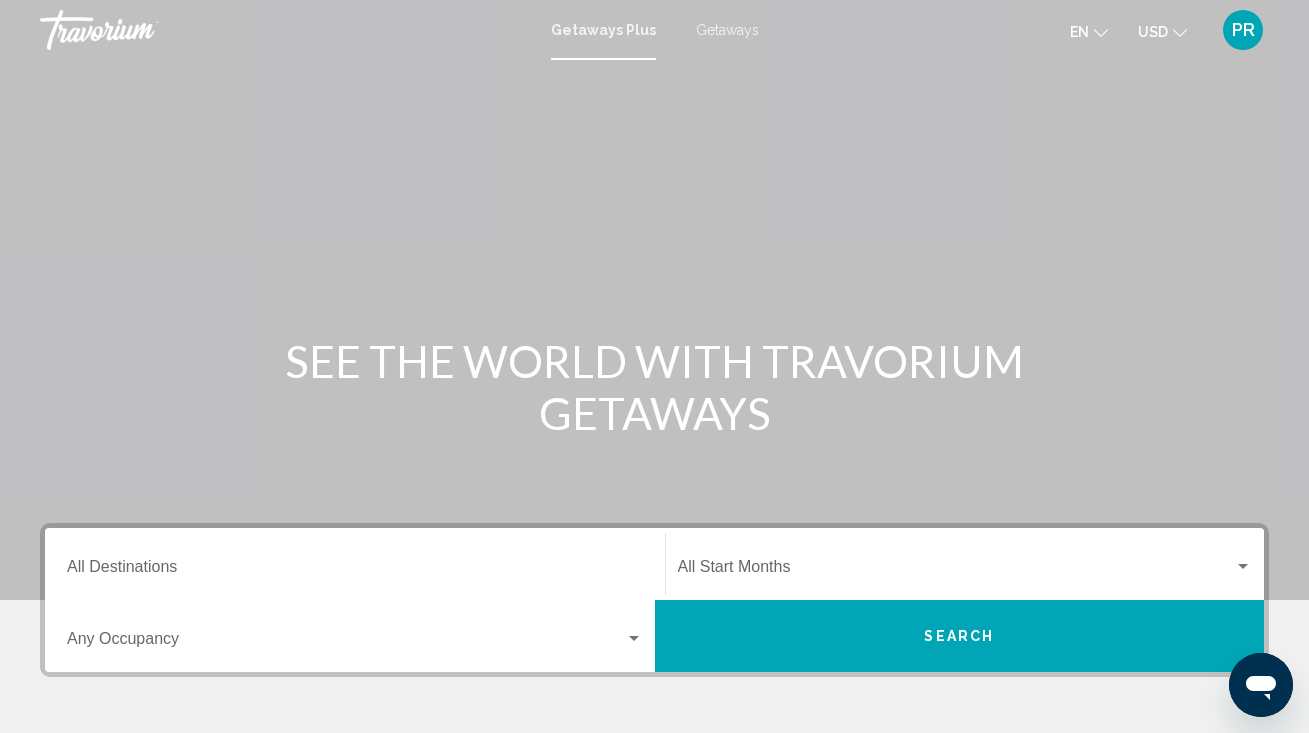 click on "Getaways Plus  Getaways en
English Español Français Italiano Português русский USD
USD ($) MXN (Mex$) CAD (Can$) GBP (£) EUR (€) AUD (A$) NZD (NZ$) CNY (CN¥) PR Login" at bounding box center (654, 30) 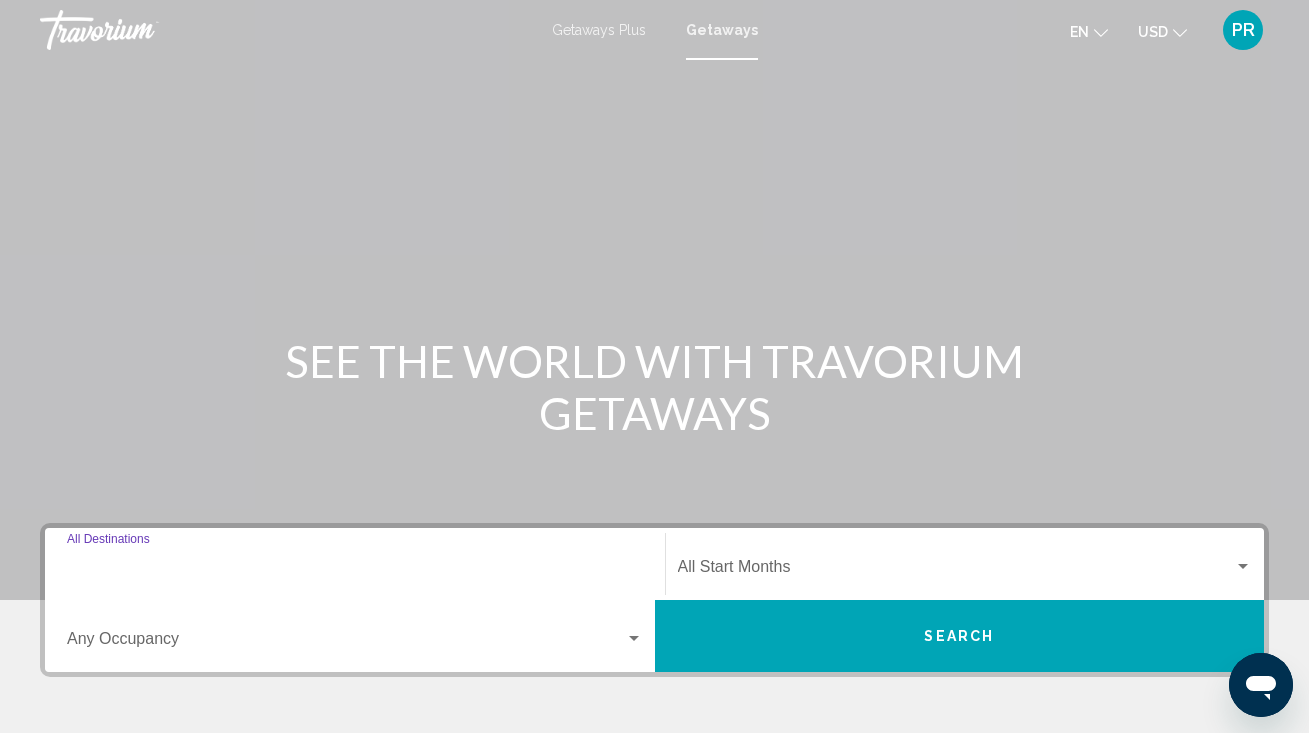 click on "Destination All Destinations" at bounding box center [355, 571] 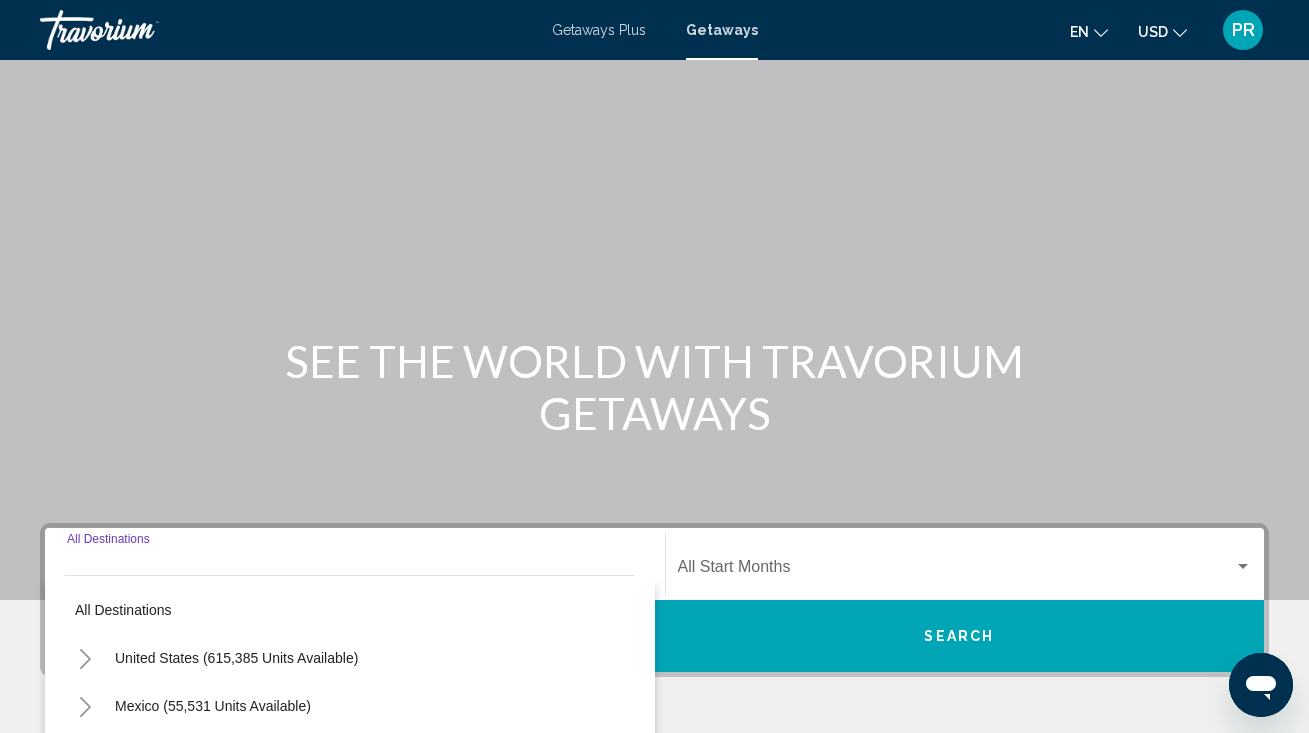 scroll, scrollTop: 389, scrollLeft: 0, axis: vertical 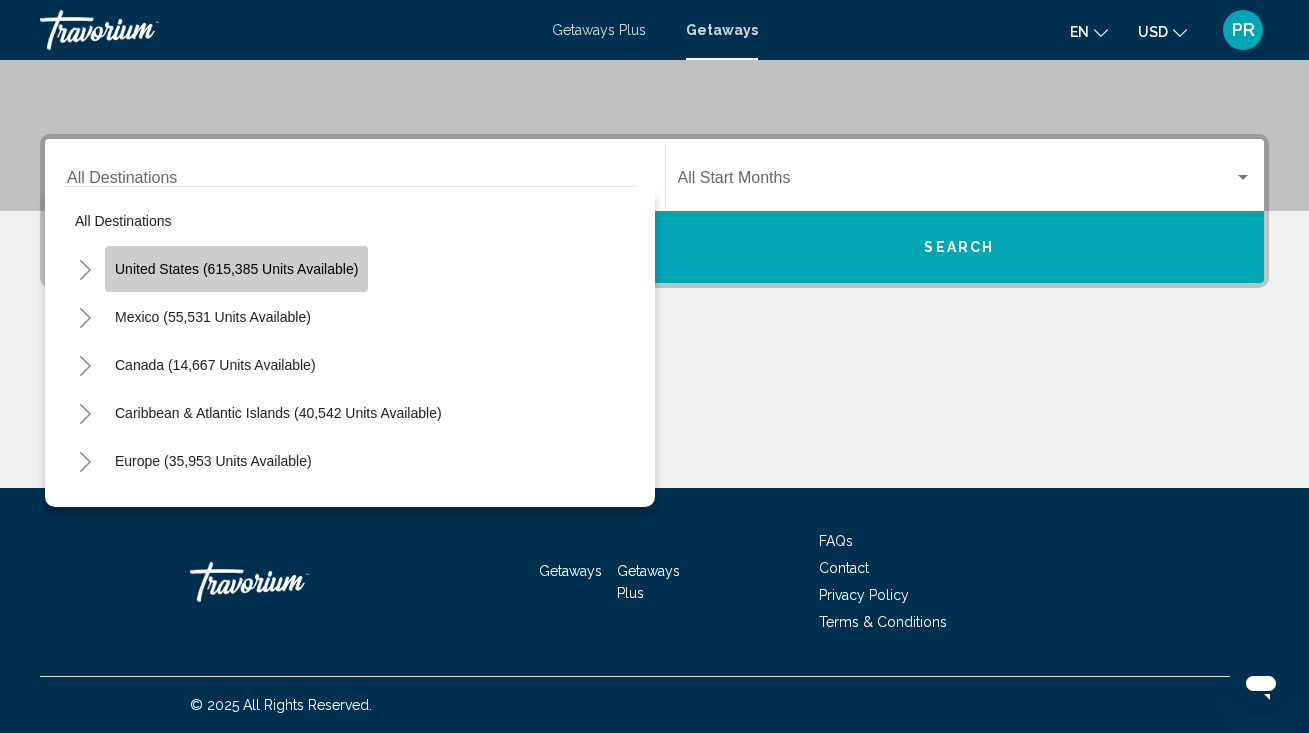 click on "United States (615,385 units available)" at bounding box center [213, 317] 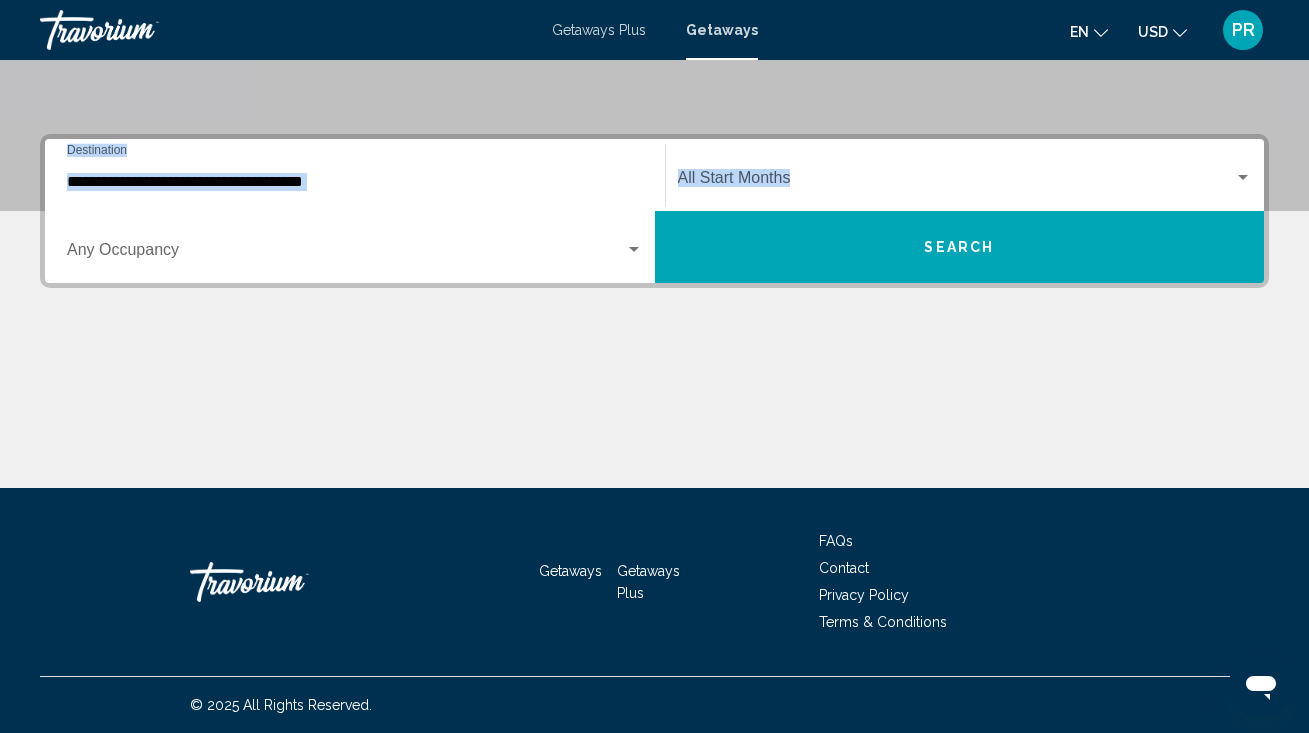 drag, startPoint x: 290, startPoint y: 272, endPoint x: 349, endPoint y: 164, distance: 123.065025 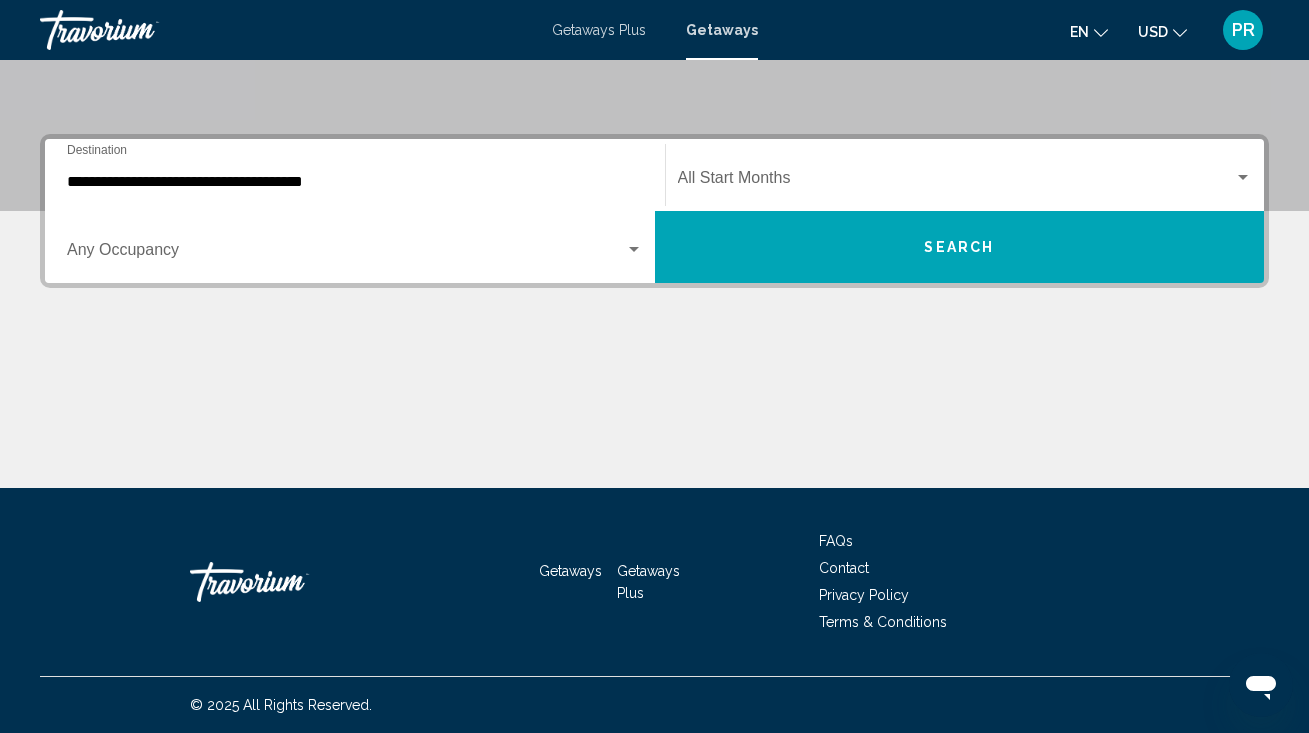 click on "**********" at bounding box center (355, 182) 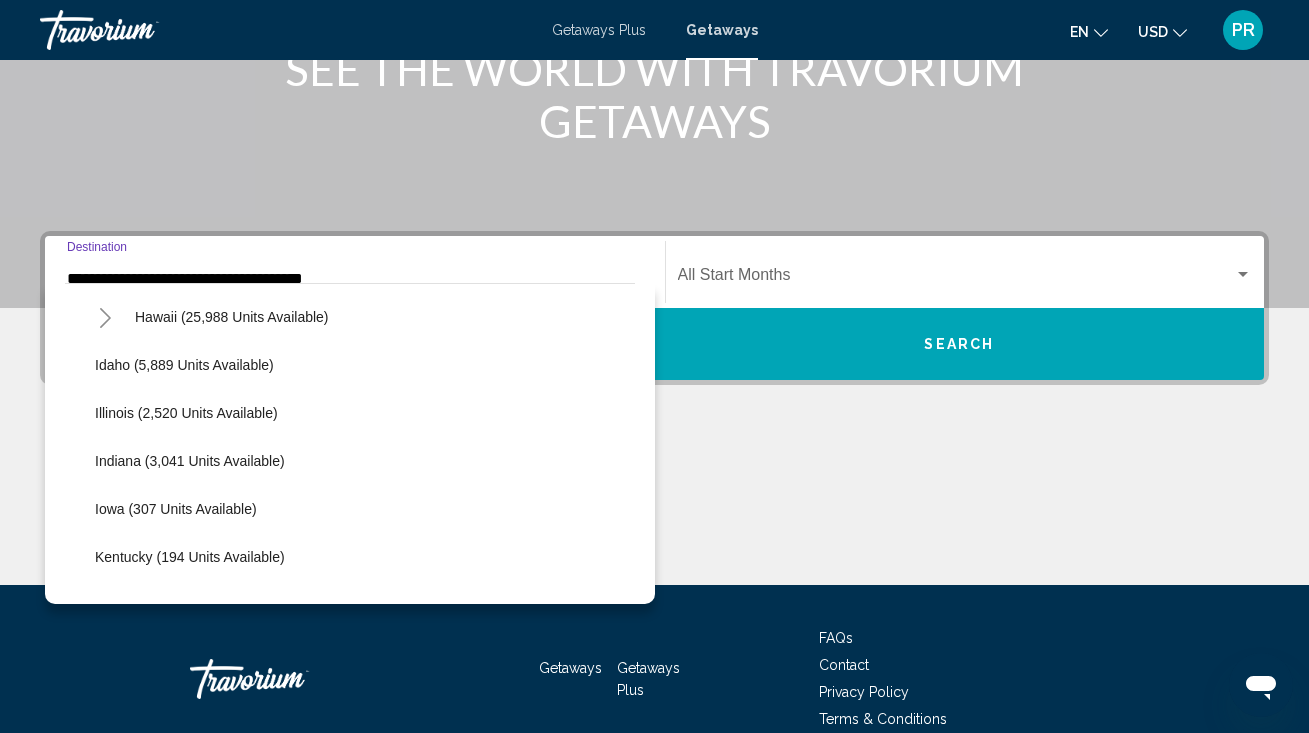scroll, scrollTop: 480, scrollLeft: 0, axis: vertical 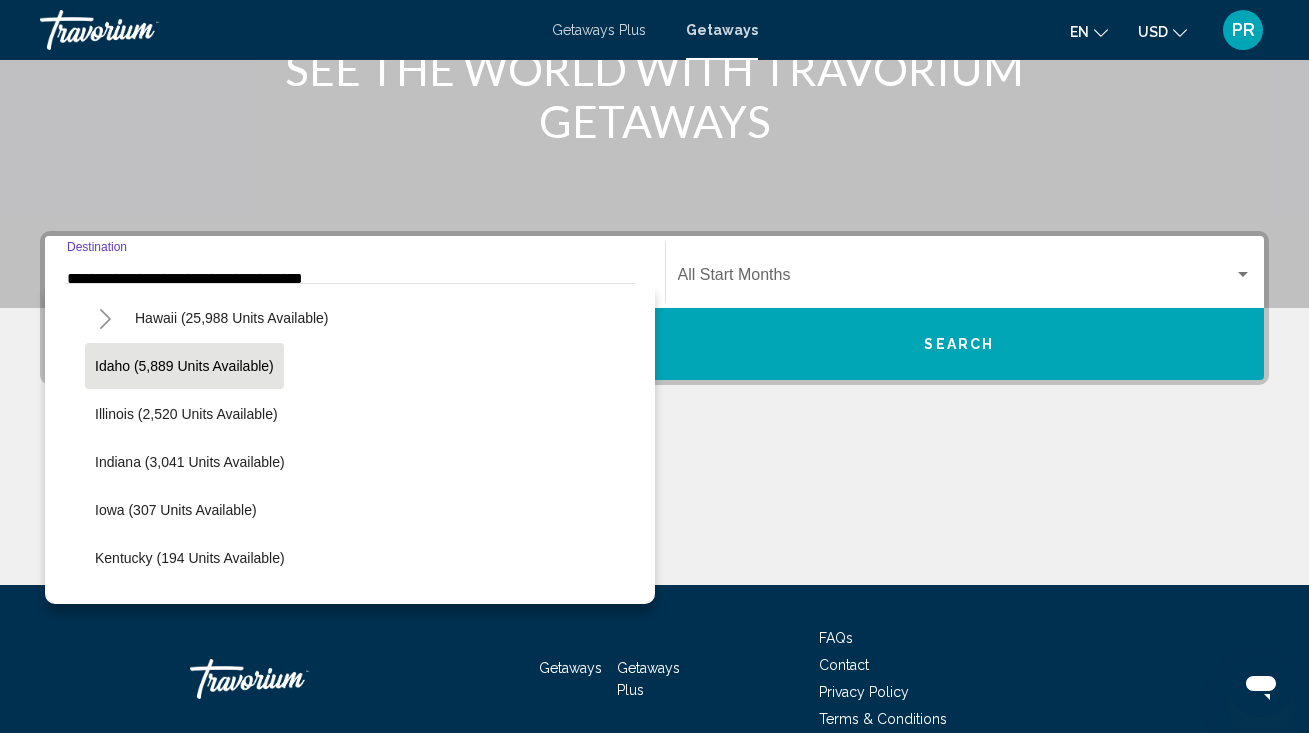 click on "Idaho (5,889 units available)" 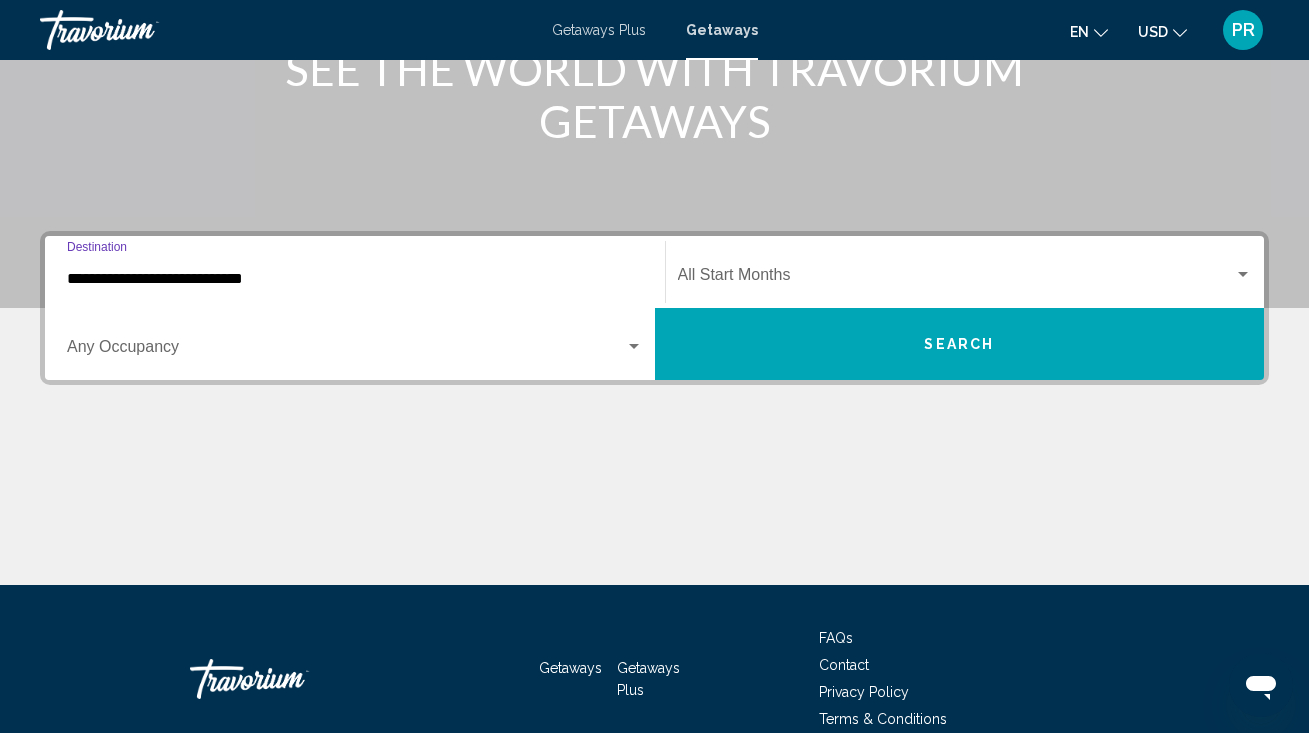 scroll, scrollTop: 389, scrollLeft: 0, axis: vertical 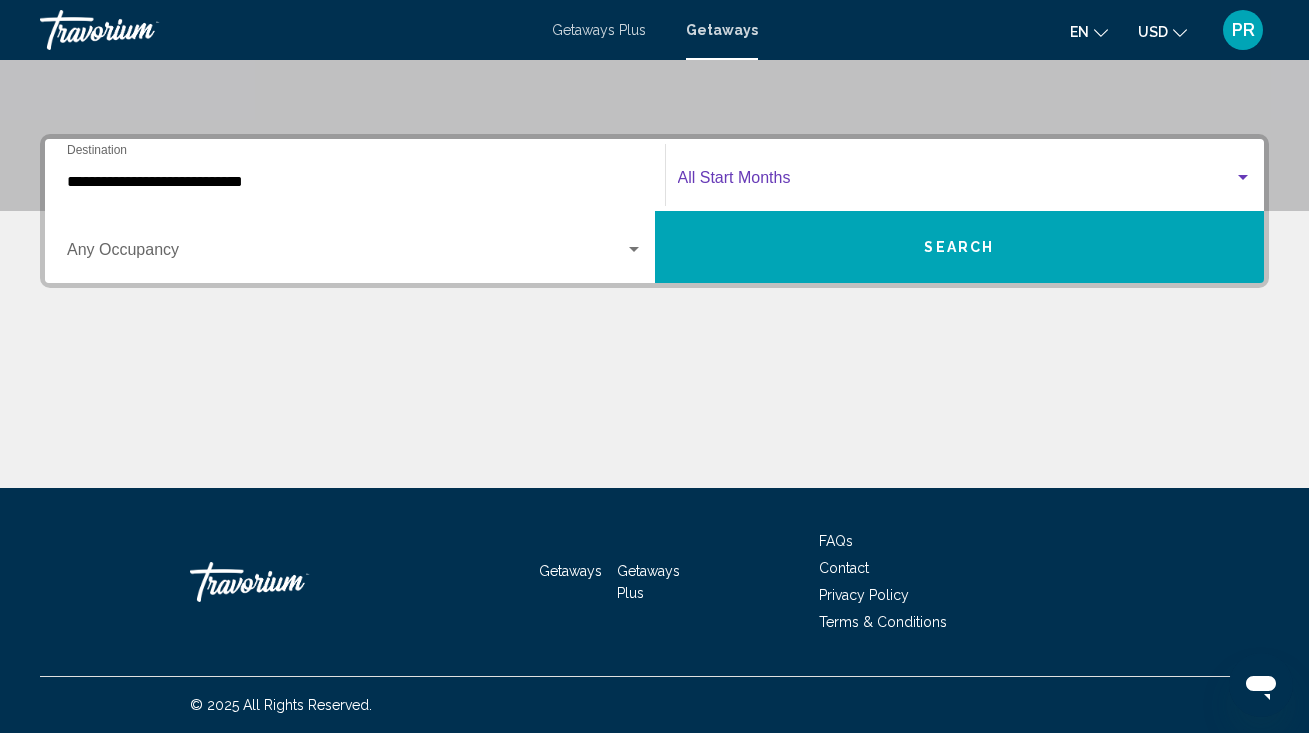 click at bounding box center (956, 182) 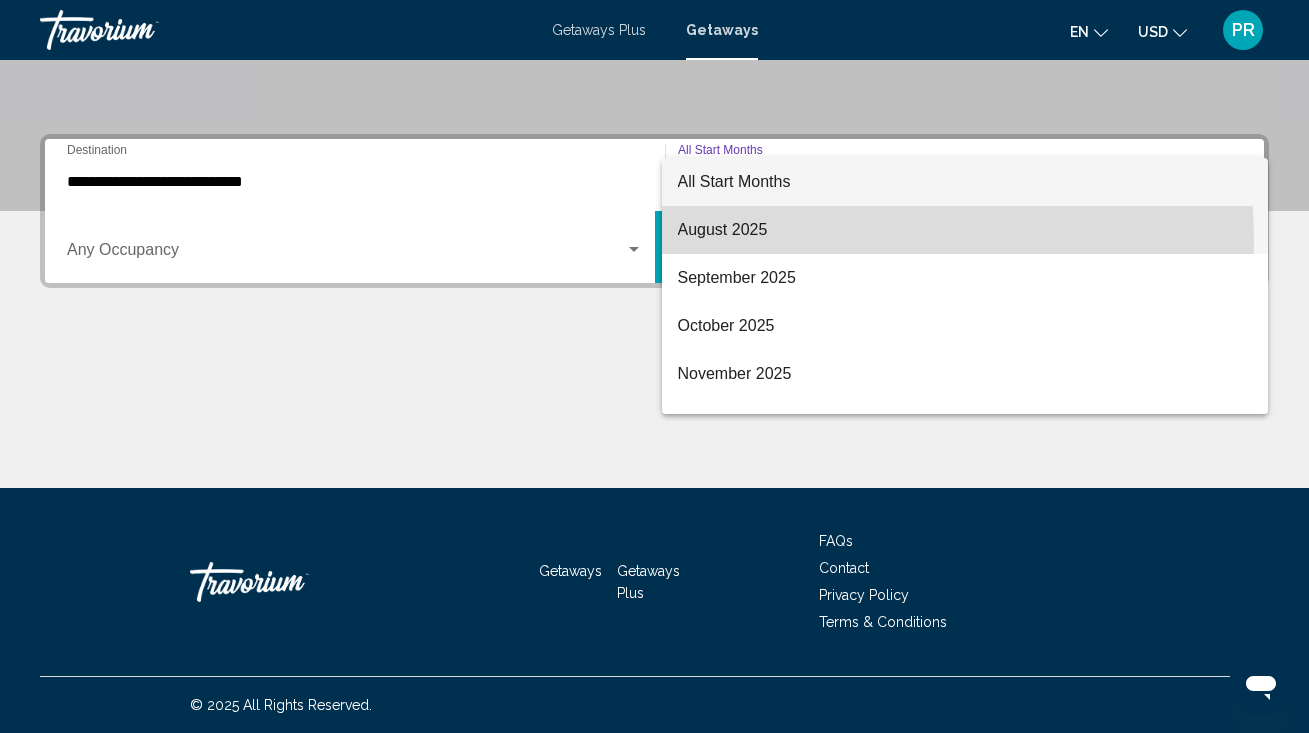 click on "August 2025" at bounding box center [965, 230] 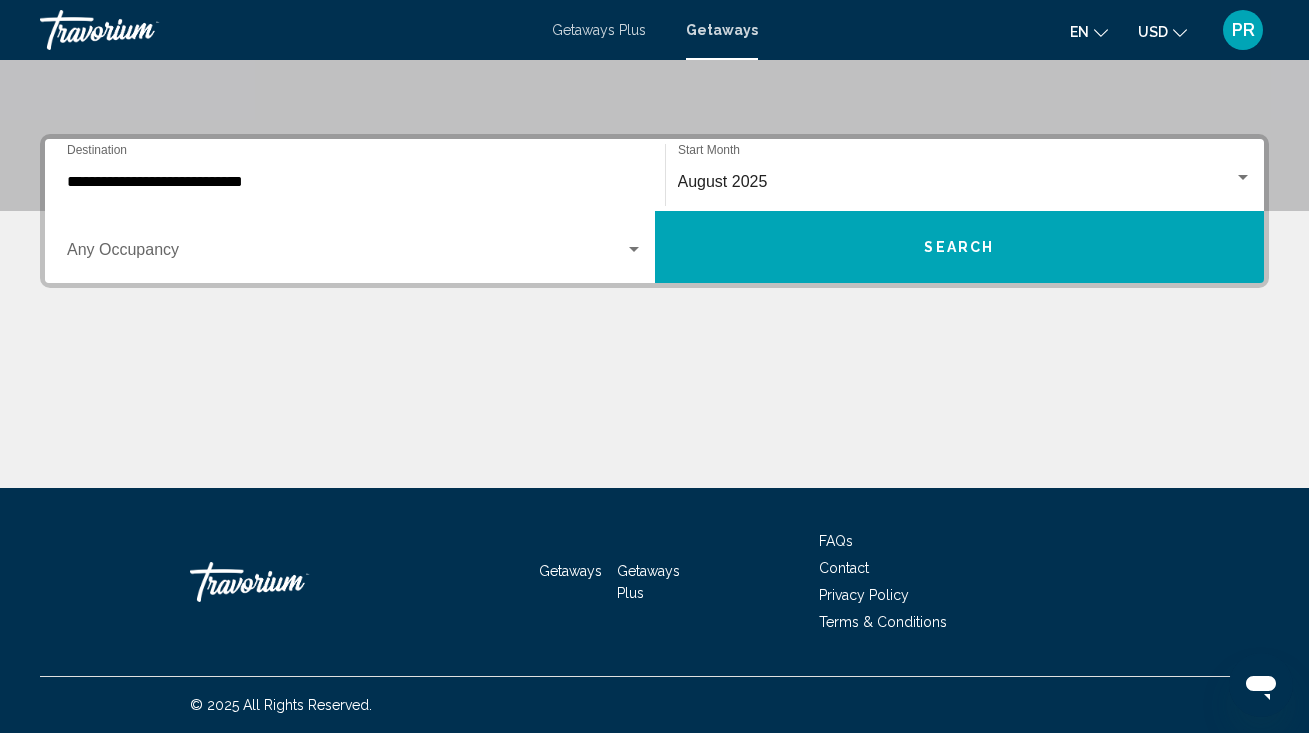 click on "Occupancy Any Occupancy" at bounding box center [355, 247] 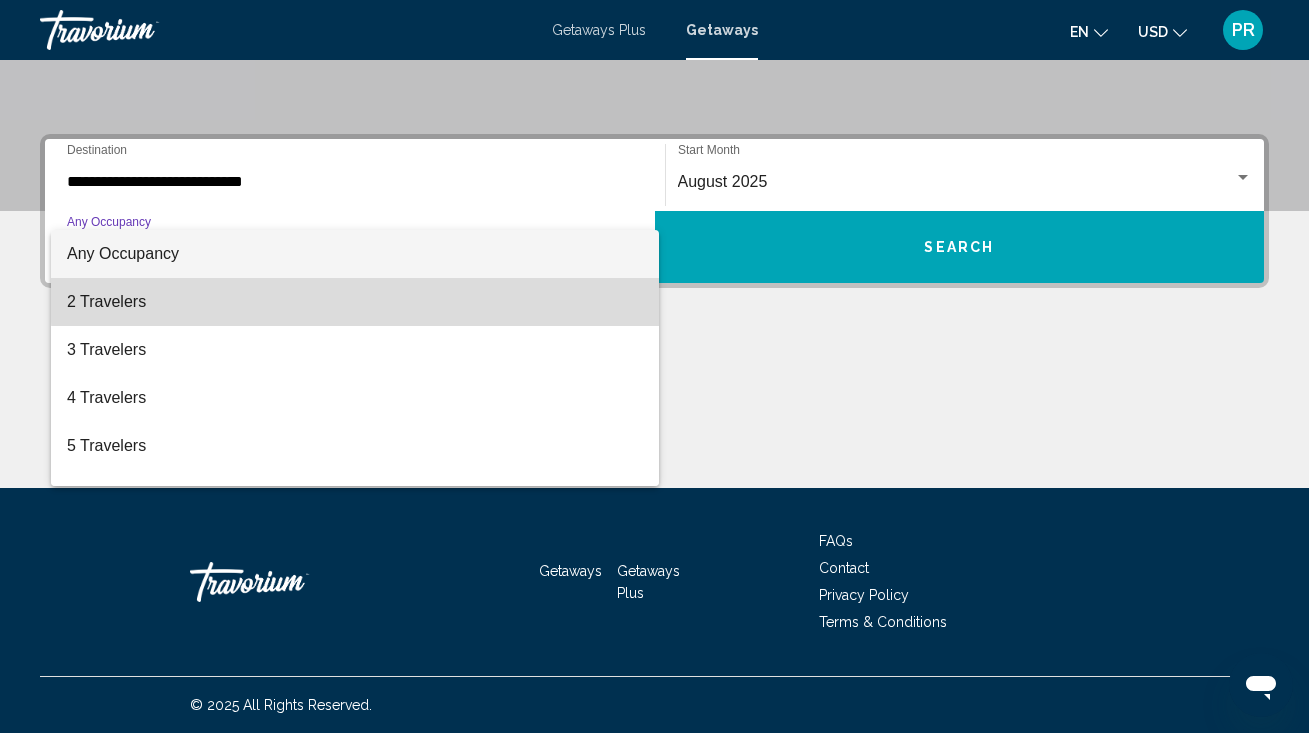 click on "2 Travelers" at bounding box center [355, 302] 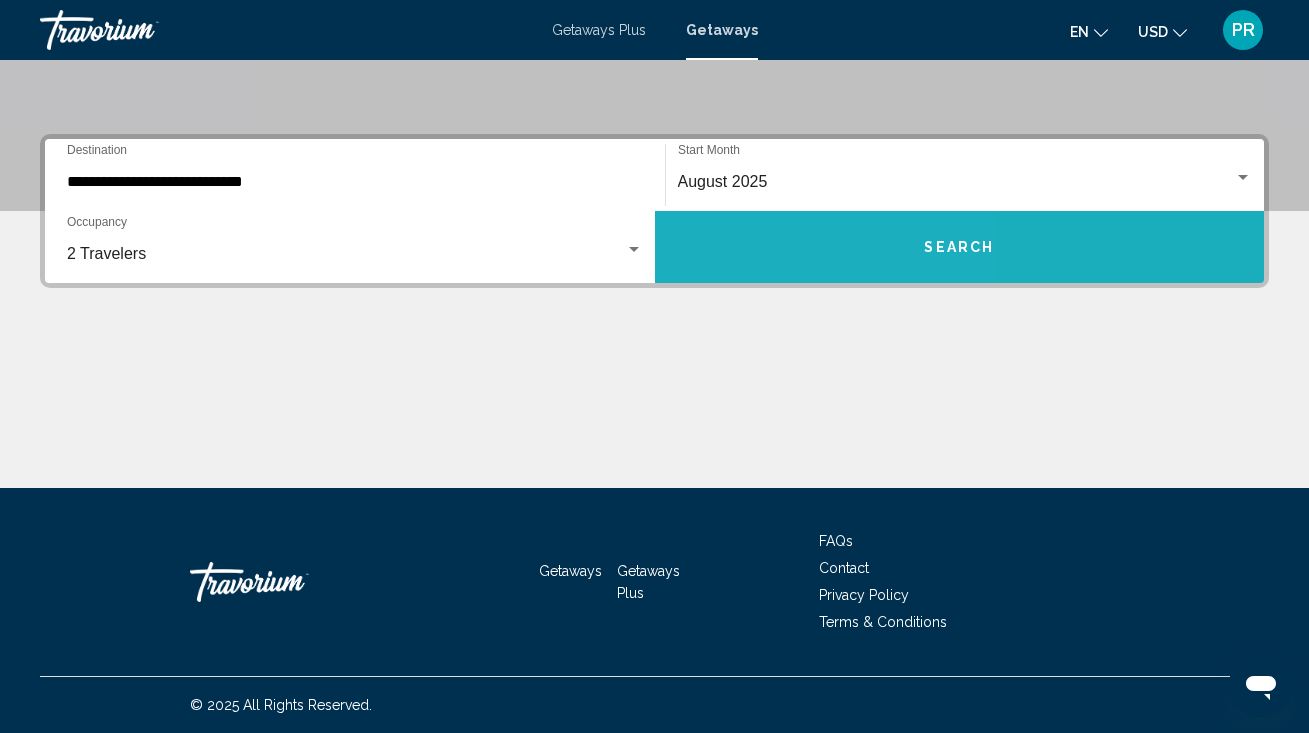 click on "Search" at bounding box center (960, 247) 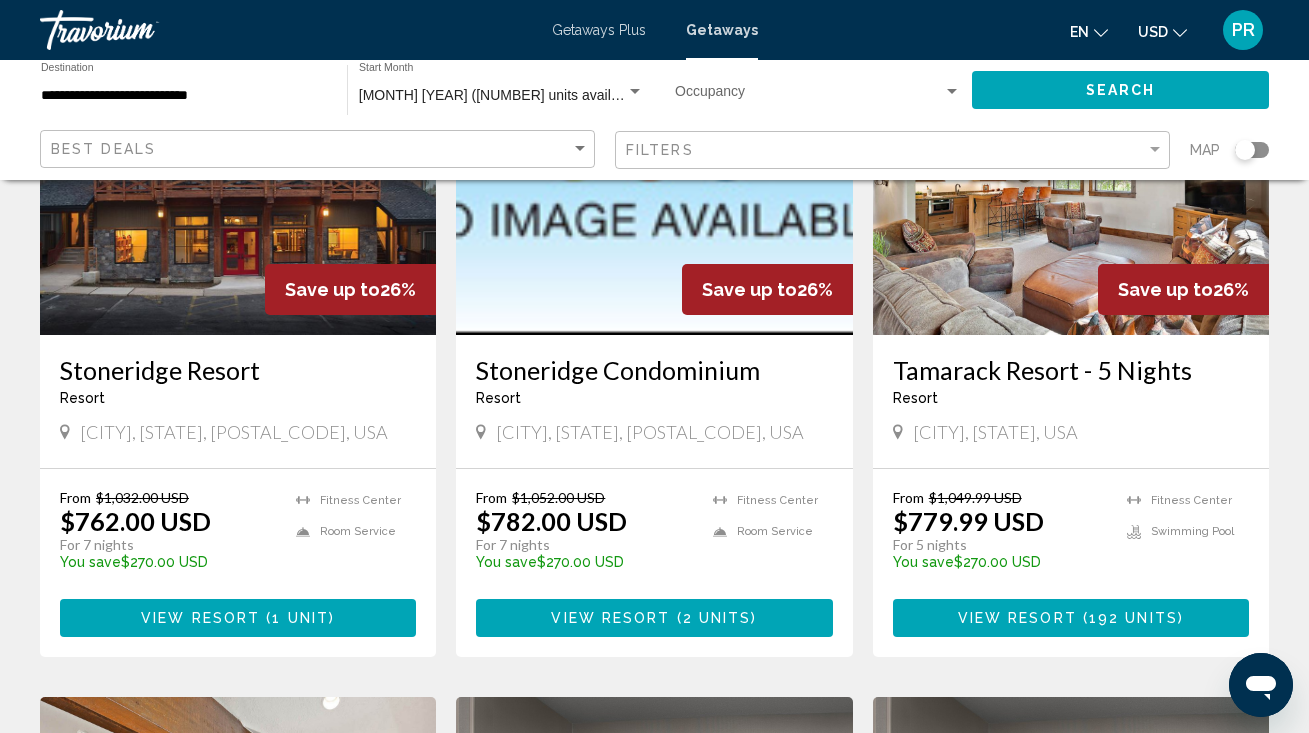 scroll, scrollTop: 963, scrollLeft: 0, axis: vertical 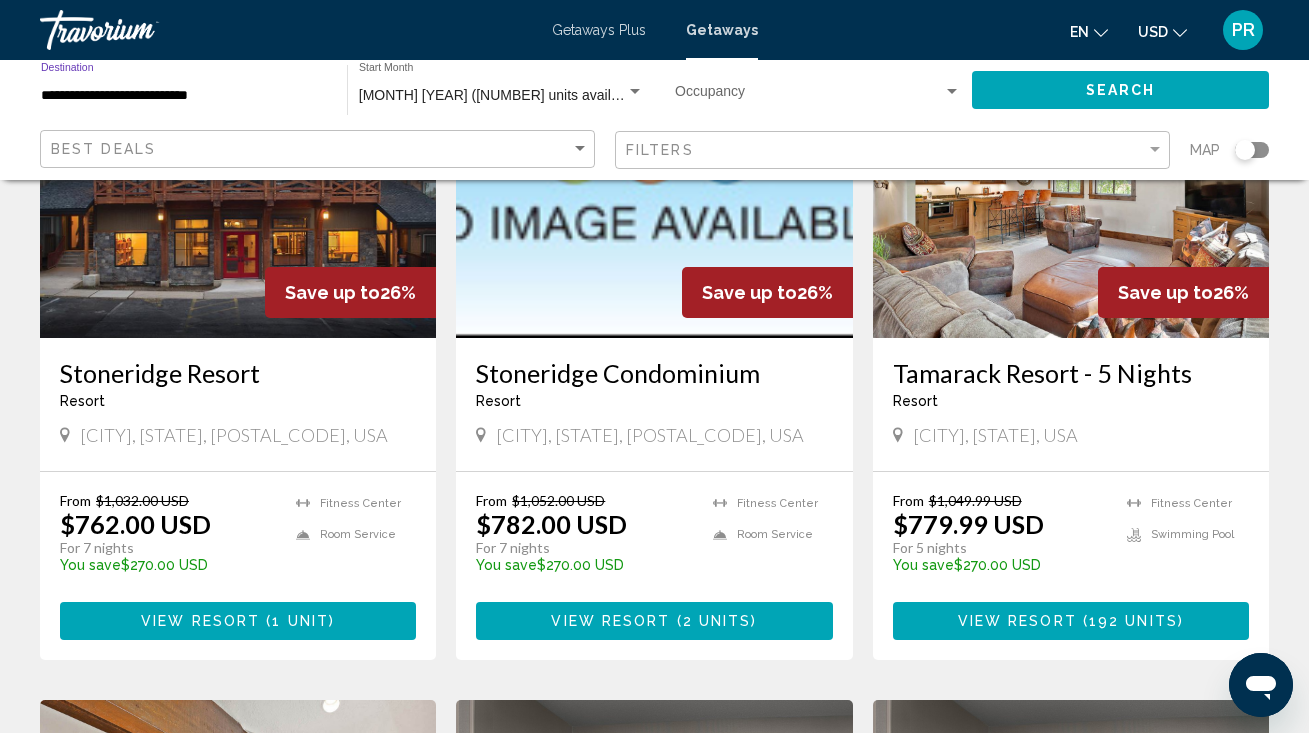 click on "**********" at bounding box center [184, 96] 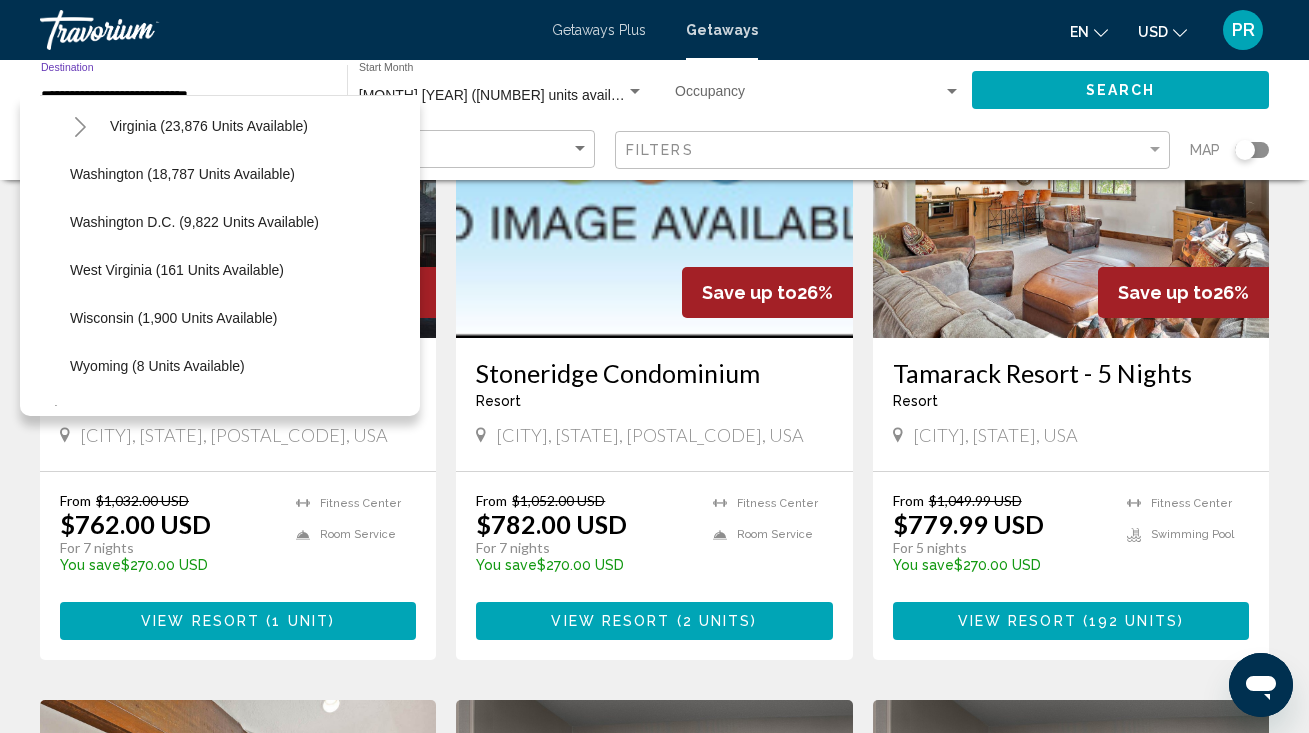 scroll, scrollTop: 1974, scrollLeft: 0, axis: vertical 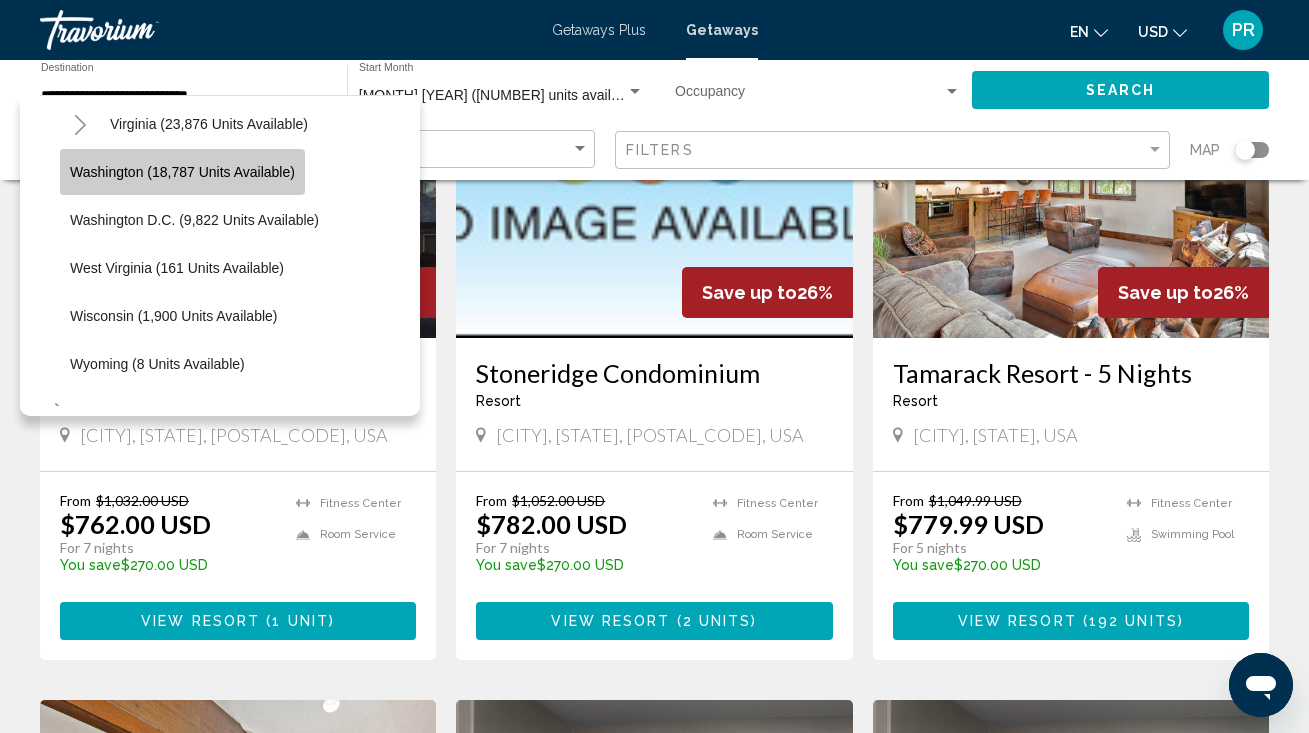 click on "Washington (18,787 units available)" 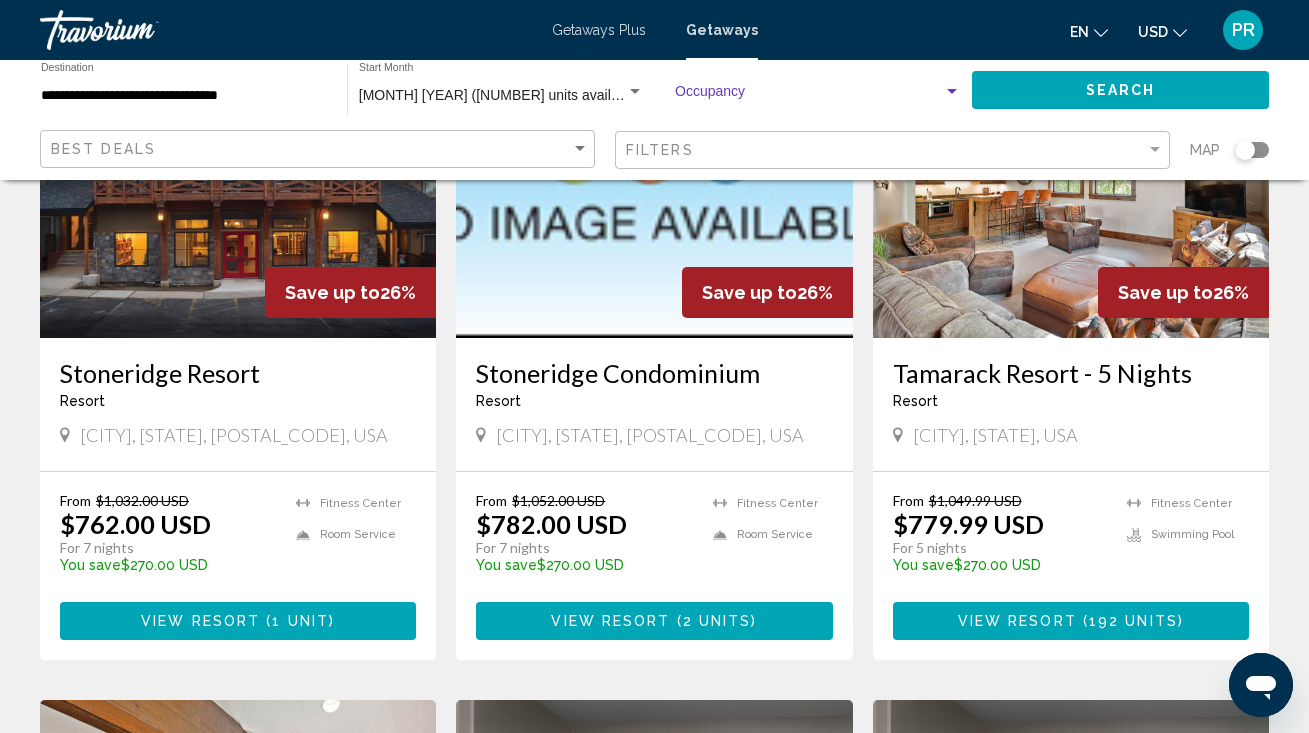 click at bounding box center (809, 96) 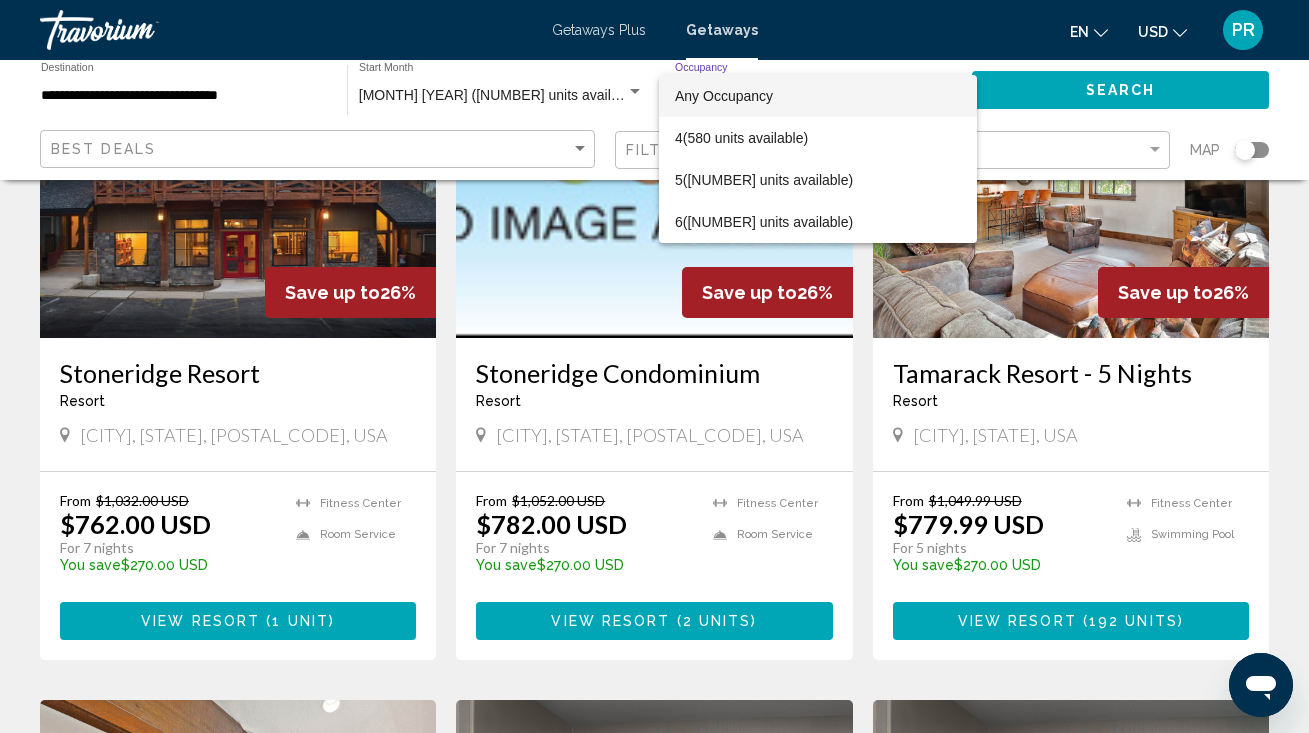 click at bounding box center (654, 366) 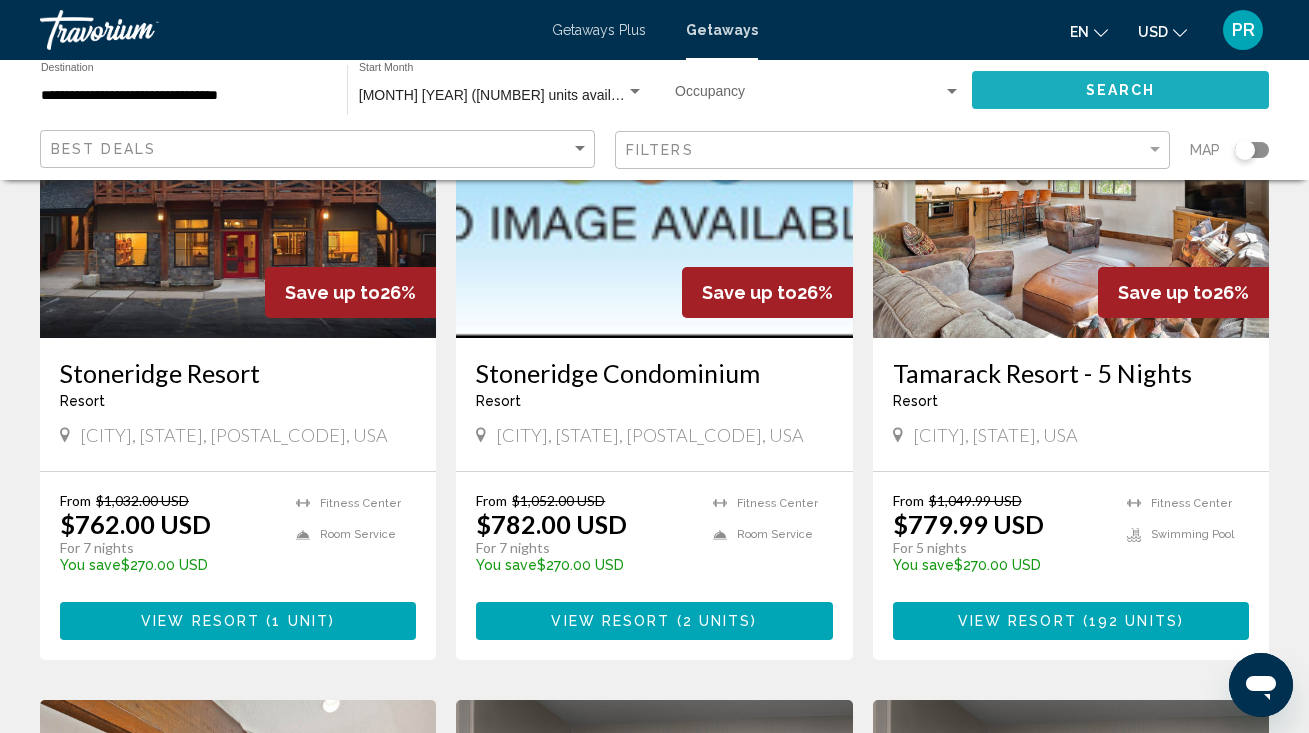 click on "Search" 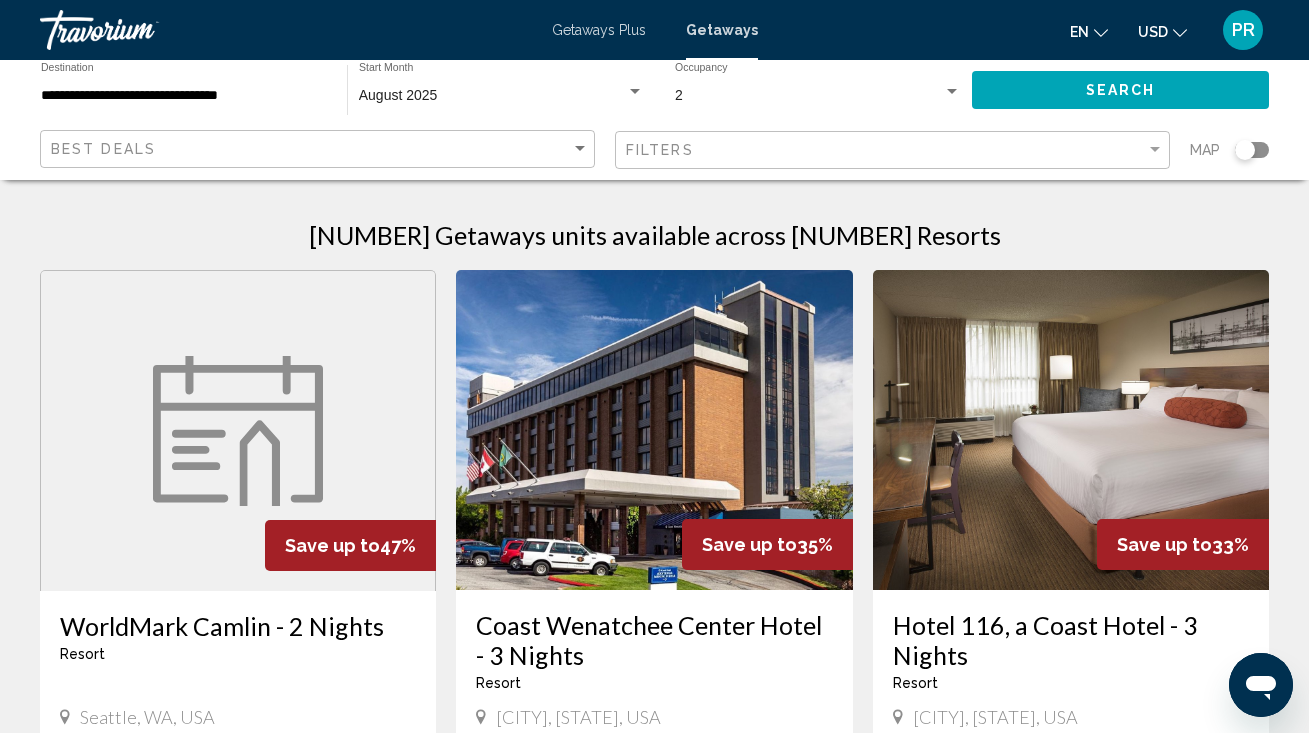 scroll, scrollTop: 0, scrollLeft: 0, axis: both 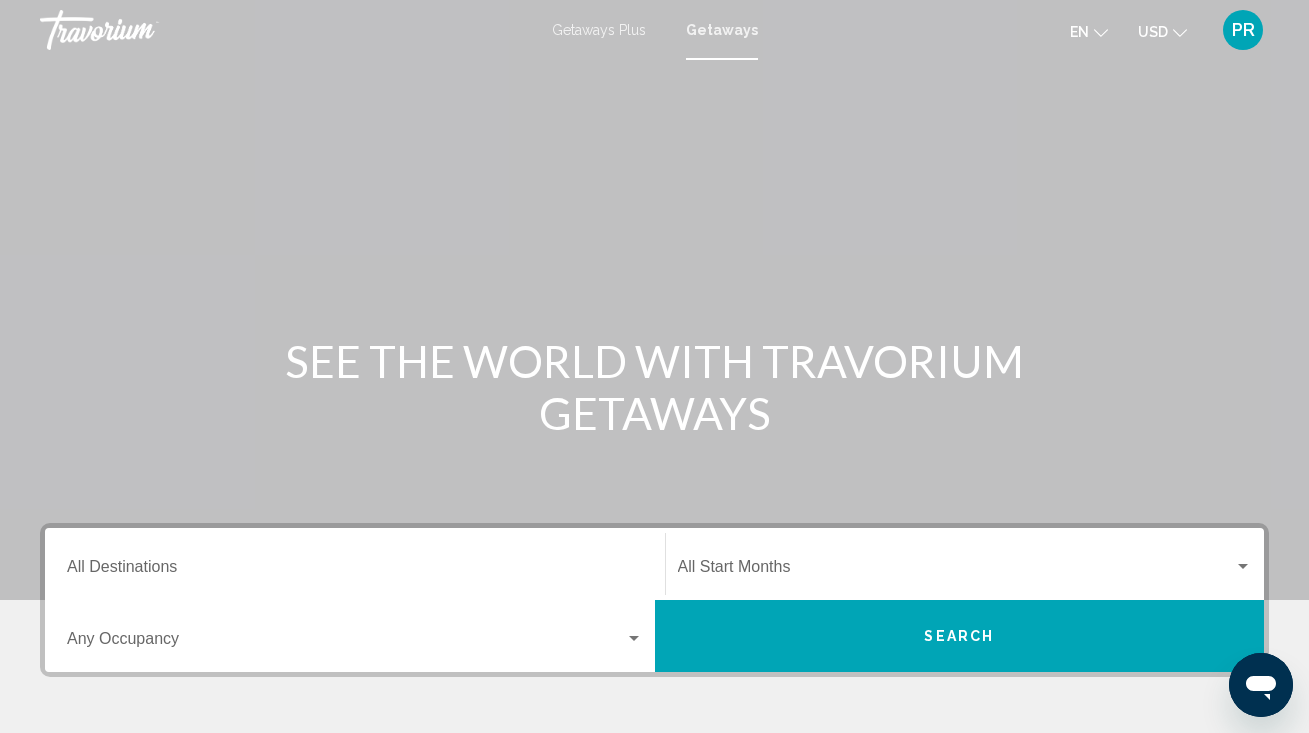 click on "Destination All Destinations" at bounding box center (355, 564) 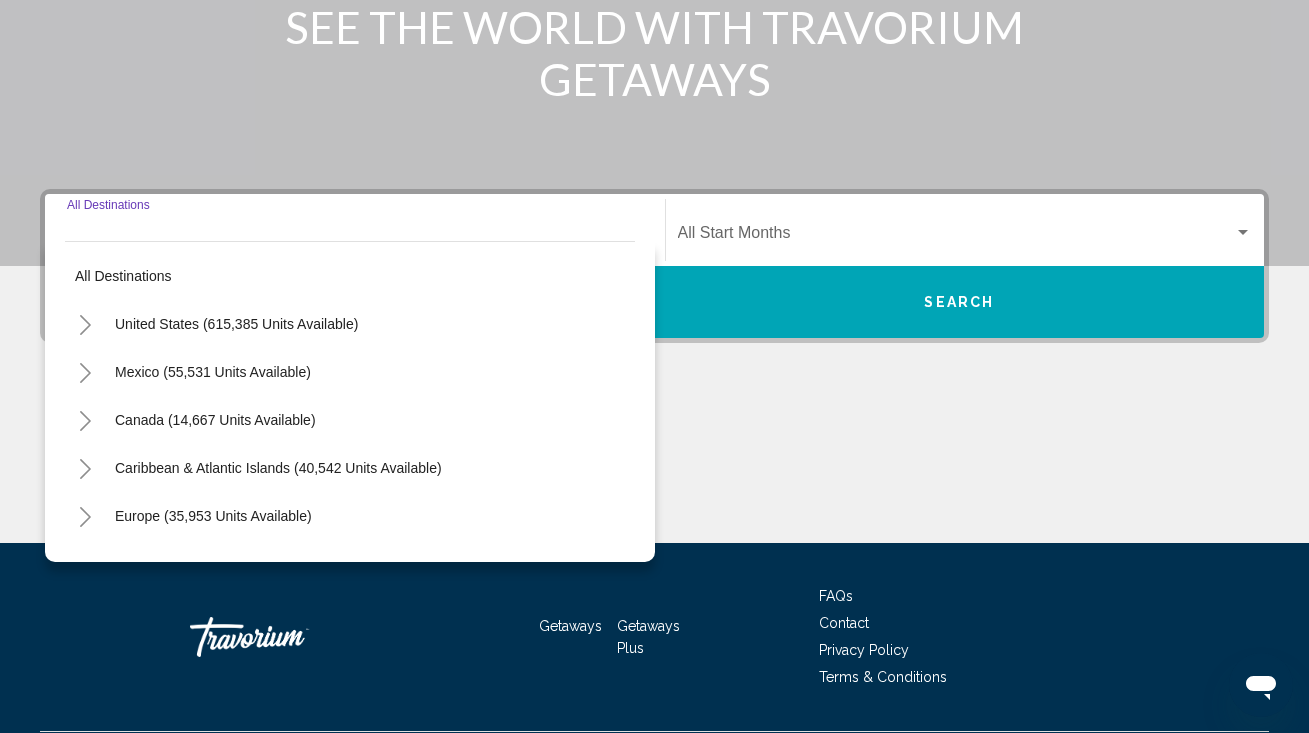 scroll, scrollTop: 389, scrollLeft: 0, axis: vertical 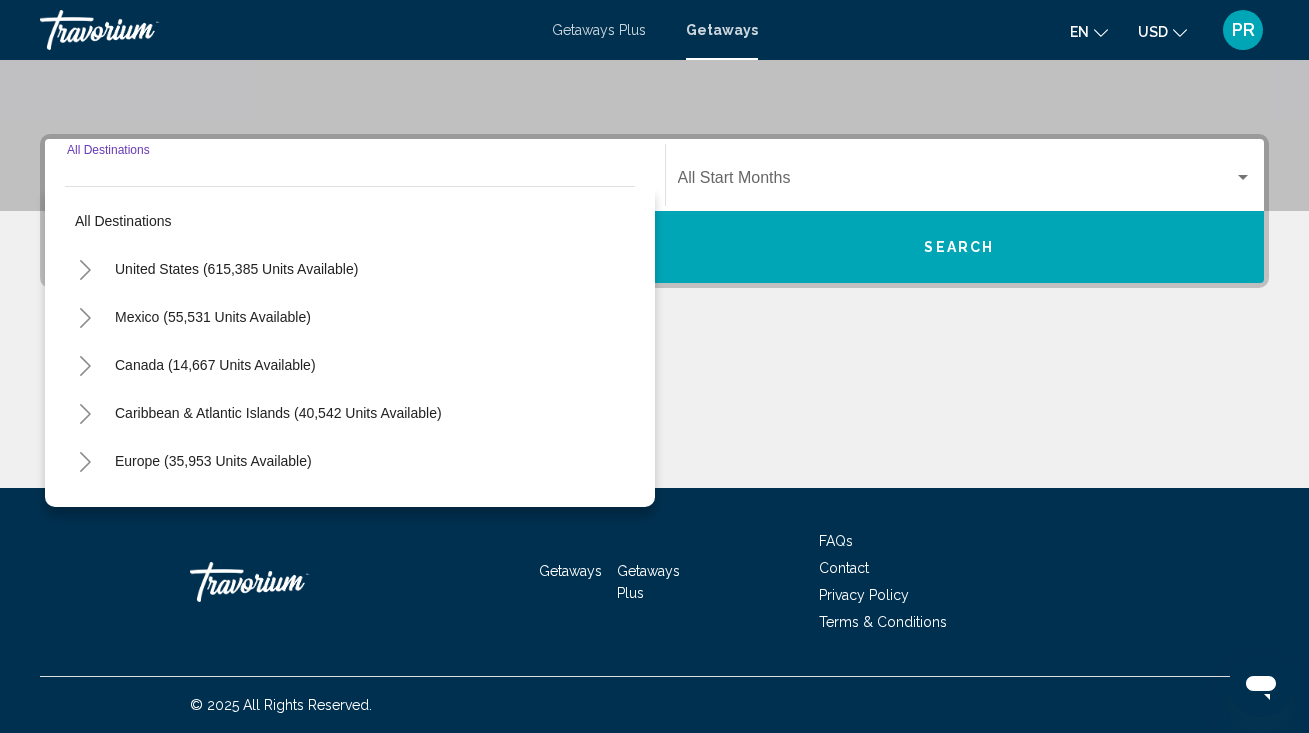 click on "Getaways Plus" at bounding box center (599, 30) 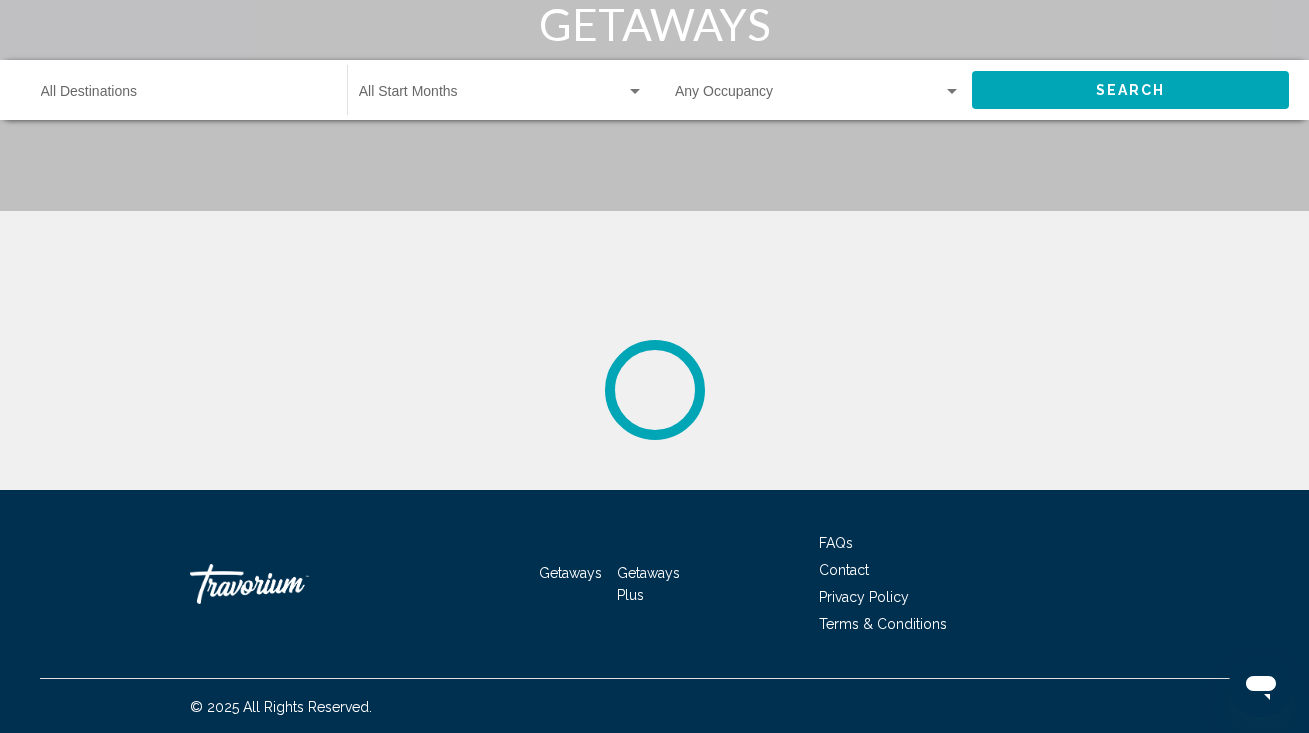 scroll, scrollTop: 0, scrollLeft: 0, axis: both 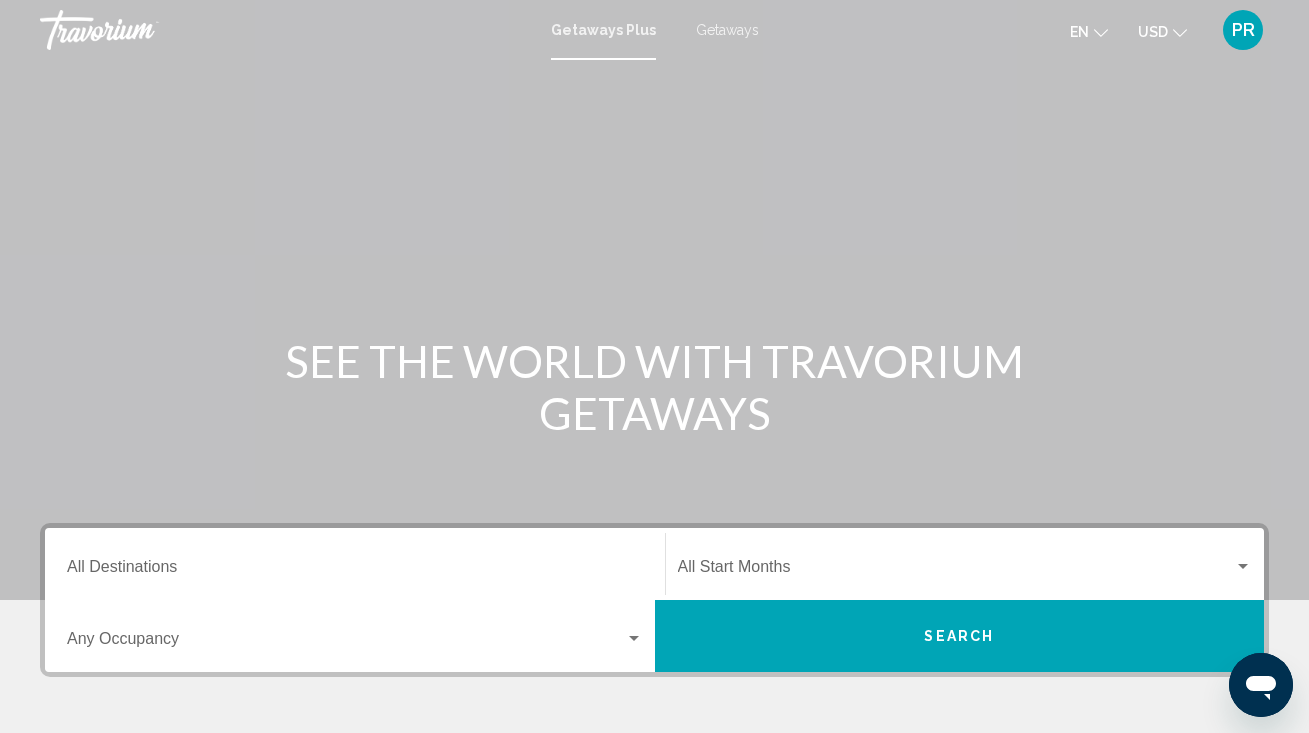 click on "Destination All Destinations" at bounding box center [355, 564] 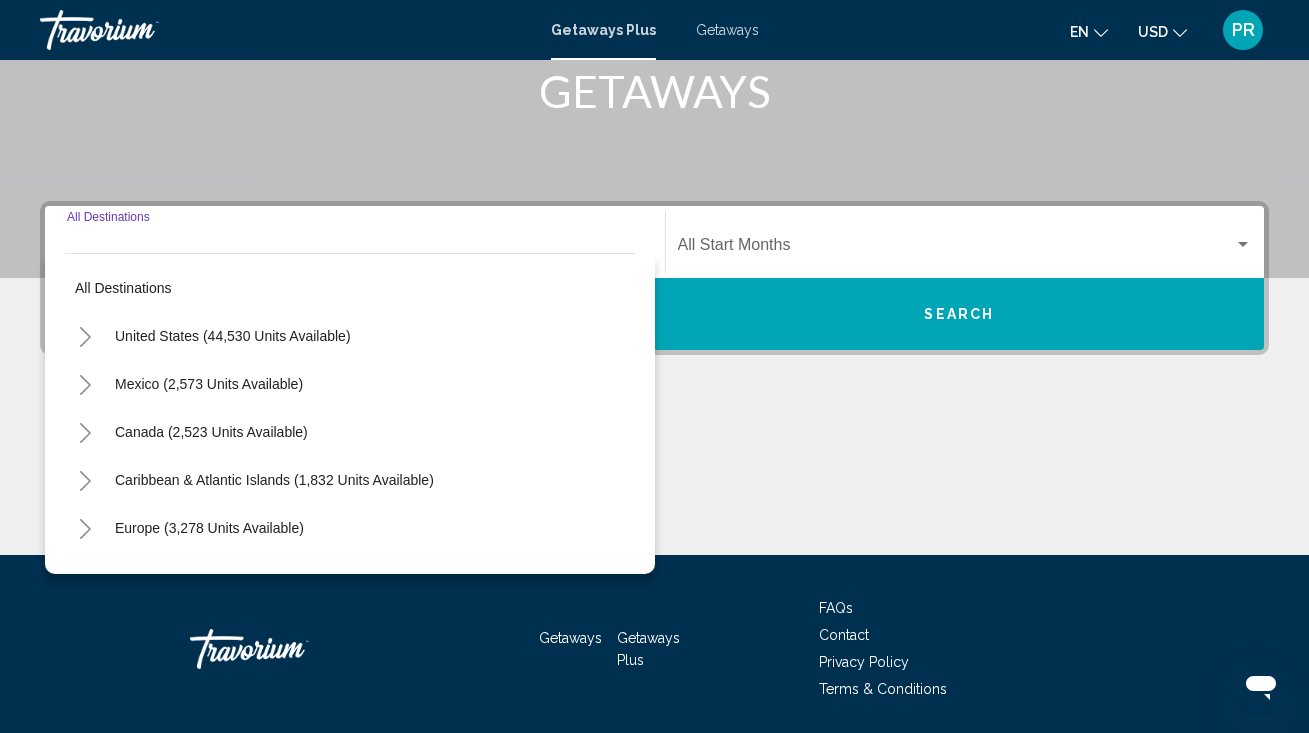 scroll, scrollTop: 389, scrollLeft: 0, axis: vertical 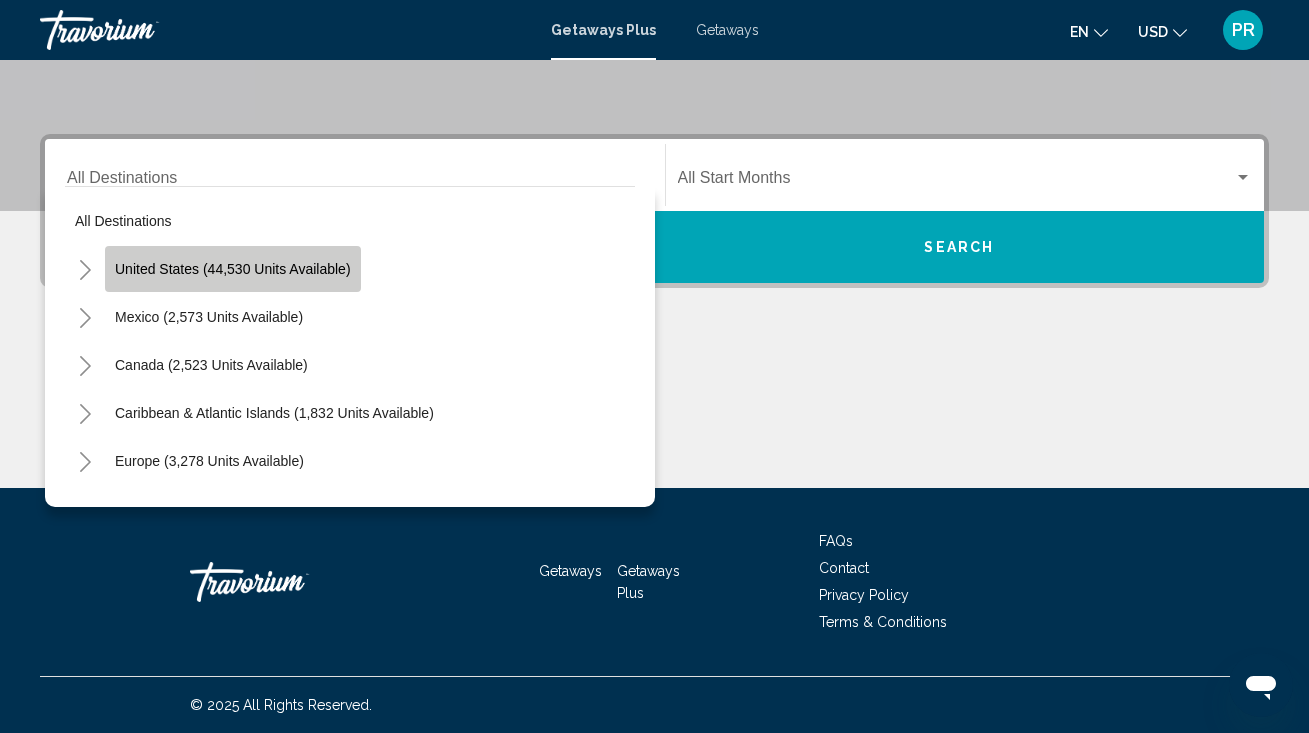 click on "United States (44,530 units available)" at bounding box center (209, 317) 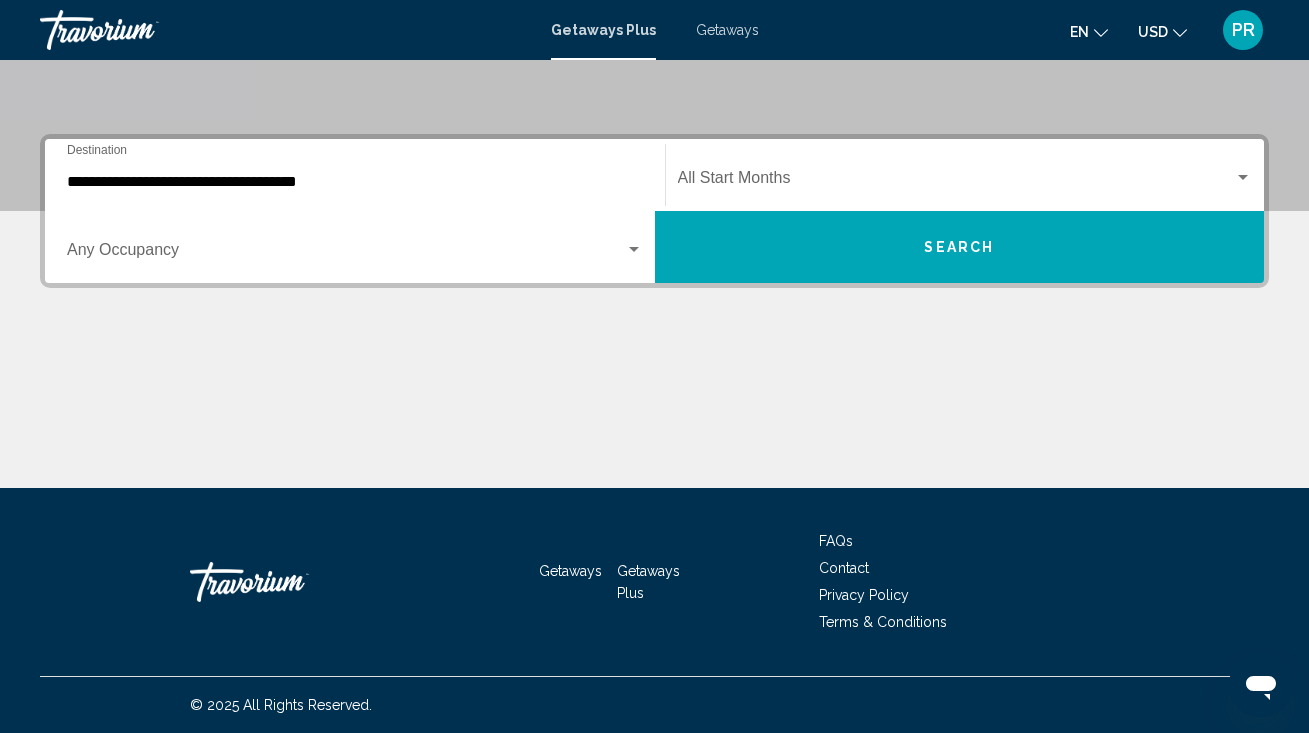 click on "Occupancy Any Occupancy" at bounding box center (355, 247) 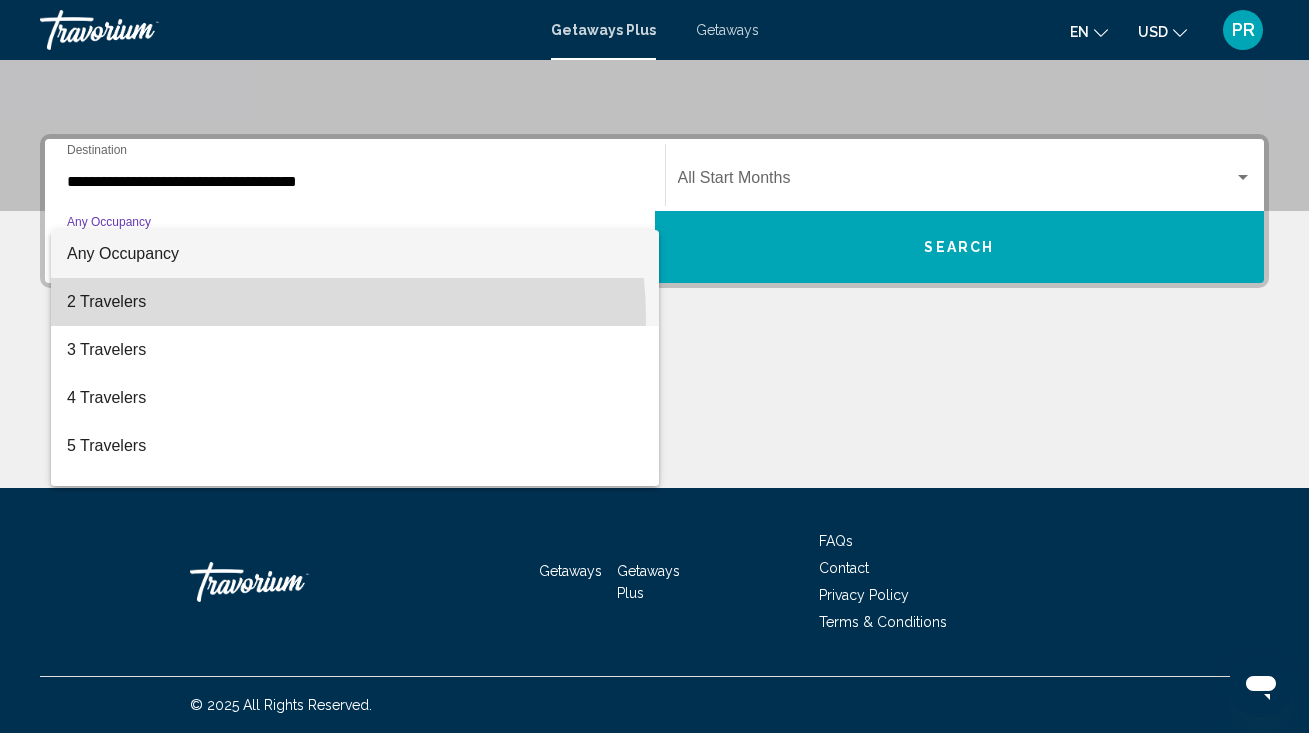 click on "2 Travelers" at bounding box center [355, 302] 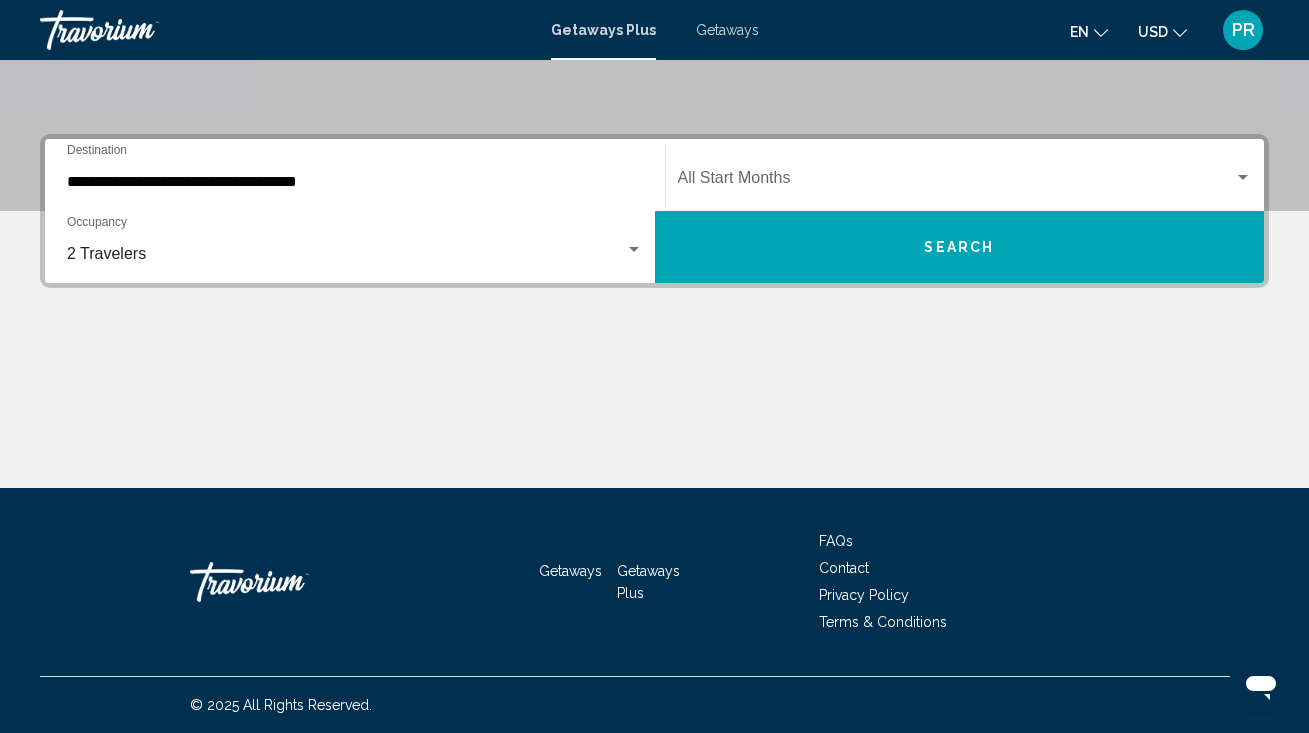click on "Start Month All Start Months" 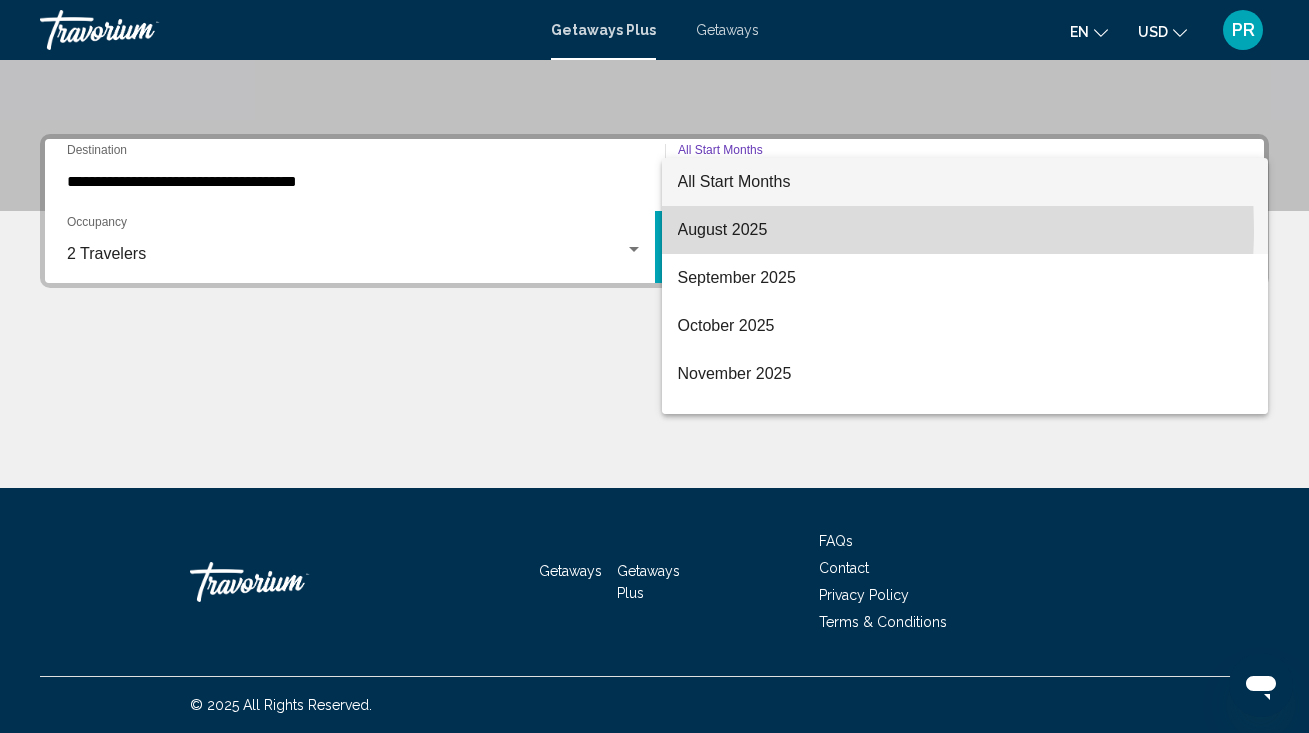 click on "August 2025" at bounding box center (965, 230) 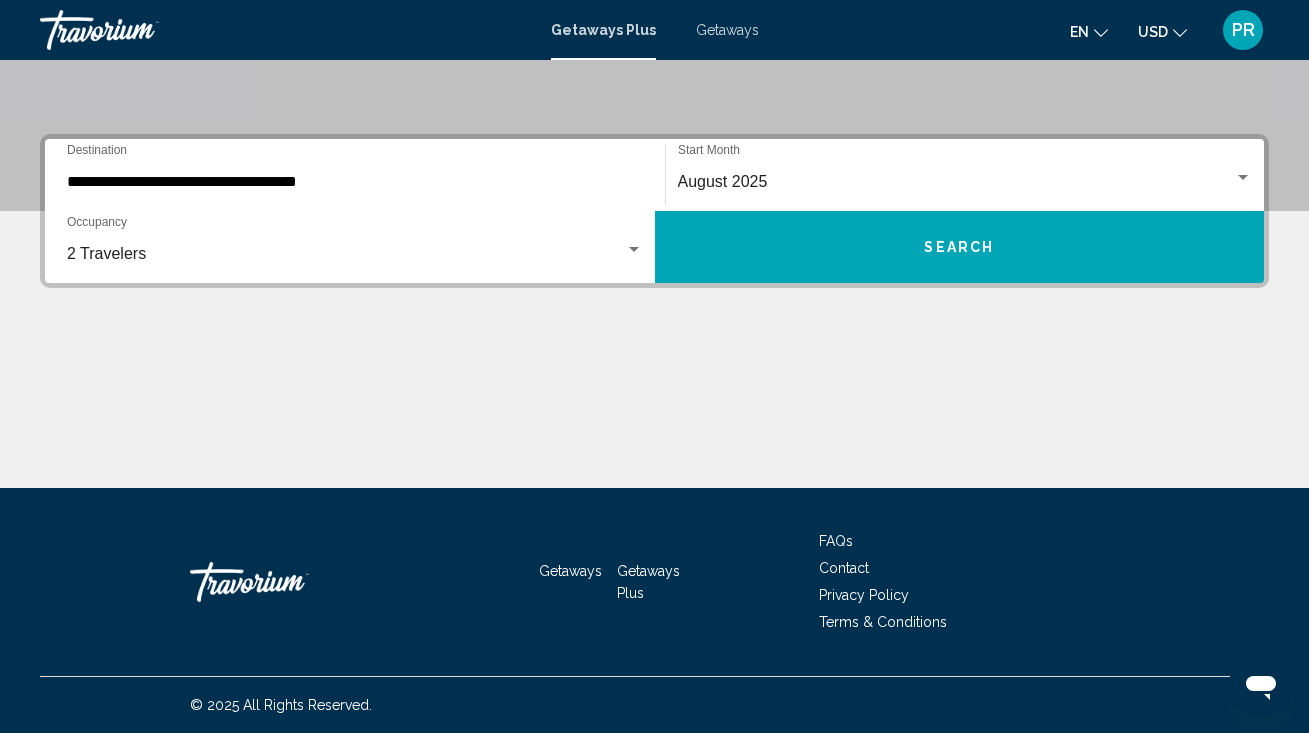 click on "2 Travelers Occupancy Any Occupancy" at bounding box center [355, 247] 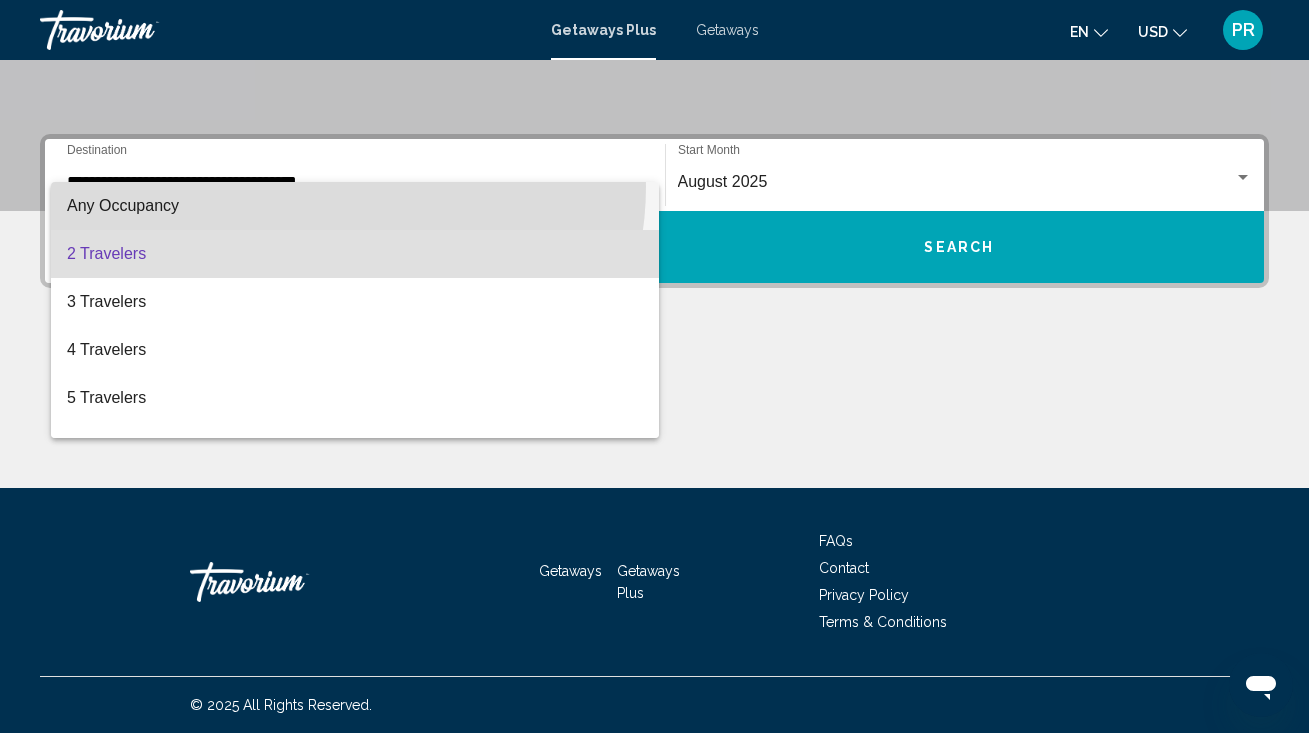 click on "Any Occupancy" at bounding box center (355, 206) 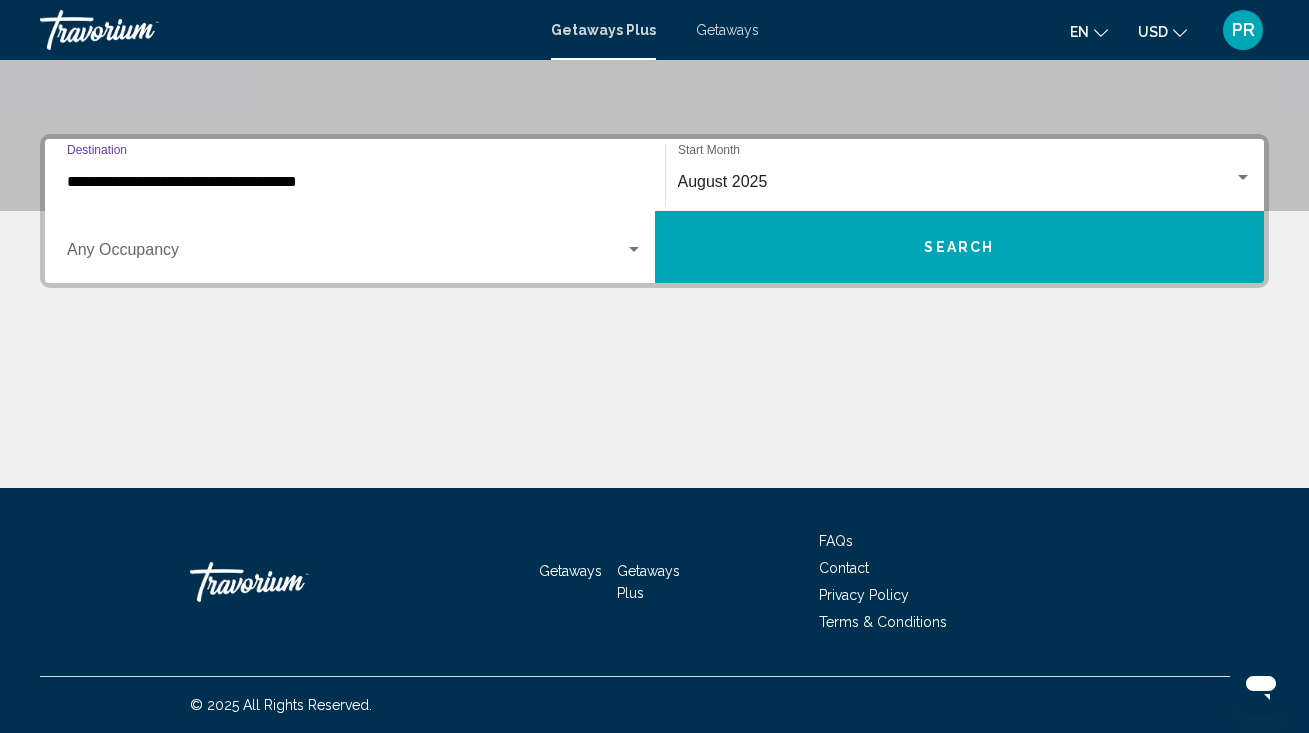 click on "**********" at bounding box center [355, 182] 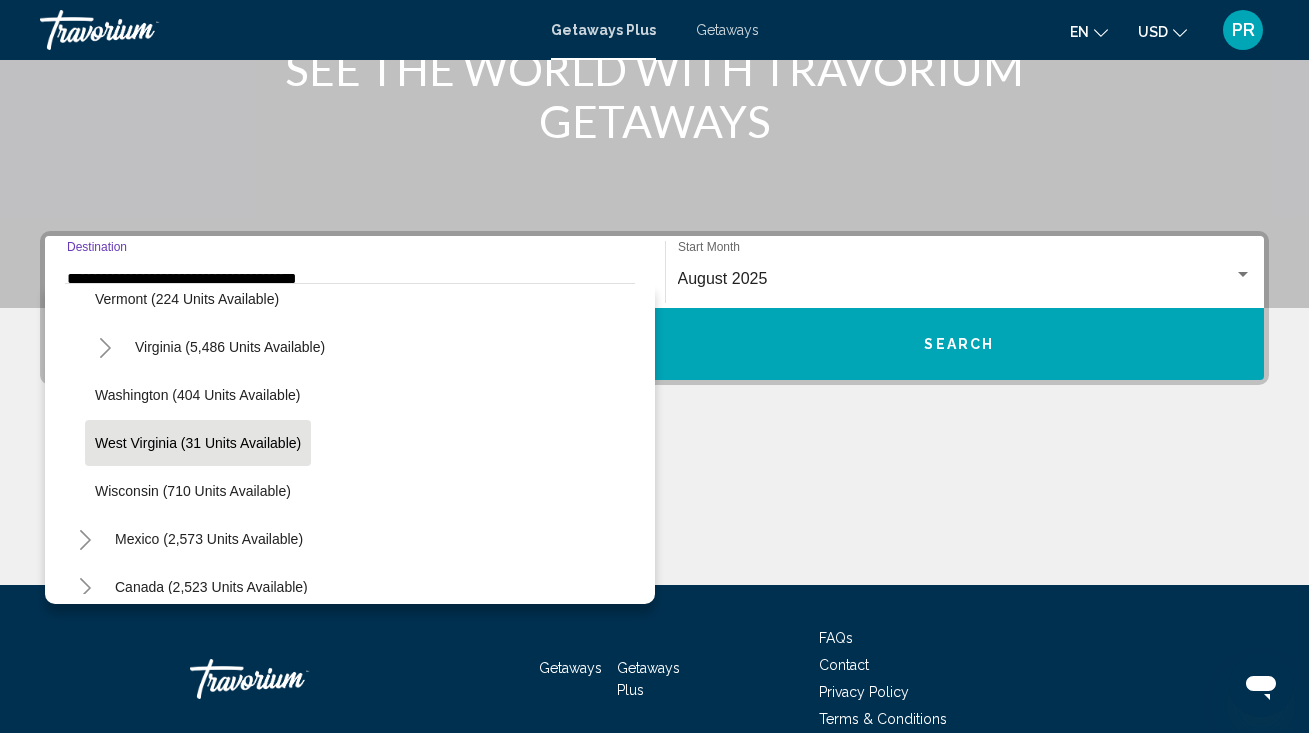 scroll, scrollTop: 1794, scrollLeft: 0, axis: vertical 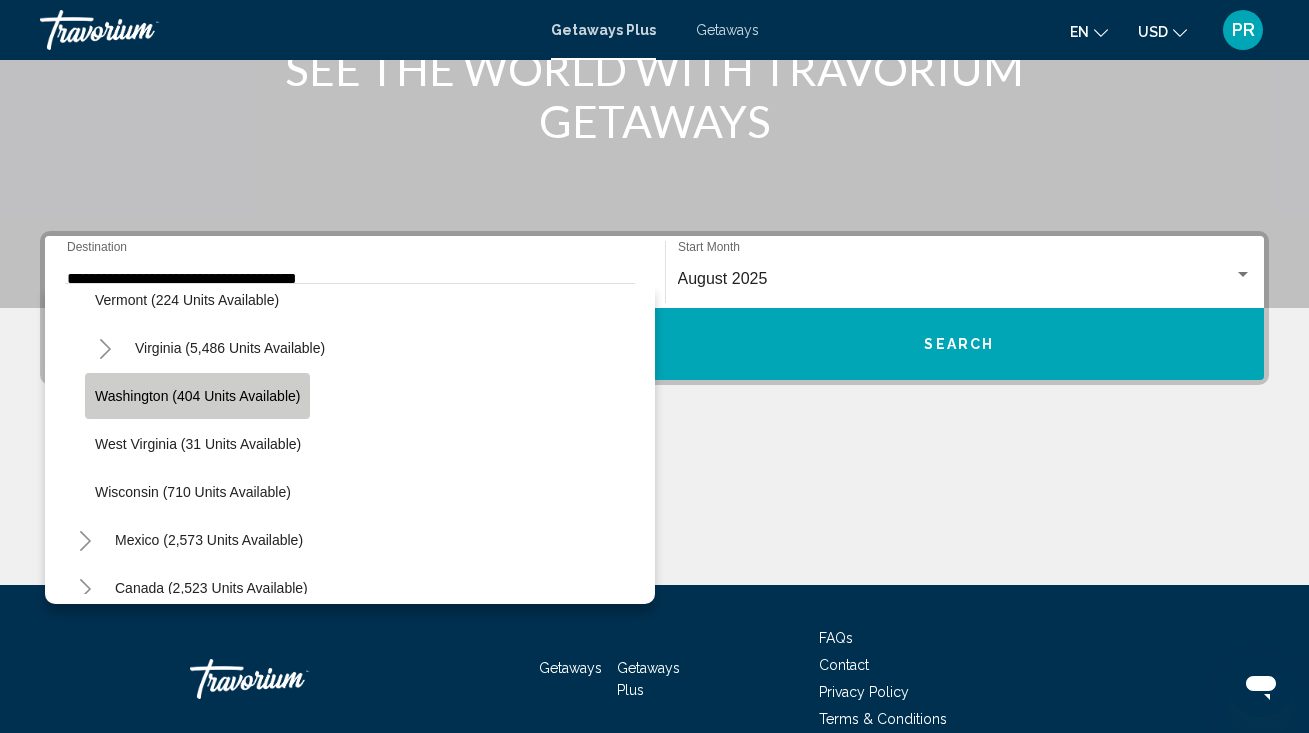 click on "Washington (404 units available)" 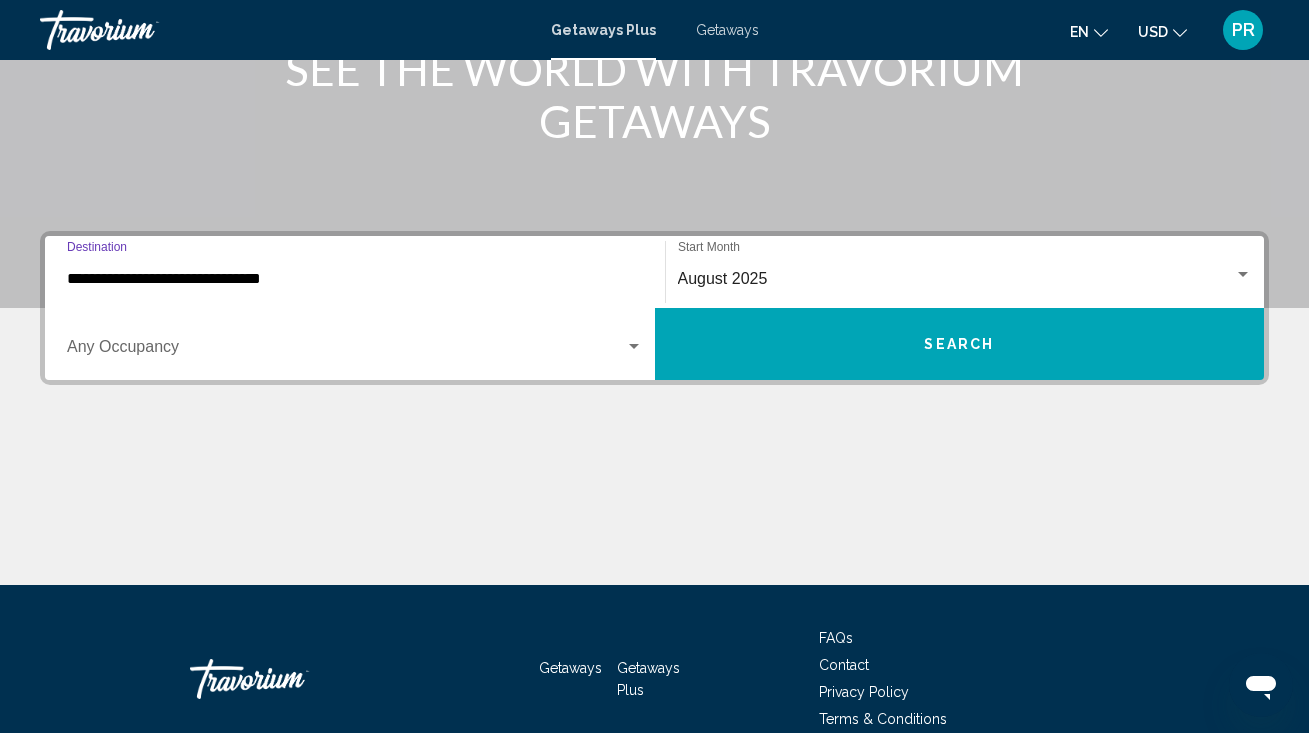 scroll, scrollTop: 389, scrollLeft: 0, axis: vertical 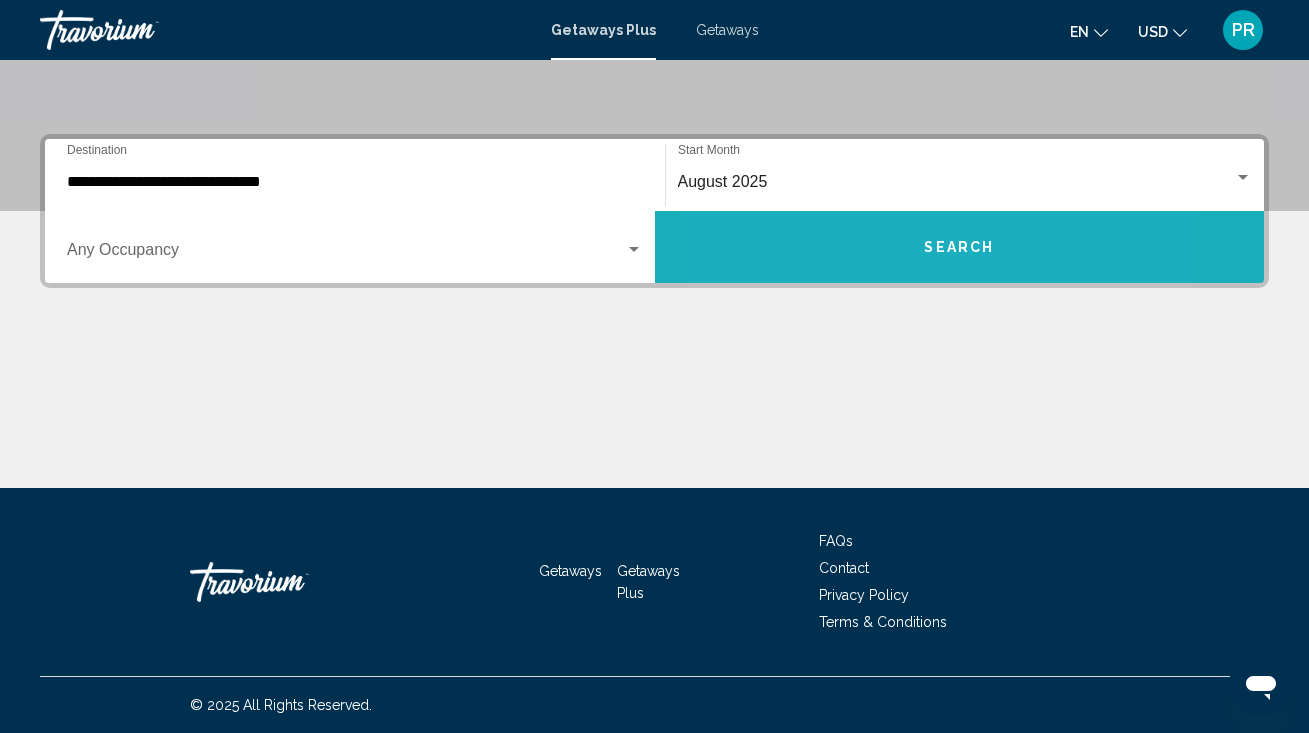 click on "Search" at bounding box center [960, 247] 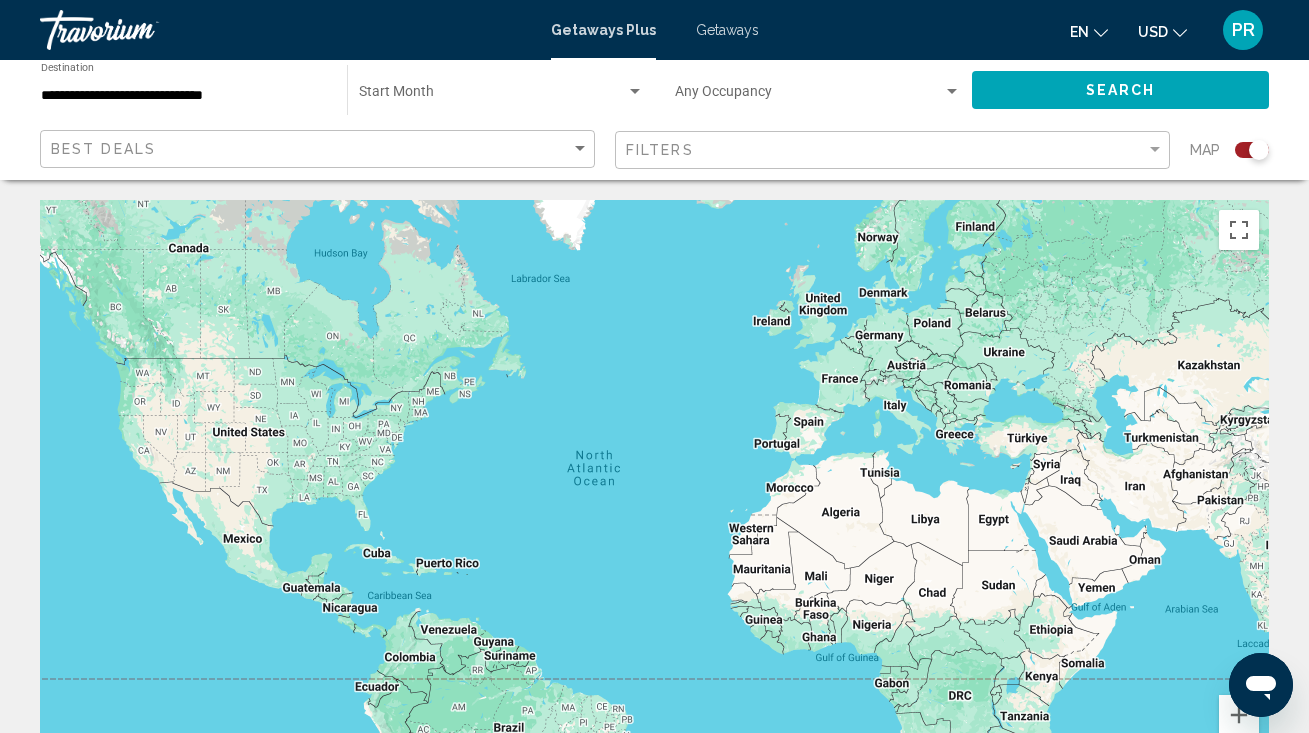 scroll, scrollTop: 0, scrollLeft: 0, axis: both 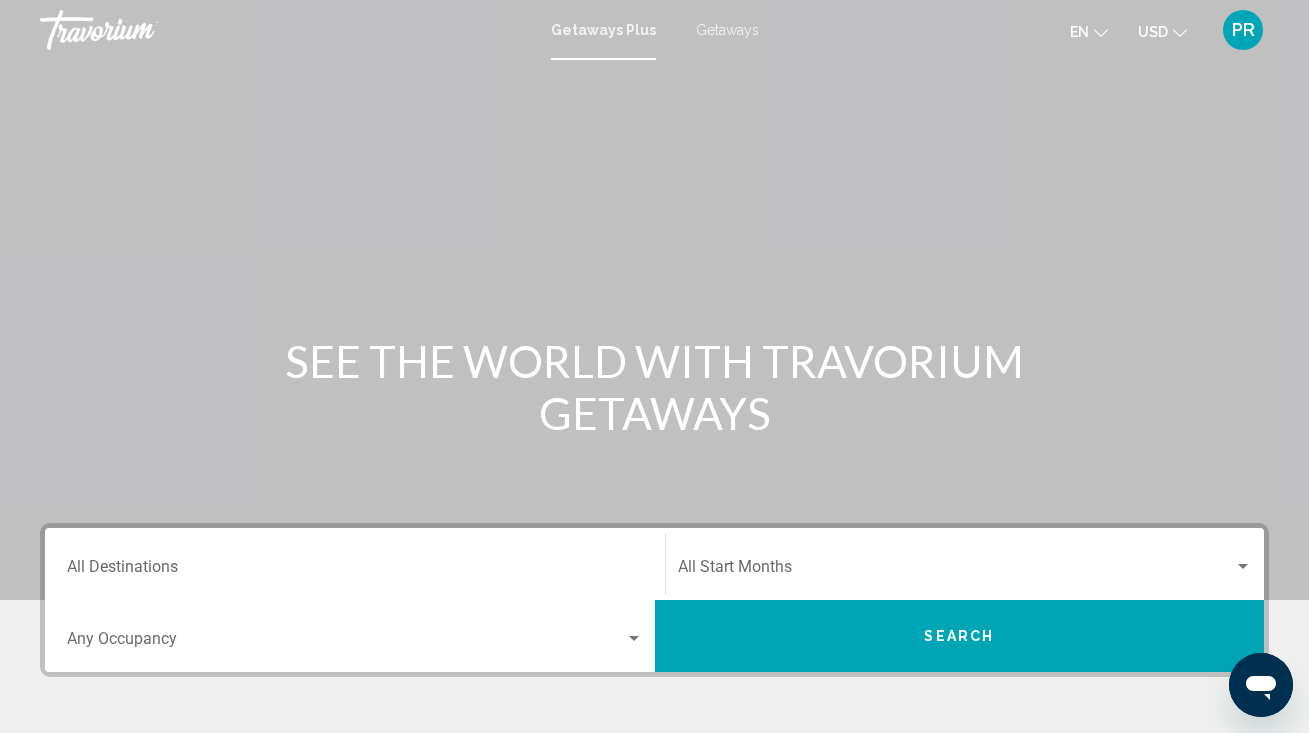 click at bounding box center (140, 30) 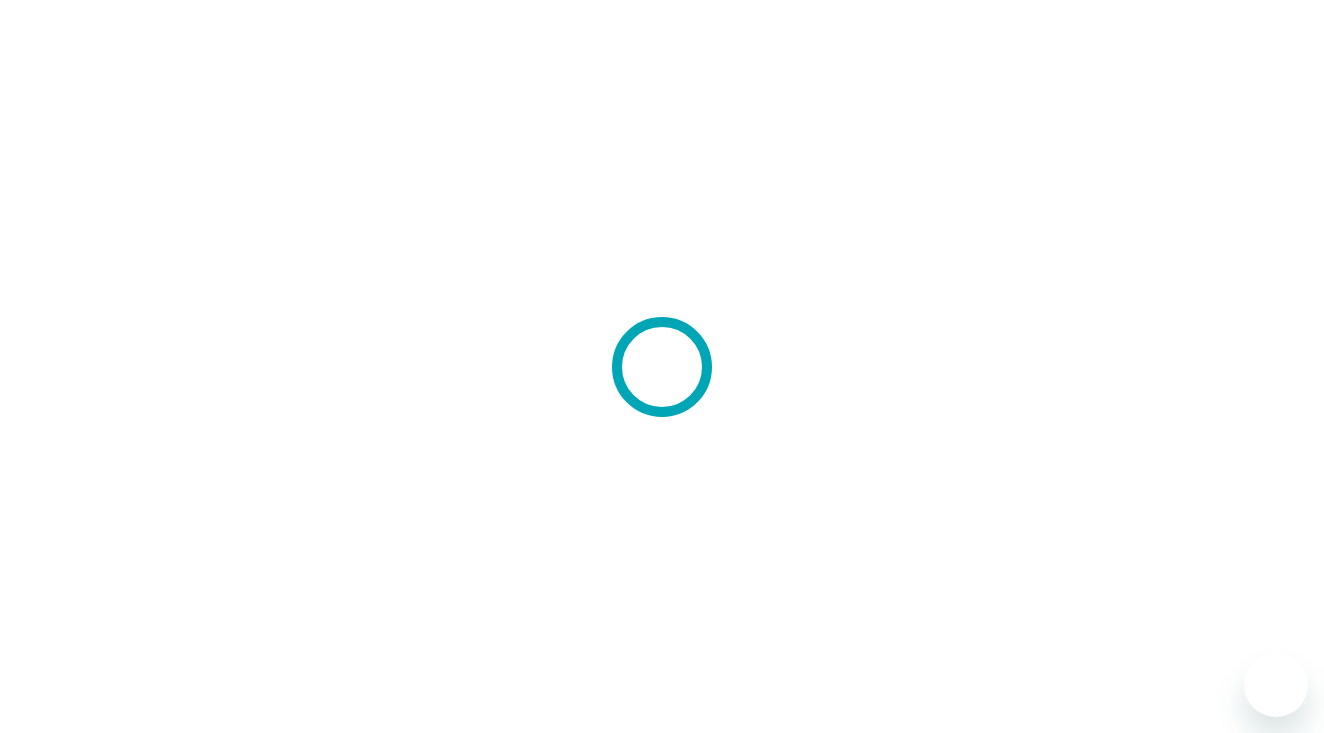 scroll, scrollTop: 0, scrollLeft: 0, axis: both 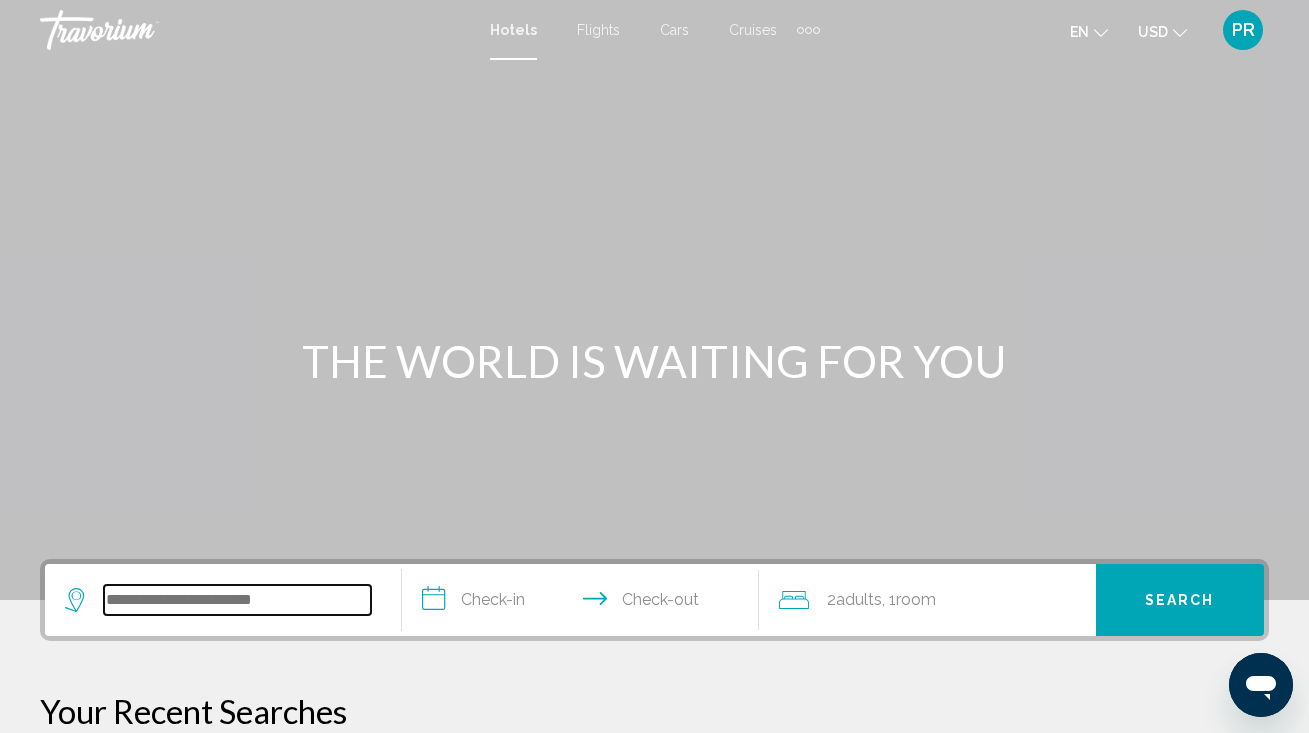 click at bounding box center (237, 600) 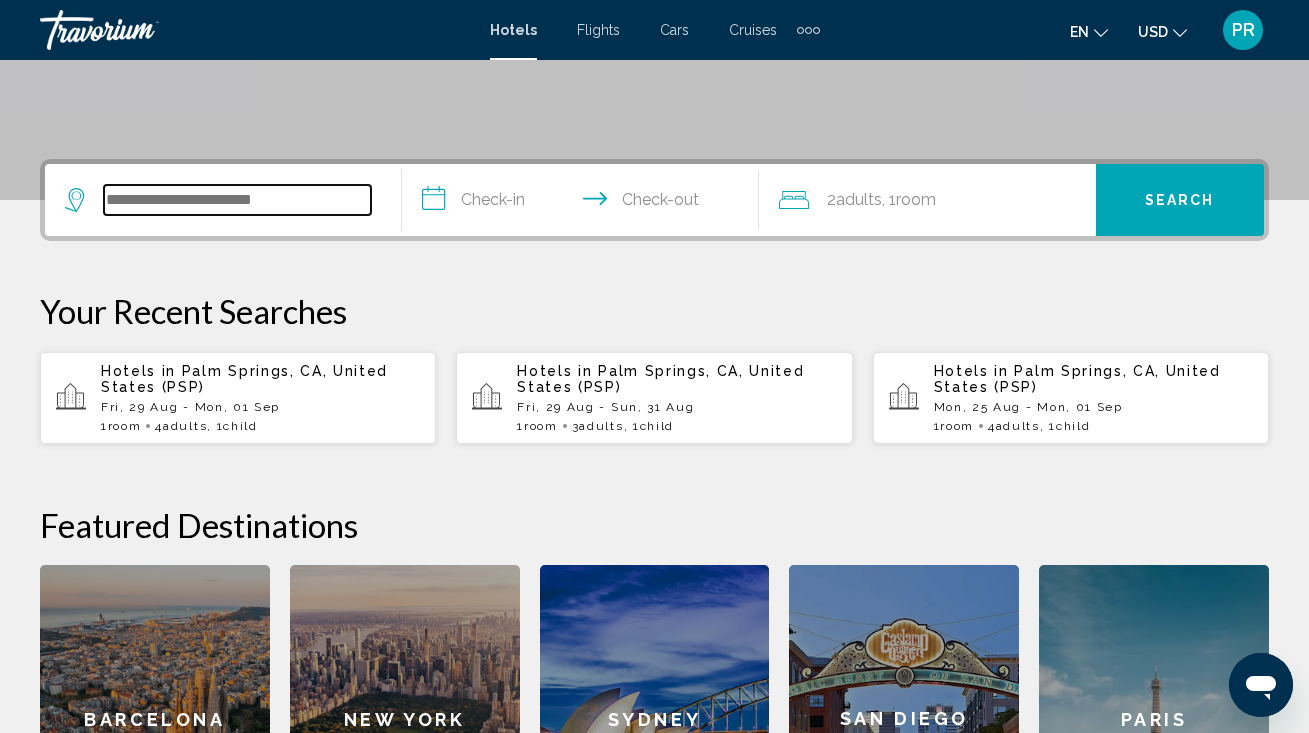 scroll, scrollTop: 494, scrollLeft: 0, axis: vertical 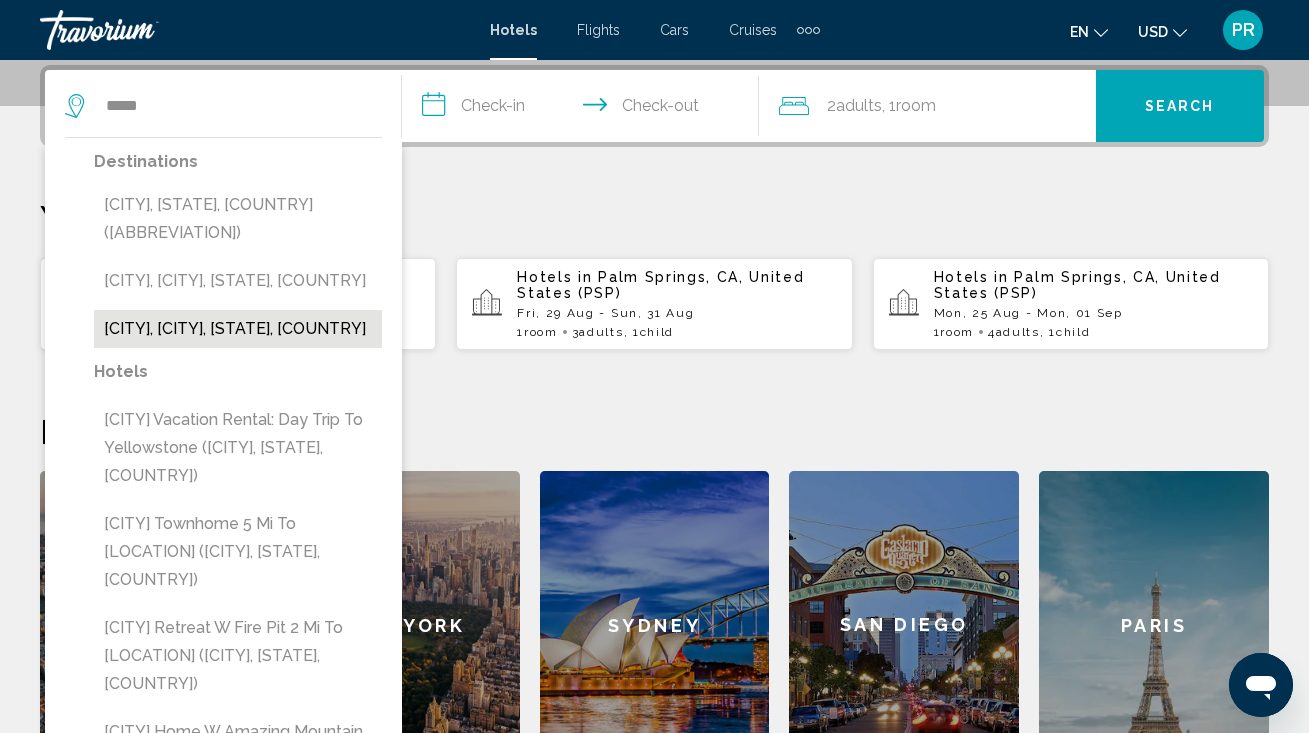 drag, startPoint x: 162, startPoint y: 598, endPoint x: 177, endPoint y: 341, distance: 257.43738 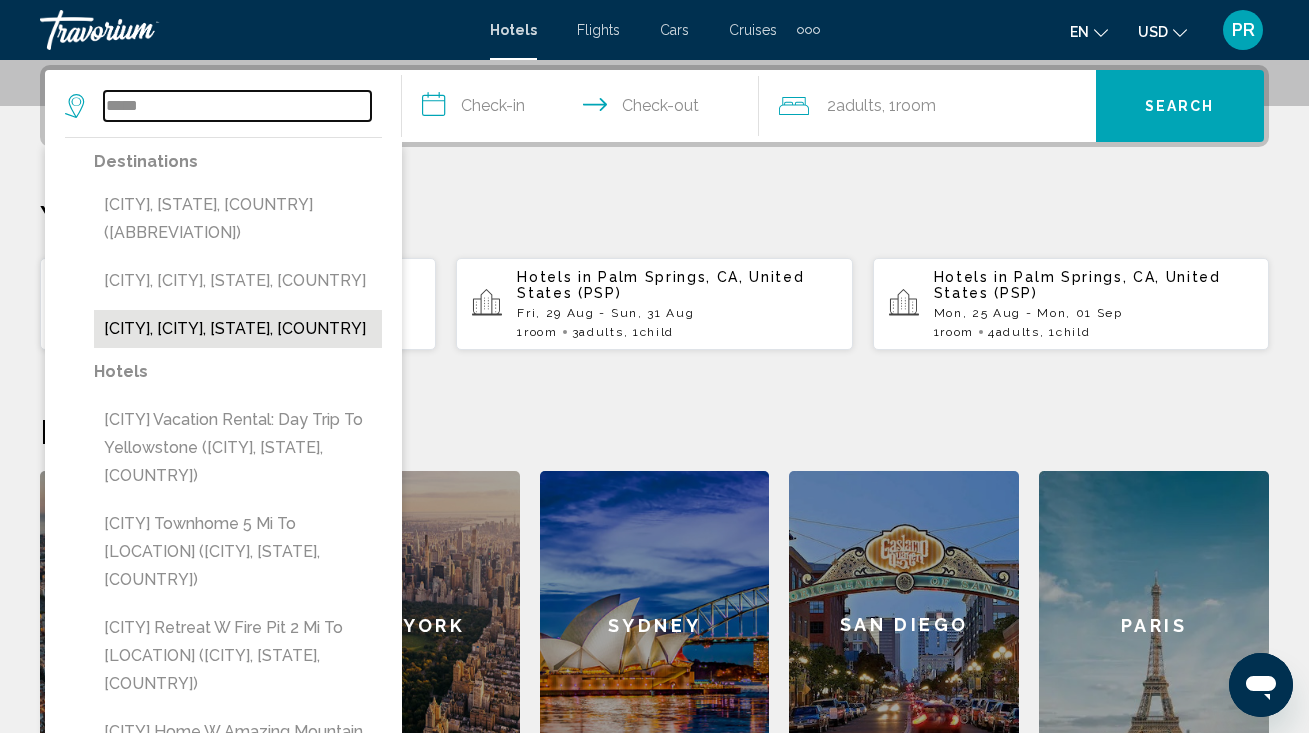 type on "**********" 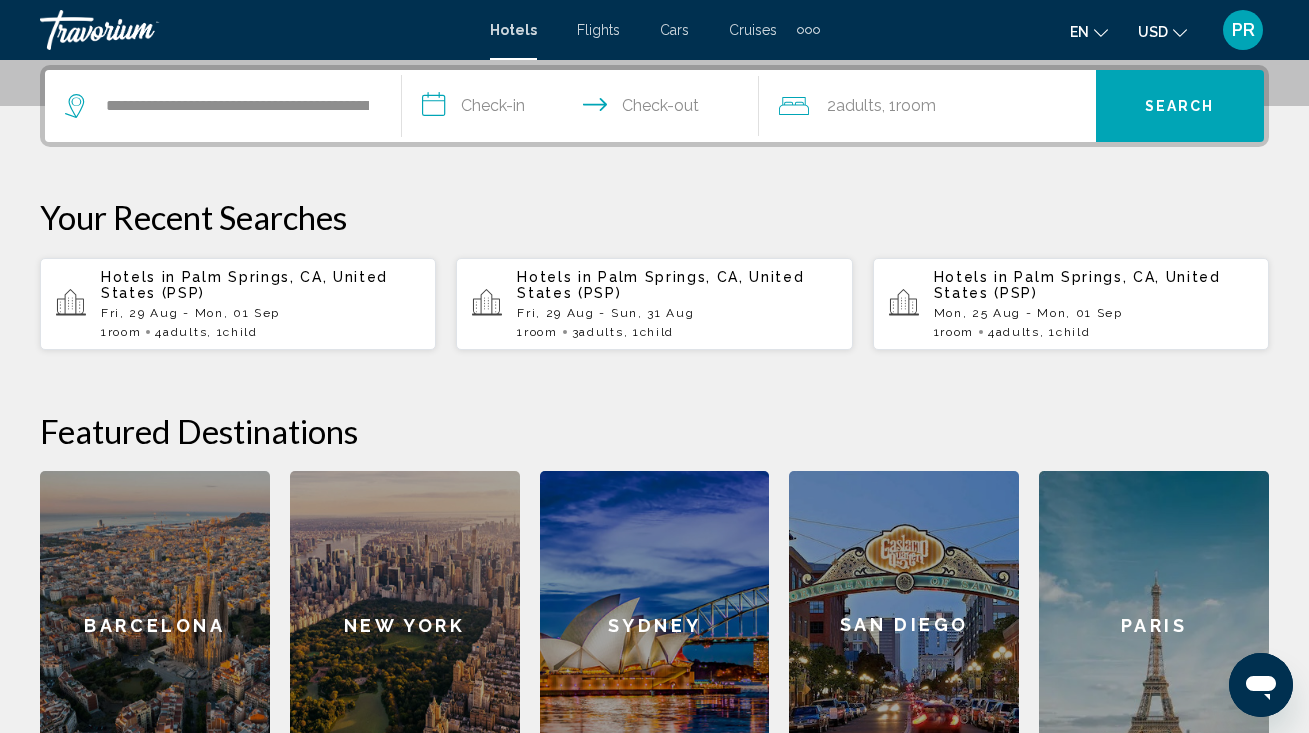 click on "Adults" at bounding box center [185, 332] 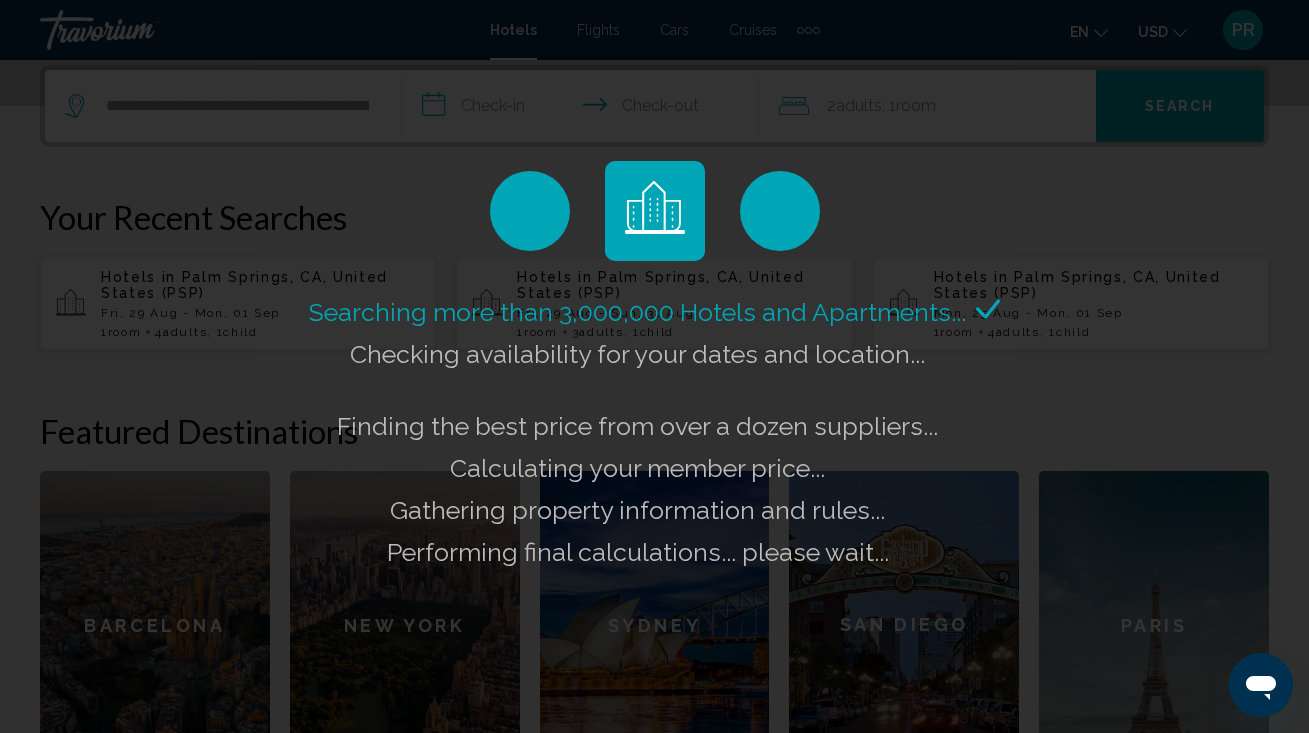 click on "Searching more than 3,000,000 Hotels and Apartments...
Checking availability for your dates and location..." 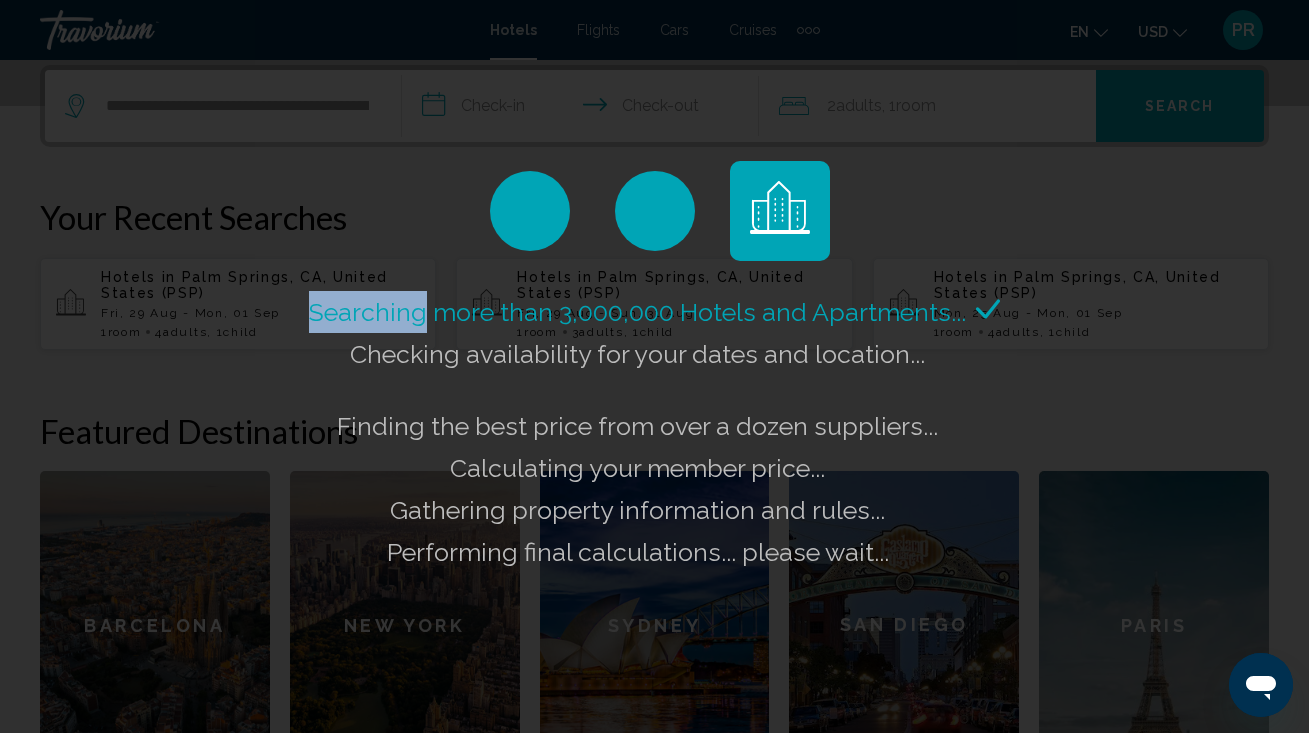 click on "Searching more than 3,000,000 Hotels and Apartments...
Checking availability for your dates and location..." 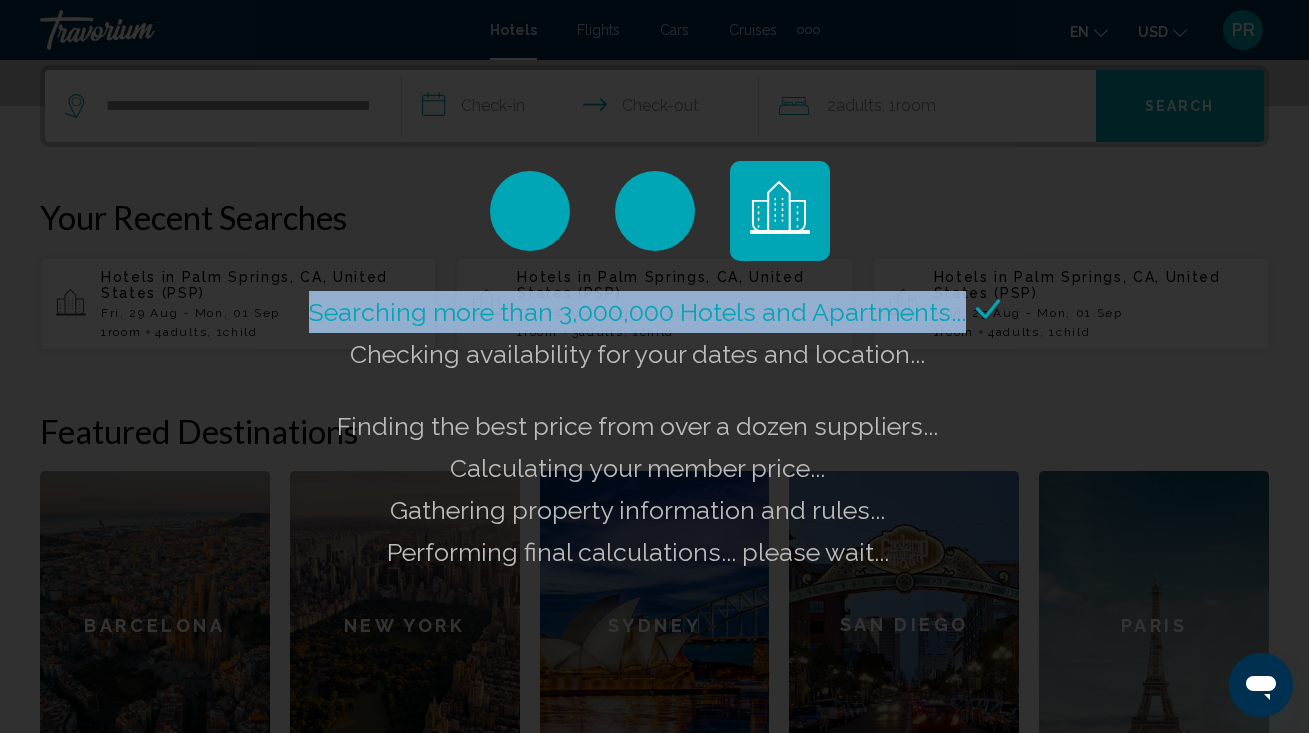 click on "Searching more than 3,000,000 Hotels and Apartments...
Checking availability for your dates and location..." 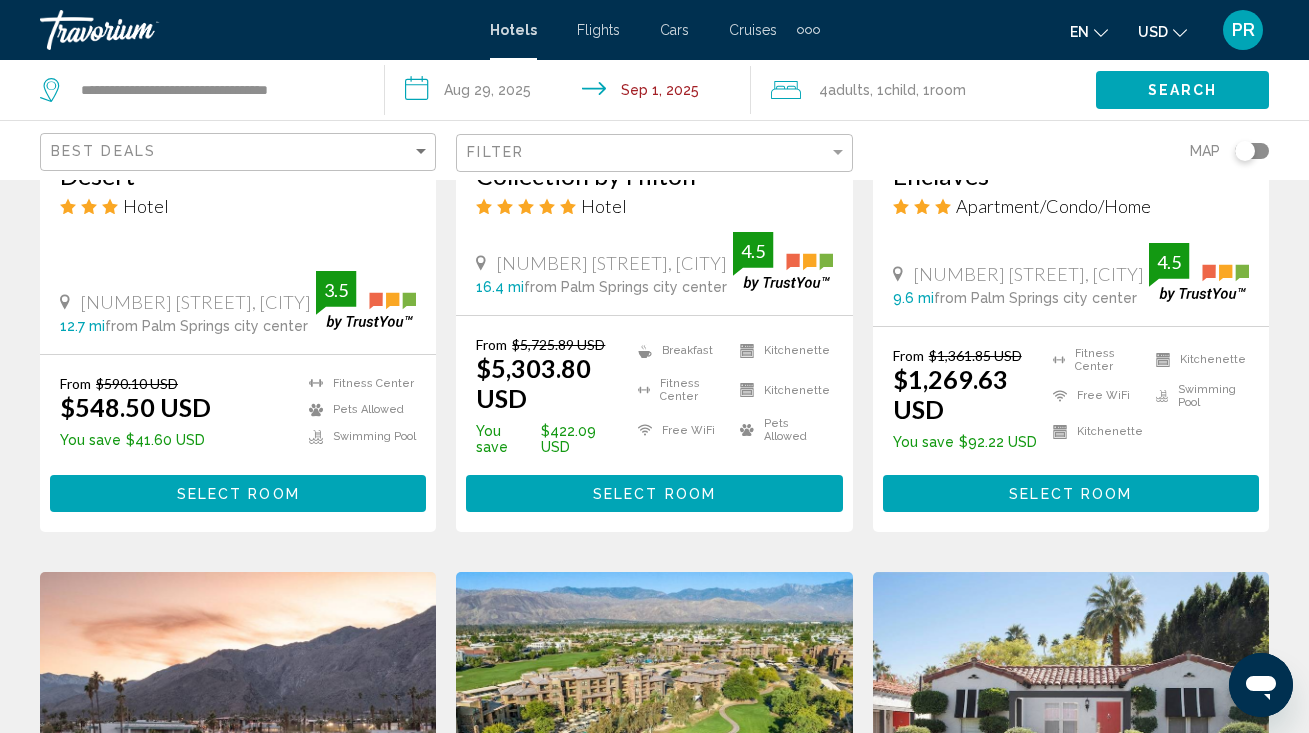 scroll, scrollTop: 1988, scrollLeft: 0, axis: vertical 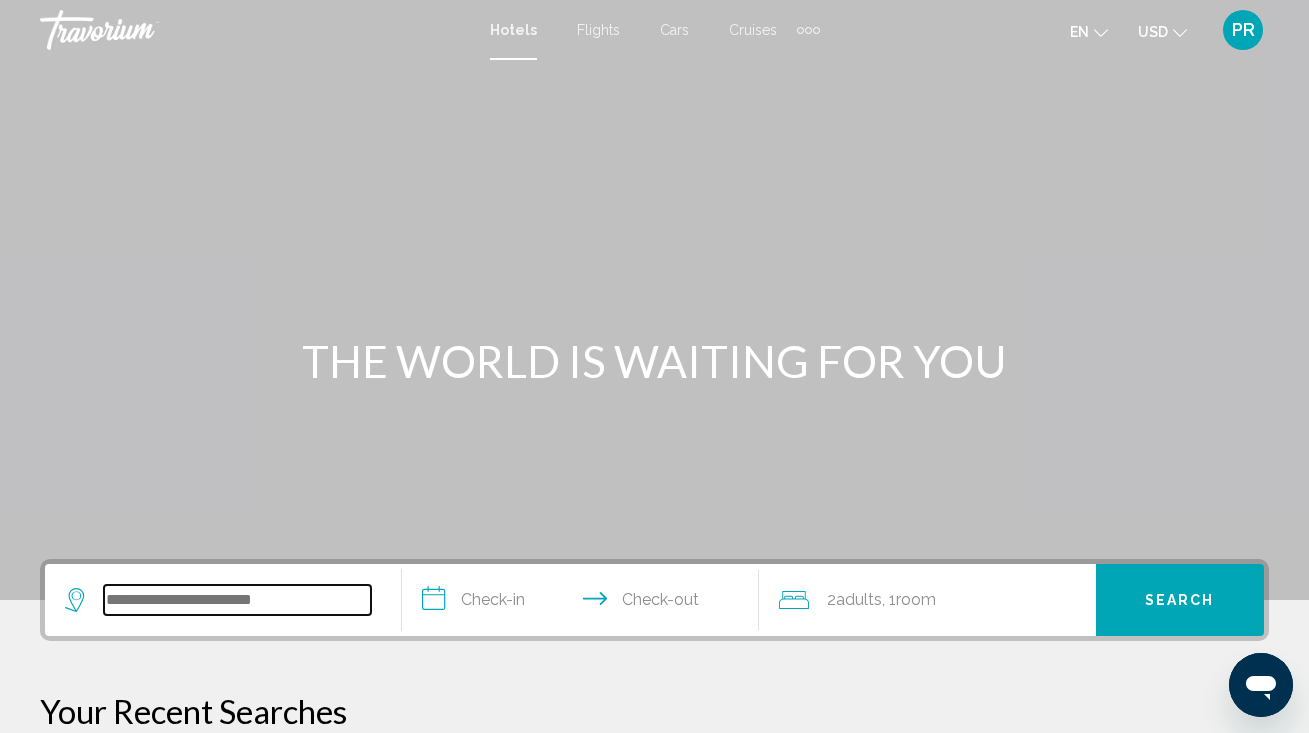 click at bounding box center (237, 600) 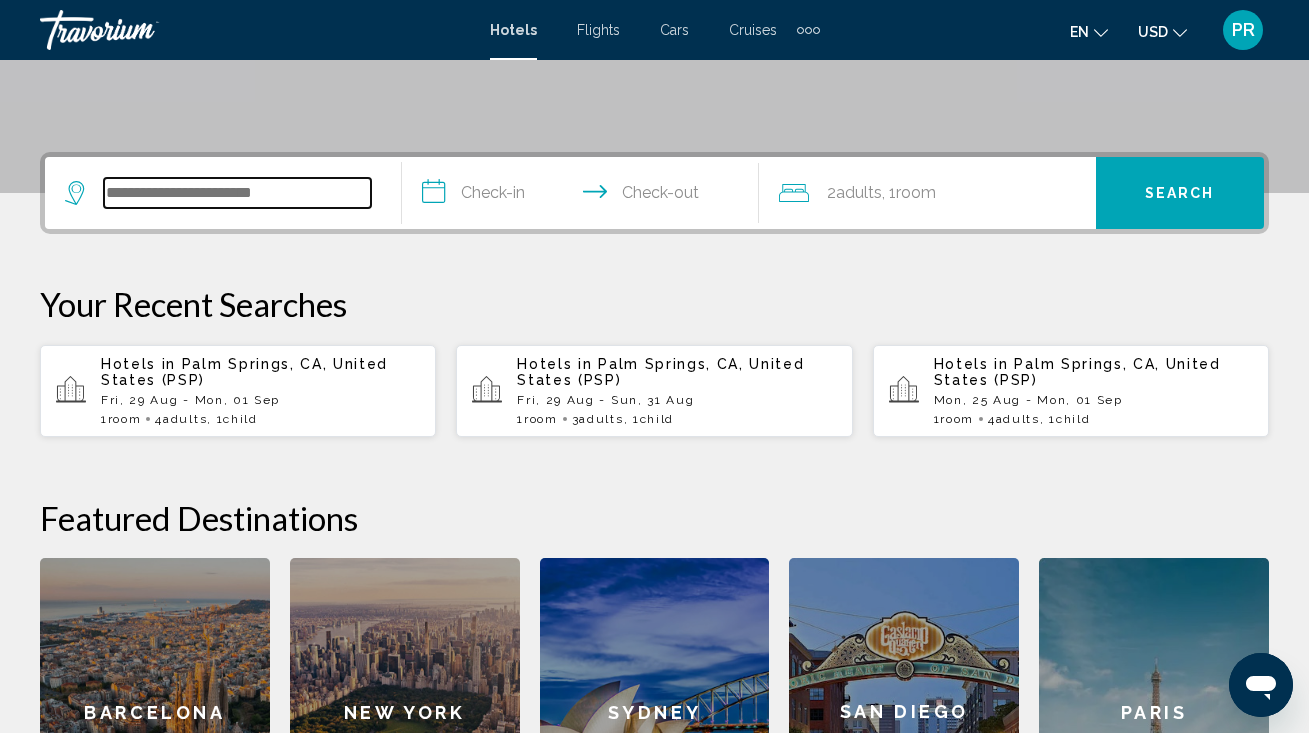 scroll, scrollTop: 494, scrollLeft: 0, axis: vertical 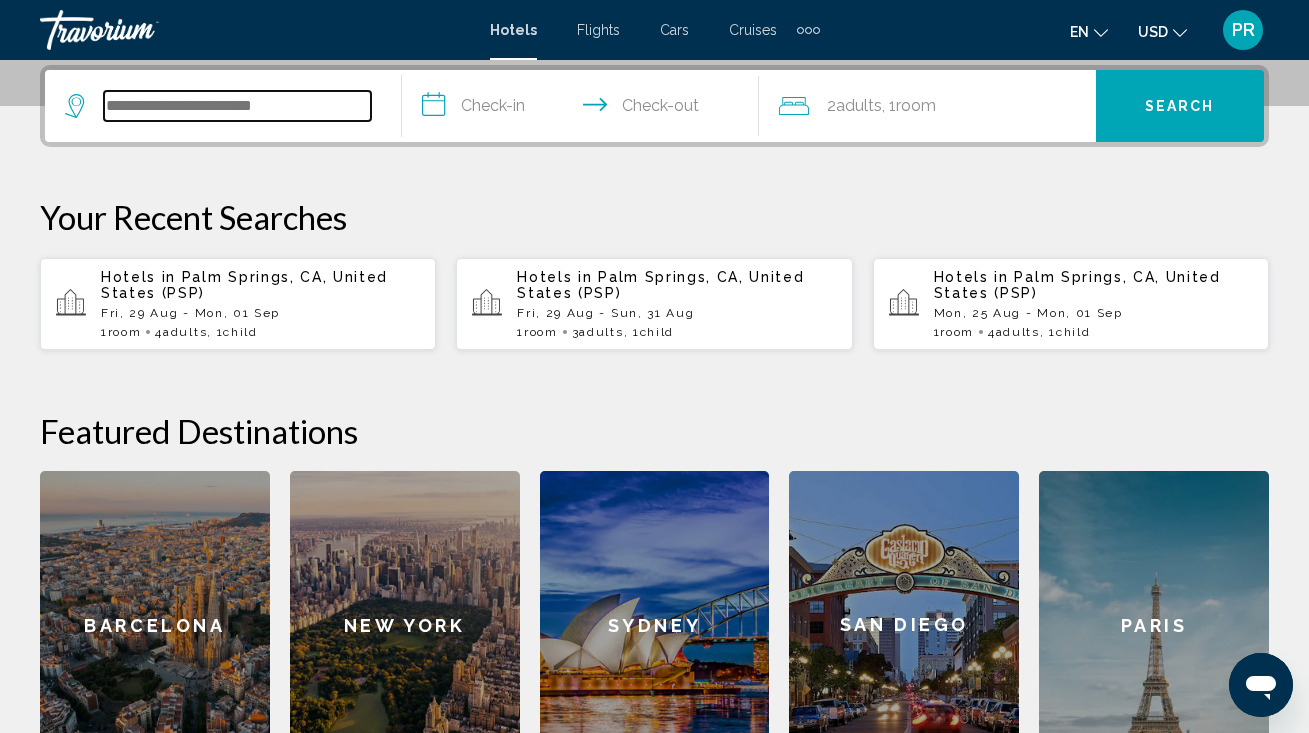type on "*" 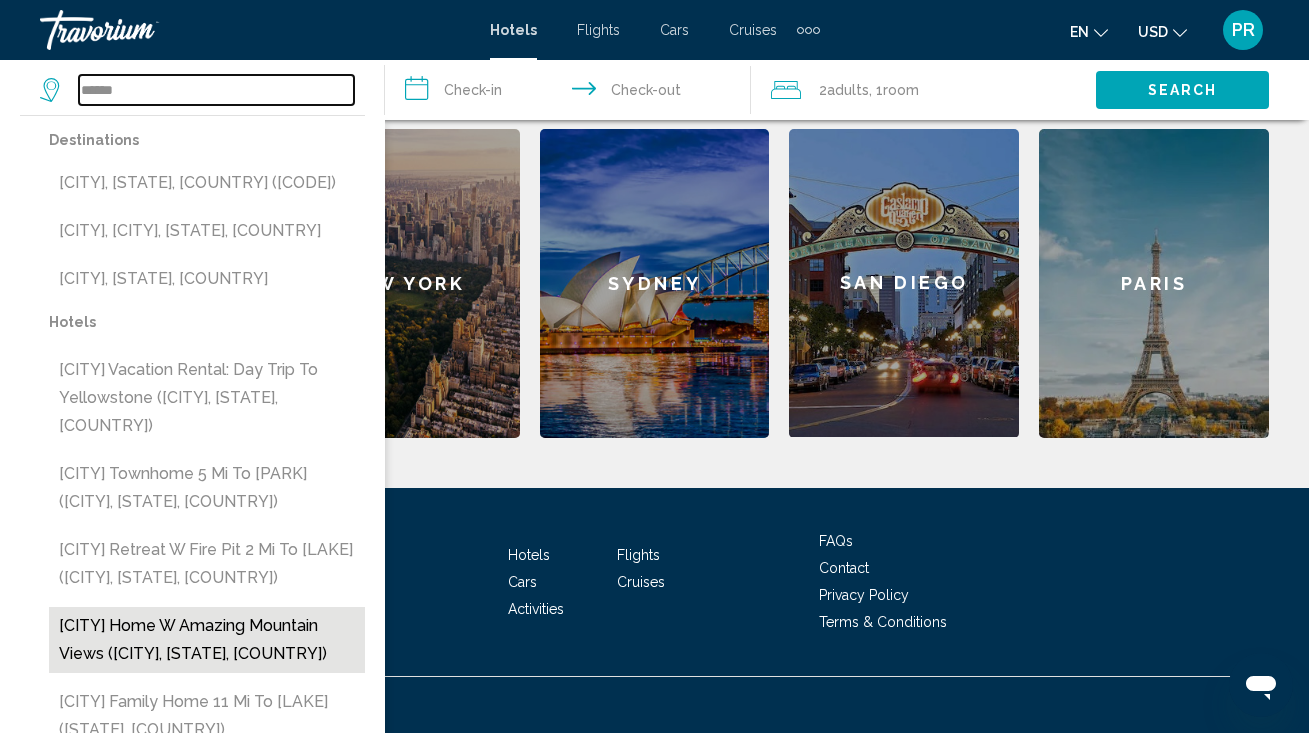 scroll, scrollTop: 839, scrollLeft: 0, axis: vertical 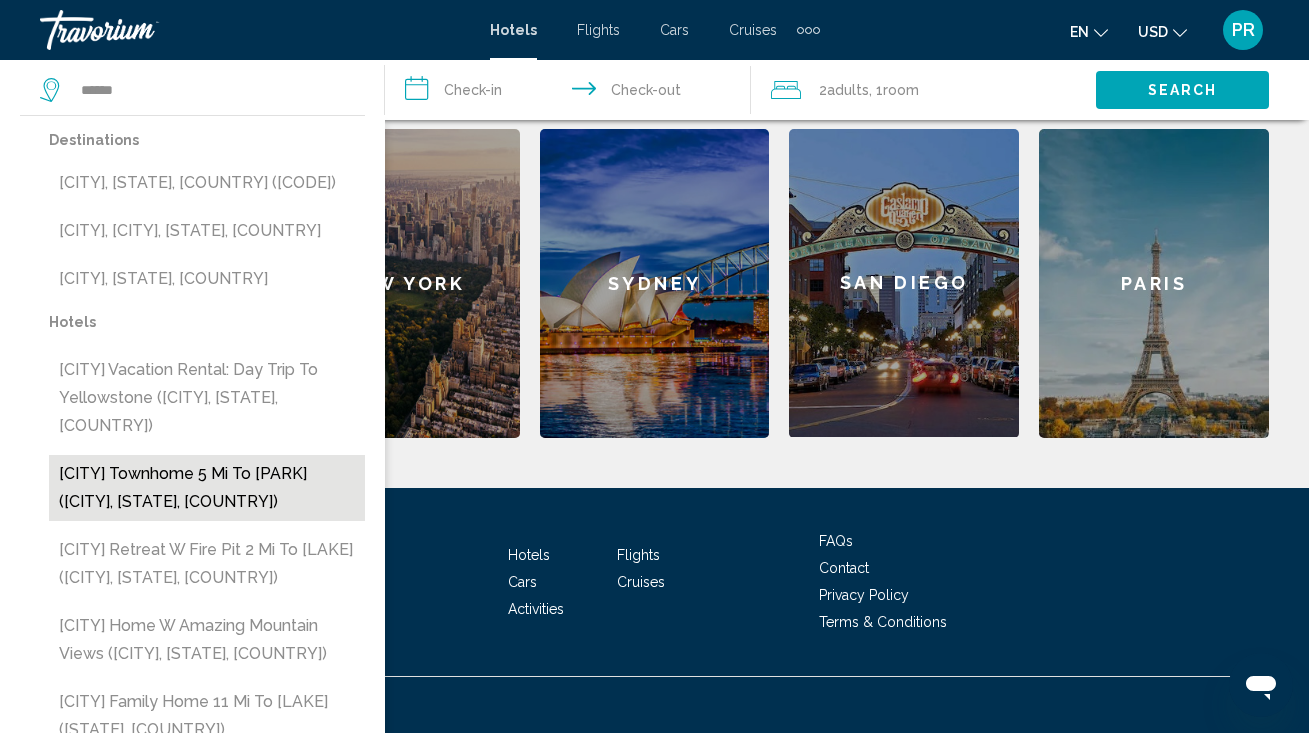 click on "Idaho Falls Townhome 5 Mi to Tauthaus Park (Idaho Falls, ID, US)" at bounding box center [207, 488] 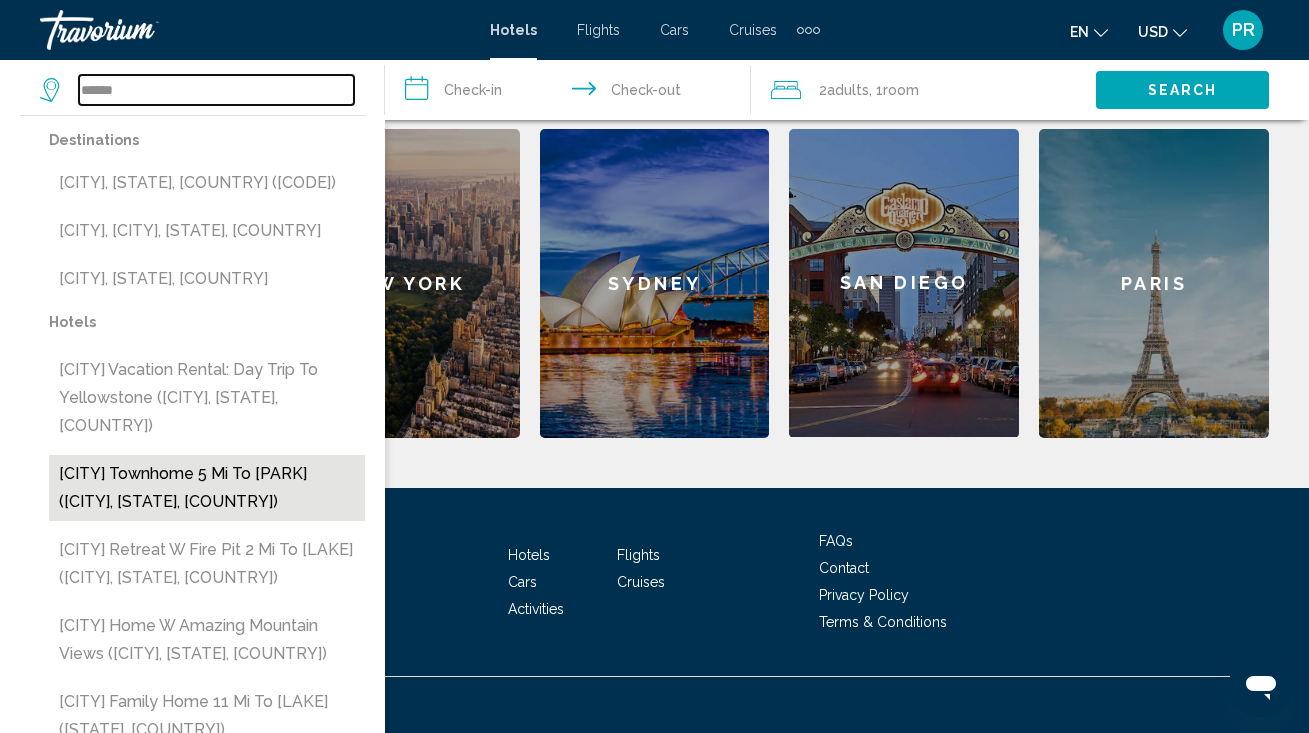 type on "**********" 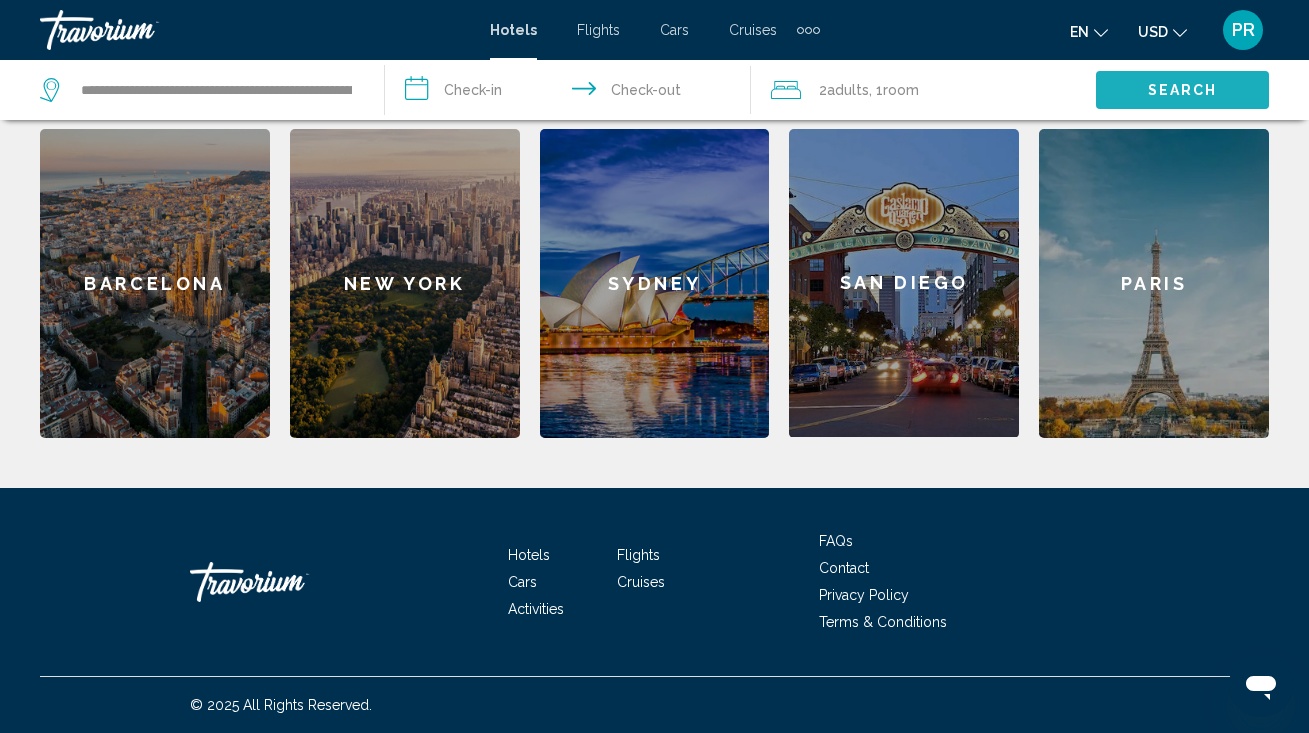 click on "Search" at bounding box center [1182, 89] 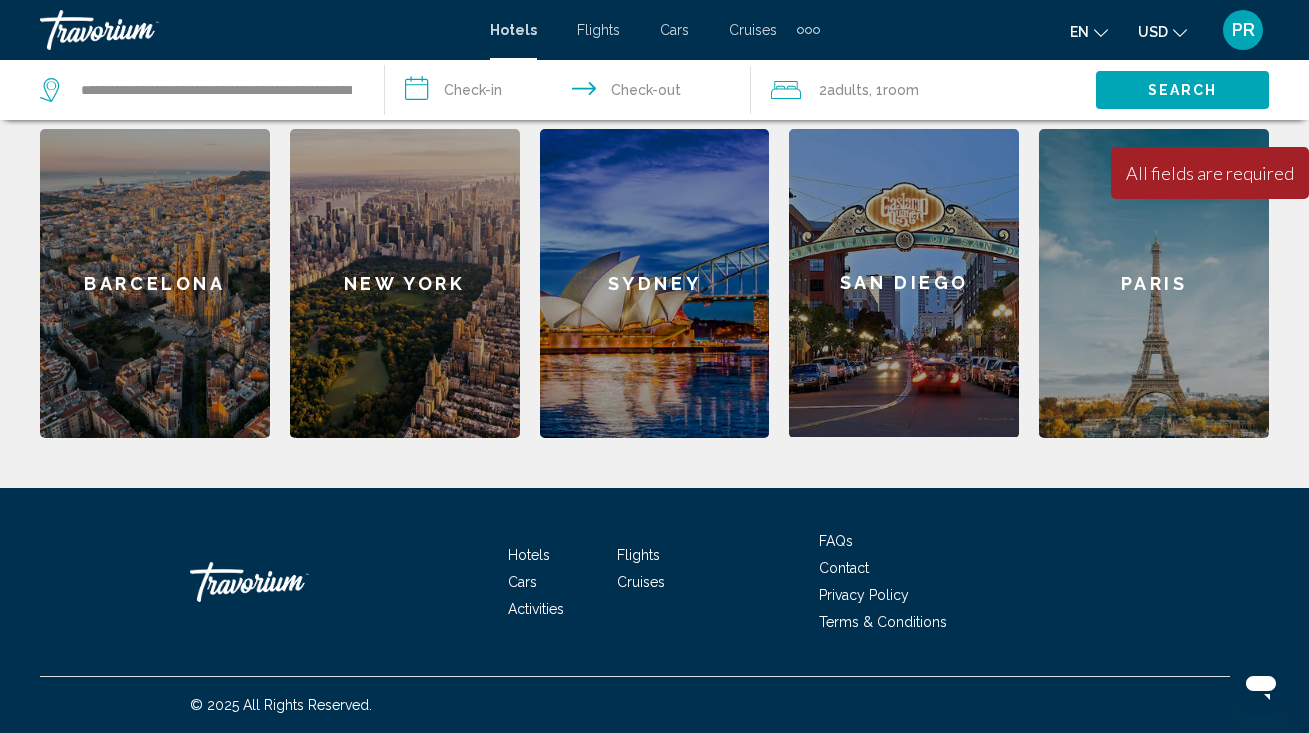 click on "Search" at bounding box center (1182, 89) 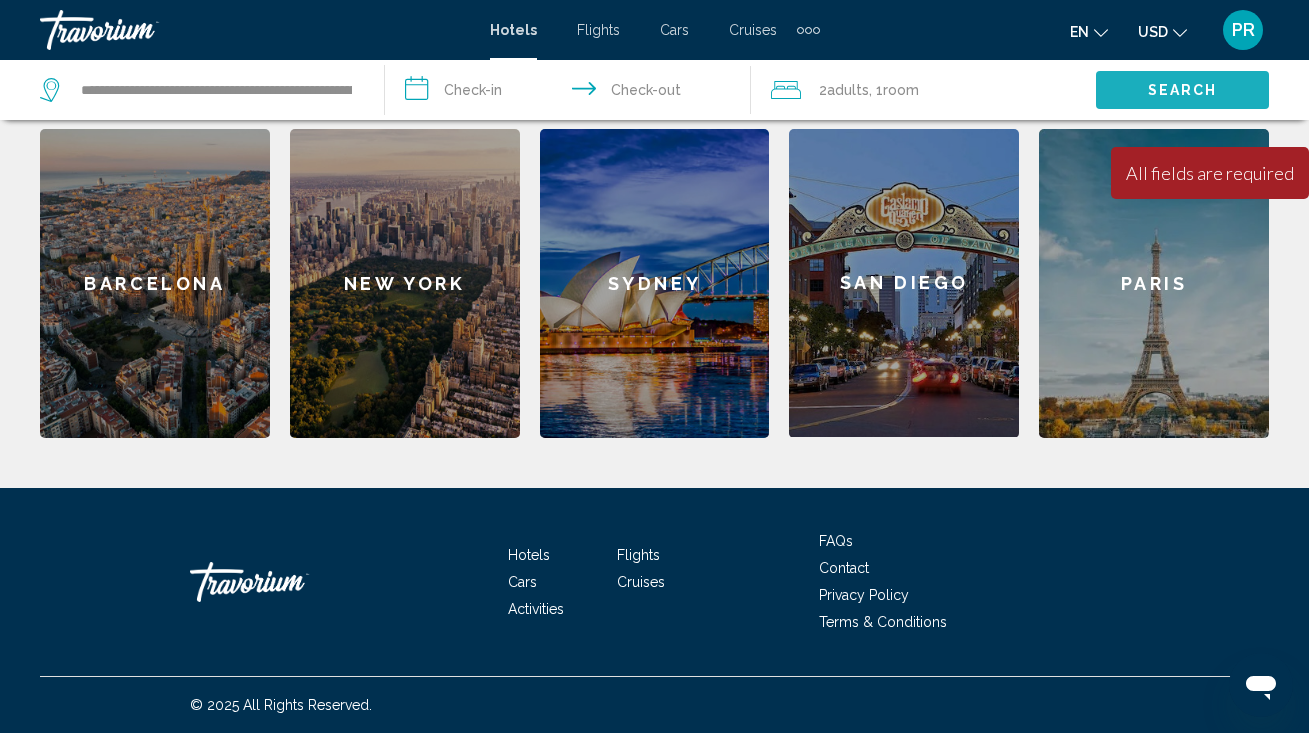 click on "Search" at bounding box center [1182, 89] 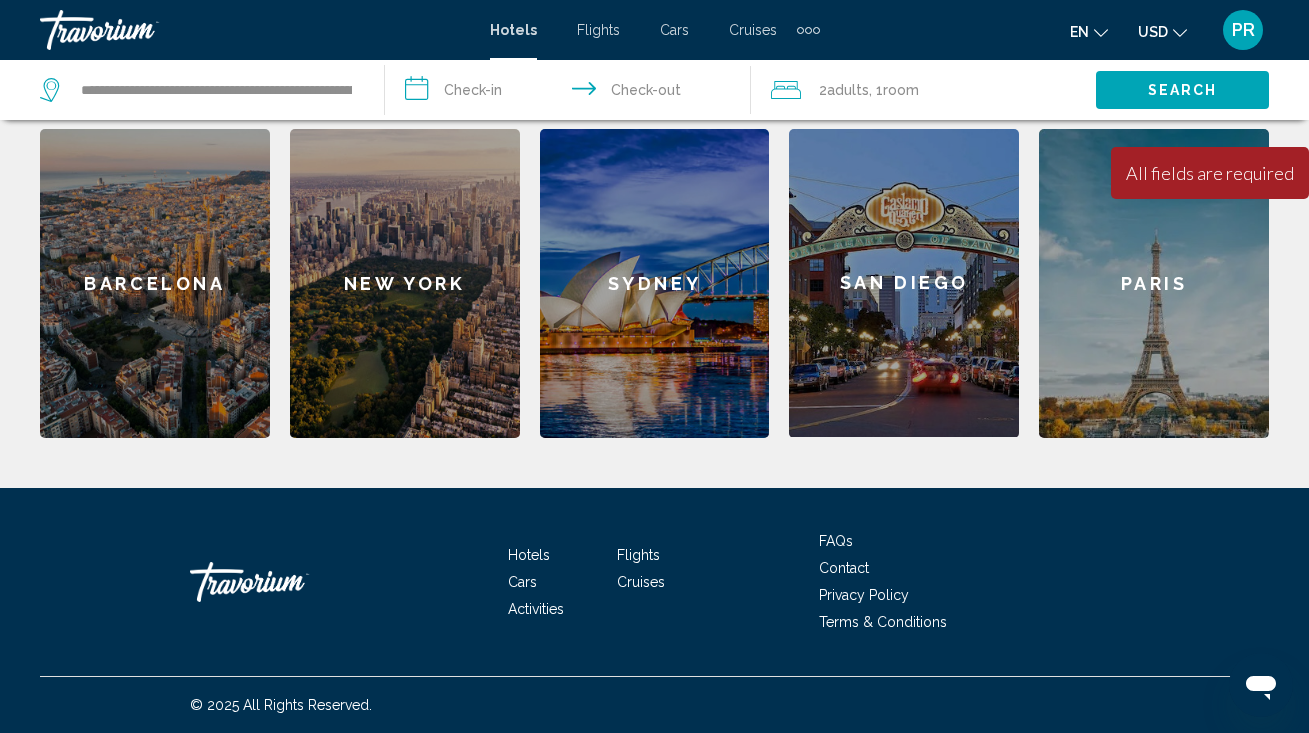 click on "**********" at bounding box center (571, 93) 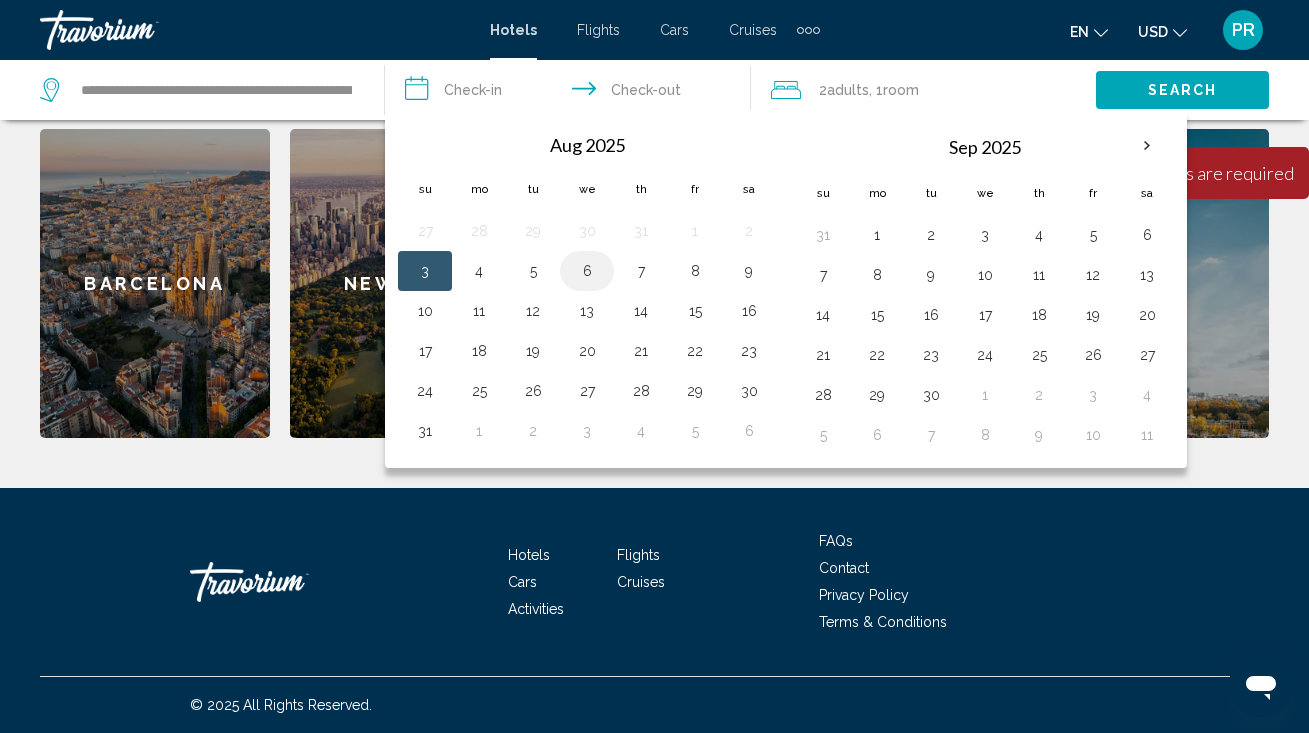 click on "6" at bounding box center (587, 271) 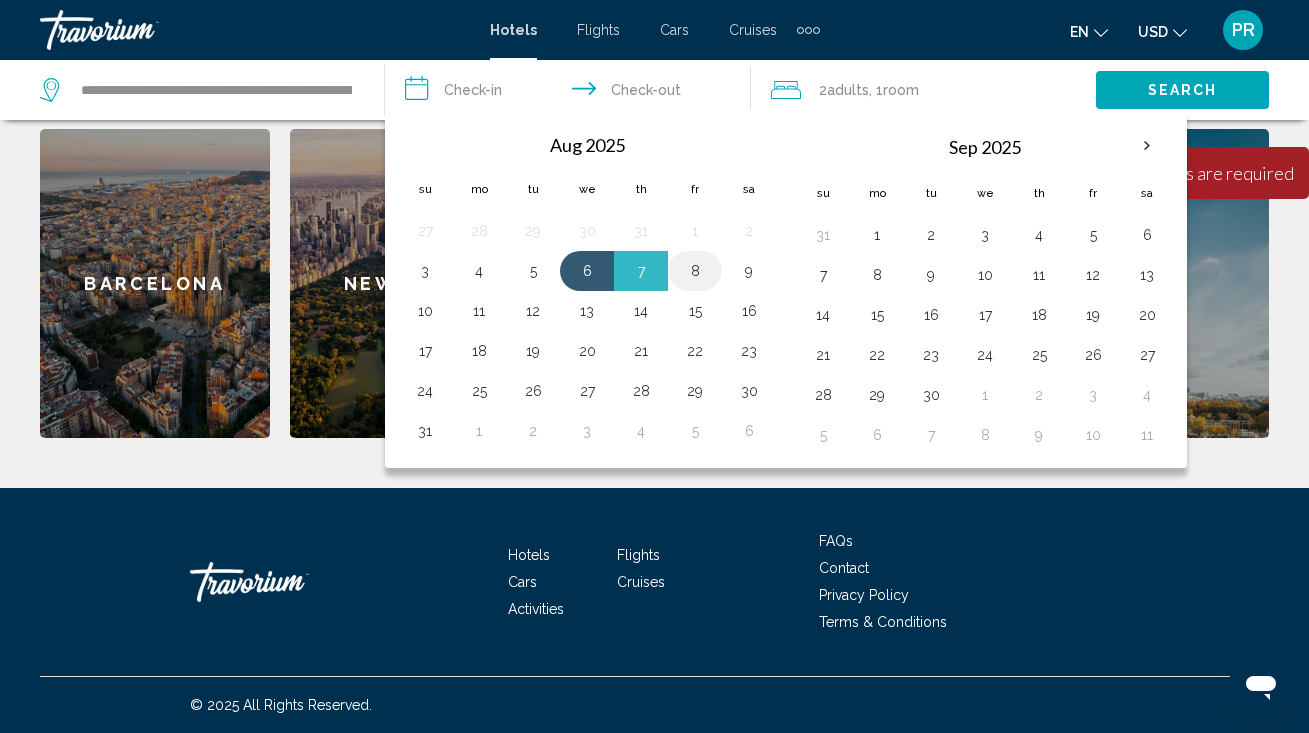 click on "8" at bounding box center [695, 271] 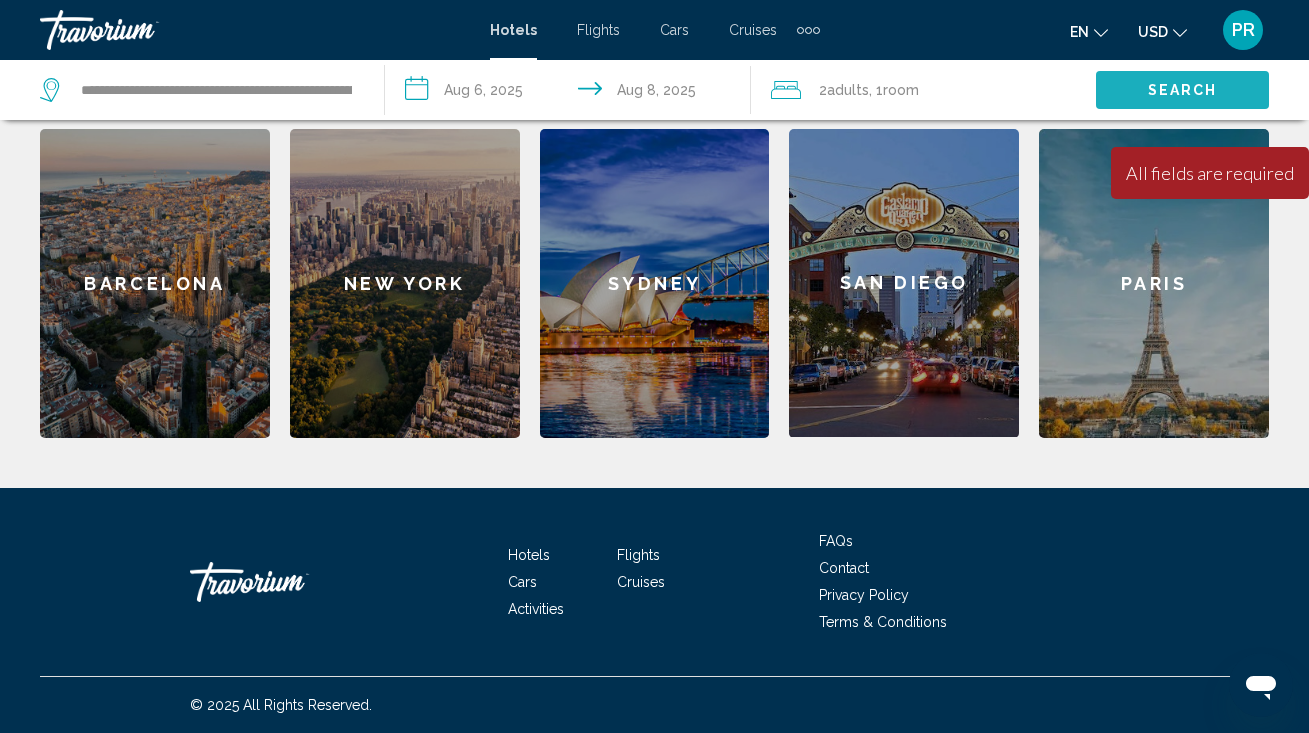 click on "Search" at bounding box center [1182, 89] 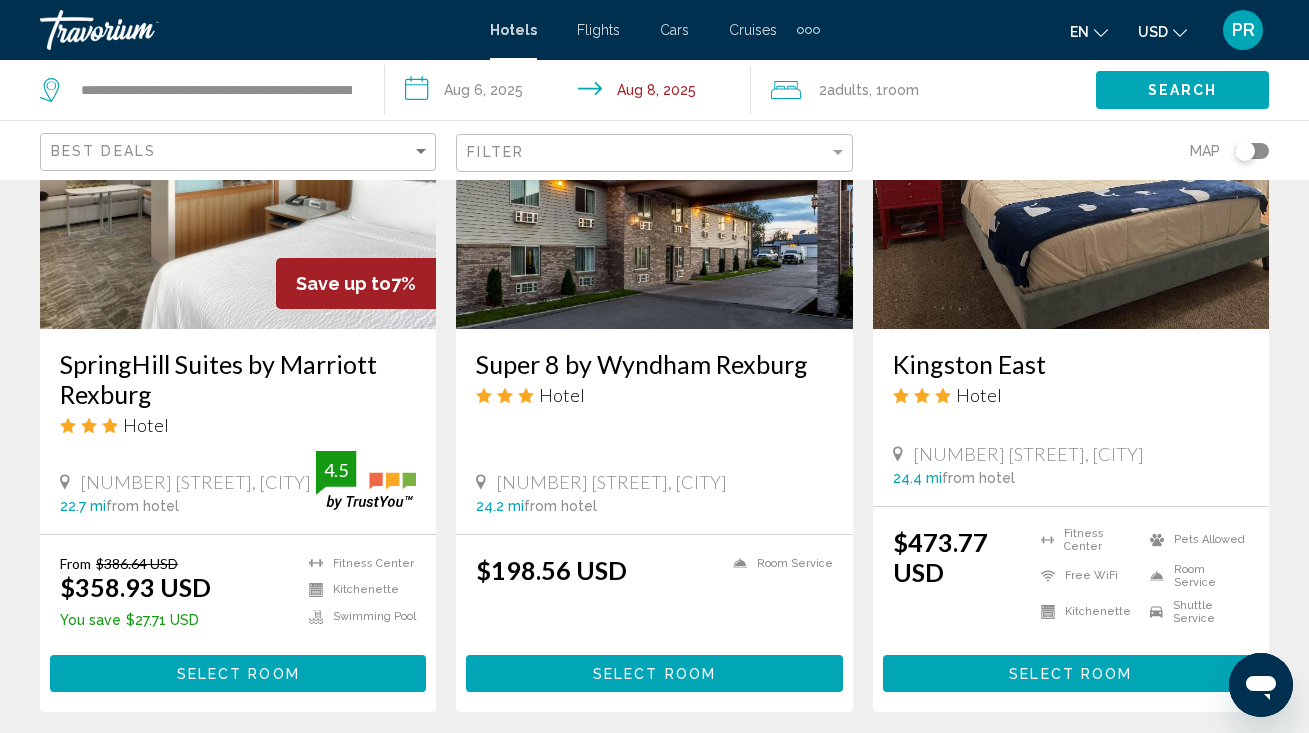 scroll, scrollTop: 2677, scrollLeft: 0, axis: vertical 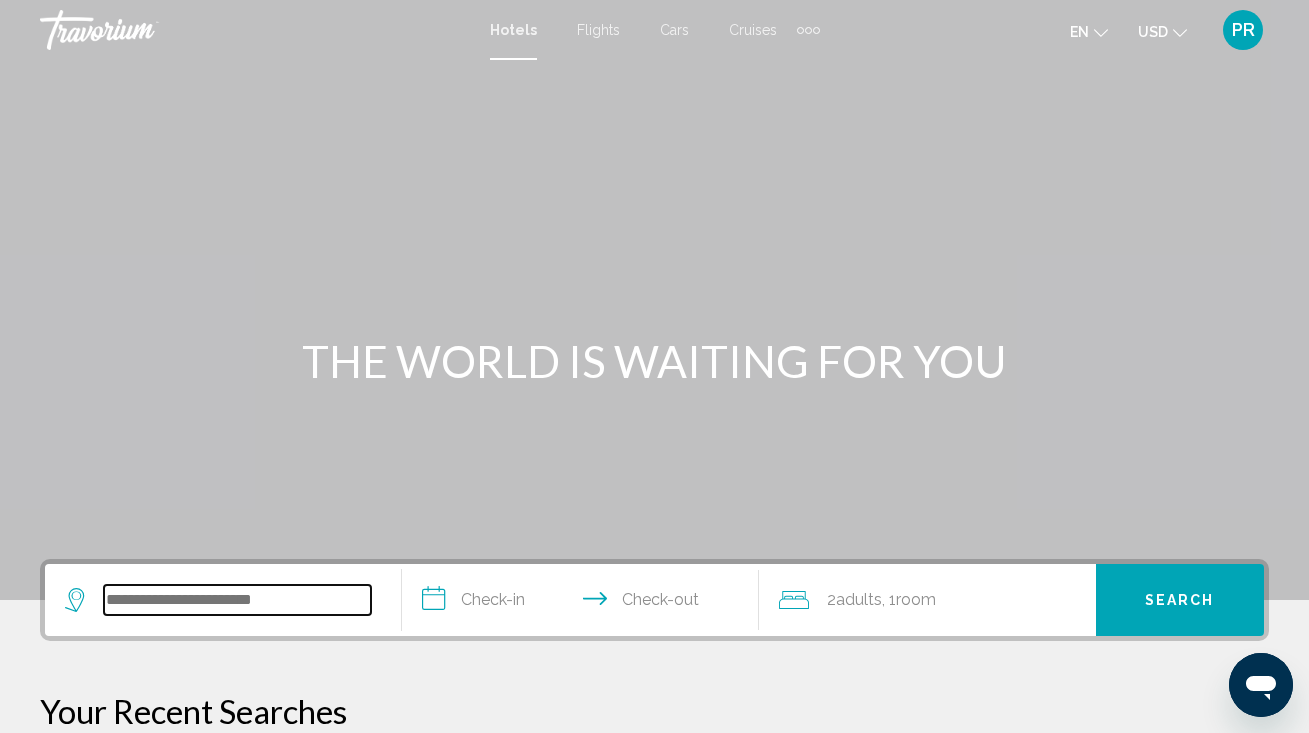 click at bounding box center (237, 600) 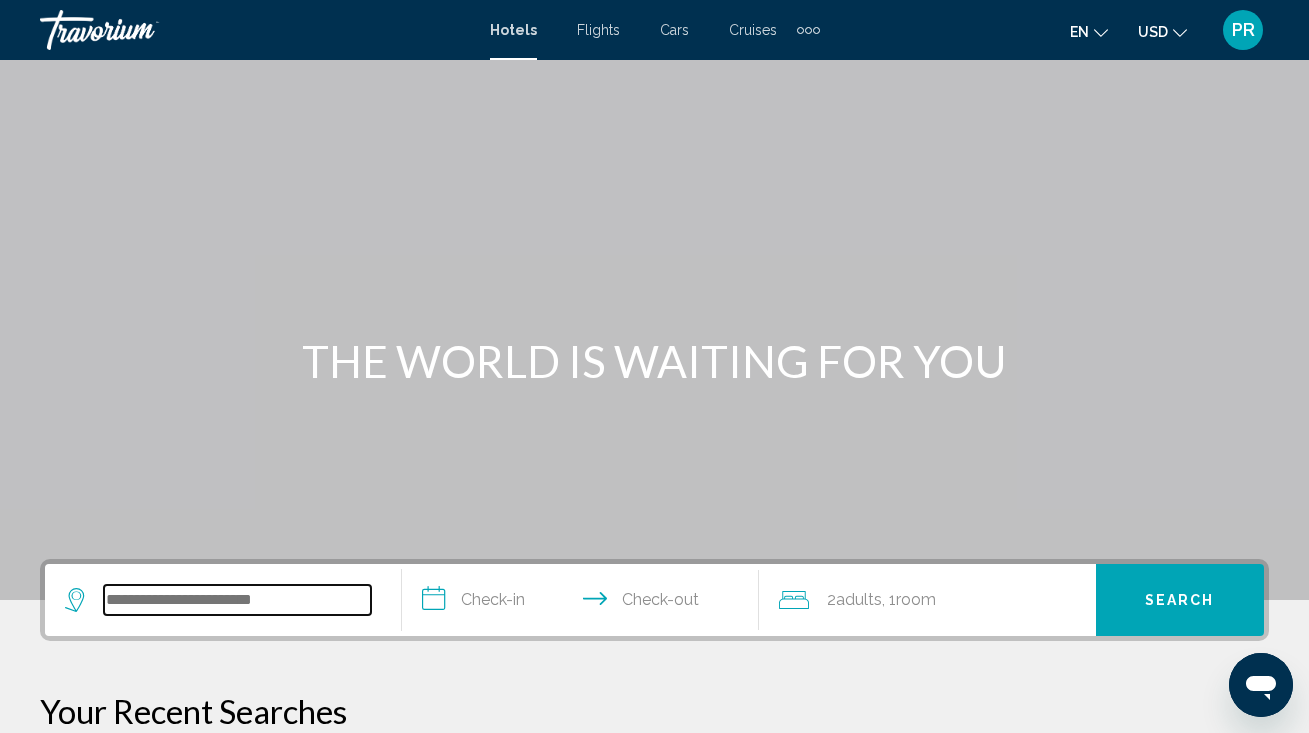 scroll, scrollTop: 494, scrollLeft: 0, axis: vertical 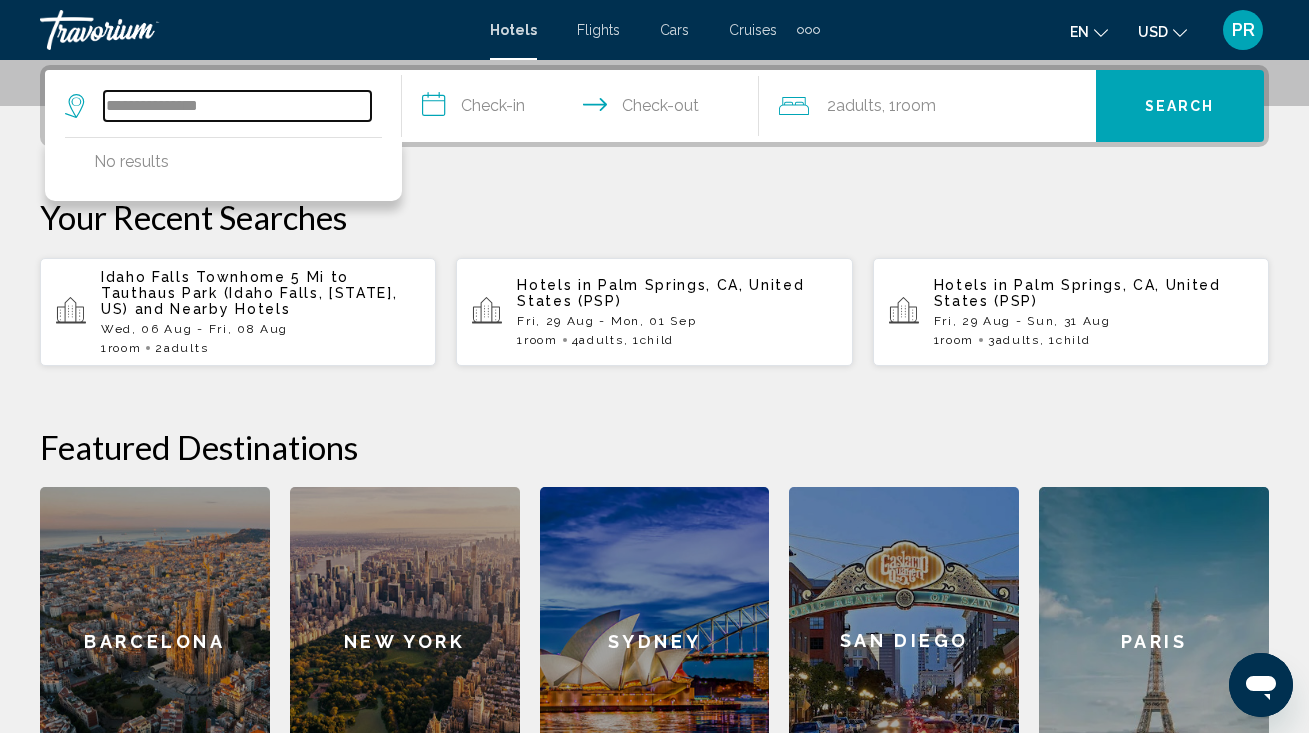 type on "**********" 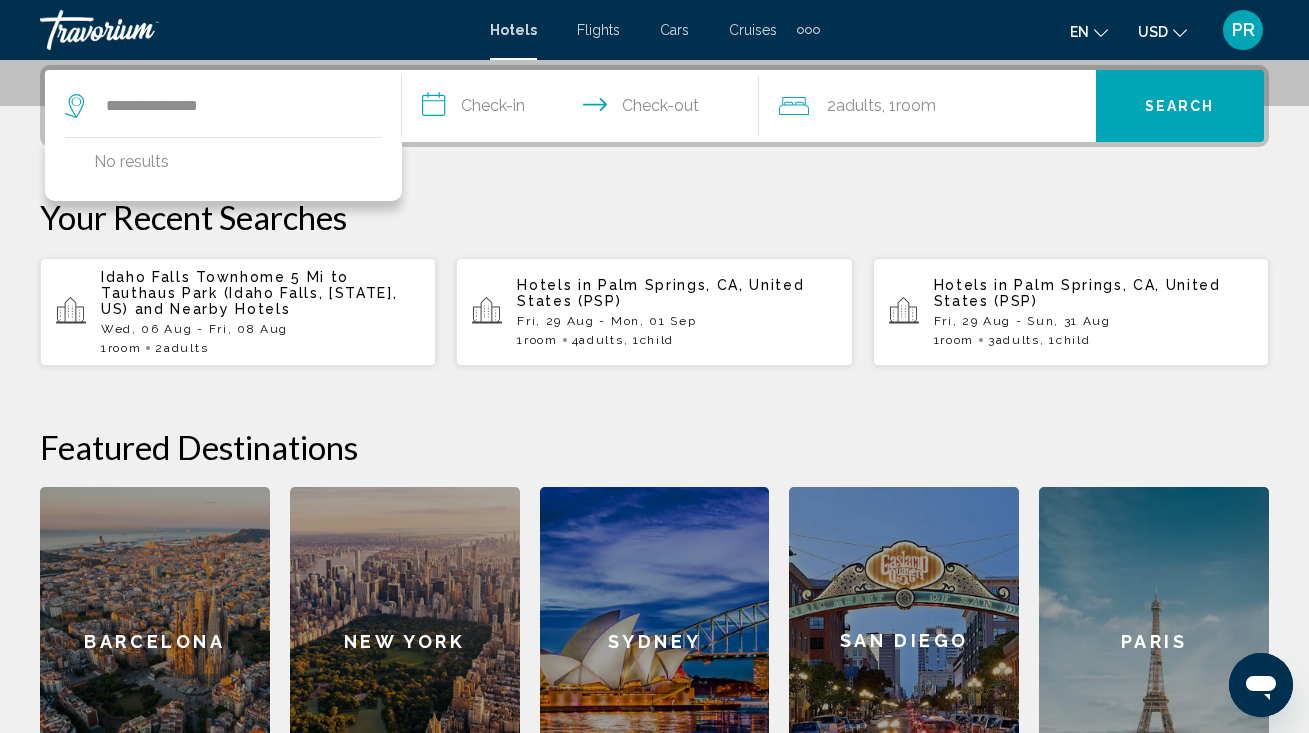 click on "**********" at bounding box center (584, 109) 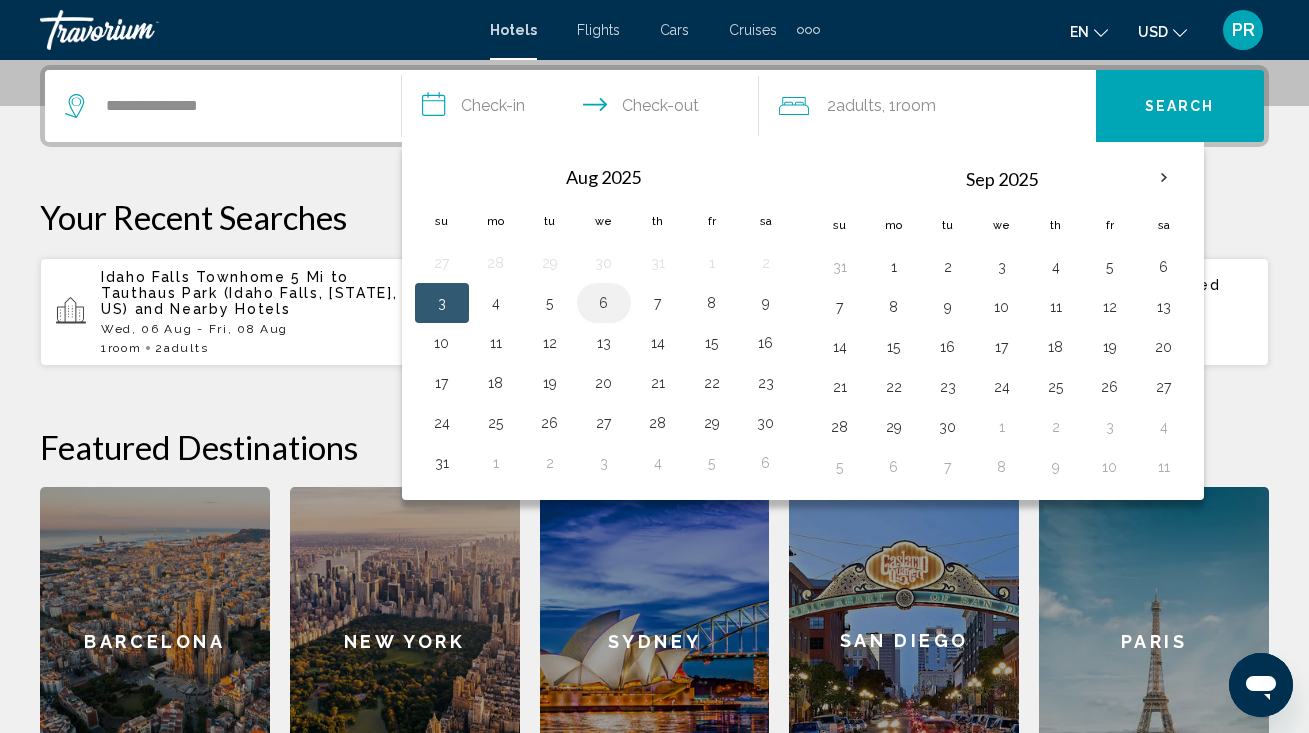 drag, startPoint x: 652, startPoint y: 304, endPoint x: 600, endPoint y: 312, distance: 52.611786 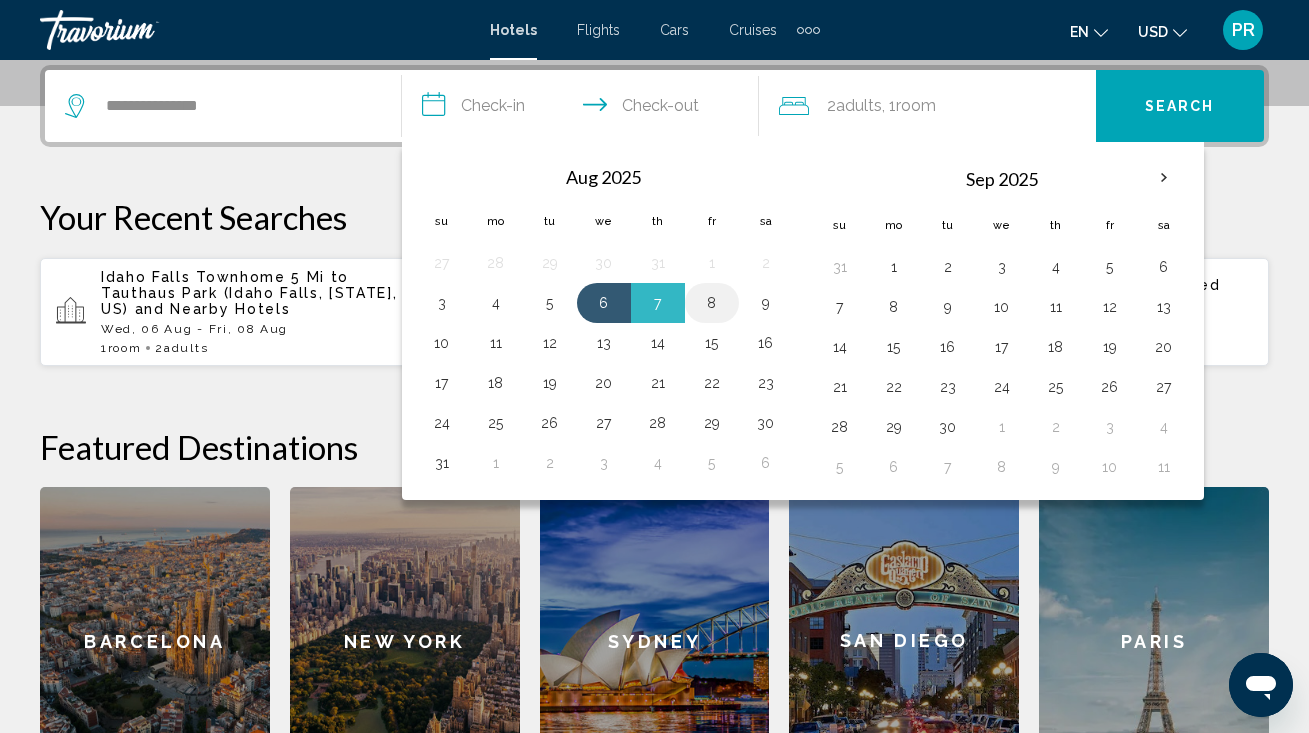 click on "8" at bounding box center [712, 303] 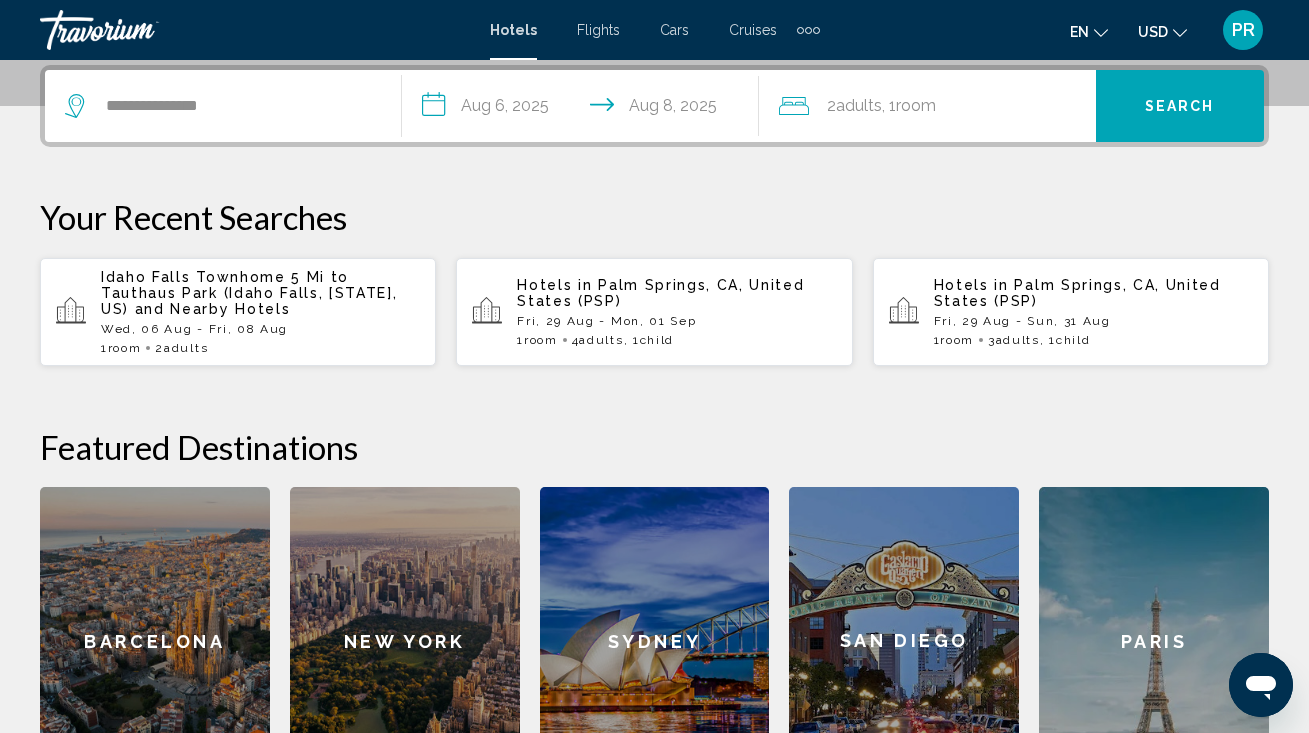 click on "Search" at bounding box center (1180, 107) 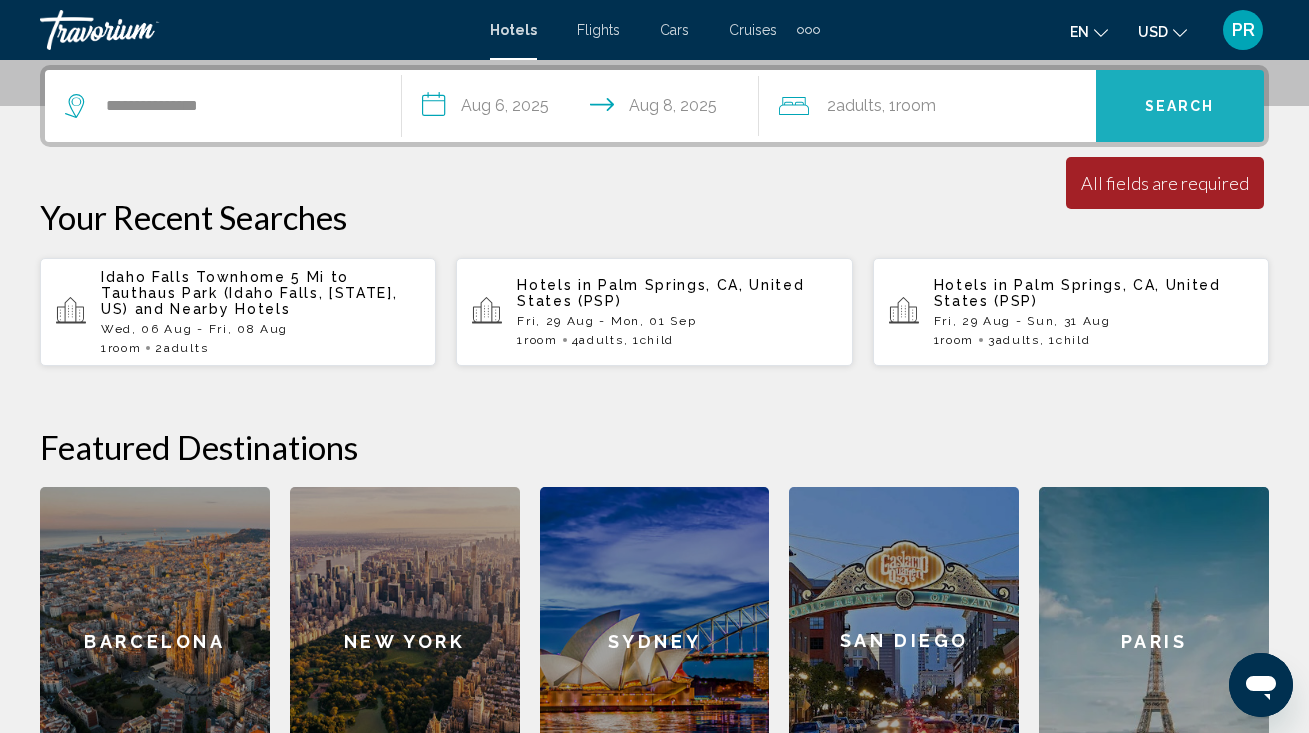 click on "Search" at bounding box center [1180, 107] 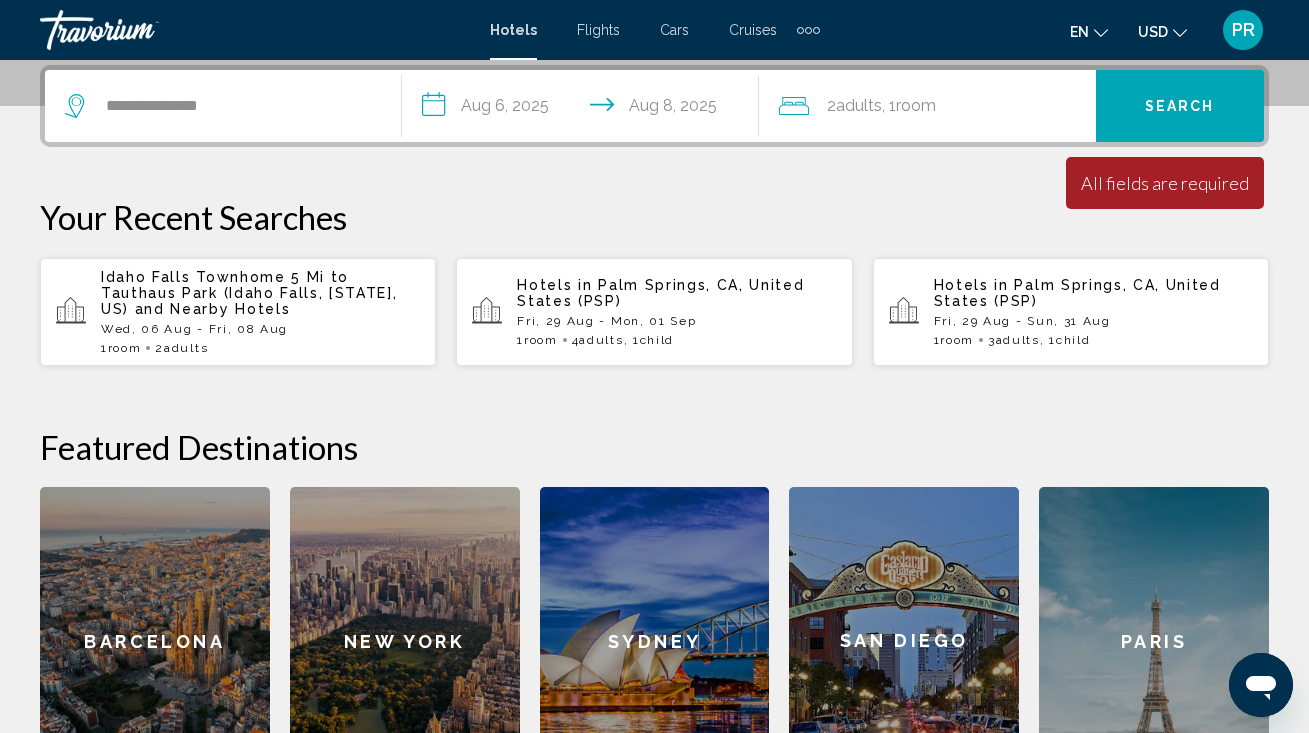 click on "**********" at bounding box center (223, 106) 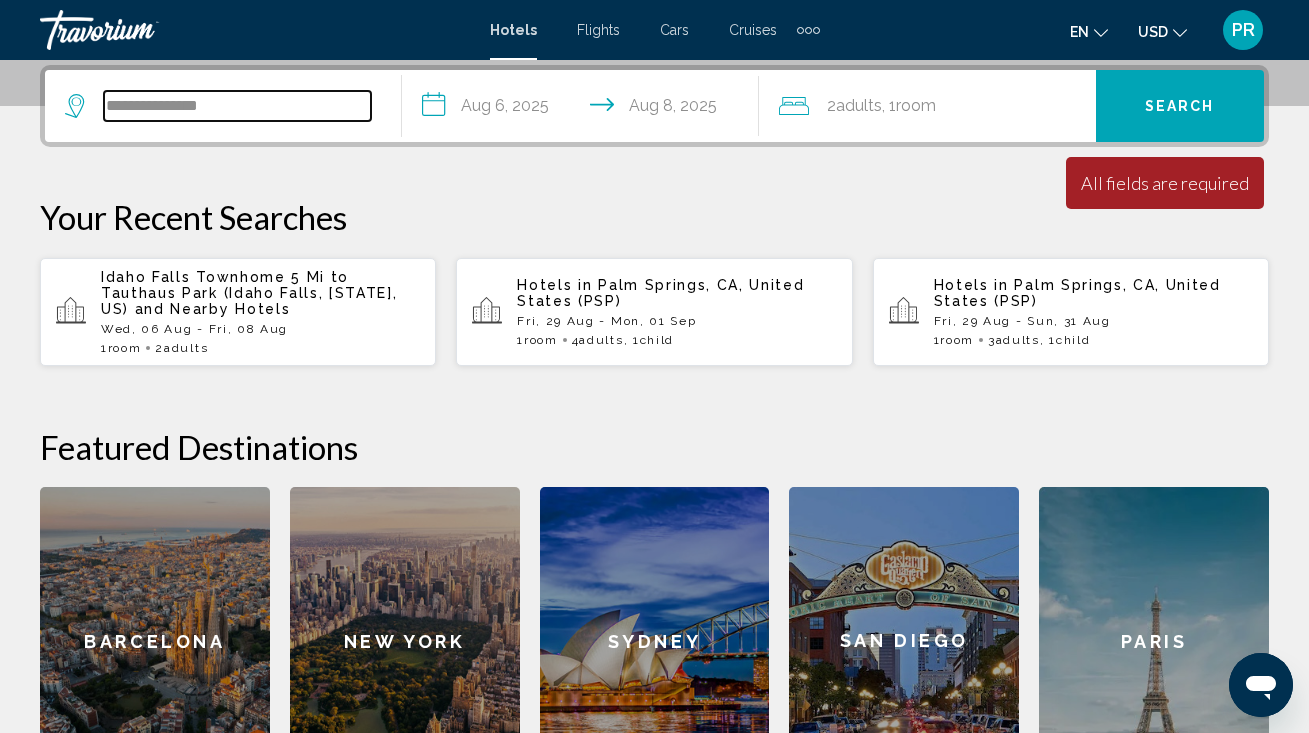 click on "**********" at bounding box center (237, 106) 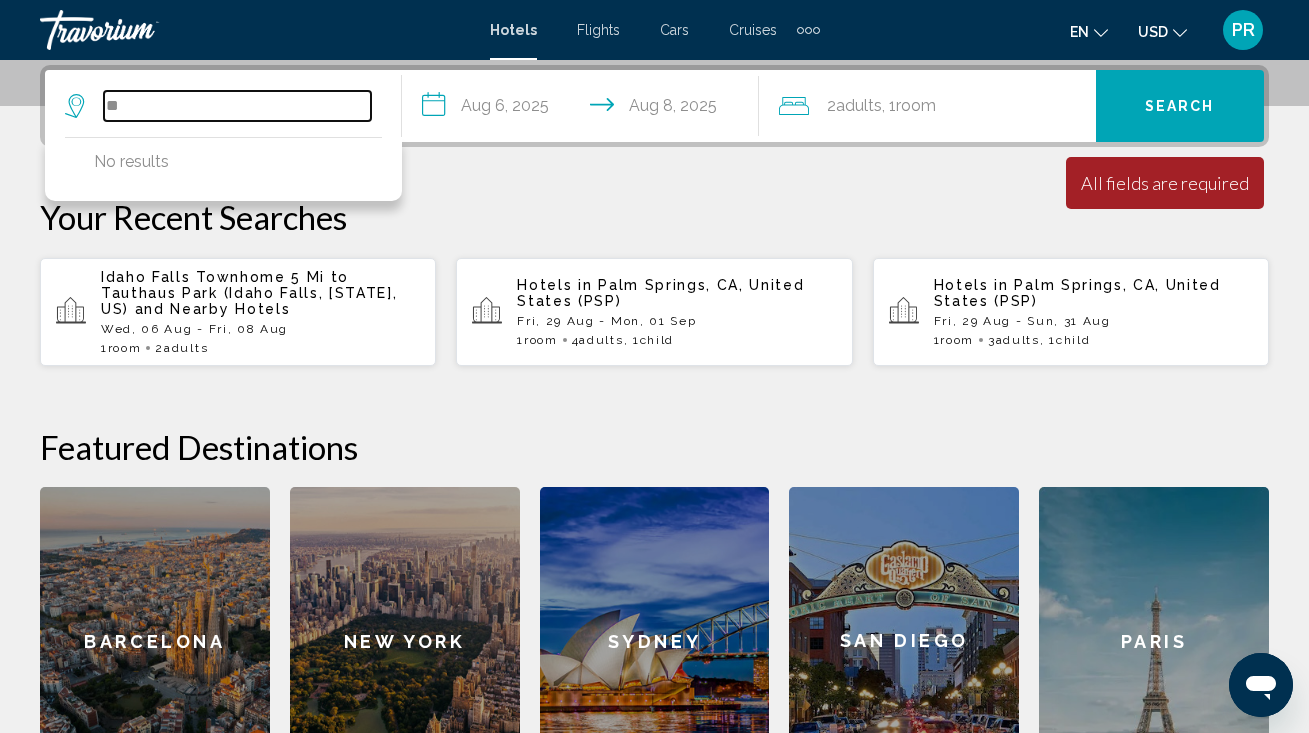 type on "*" 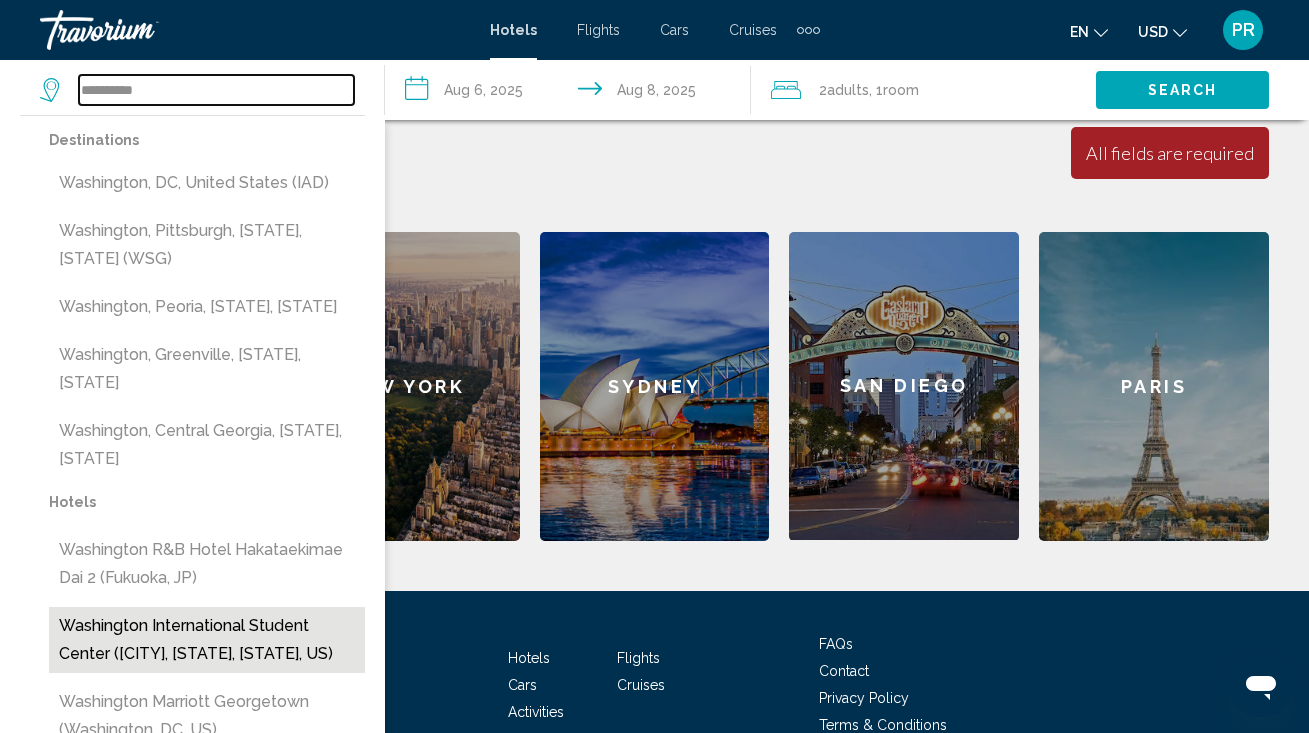scroll, scrollTop: 765, scrollLeft: 0, axis: vertical 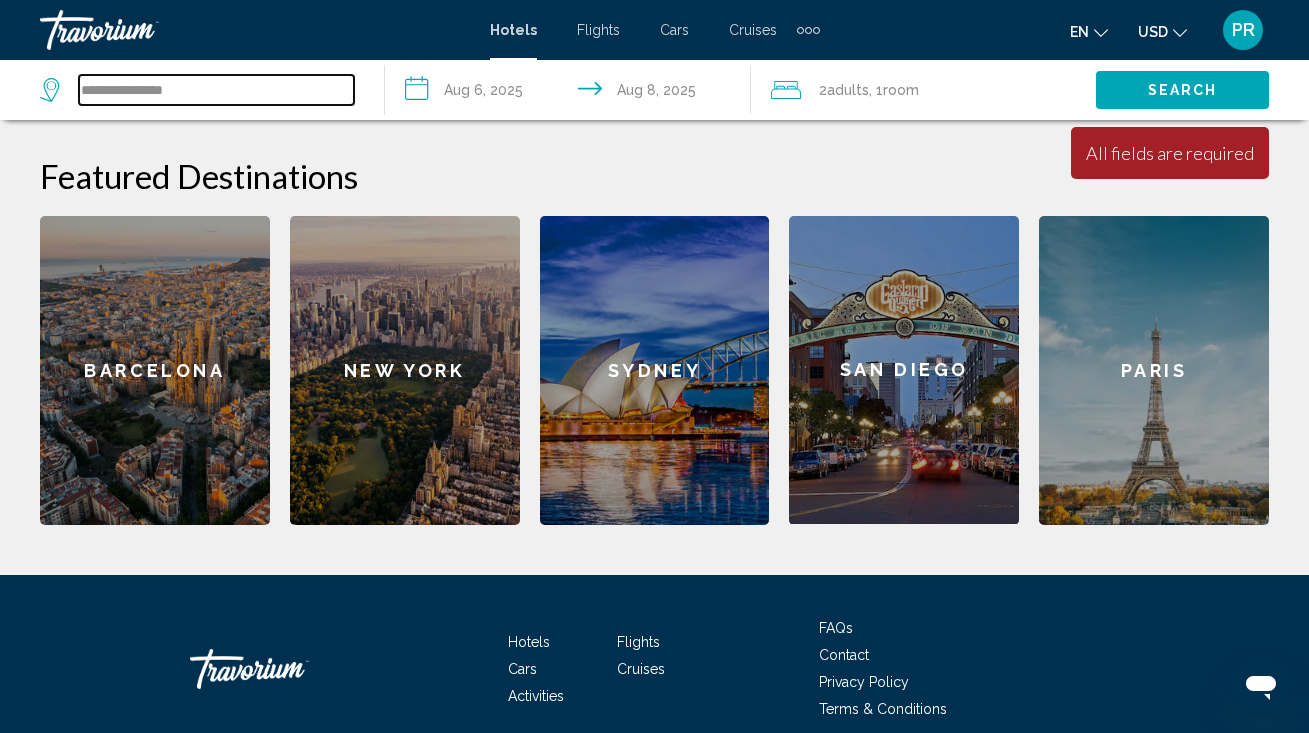 click on "**********" at bounding box center (216, 90) 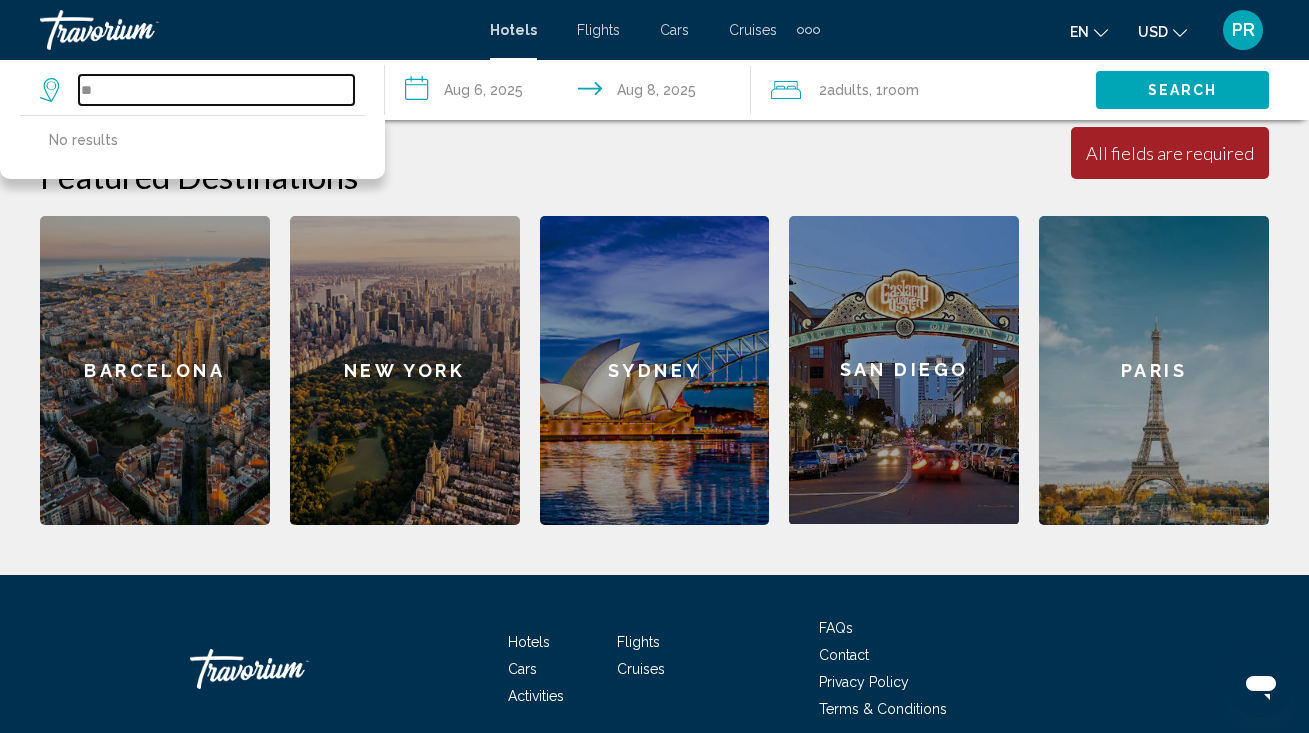 type on "*" 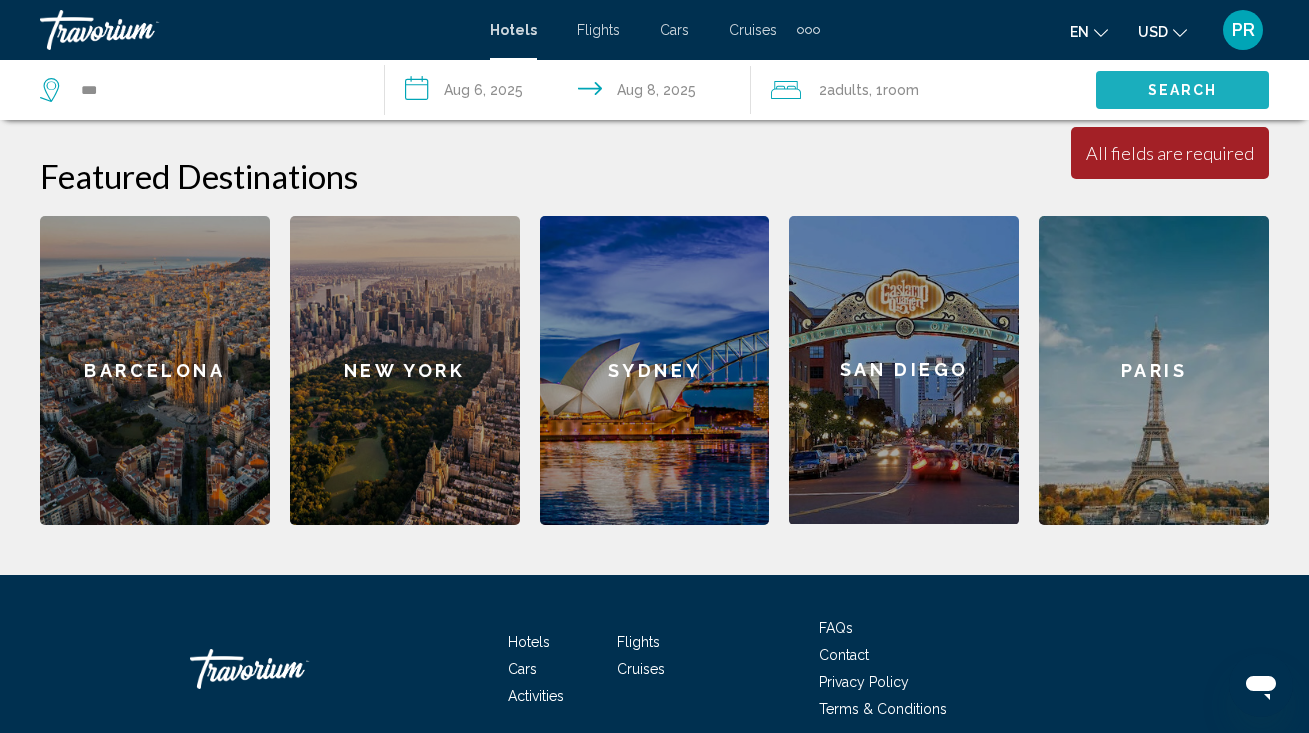 click on "Search" at bounding box center [1182, 89] 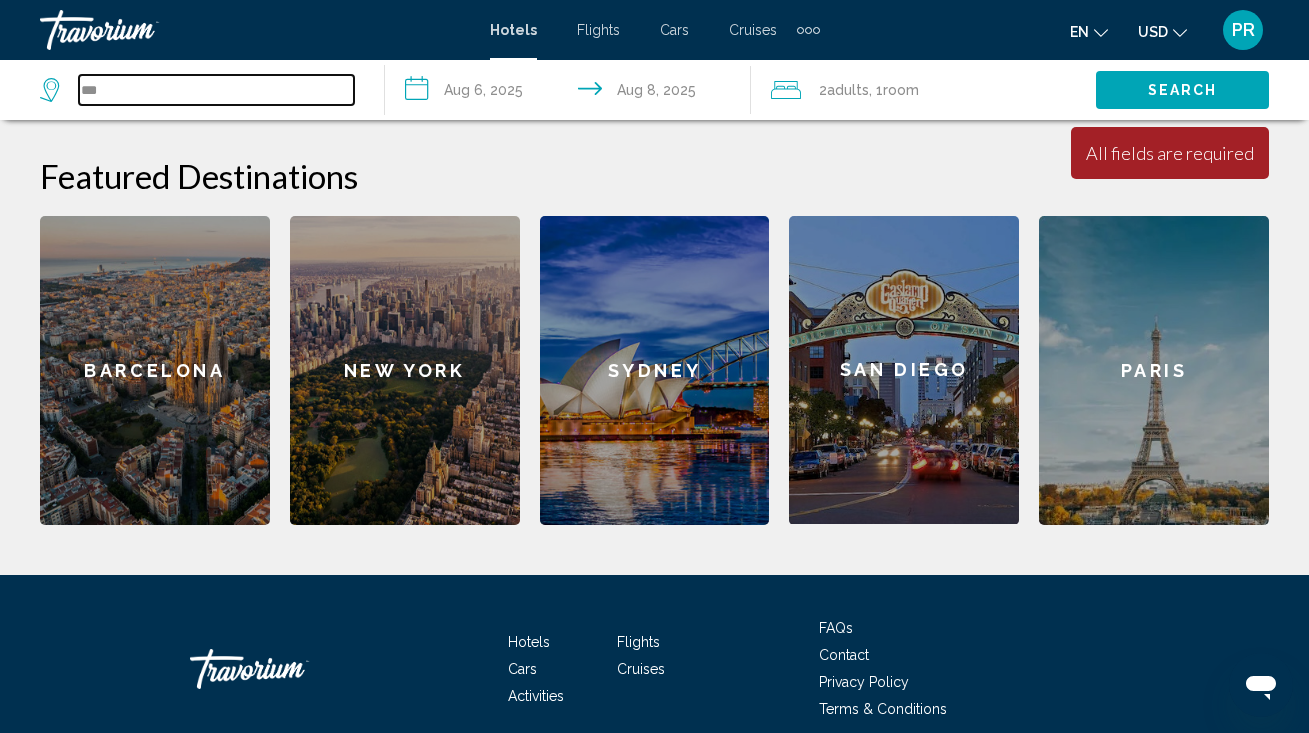 click on "***" at bounding box center (216, 90) 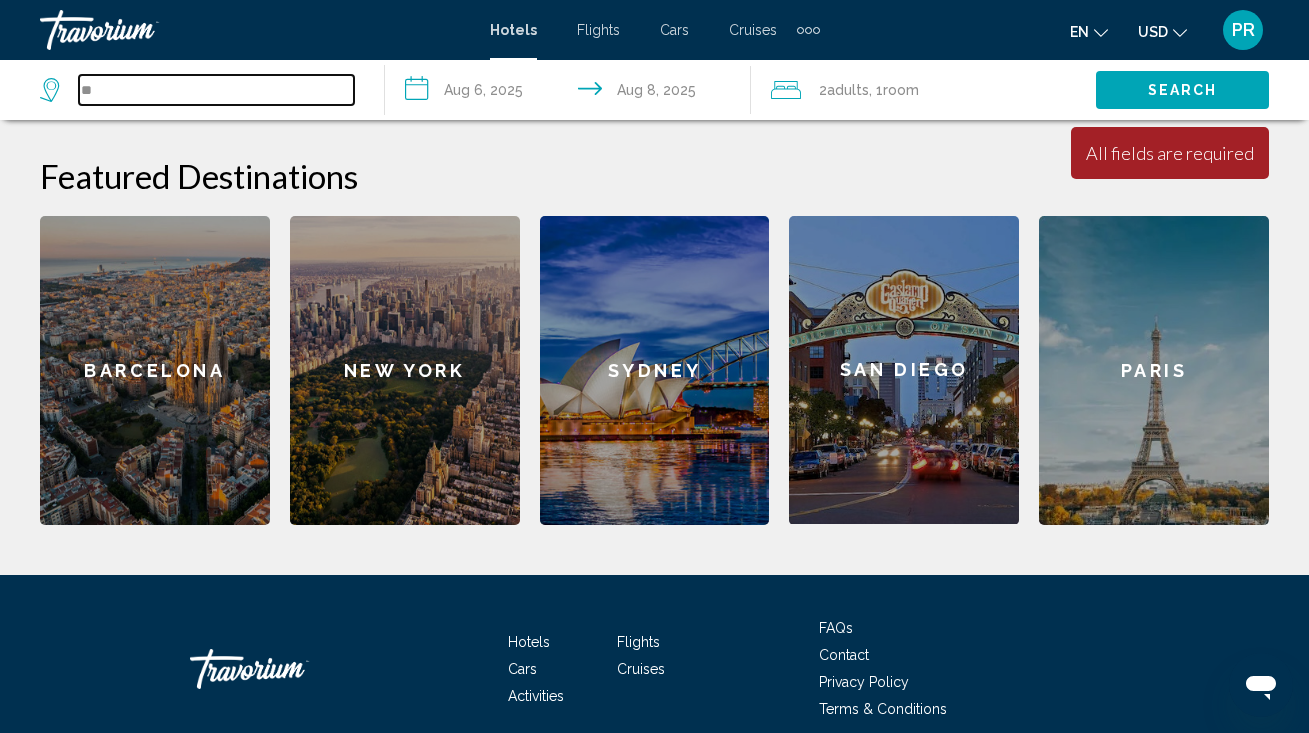 type on "*" 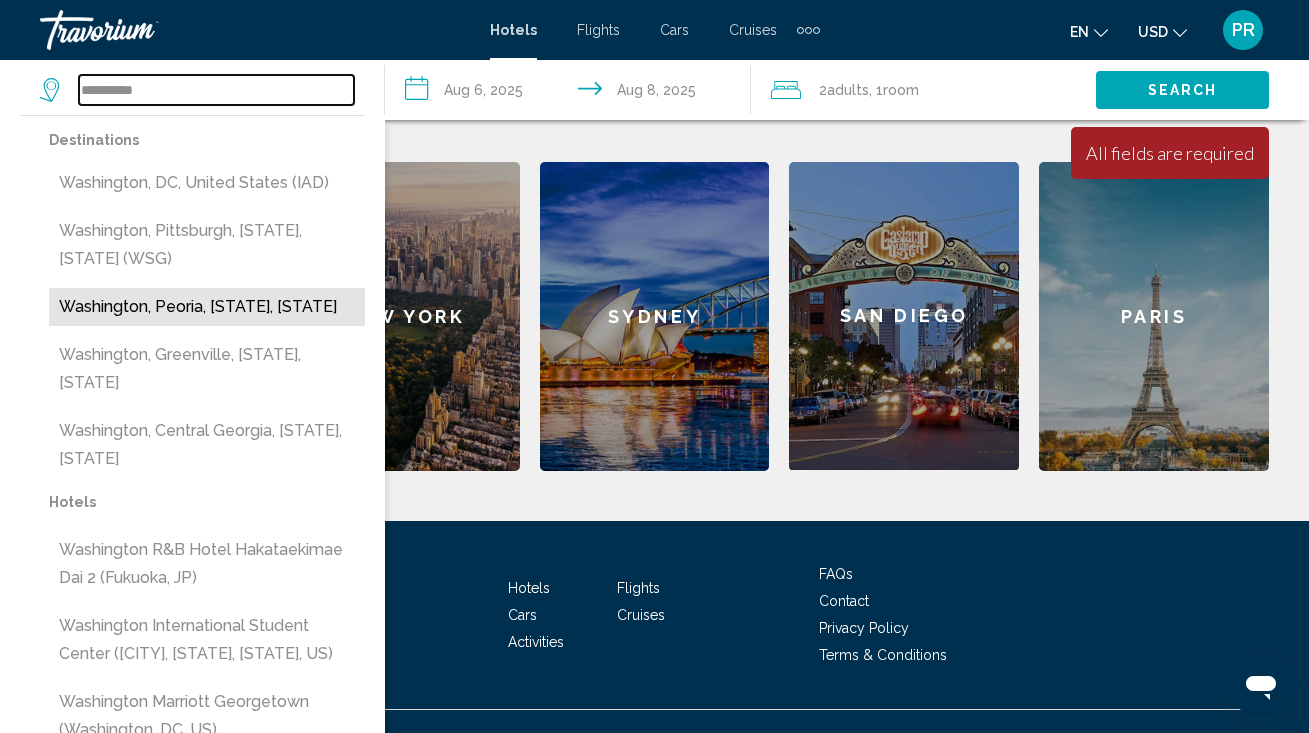 scroll, scrollTop: 822, scrollLeft: 0, axis: vertical 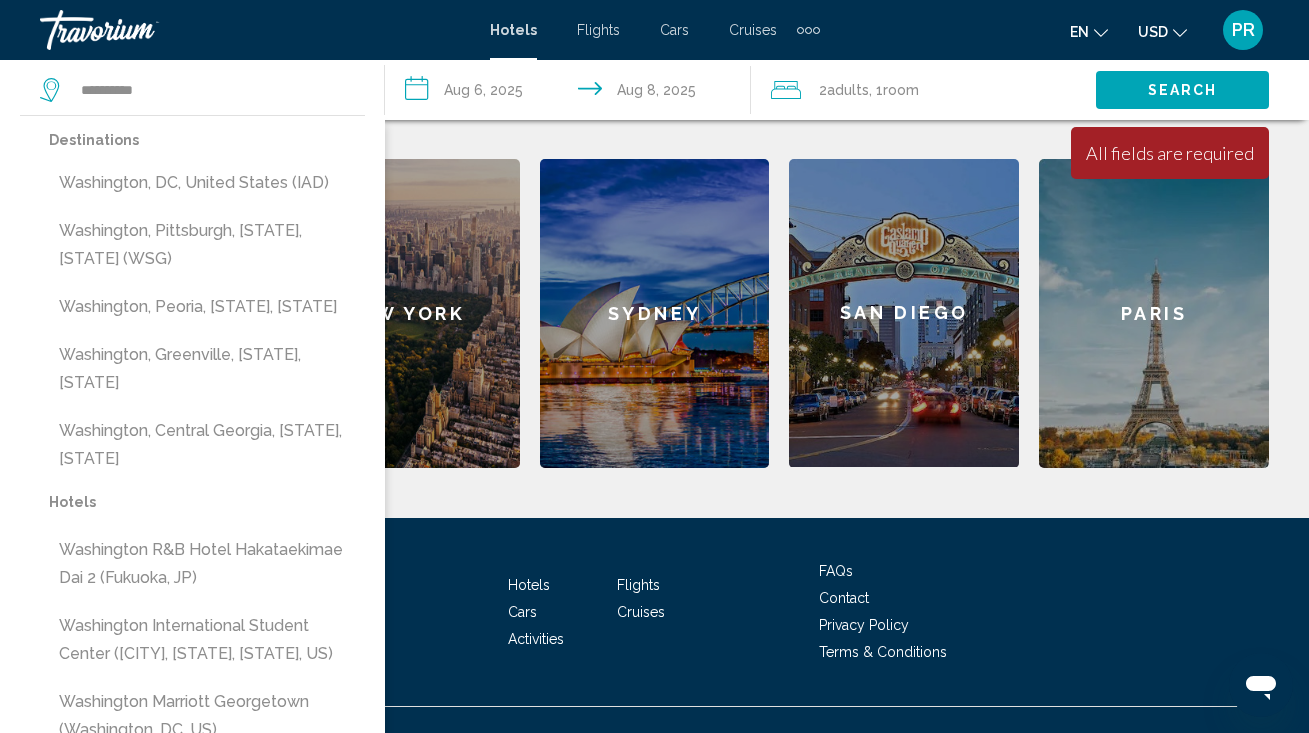 click 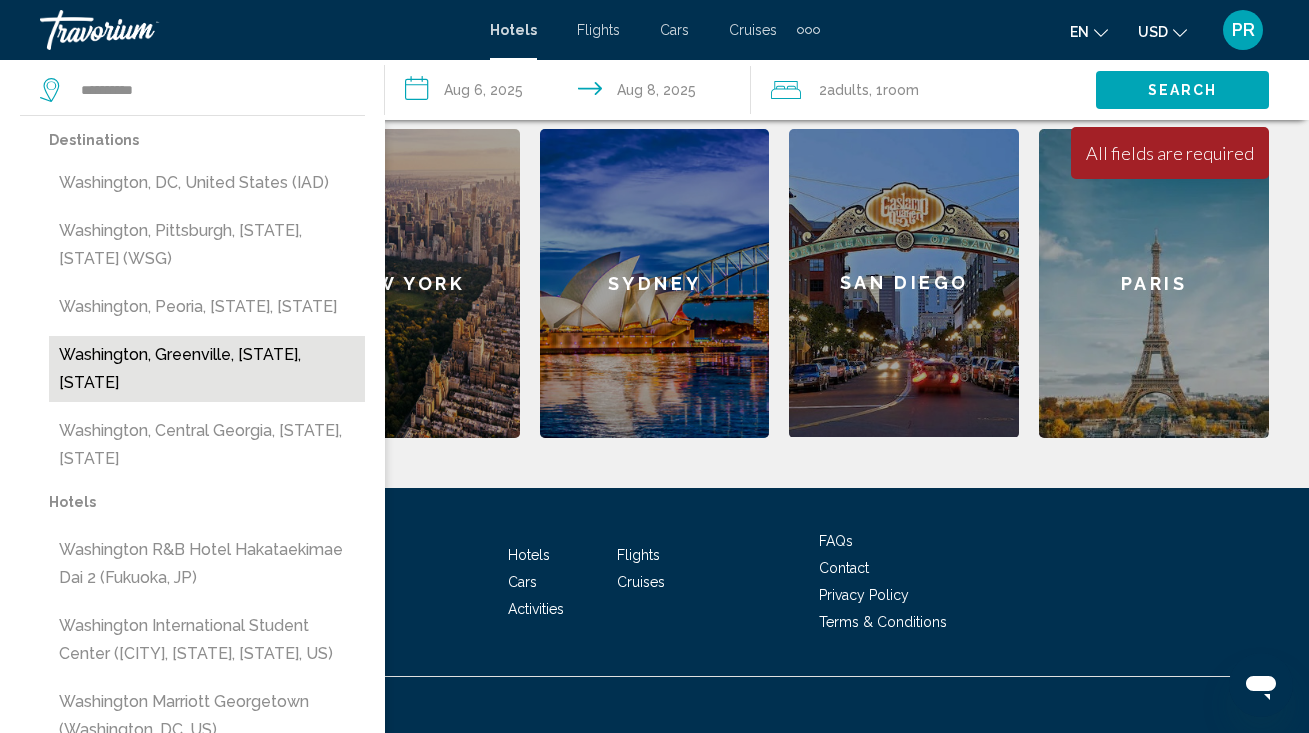 scroll, scrollTop: 855, scrollLeft: 0, axis: vertical 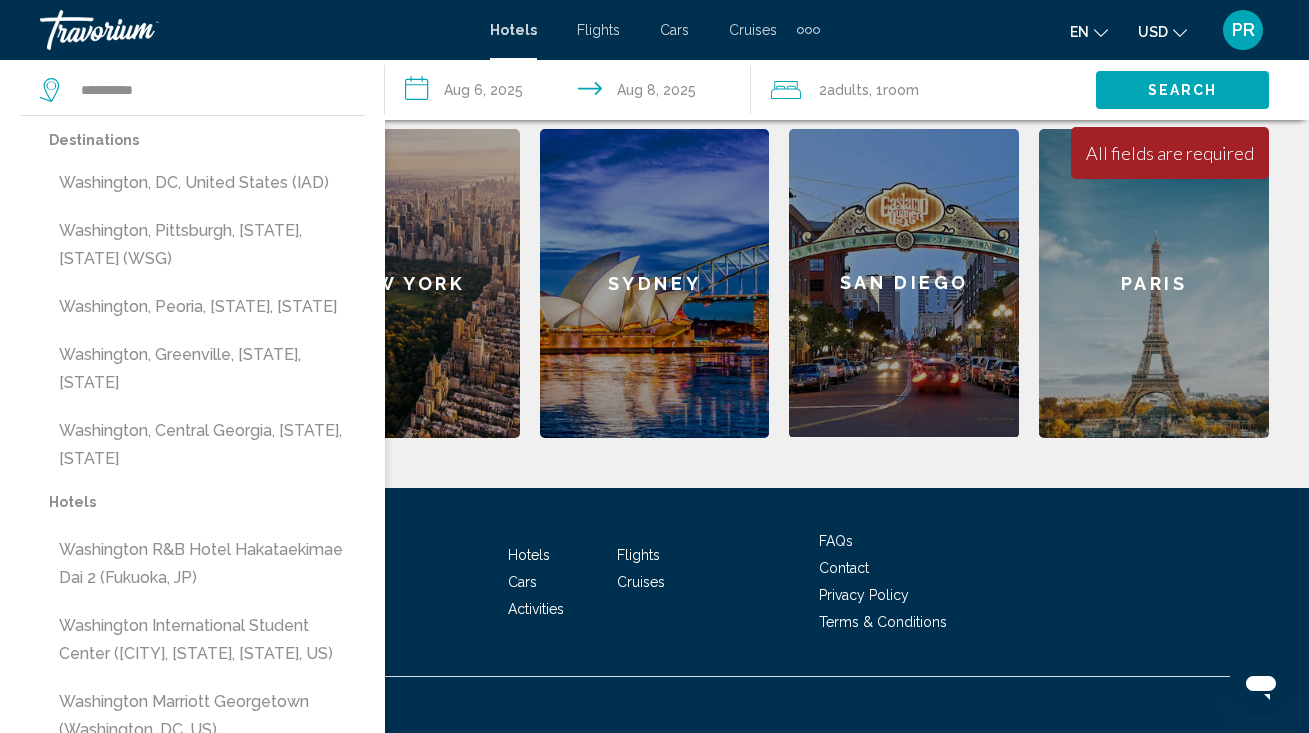 click at bounding box center [140, 30] 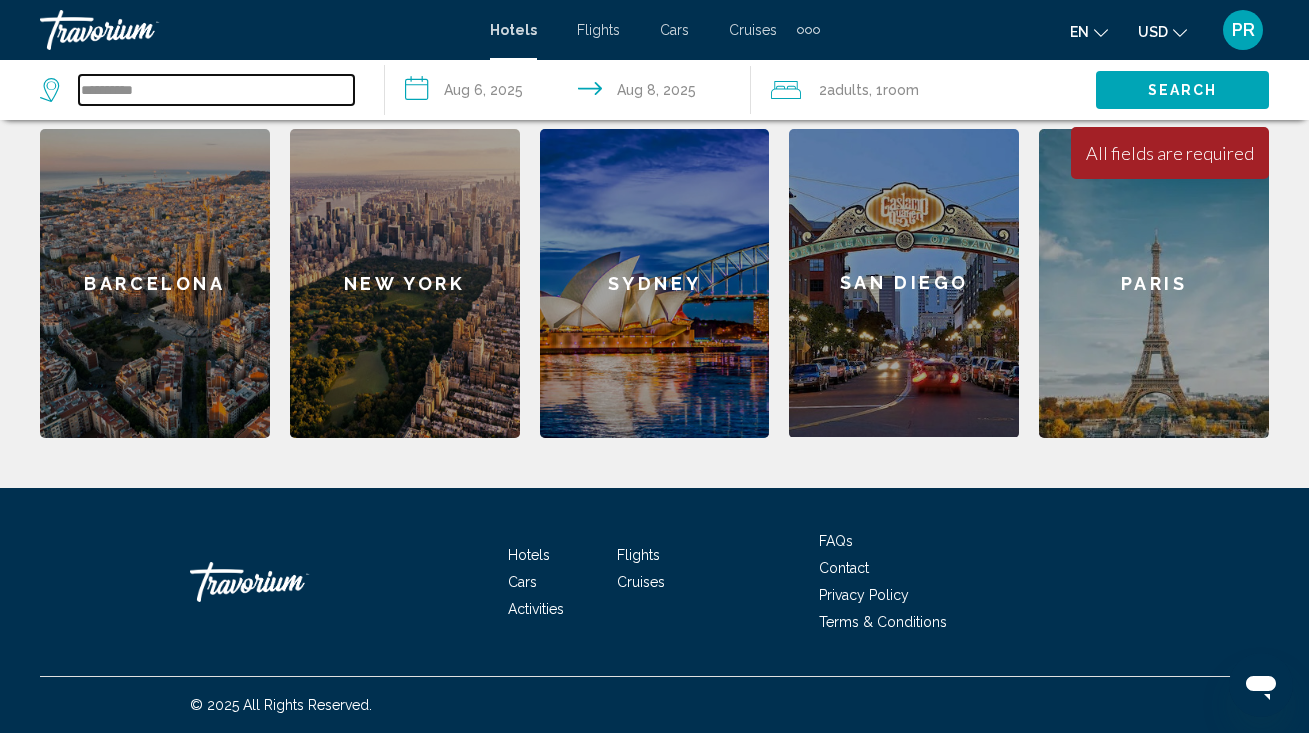 click on "**********" at bounding box center (216, 90) 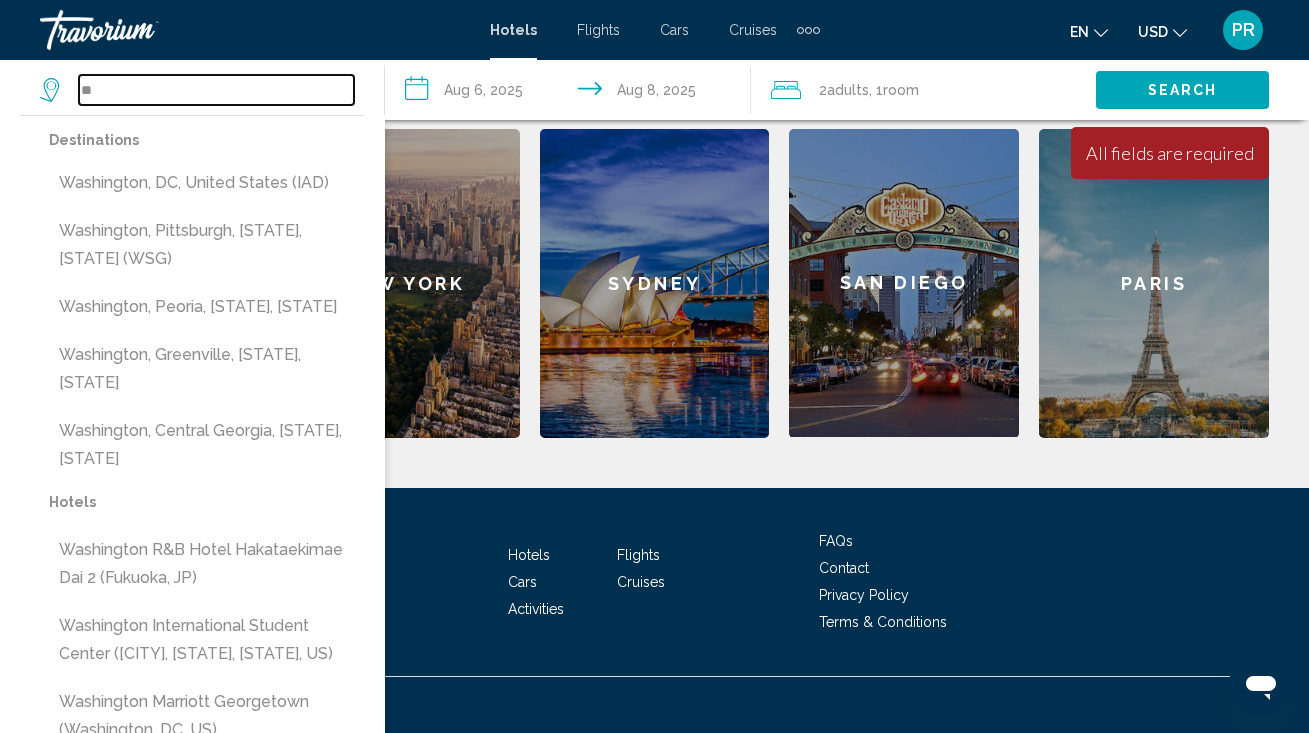 type on "*" 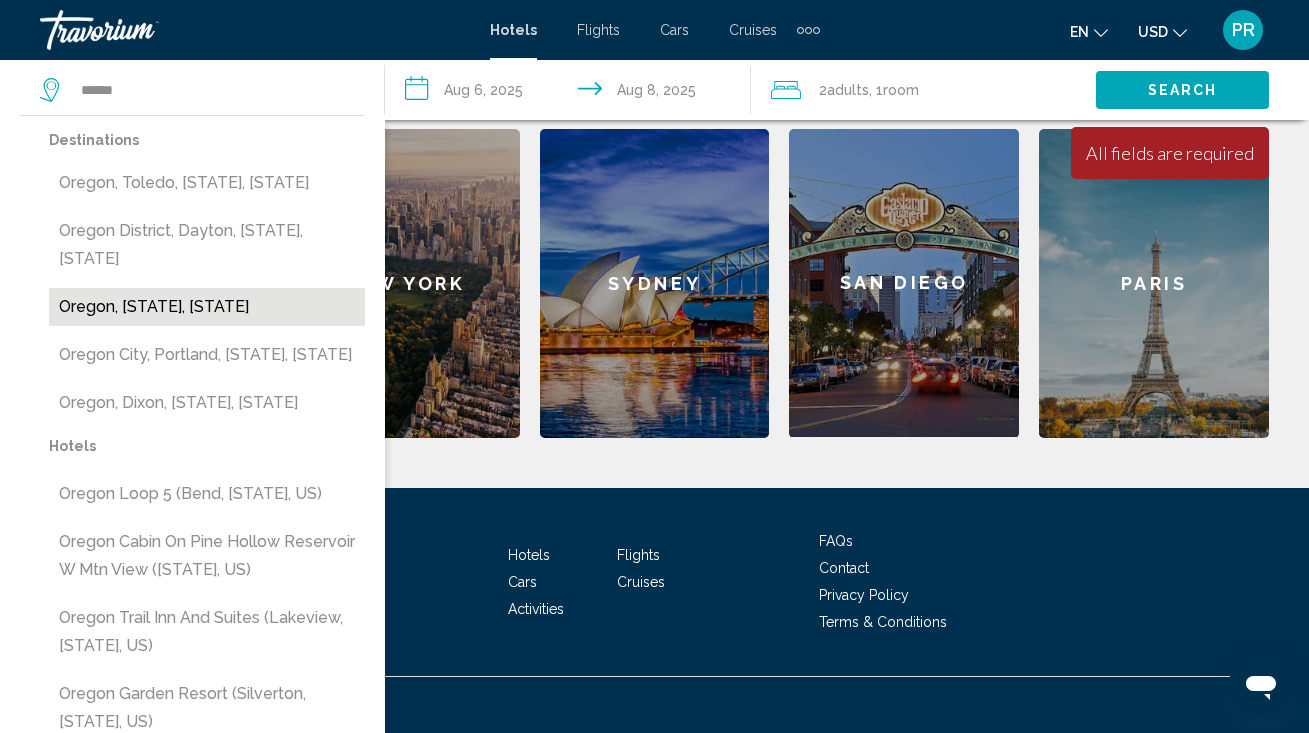 drag, startPoint x: 166, startPoint y: 89, endPoint x: 135, endPoint y: 316, distance: 229.10696 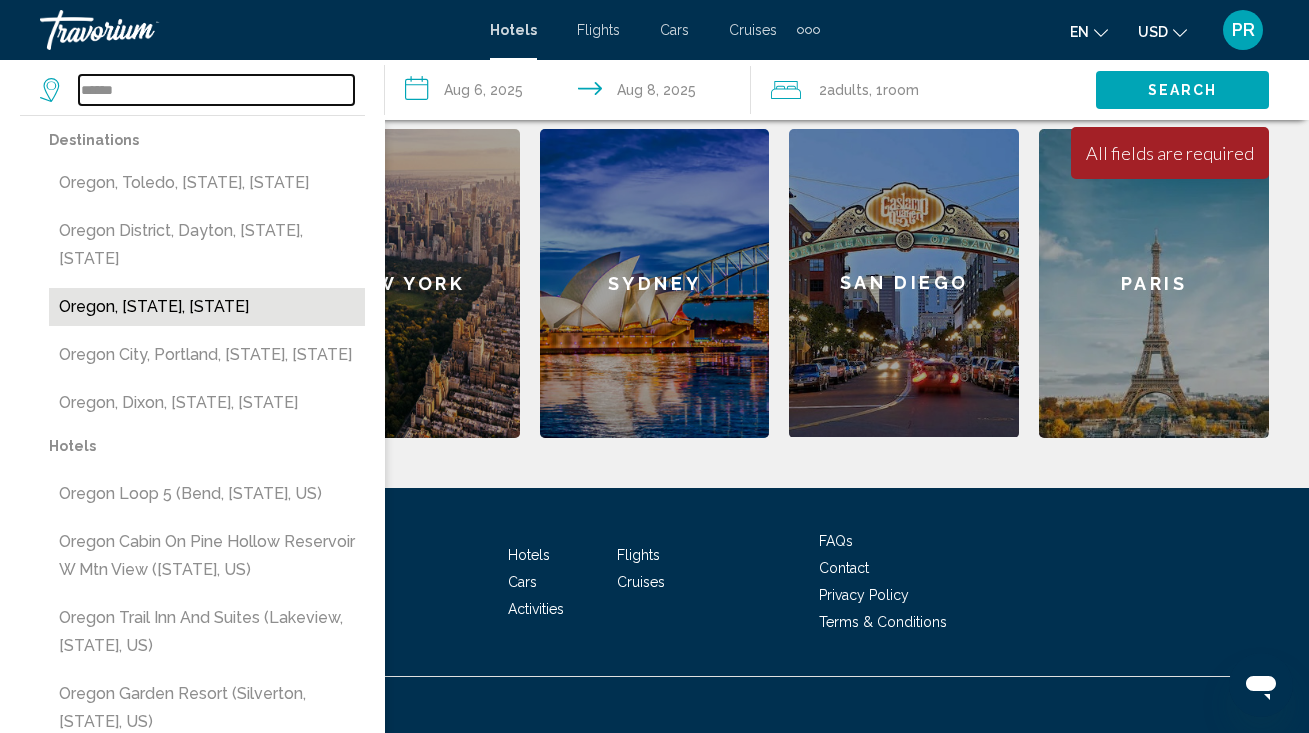 type on "**********" 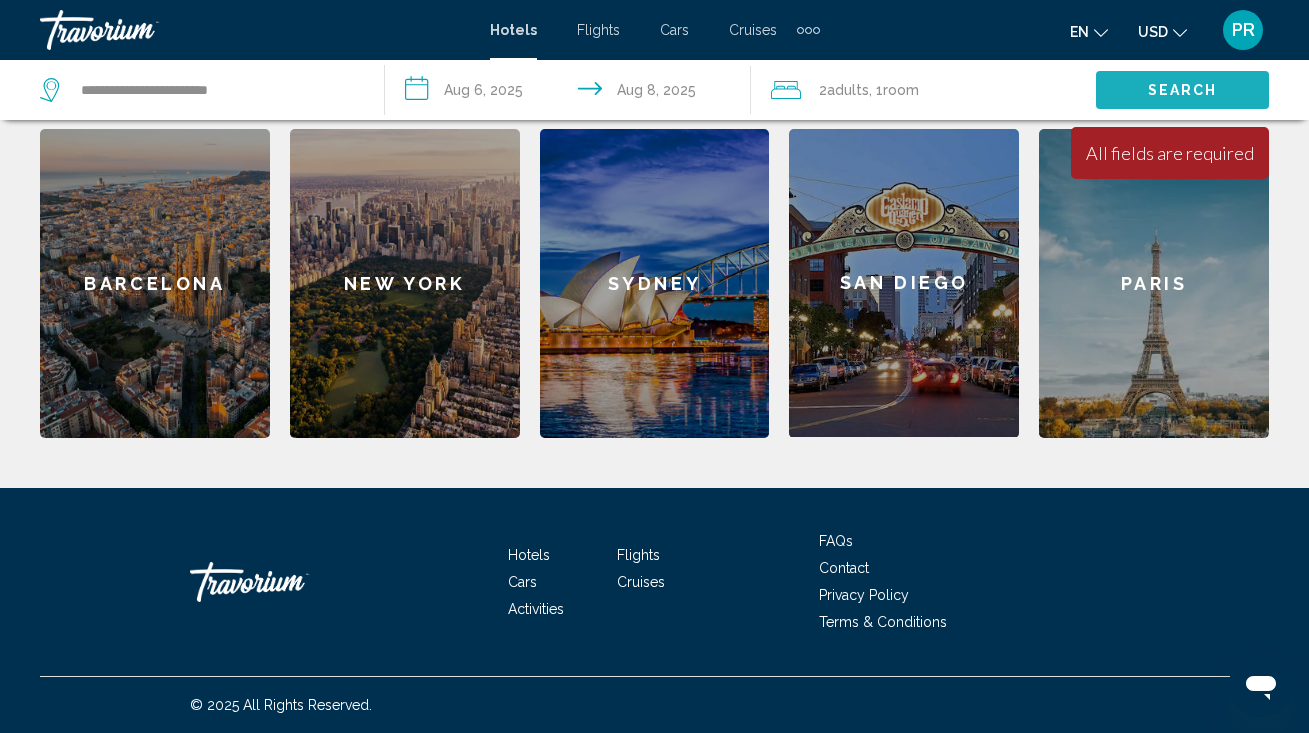 click on "Search" at bounding box center [1182, 89] 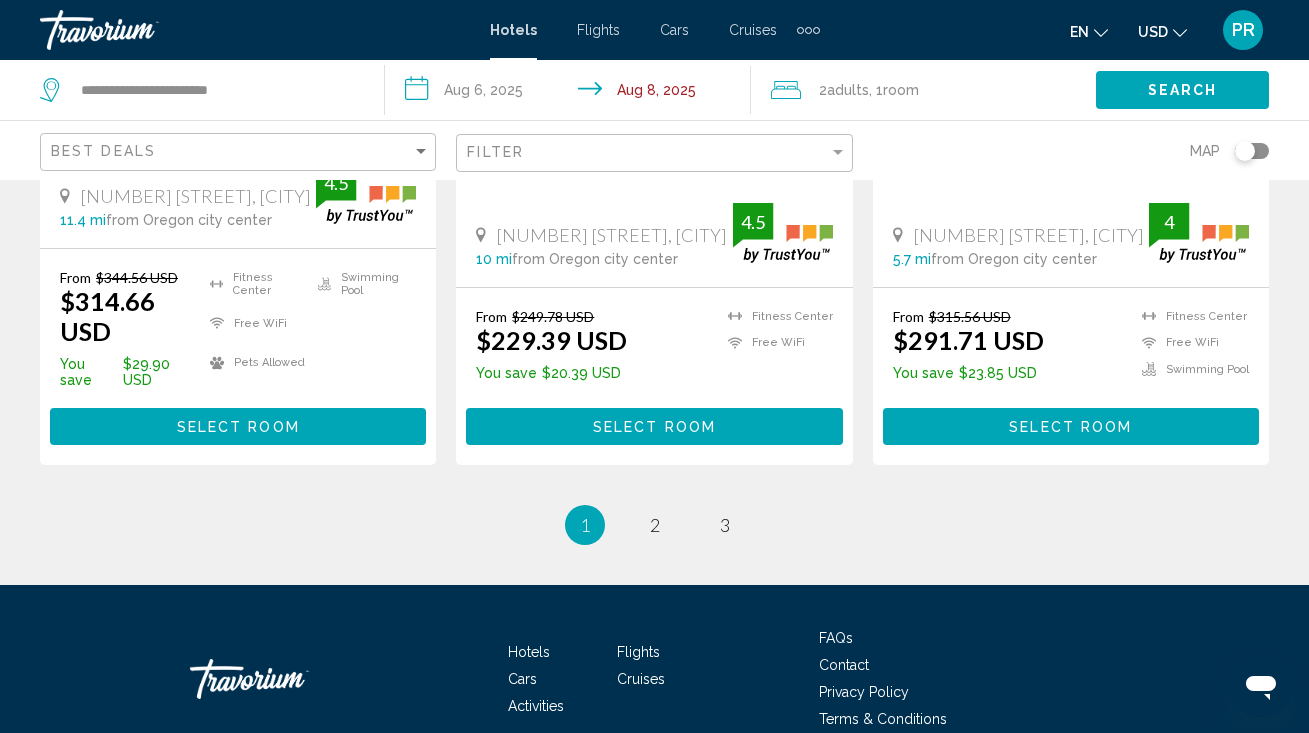 scroll, scrollTop: 2942, scrollLeft: 0, axis: vertical 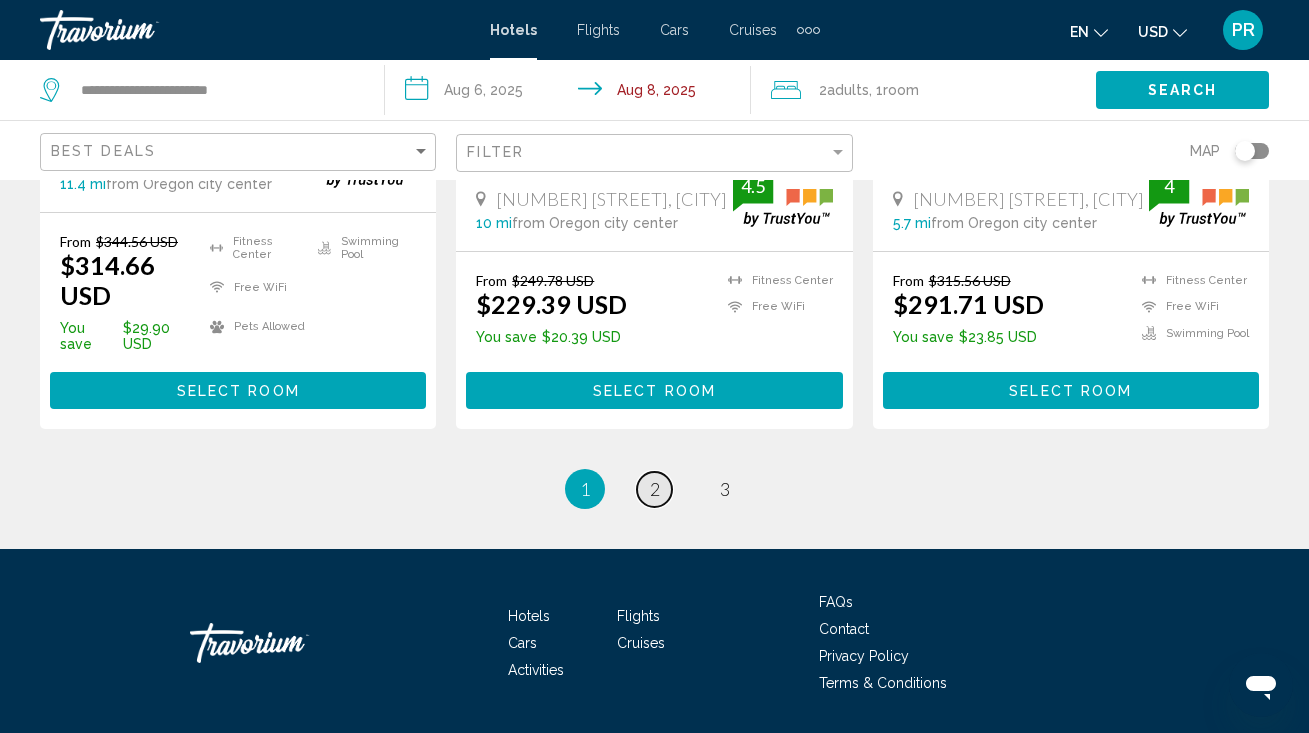 click on "2" at bounding box center (655, 489) 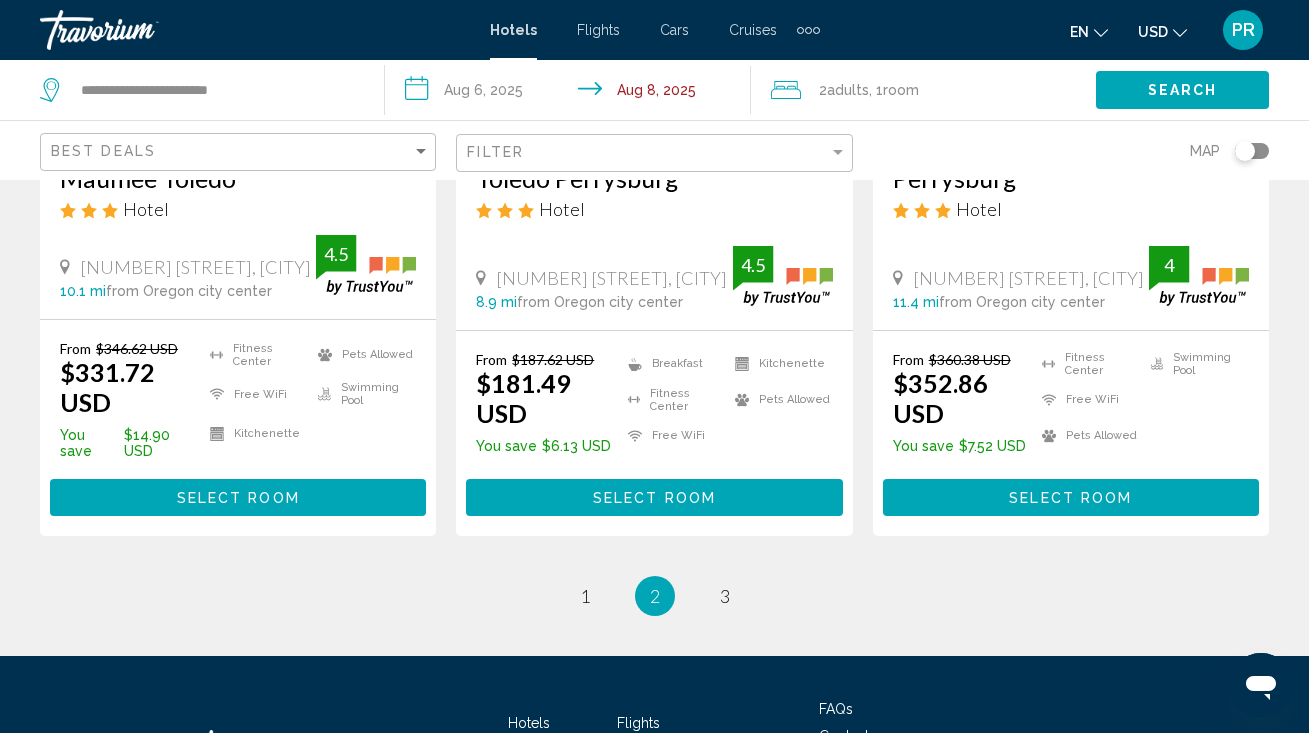 scroll, scrollTop: 2781, scrollLeft: 0, axis: vertical 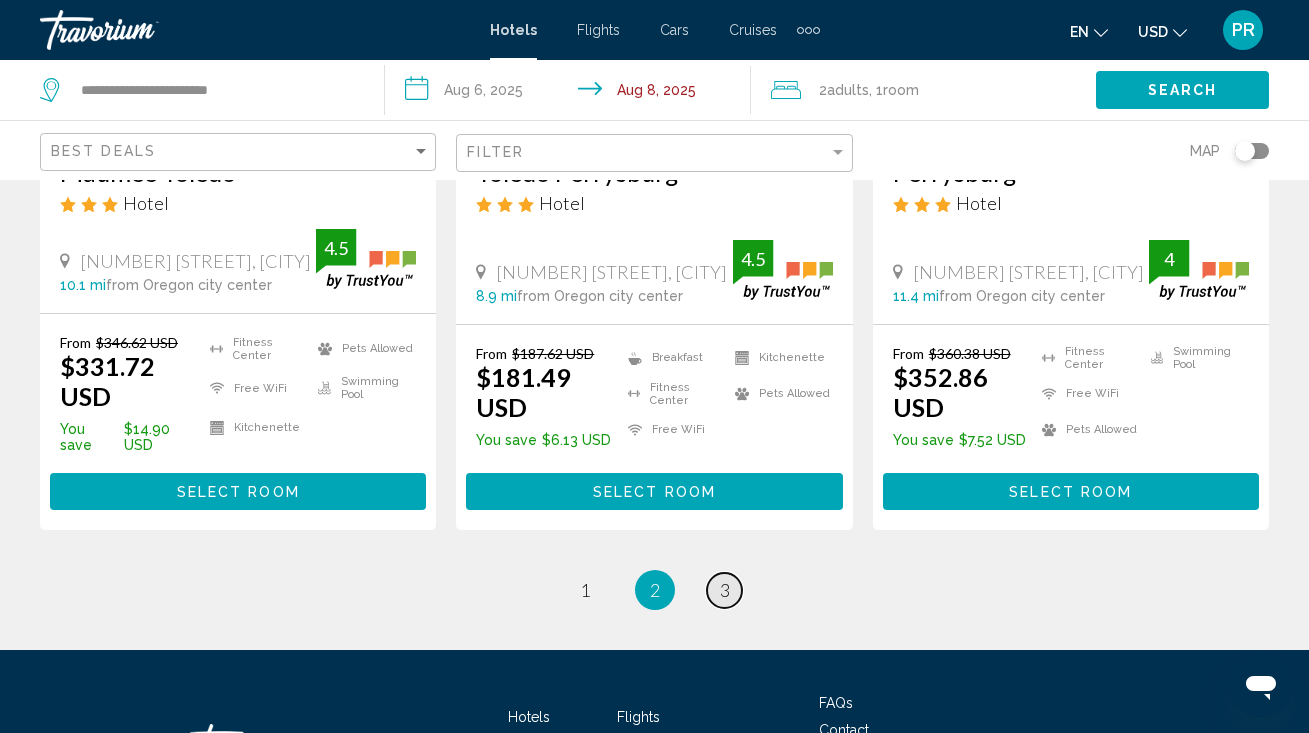 click on "3" at bounding box center [725, 590] 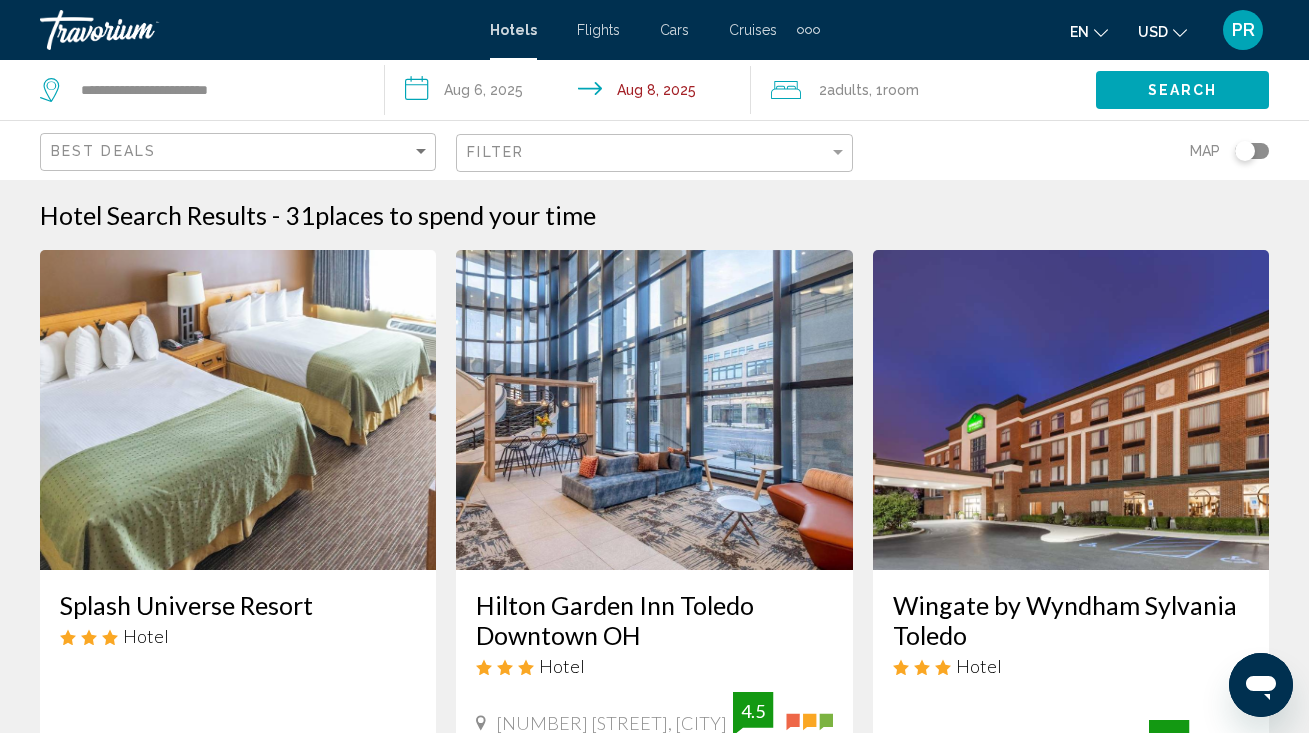 scroll, scrollTop: 0, scrollLeft: 0, axis: both 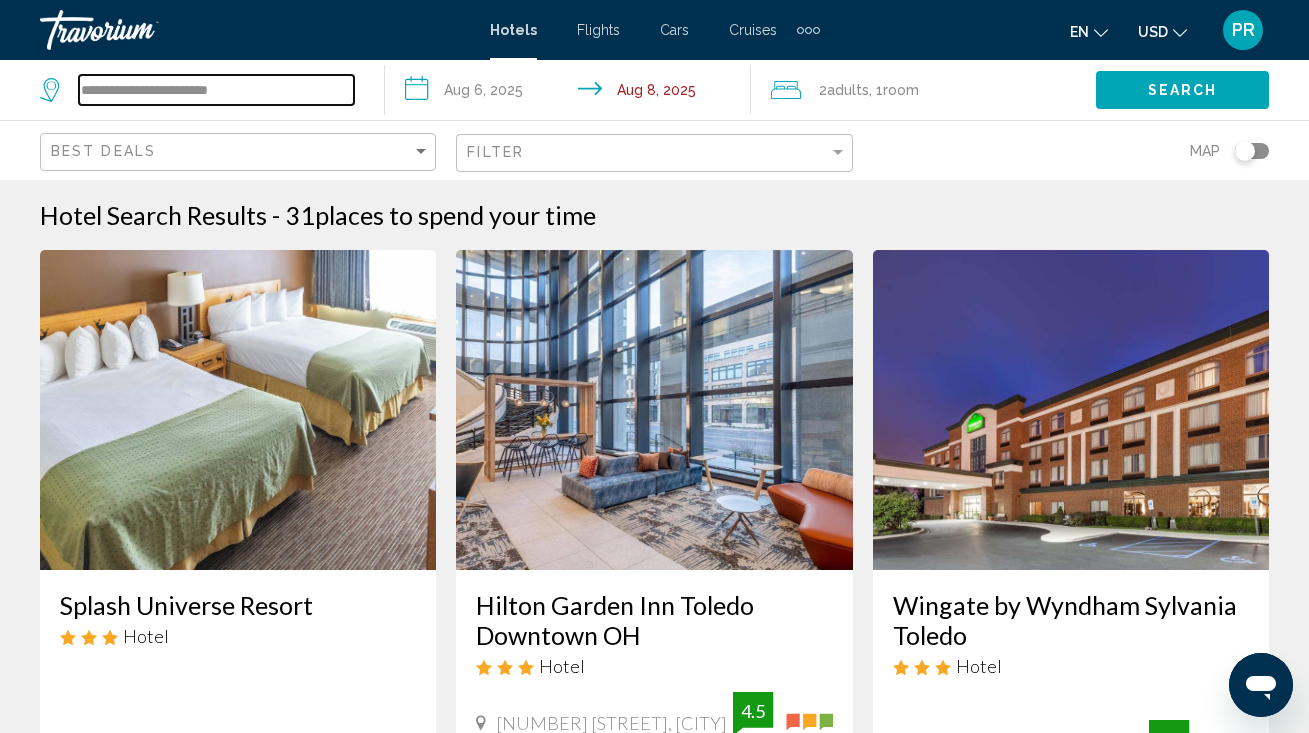 click on "**********" at bounding box center [216, 90] 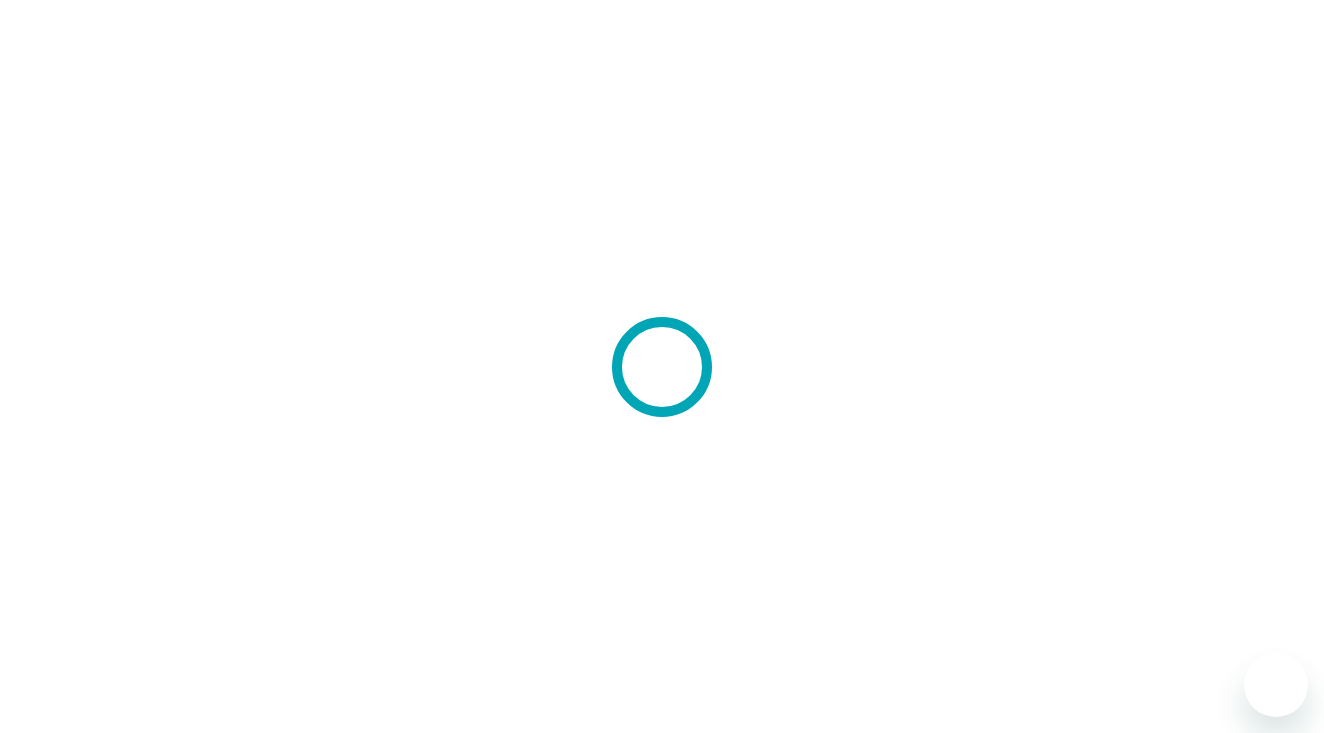 scroll, scrollTop: 0, scrollLeft: 0, axis: both 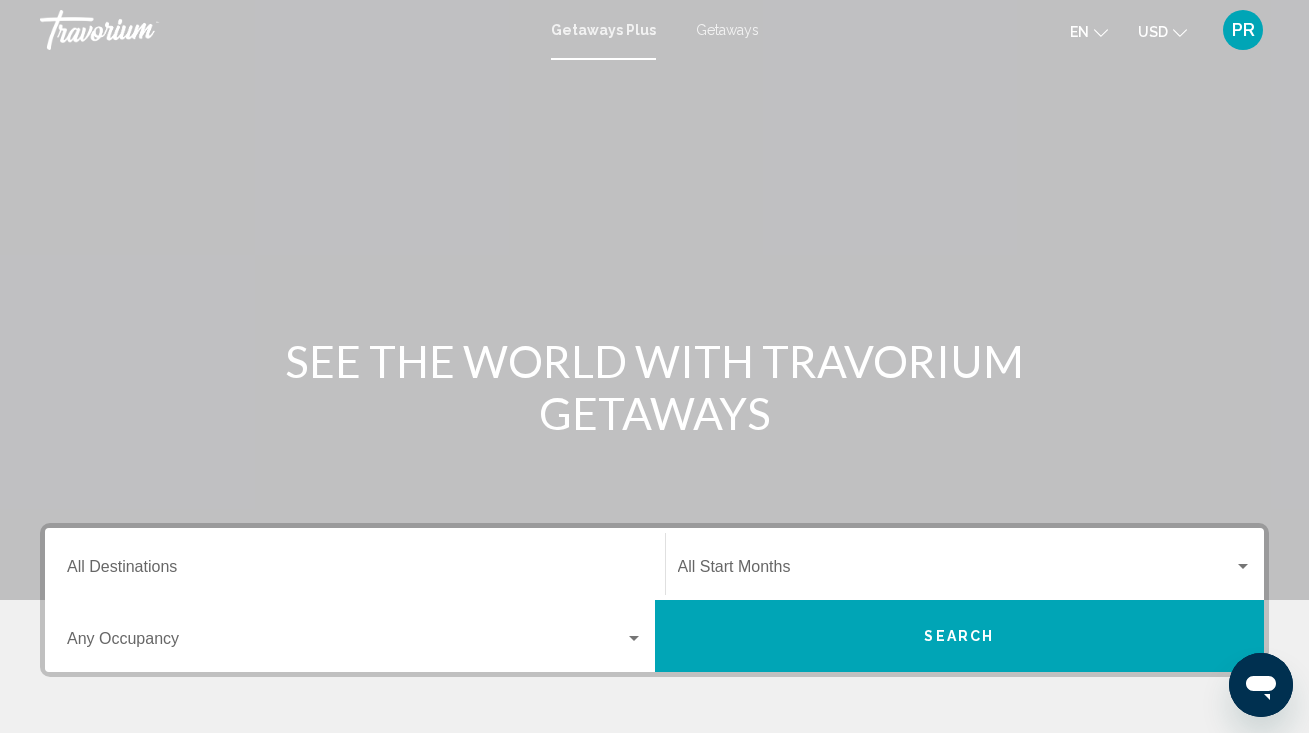 click on "Destination All Destinations" at bounding box center [355, 564] 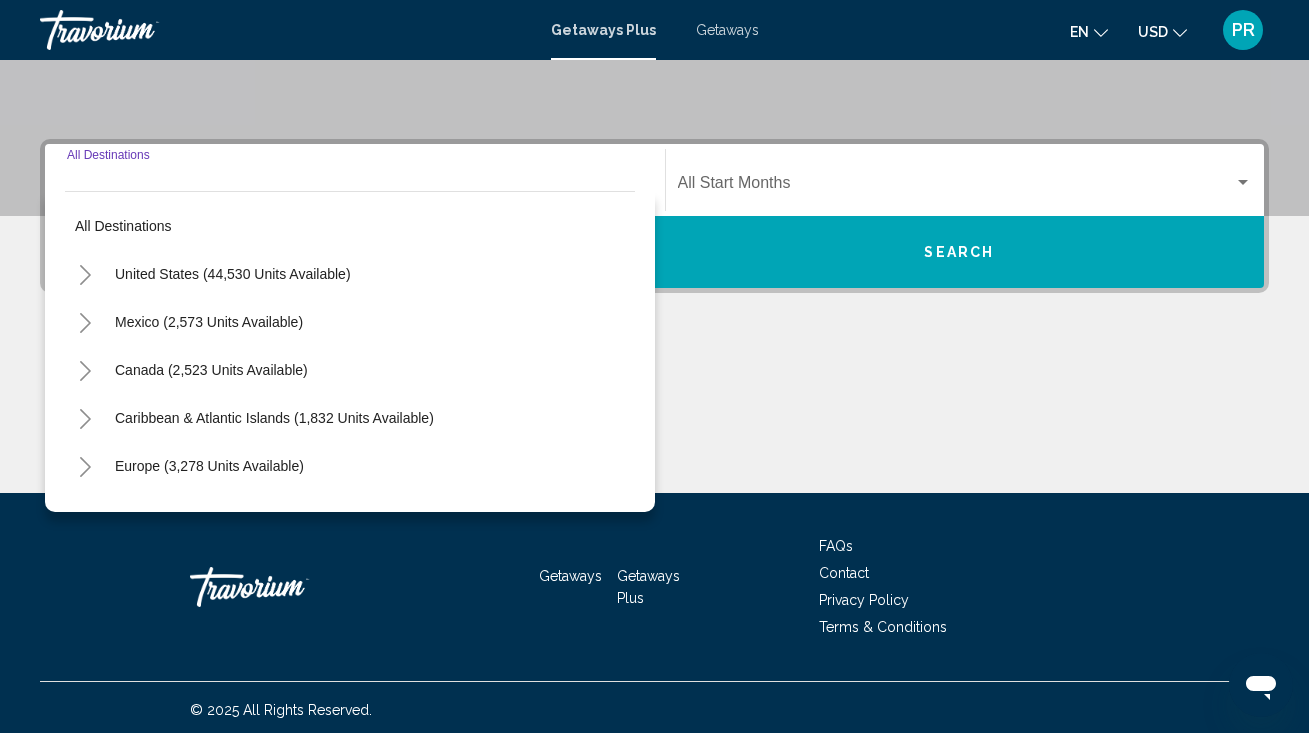 scroll, scrollTop: 389, scrollLeft: 0, axis: vertical 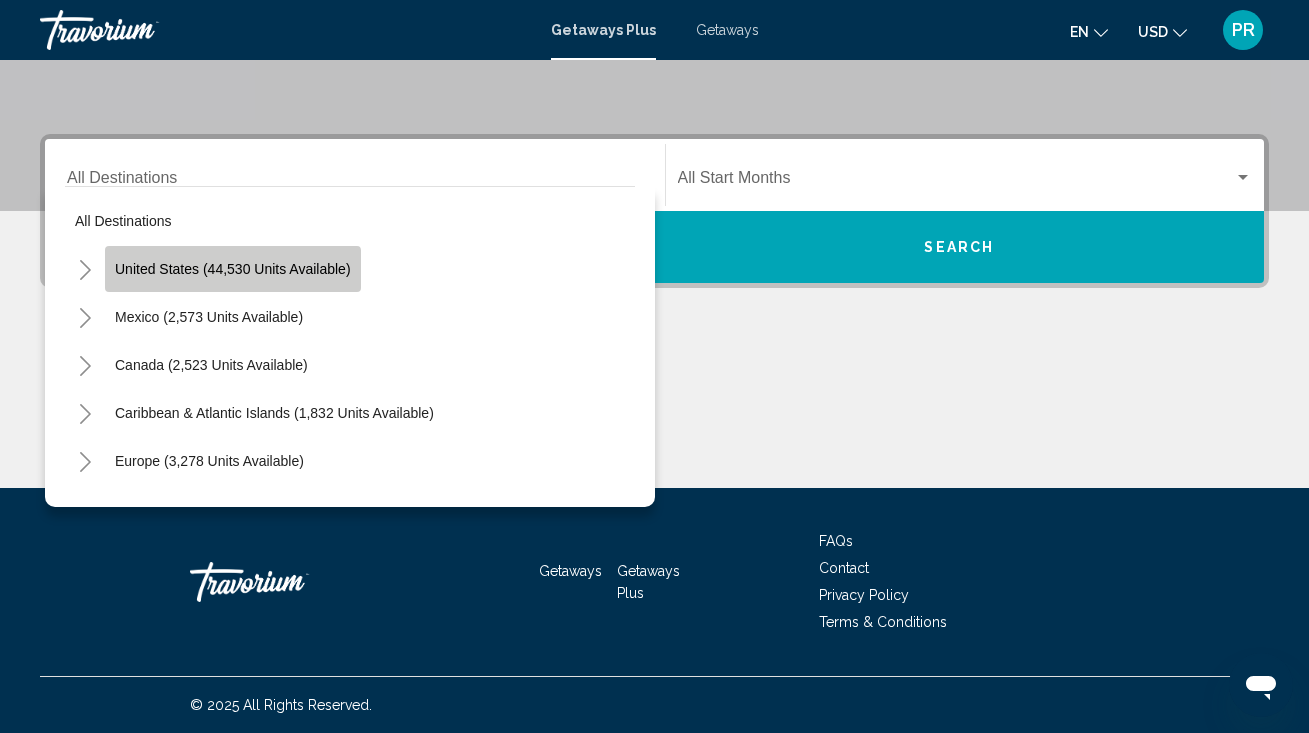 click on "United States (44,530 units available)" at bounding box center [209, 317] 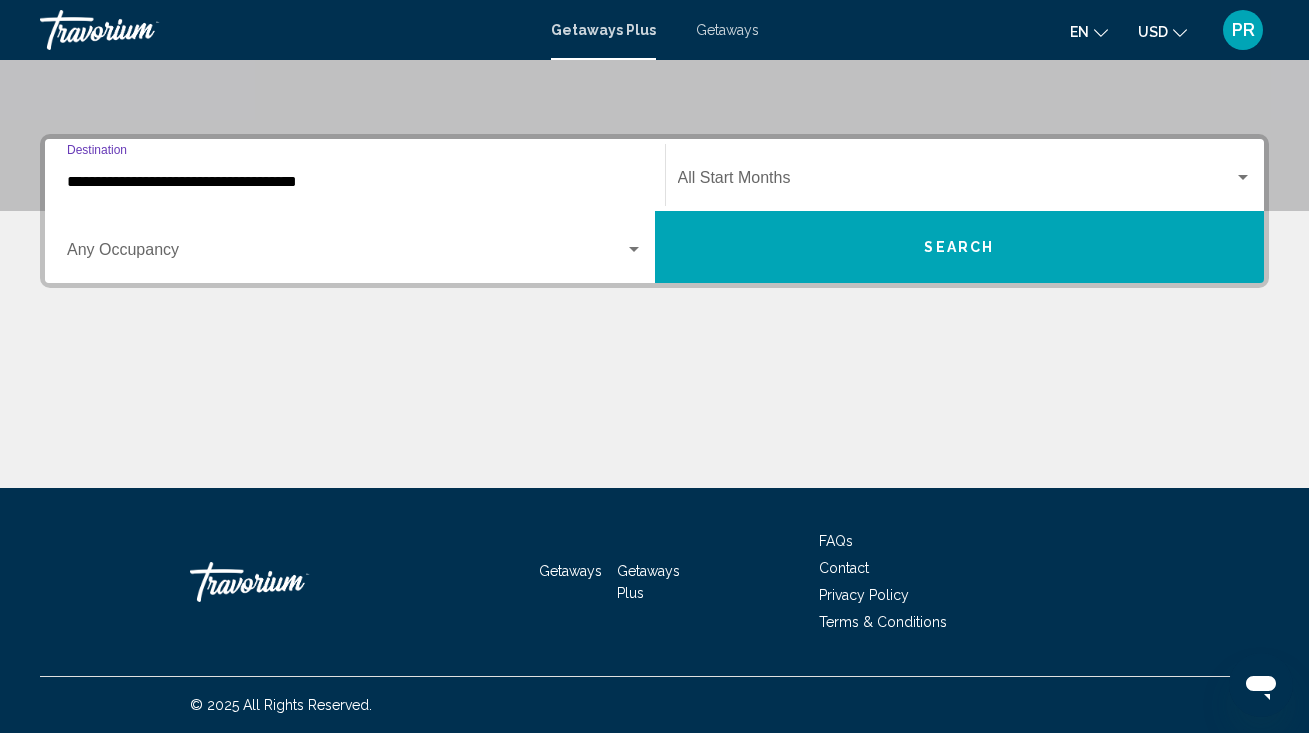 click on "**********" at bounding box center [355, 182] 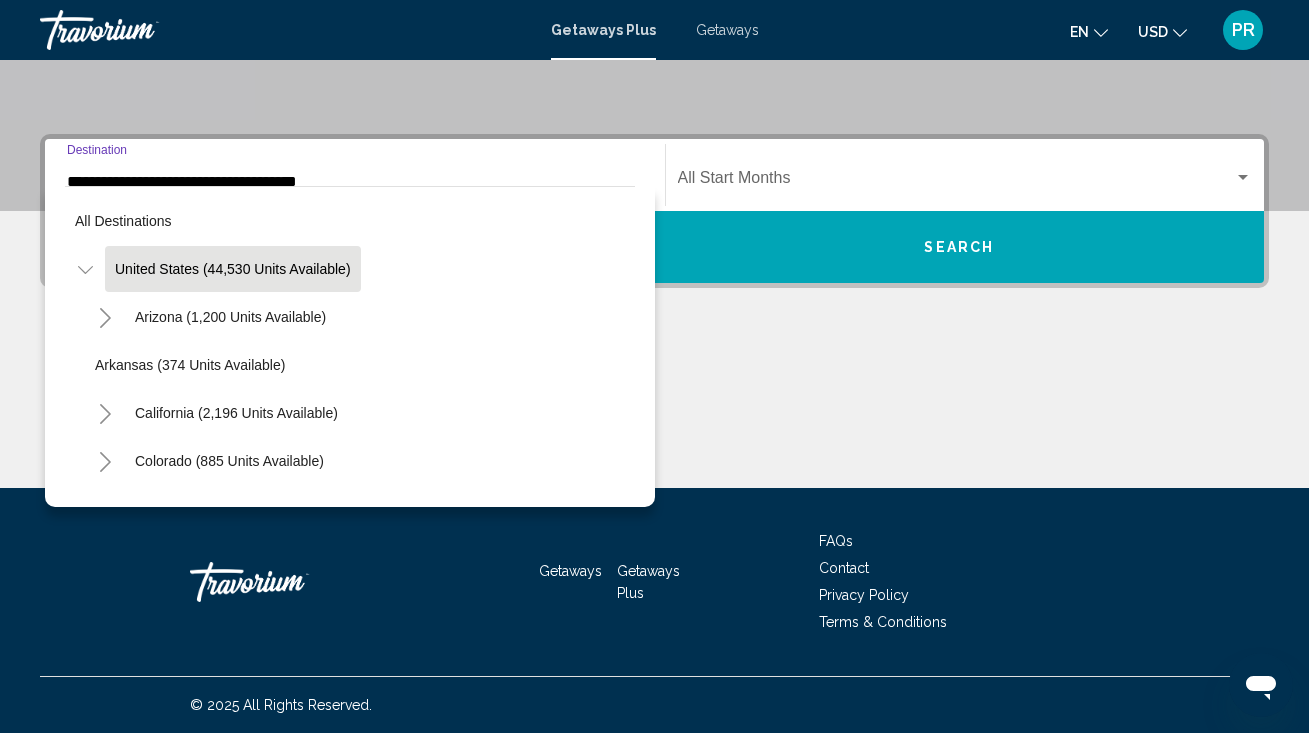 scroll, scrollTop: 292, scrollLeft: 0, axis: vertical 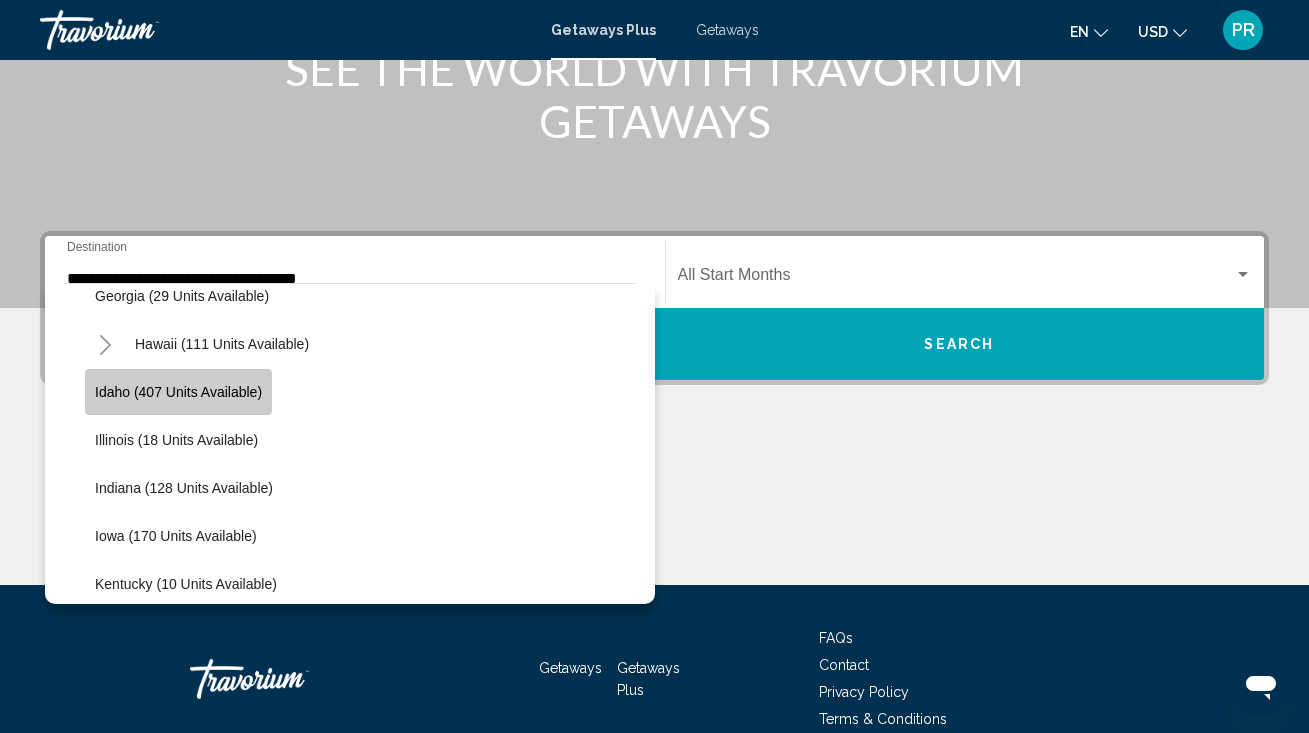 click on "Idaho (407 units available)" 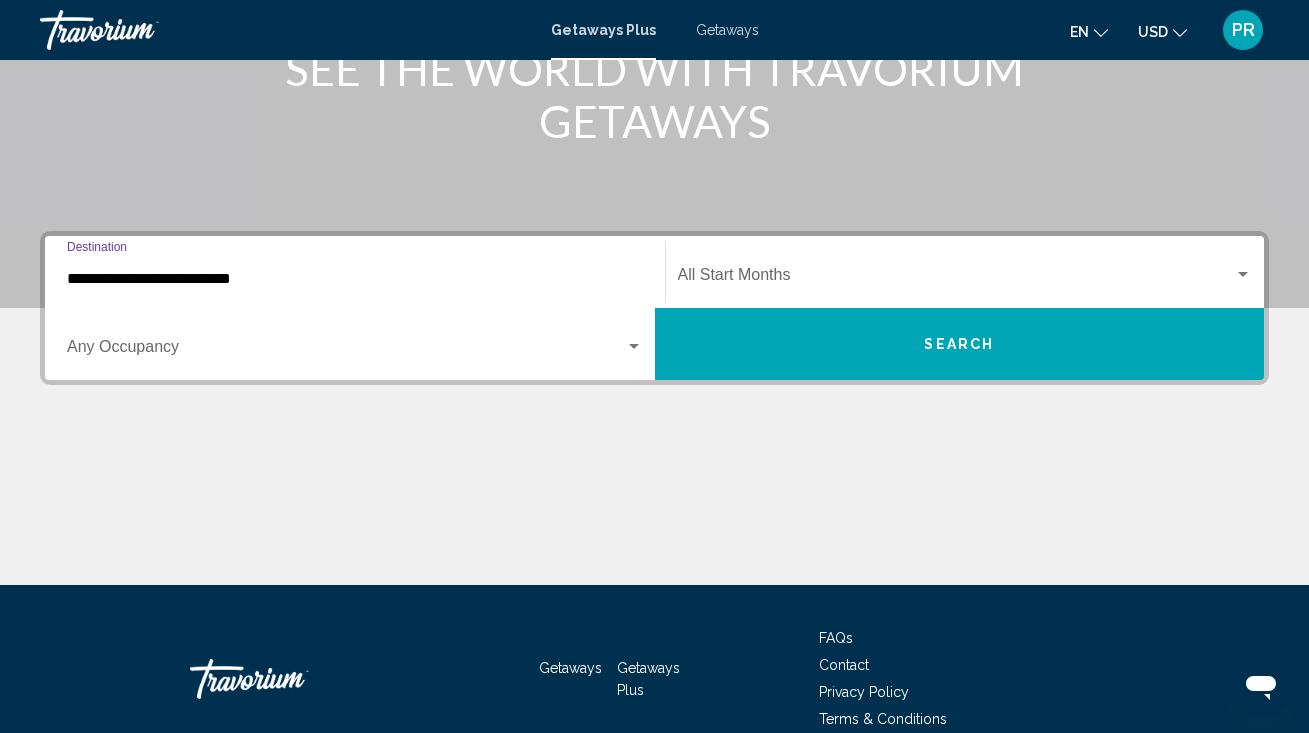 scroll, scrollTop: 389, scrollLeft: 0, axis: vertical 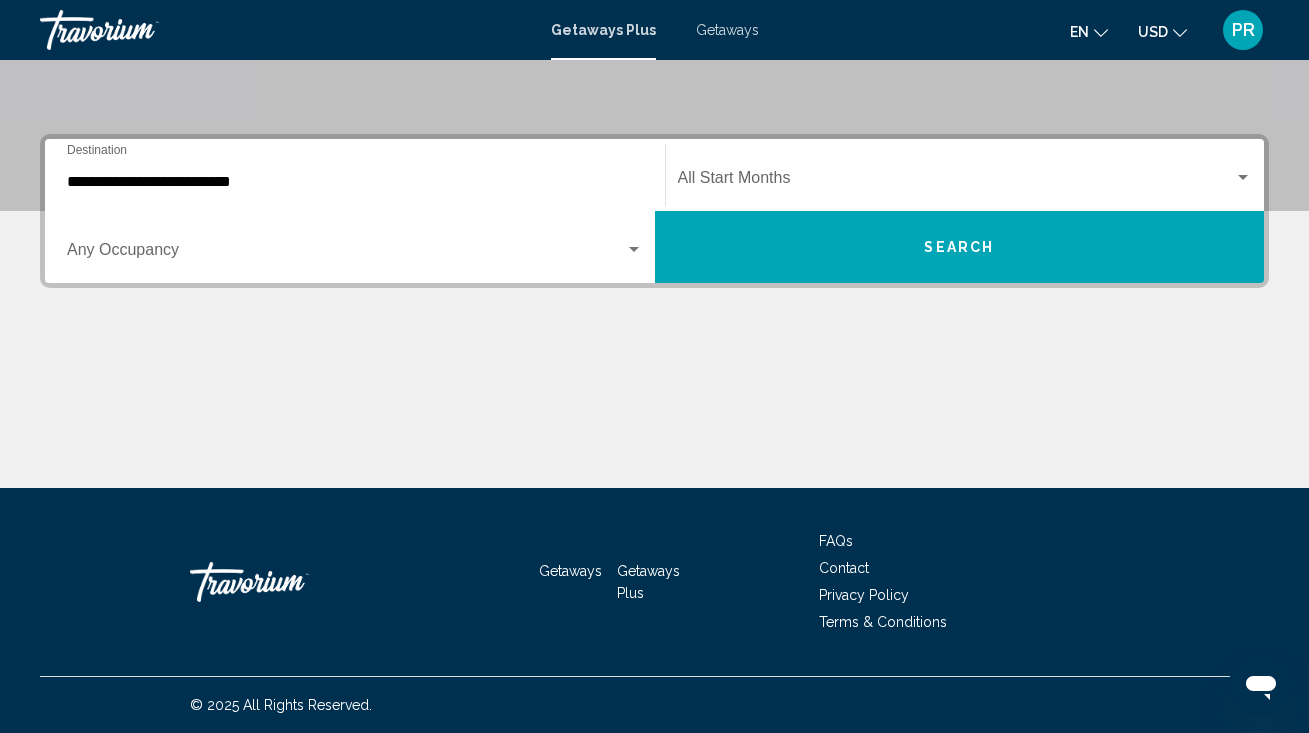 click on "Start Month All Start Months" 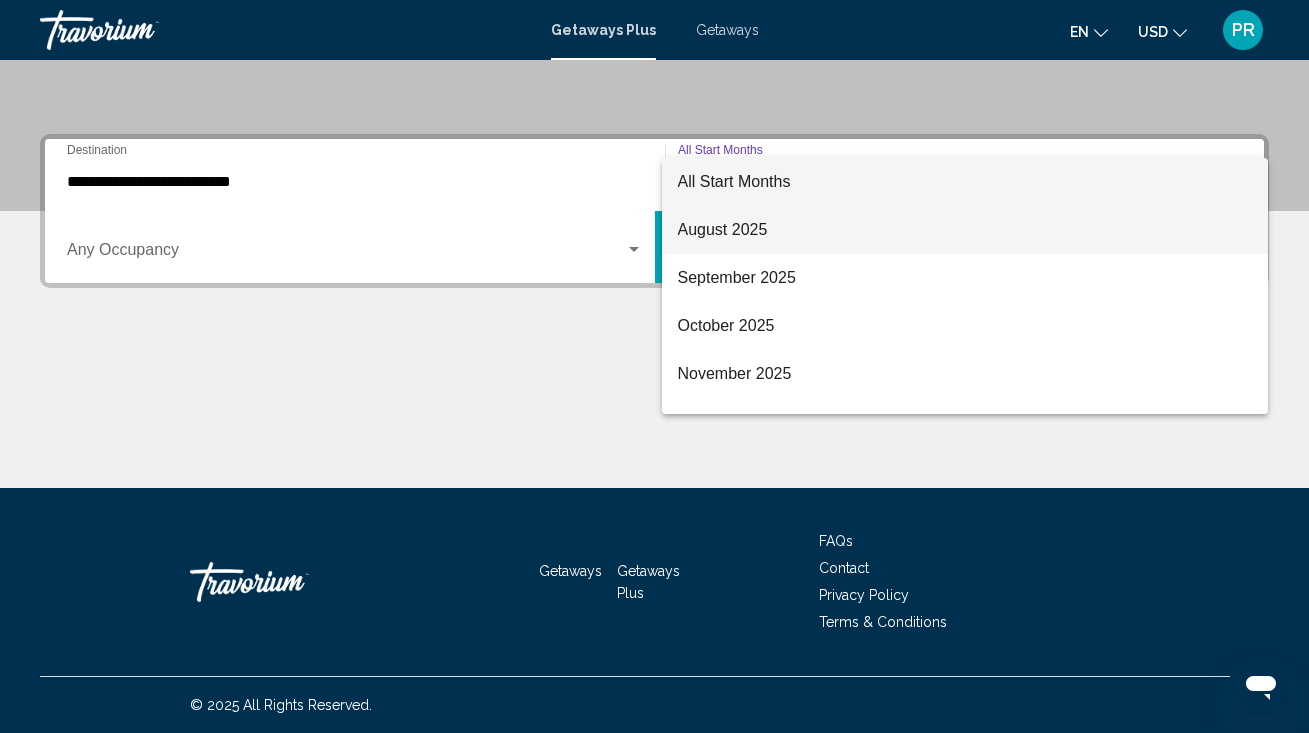 click on "August 2025" at bounding box center (965, 230) 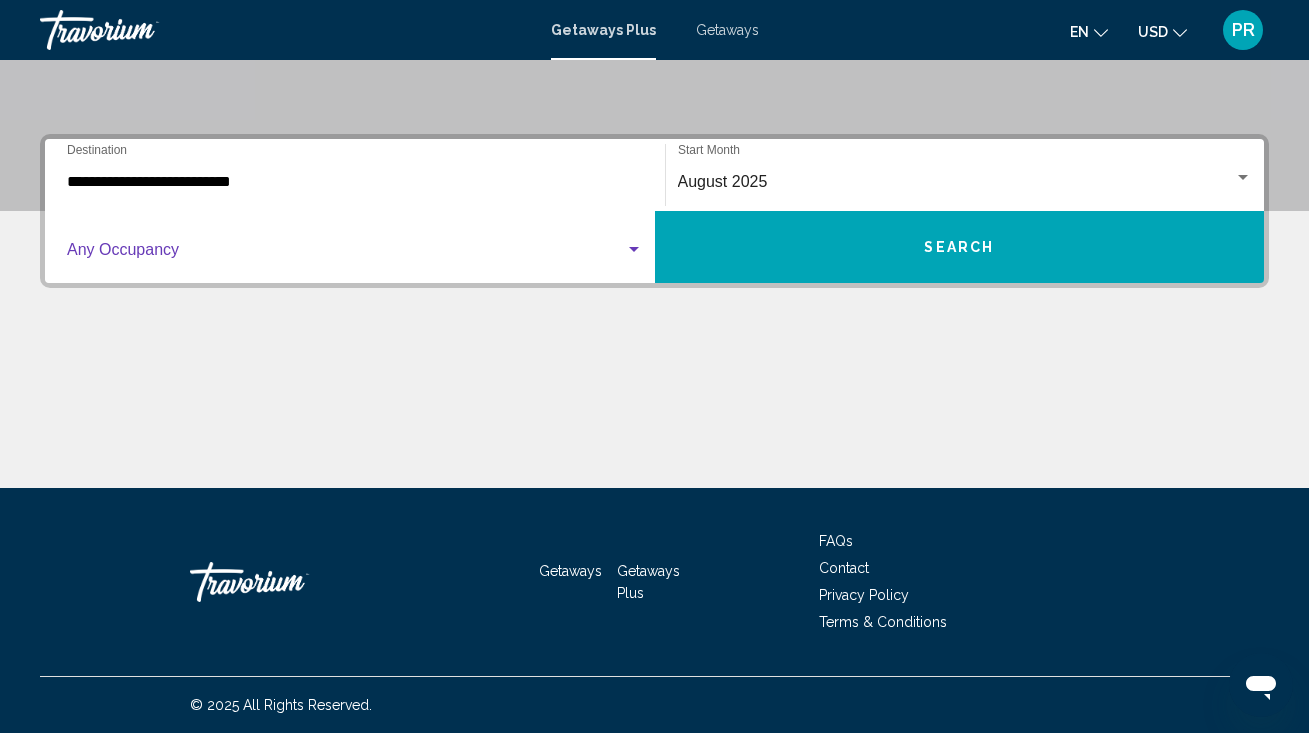 click at bounding box center [346, 254] 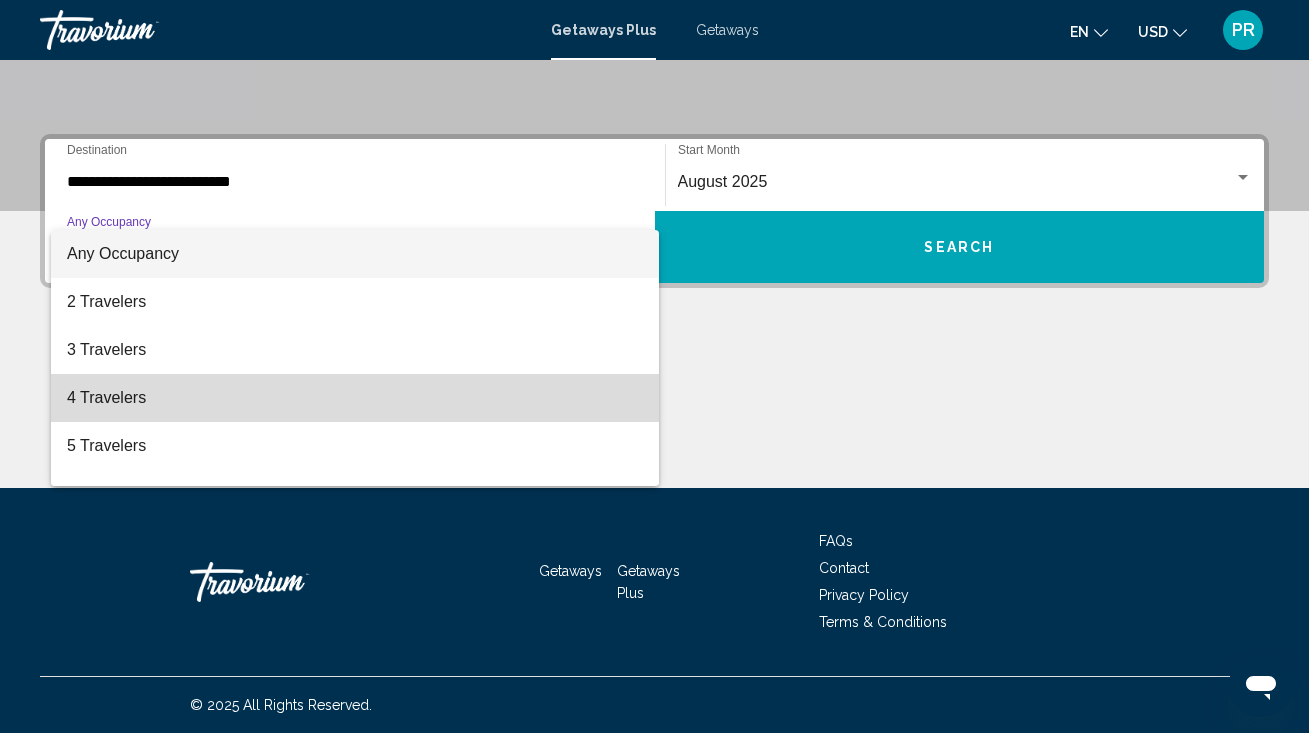 click on "4 Travelers" at bounding box center (355, 398) 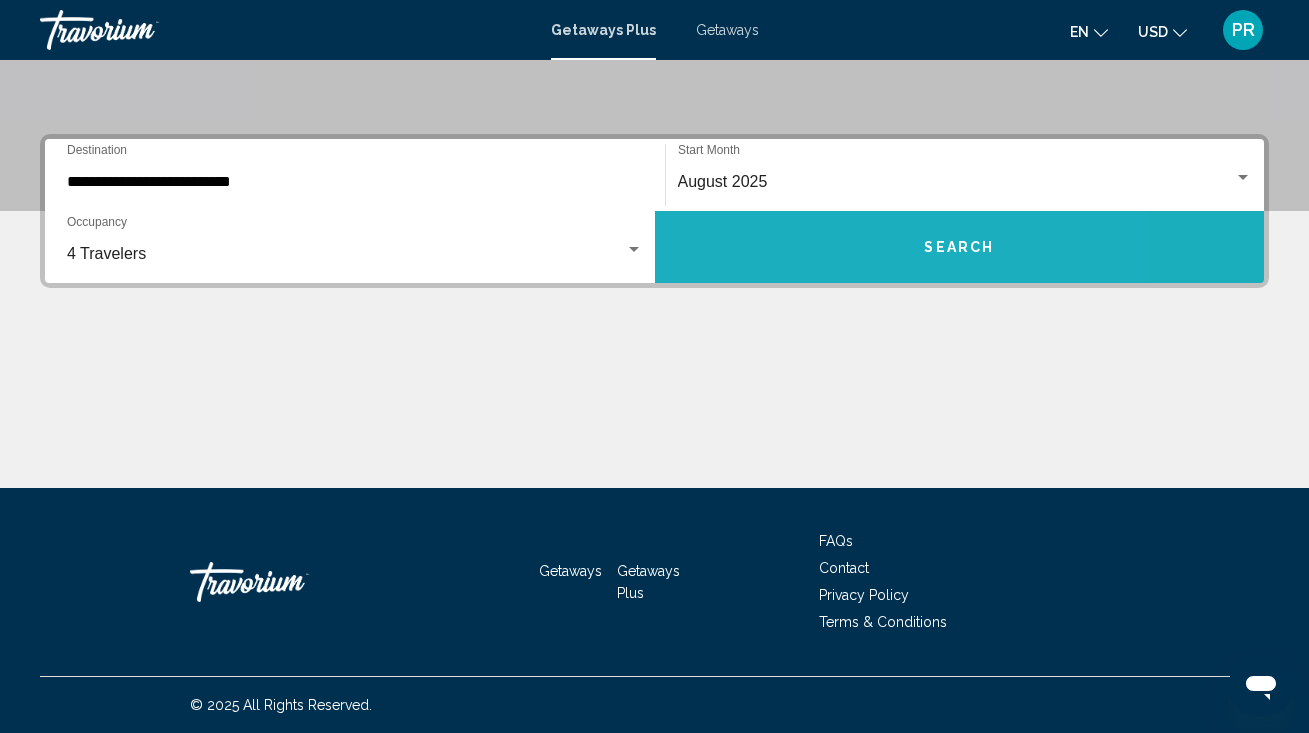 click on "Search" at bounding box center [960, 247] 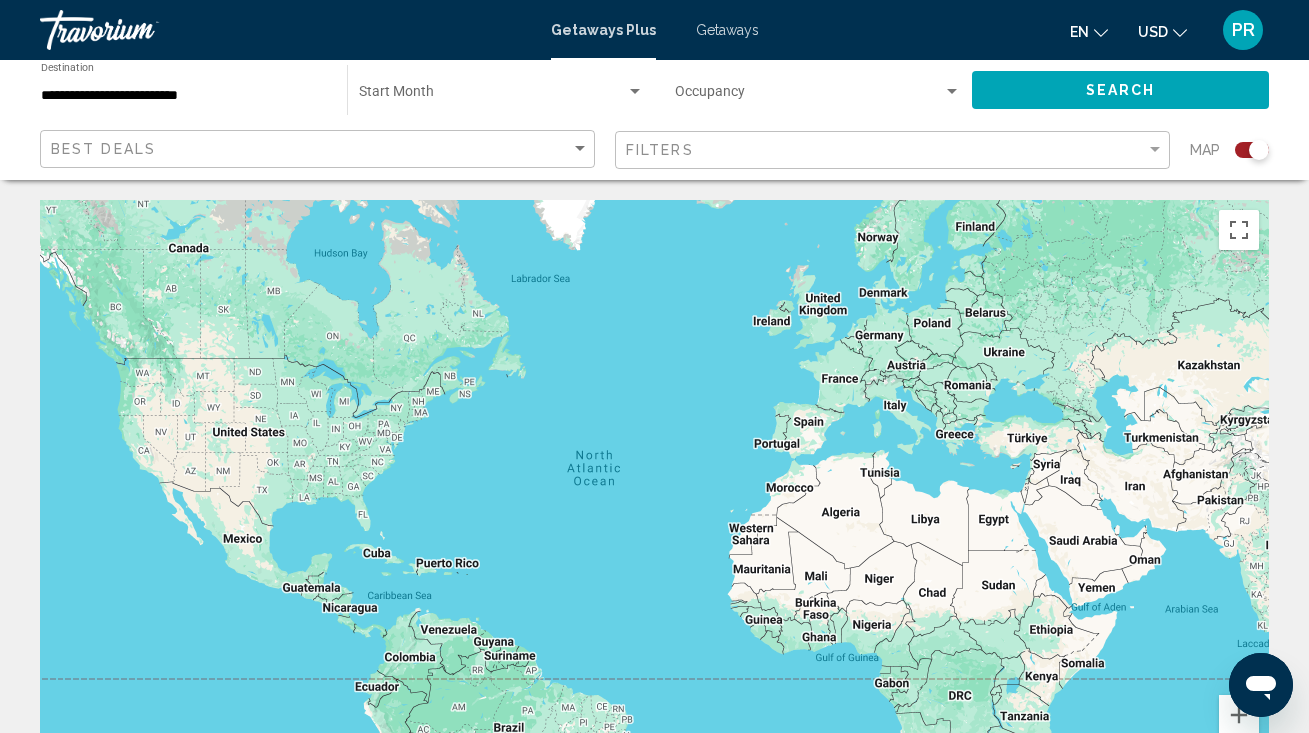 scroll, scrollTop: 0, scrollLeft: 0, axis: both 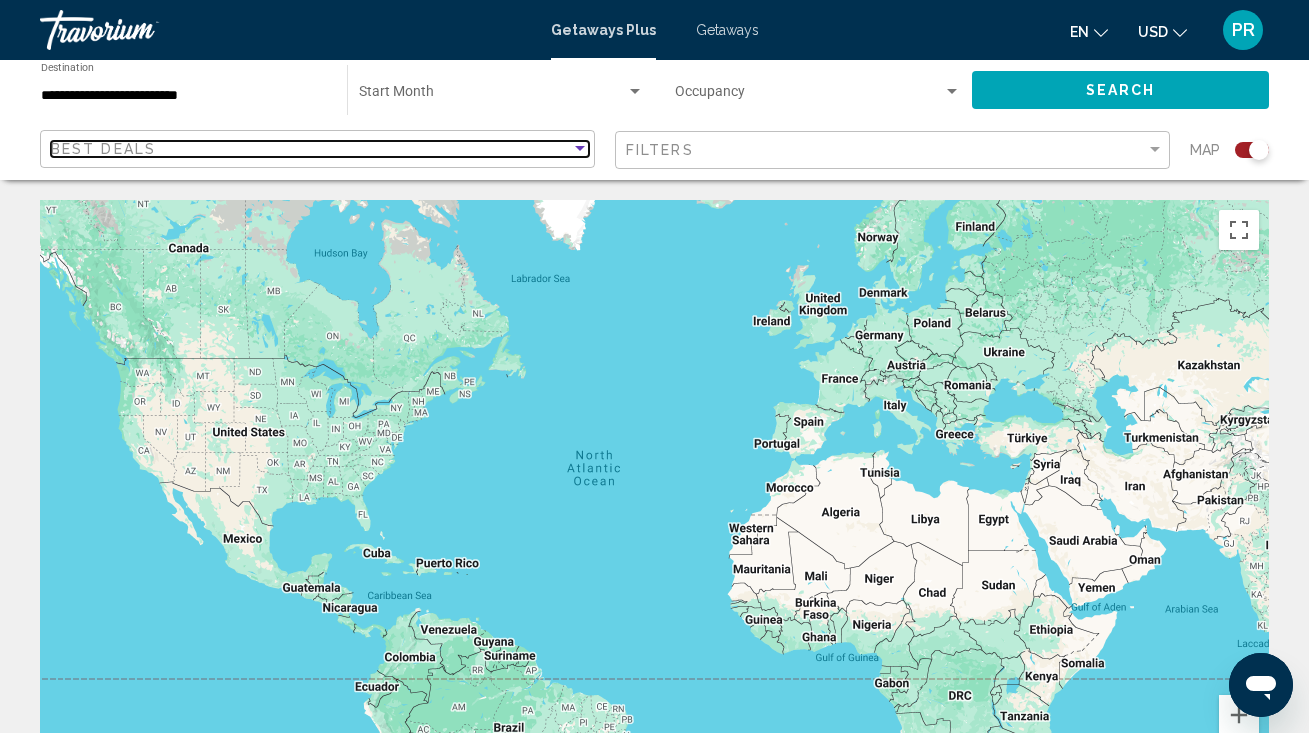click on "Best Deals" at bounding box center (311, 149) 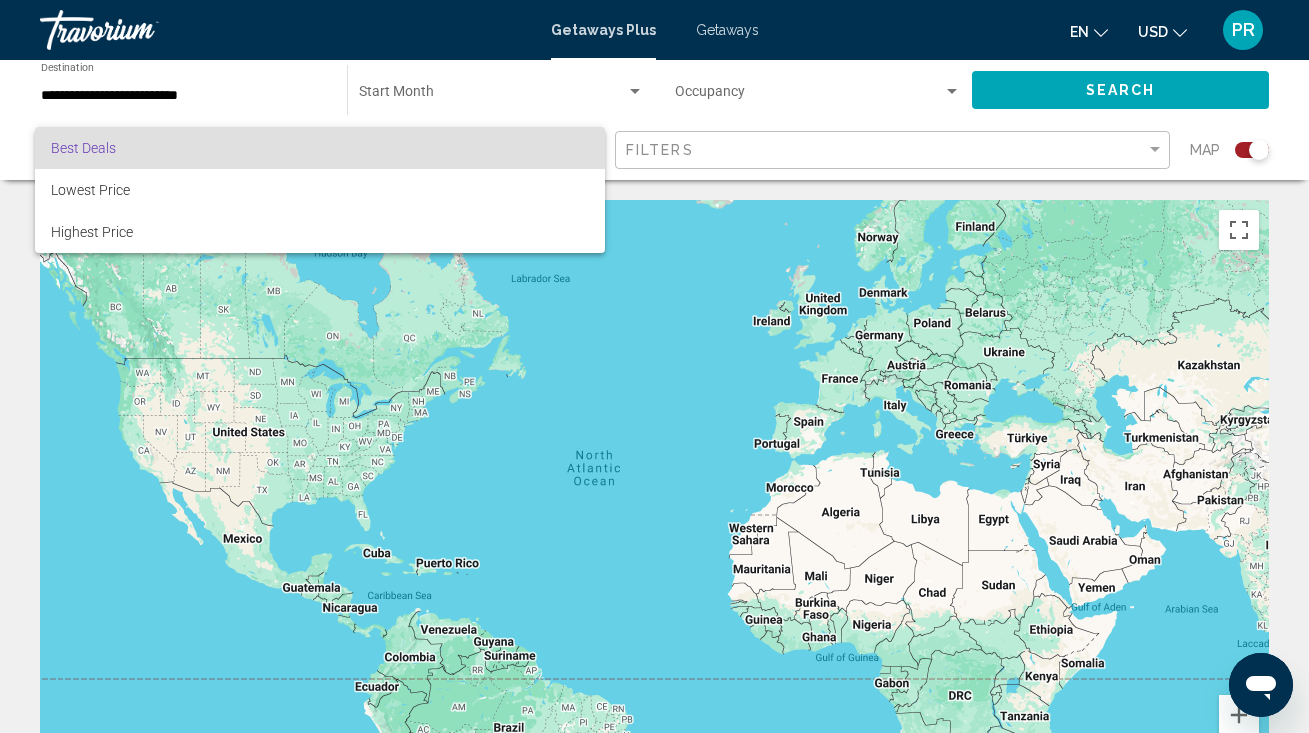 click on "Best Deals" at bounding box center (320, 148) 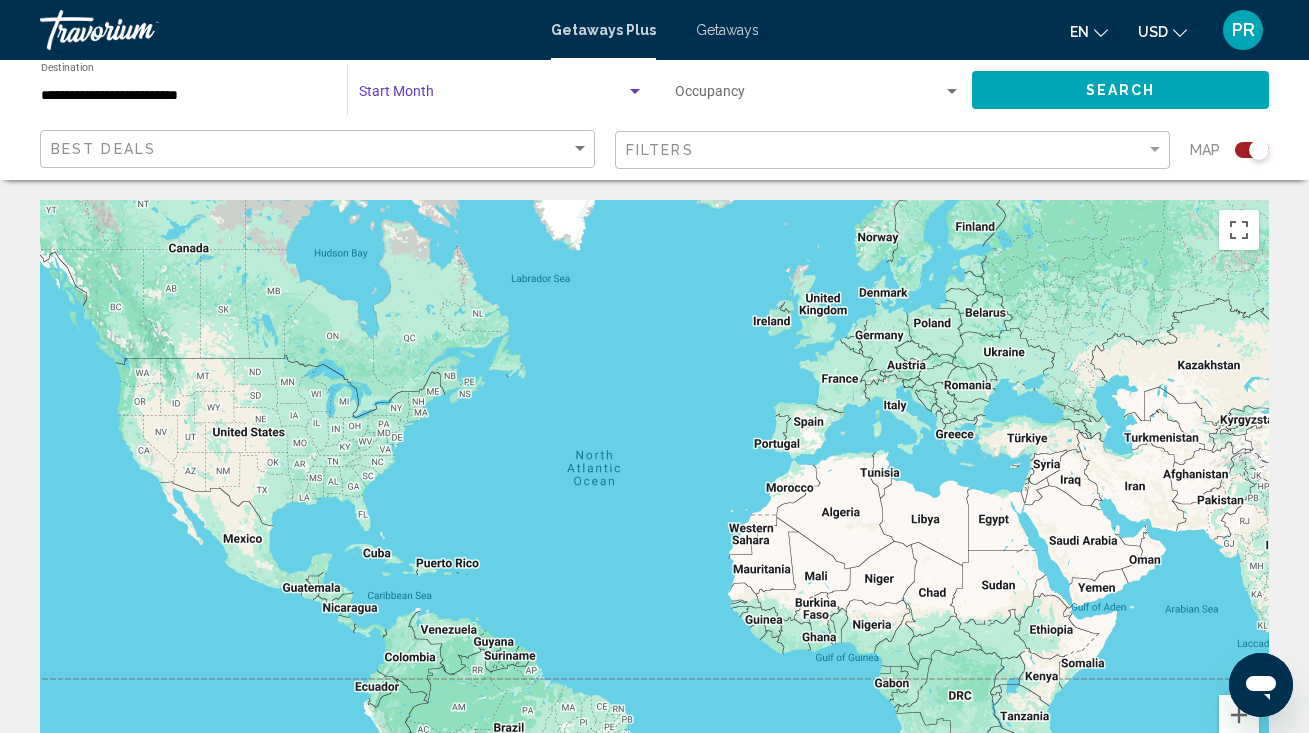 click at bounding box center [492, 96] 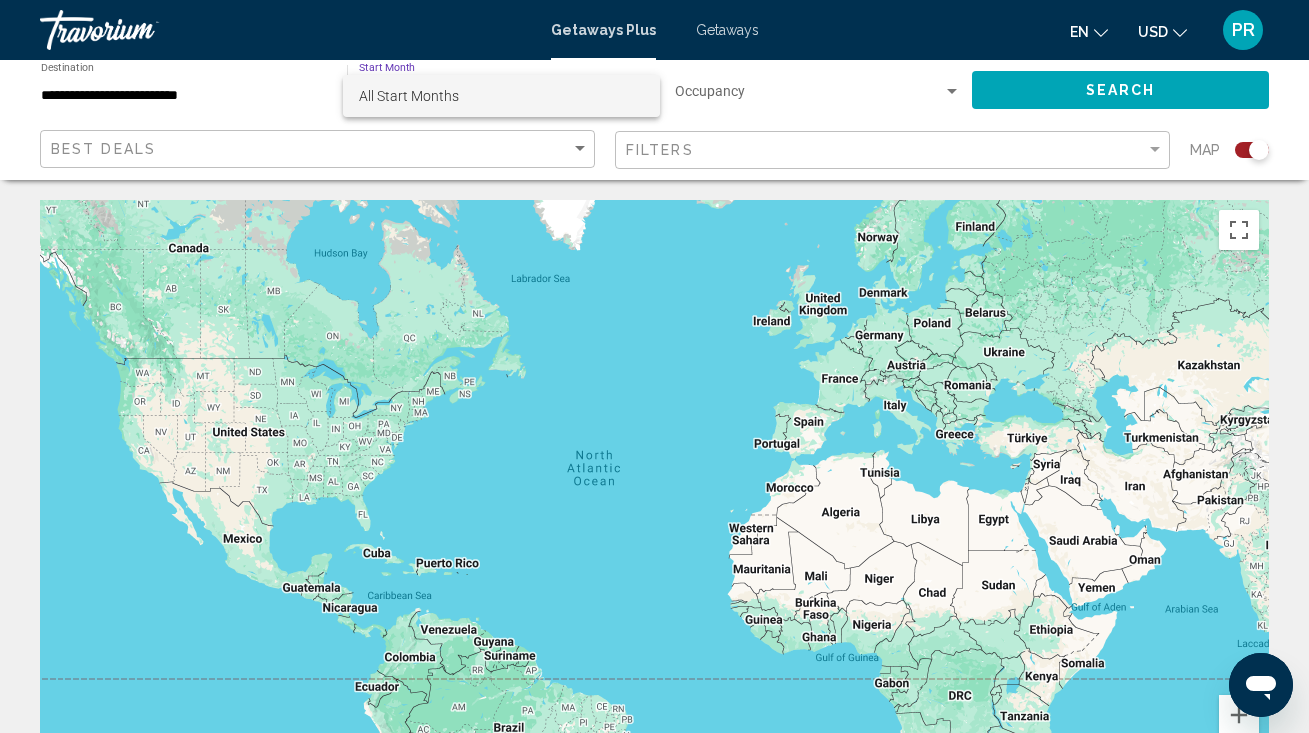 click at bounding box center [654, 366] 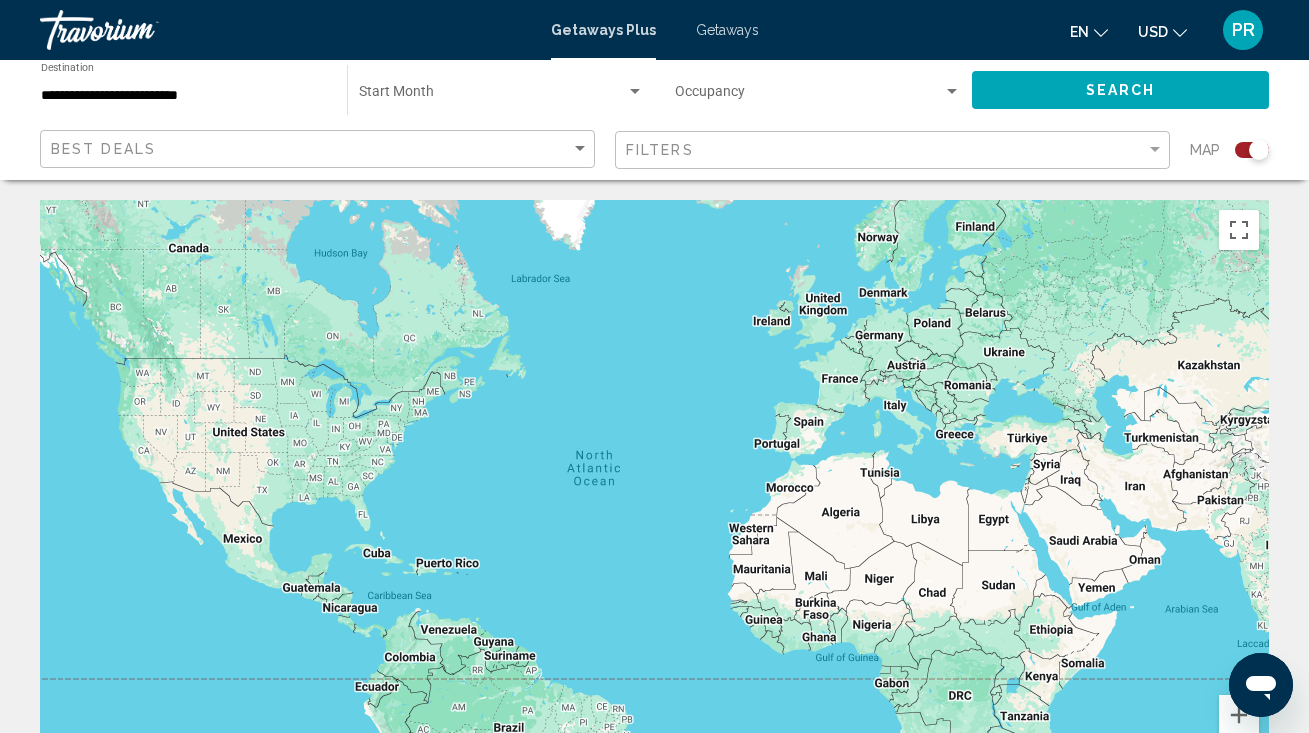 click at bounding box center [140, 30] 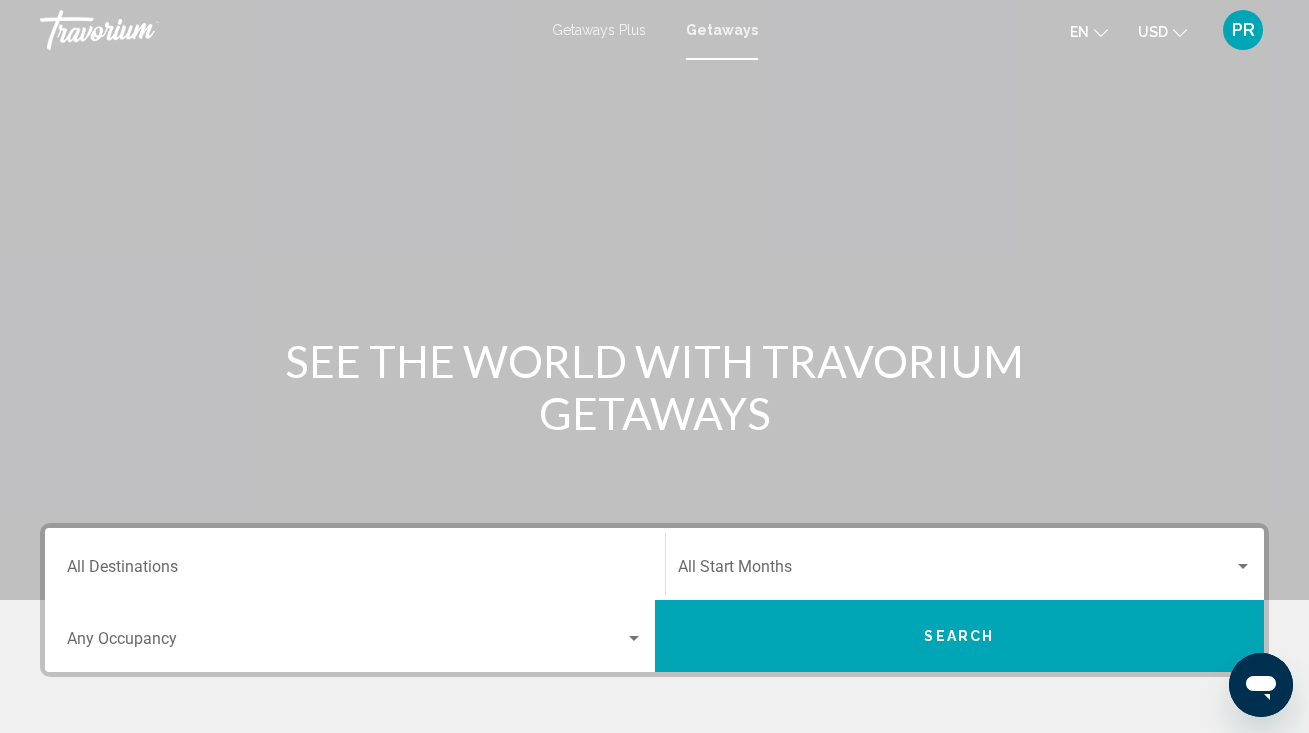 click on "Getaways Plus" at bounding box center (599, 30) 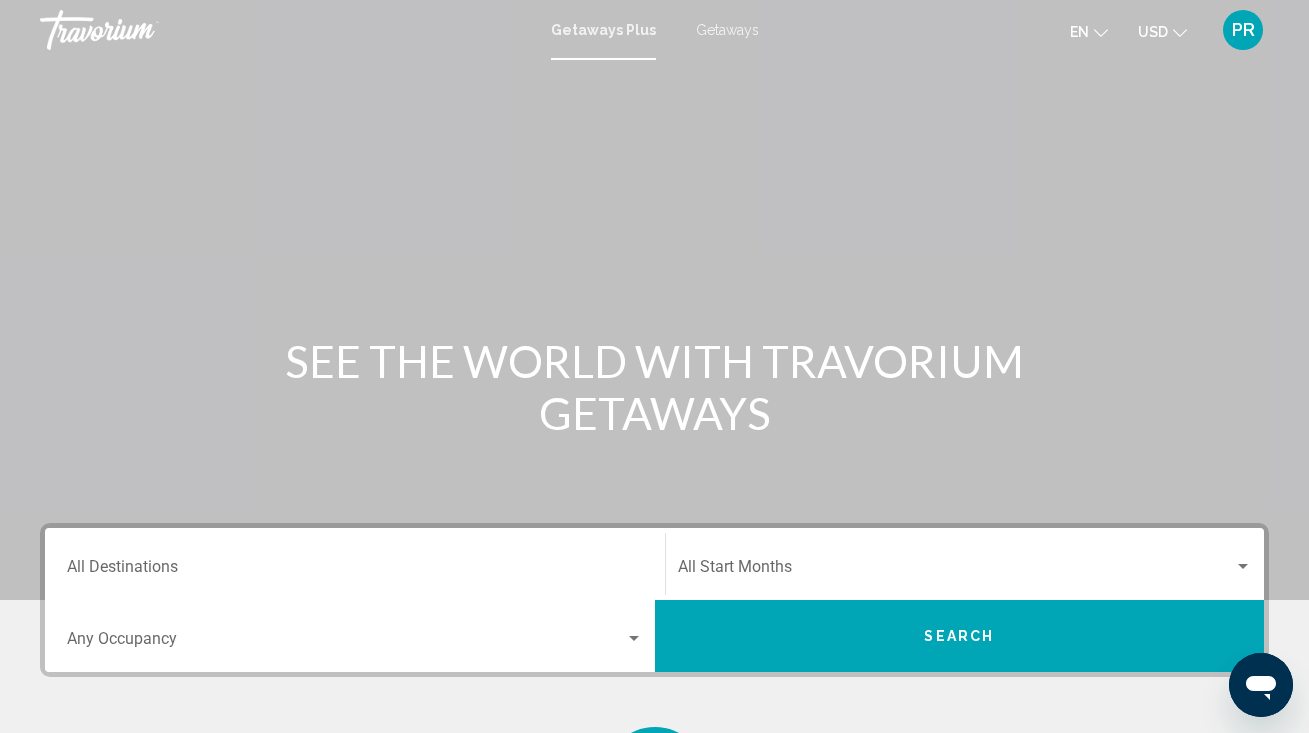 click on "Destination All Destinations" at bounding box center (355, 564) 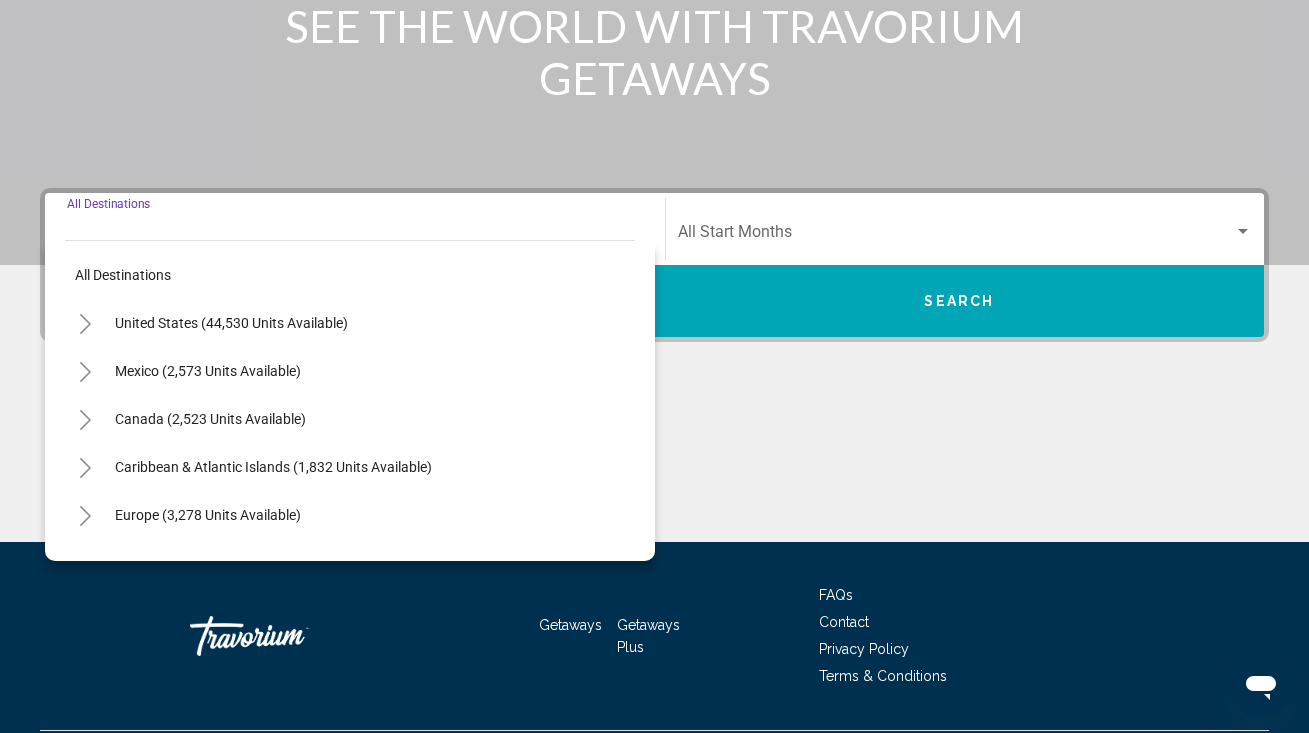 scroll, scrollTop: 389, scrollLeft: 0, axis: vertical 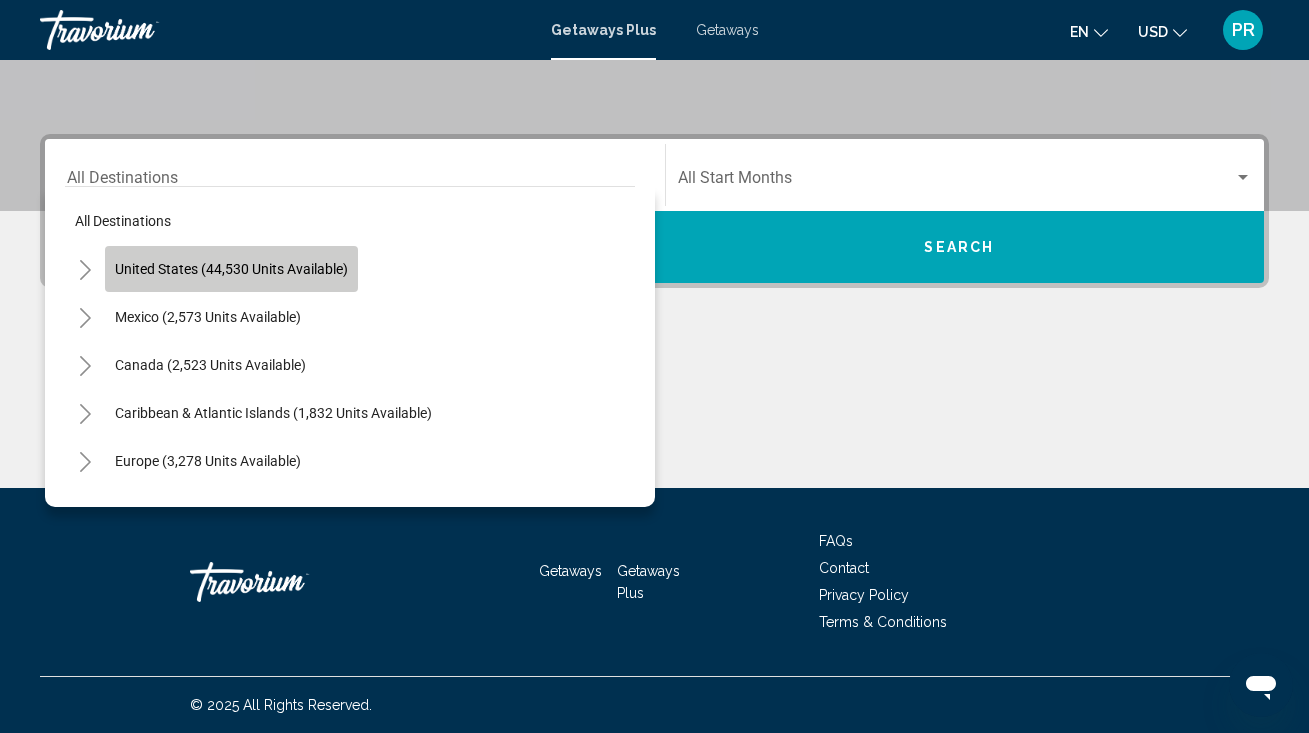 click on "United States (44,530 units available)" at bounding box center [208, 317] 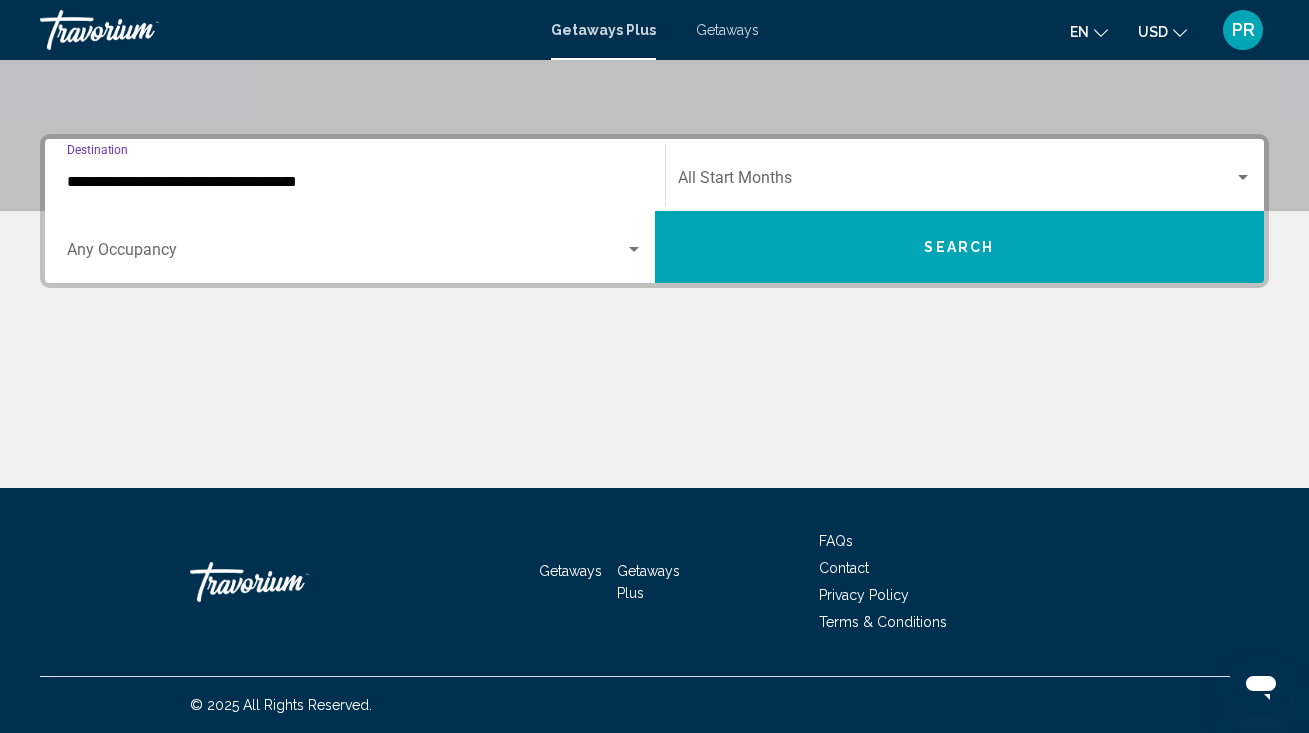 click on "**********" at bounding box center (355, 182) 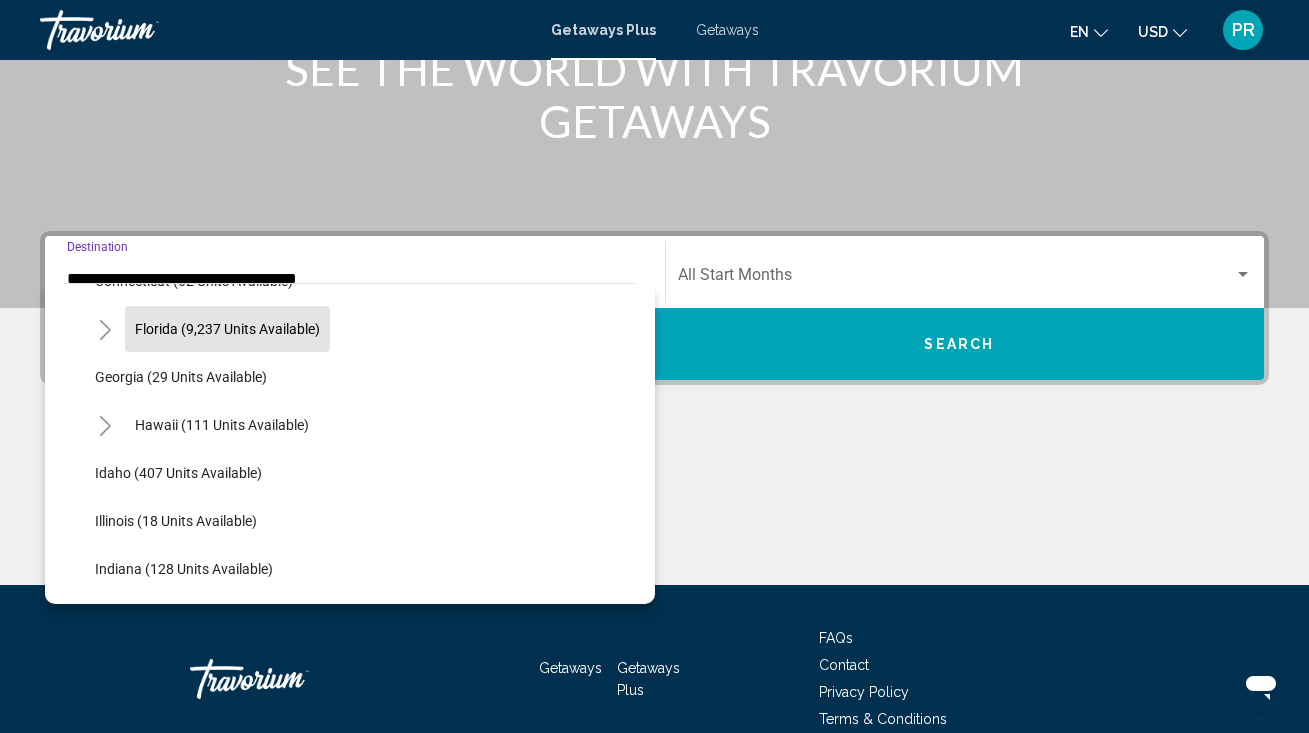 scroll, scrollTop: 332, scrollLeft: 0, axis: vertical 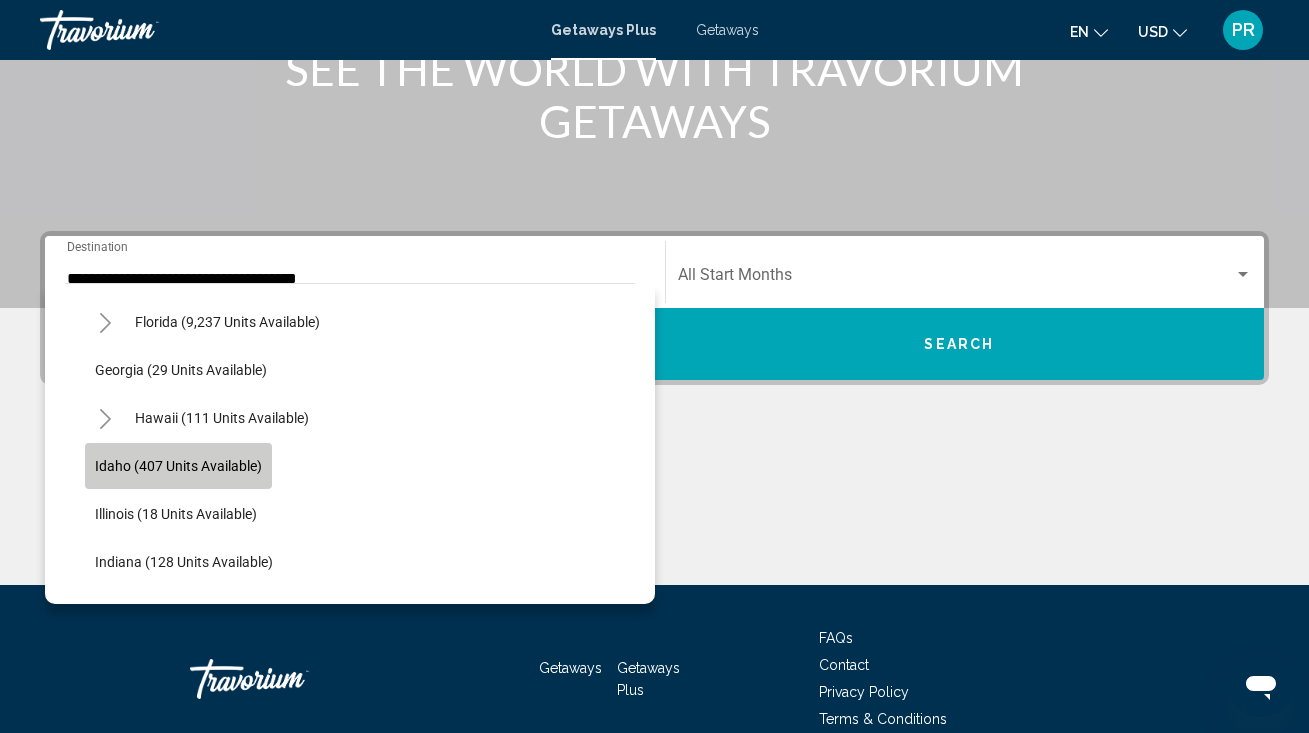 click on "Idaho (407 units available)" 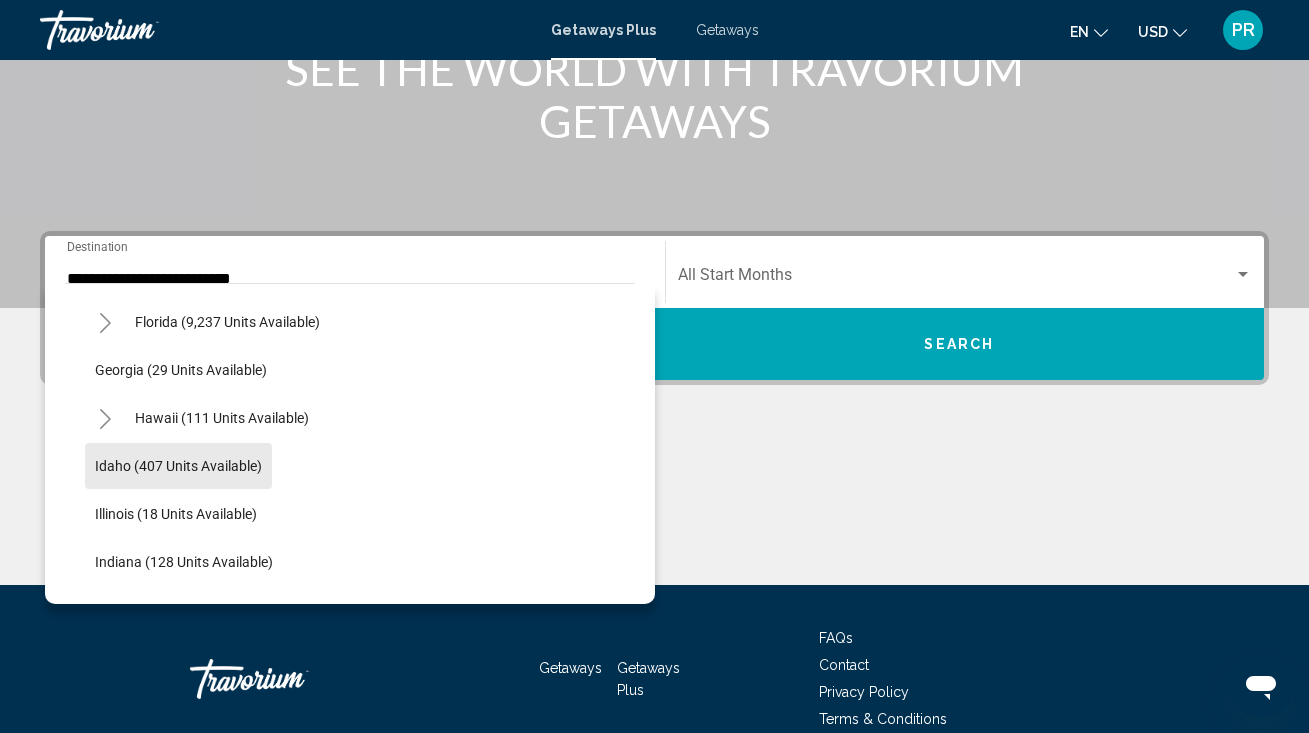 scroll, scrollTop: 389, scrollLeft: 0, axis: vertical 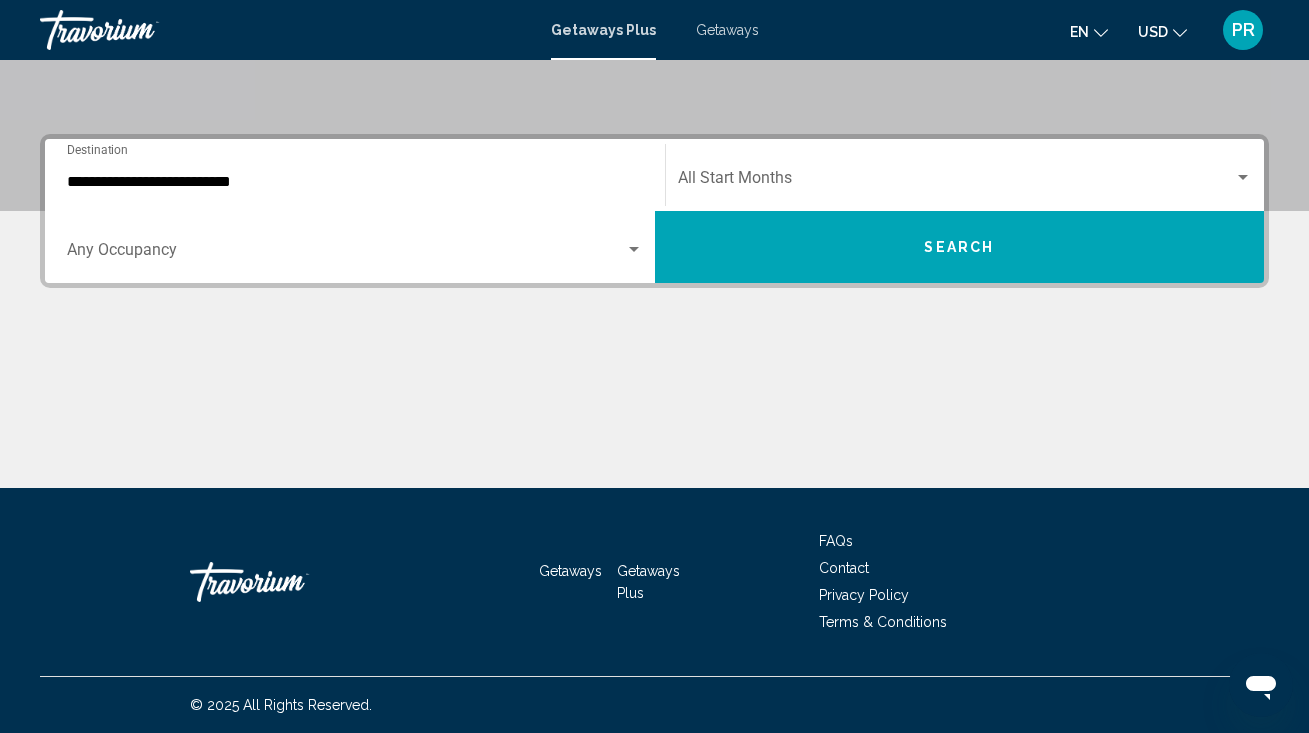 click on "Start Month All Start Months" 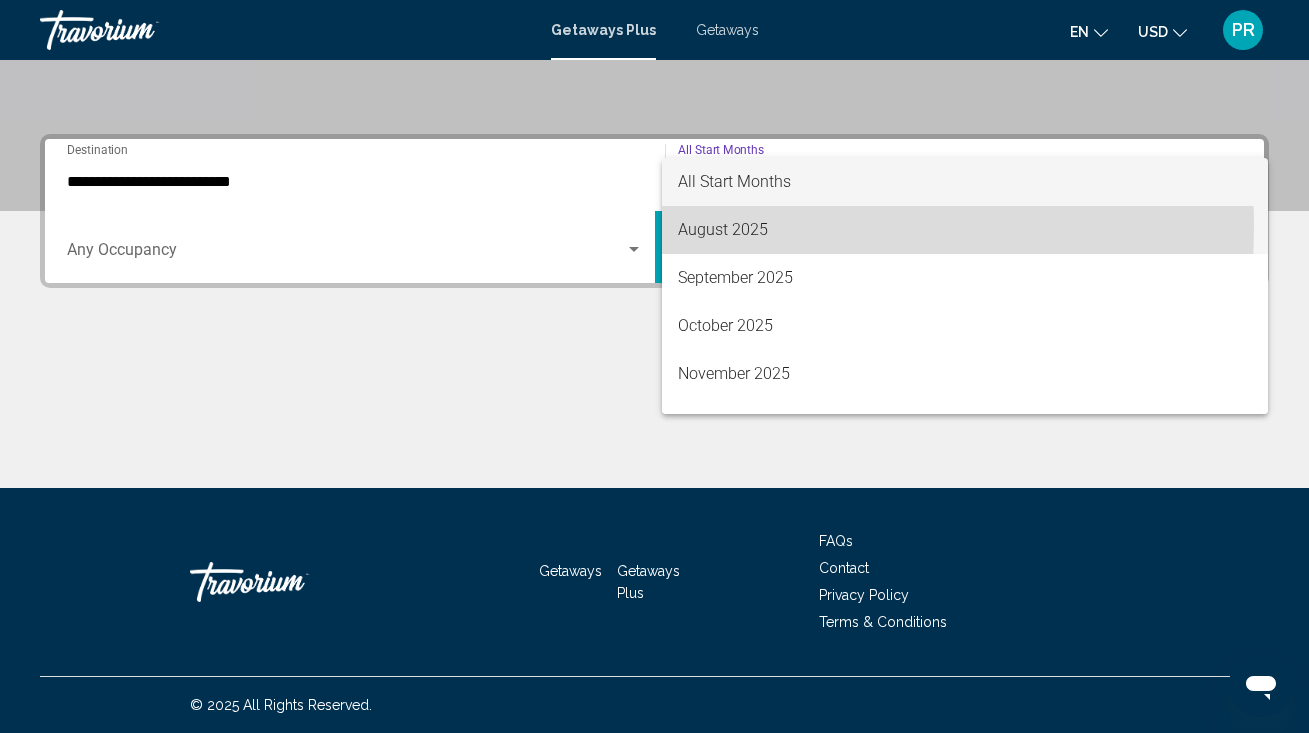 click on "August 2025" at bounding box center (965, 230) 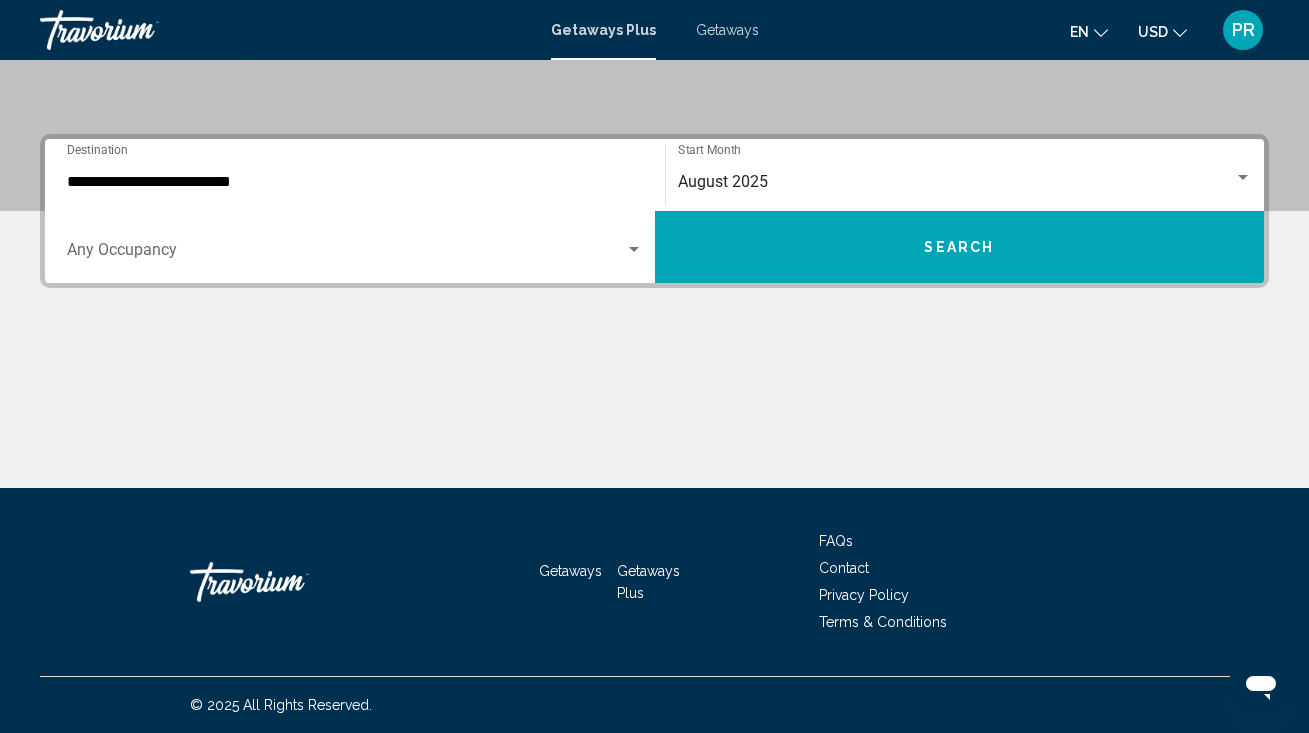 click on "Occupancy Any Occupancy" at bounding box center [355, 247] 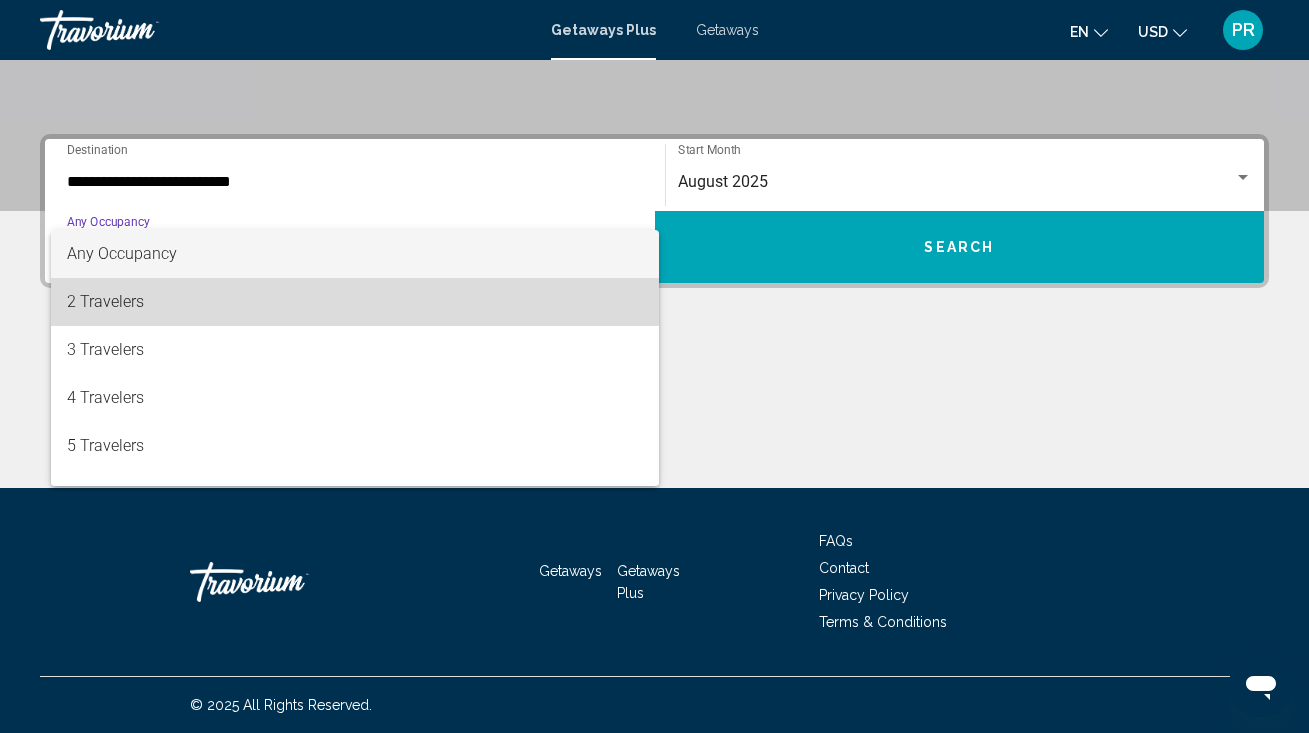 click on "2 Travelers" at bounding box center [355, 302] 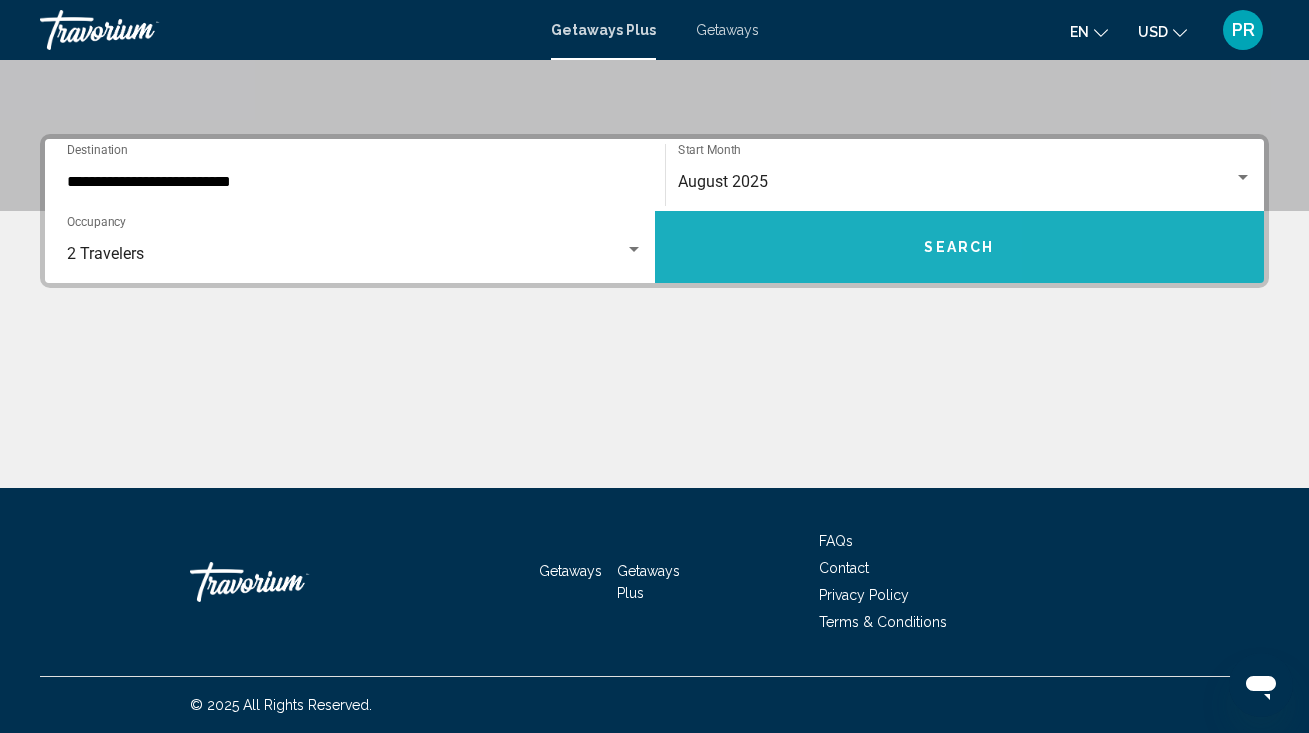 click on "Search" at bounding box center [960, 247] 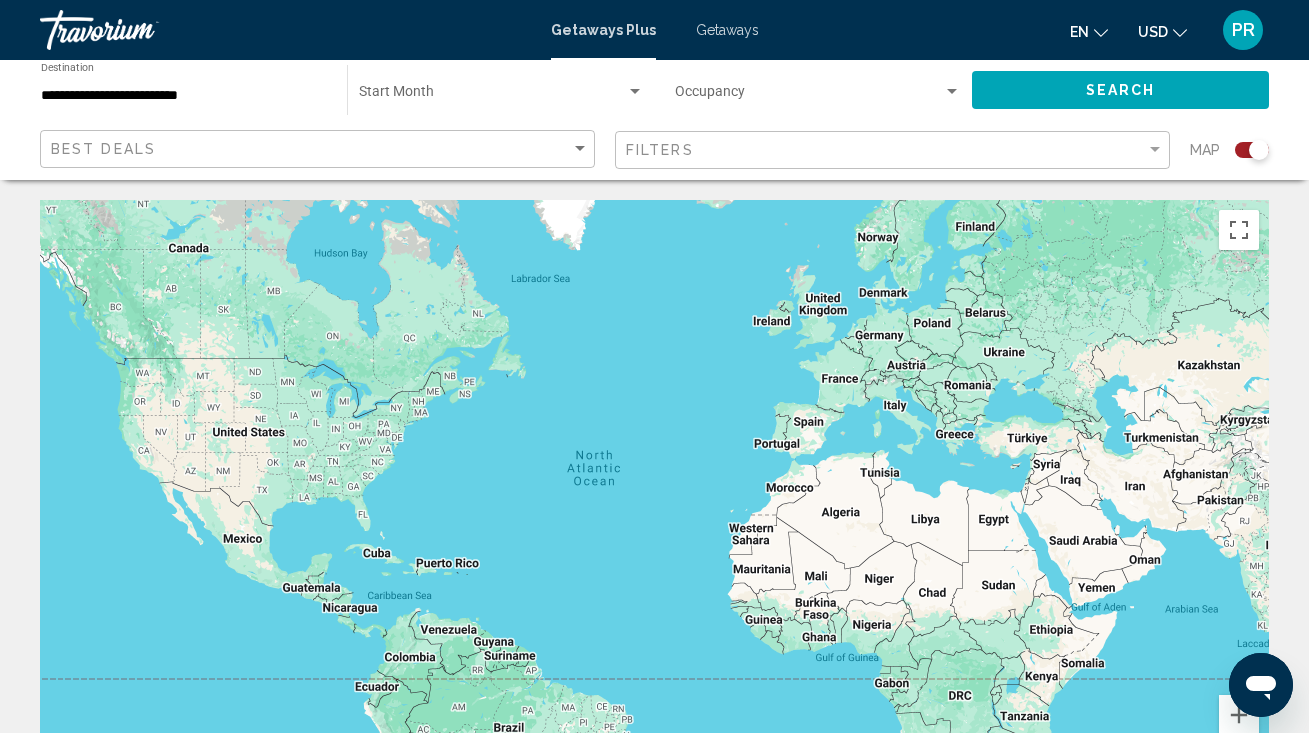 scroll, scrollTop: 0, scrollLeft: 0, axis: both 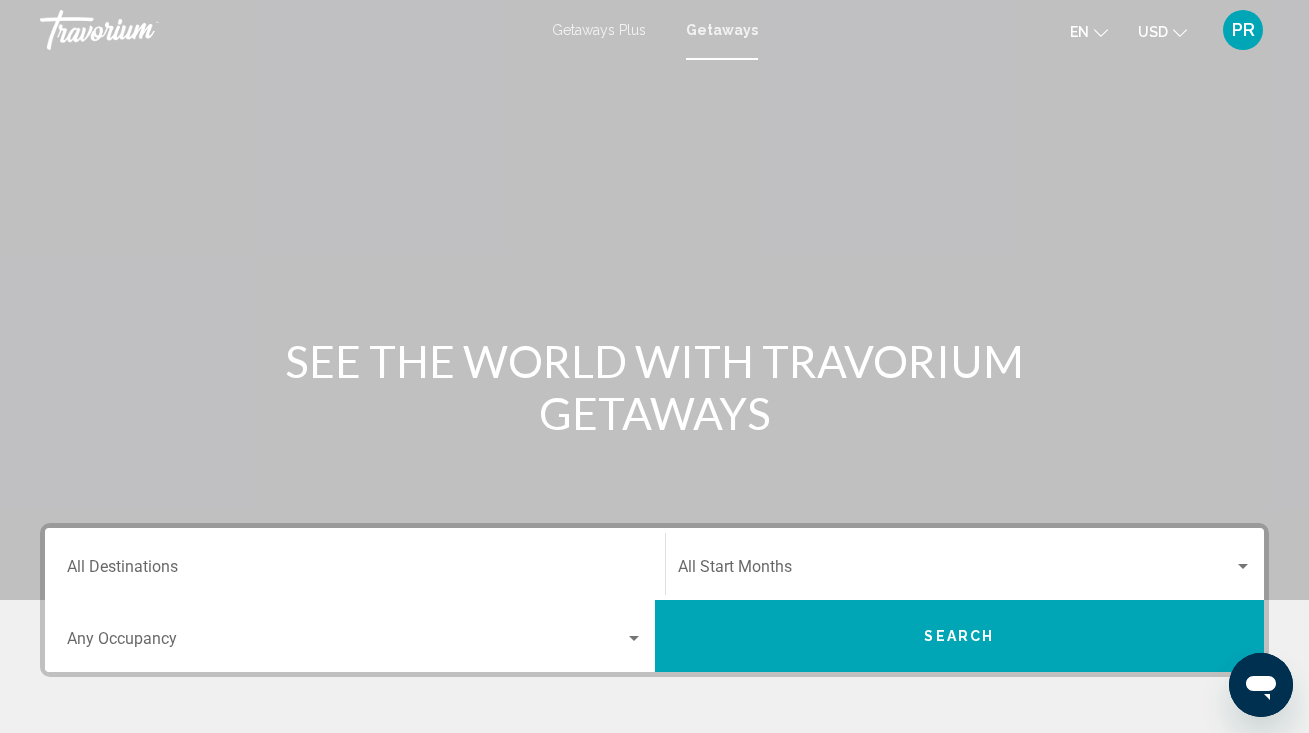 click on "Destination All Destinations" at bounding box center [355, 564] 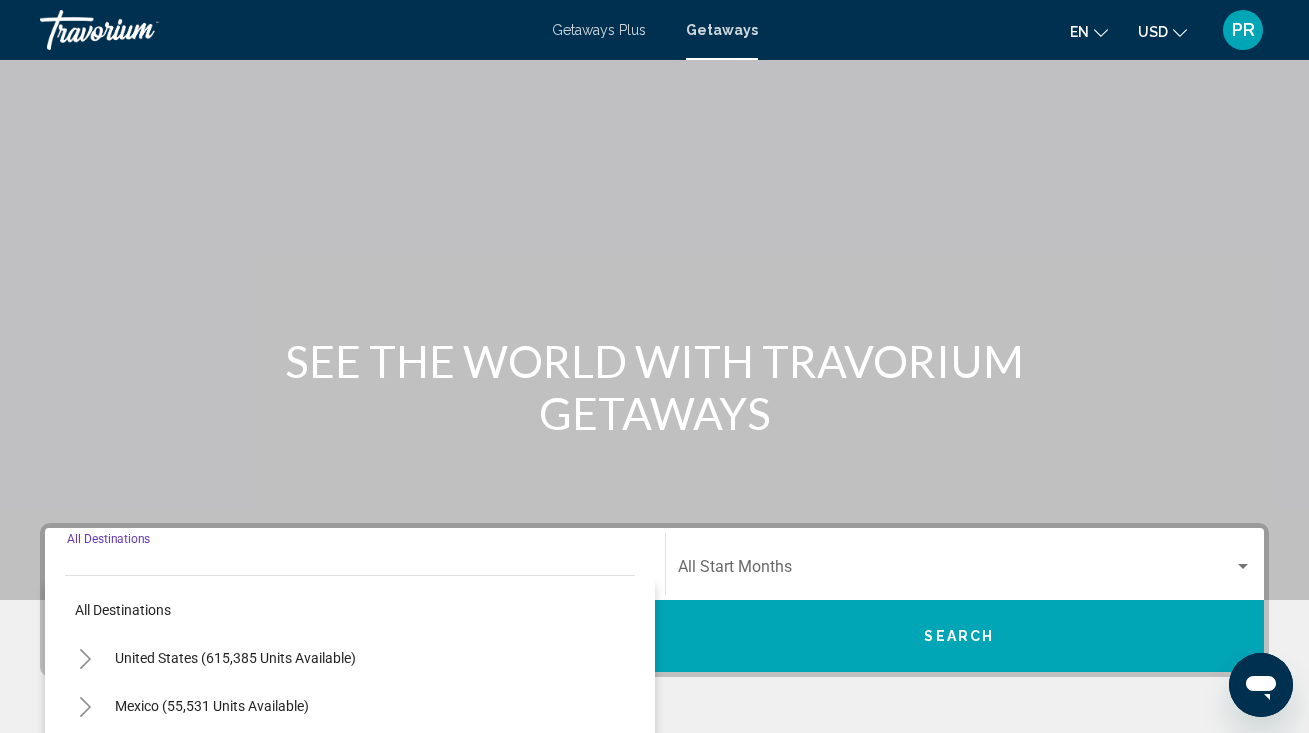 scroll, scrollTop: 389, scrollLeft: 0, axis: vertical 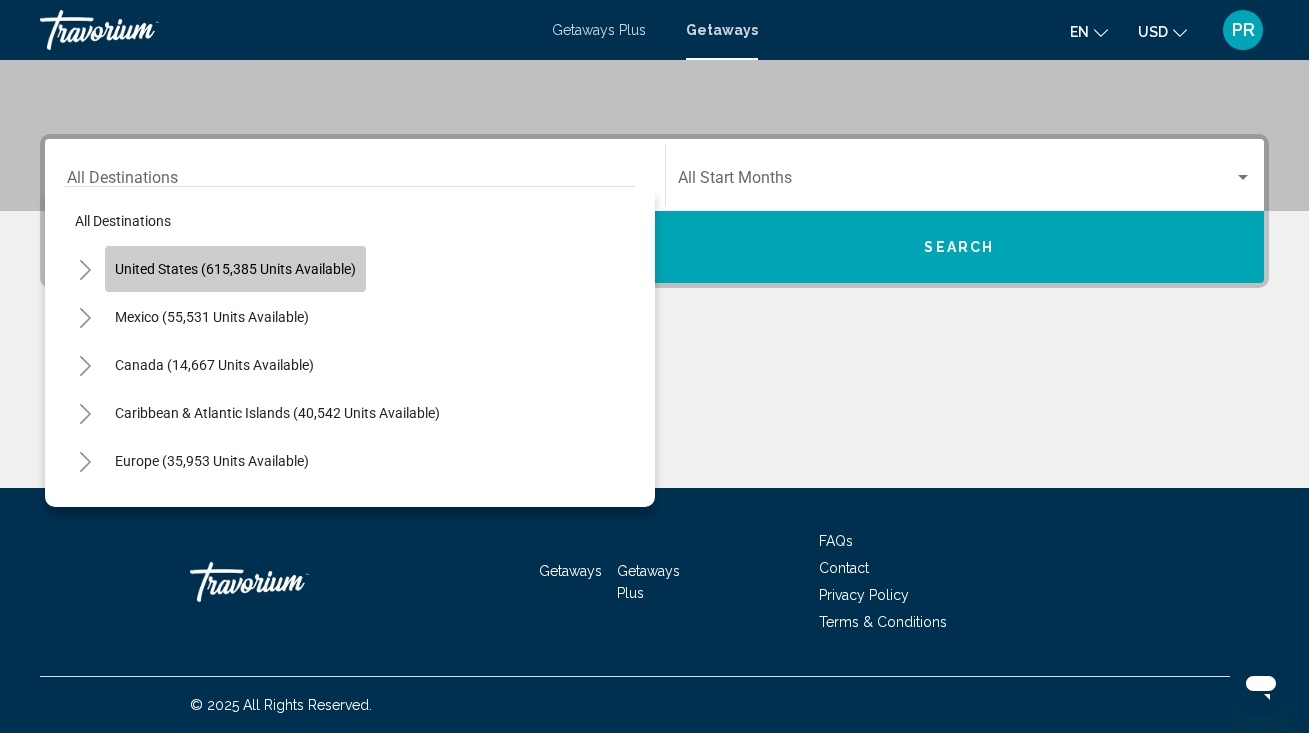 click on "United States (615,385 units available)" at bounding box center [212, 317] 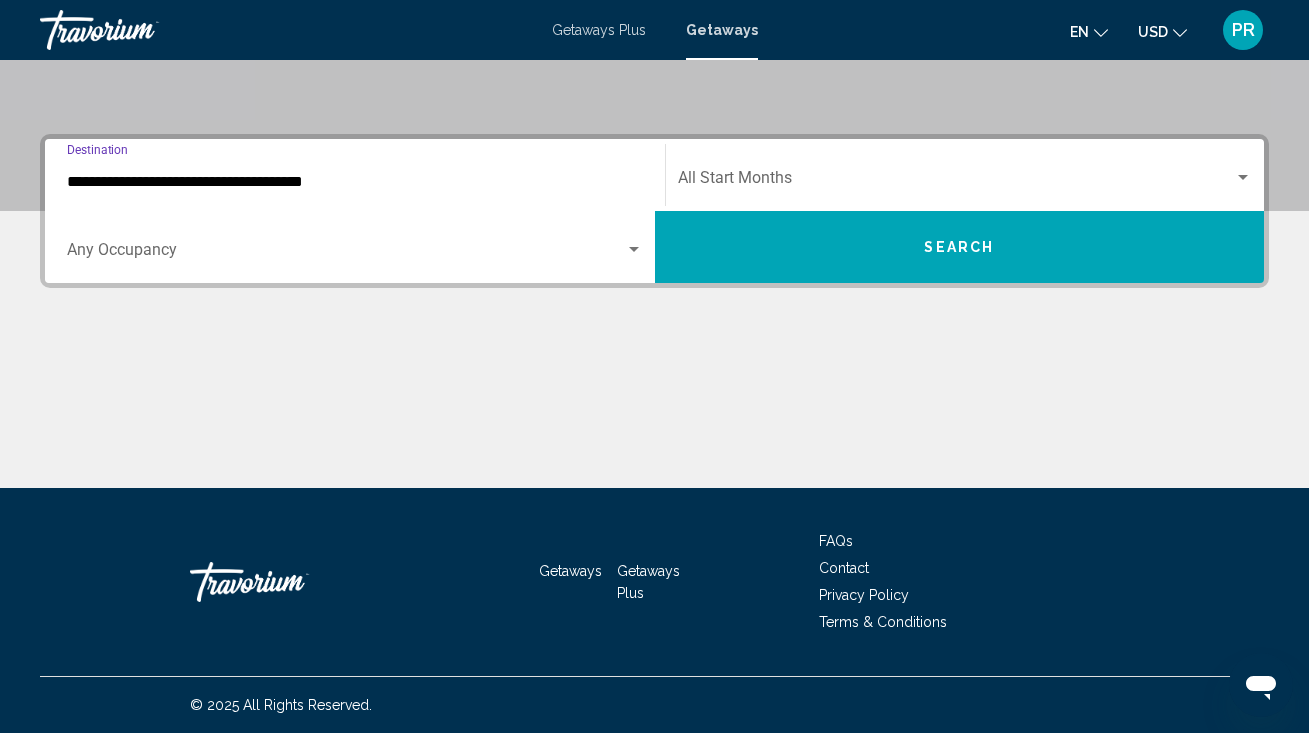 click on "**********" at bounding box center [355, 182] 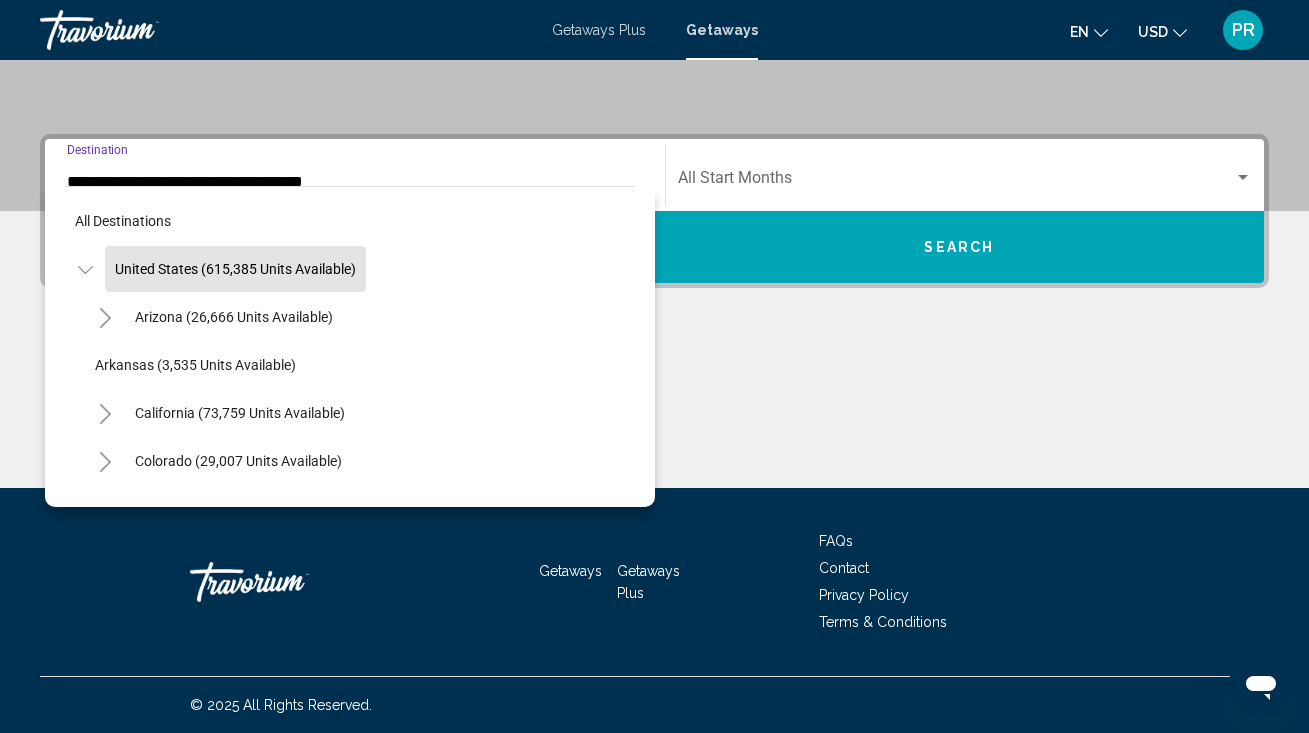 scroll, scrollTop: 292, scrollLeft: 0, axis: vertical 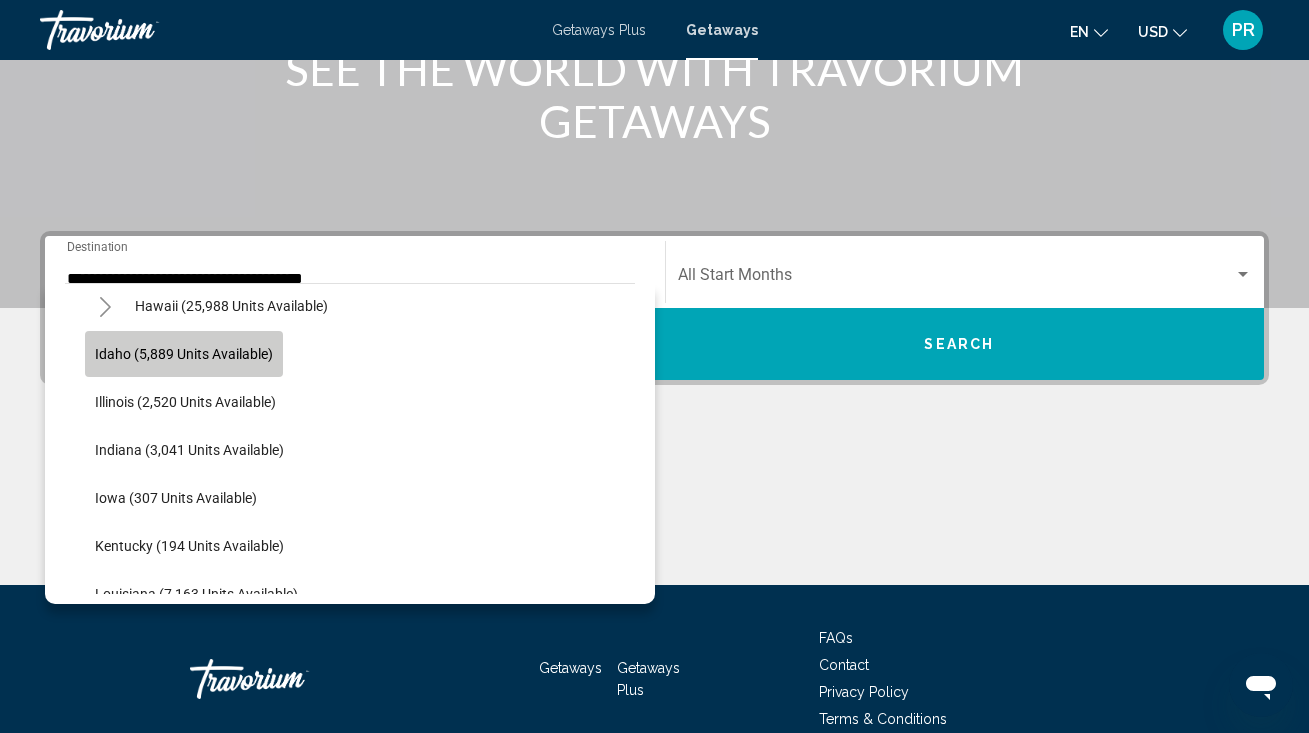 click on "Idaho (5,889 units available)" 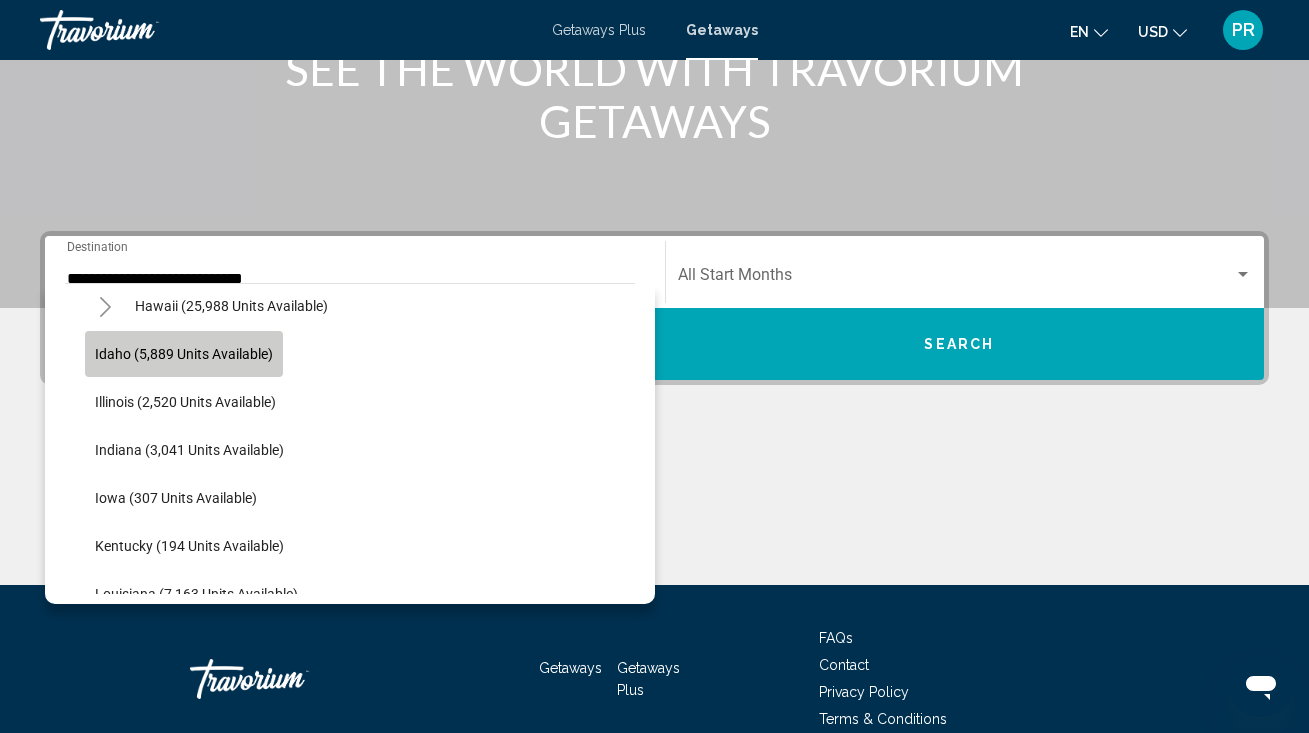 scroll, scrollTop: 389, scrollLeft: 0, axis: vertical 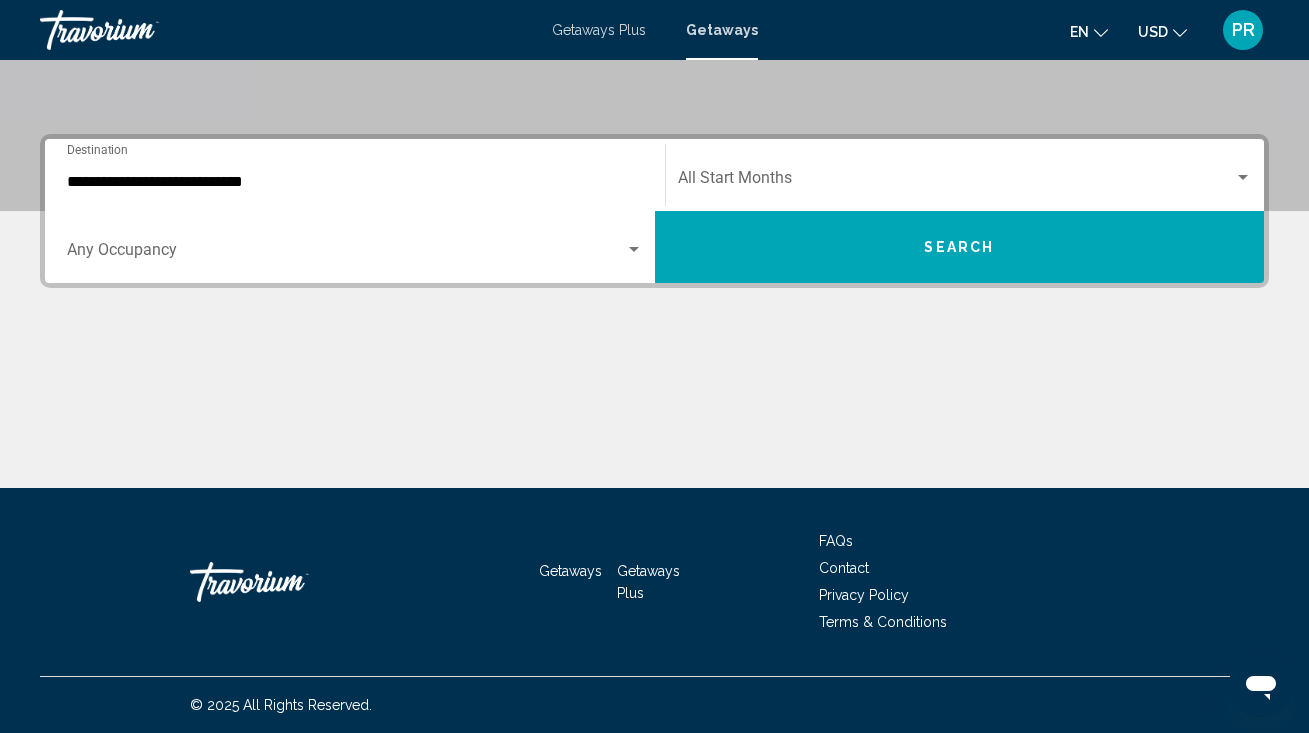 click on "Start Month All Start Months" 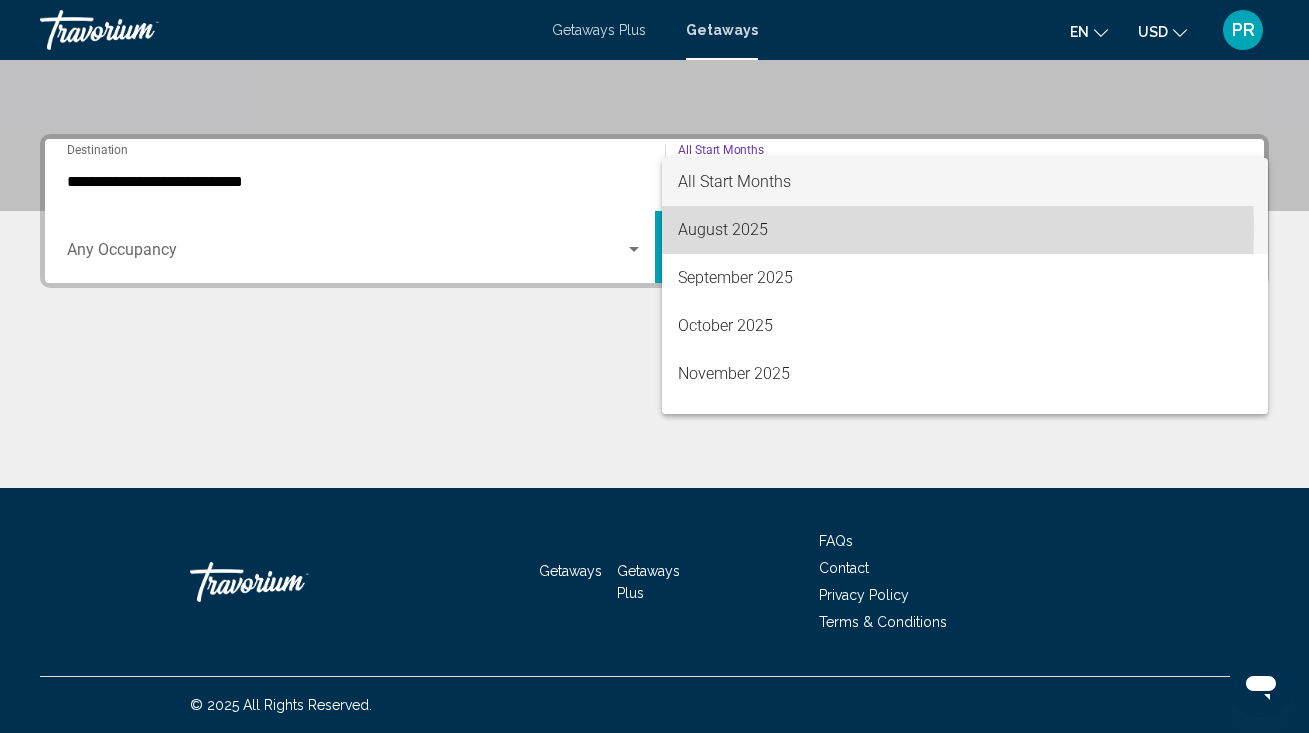 click on "August 2025" at bounding box center (965, 230) 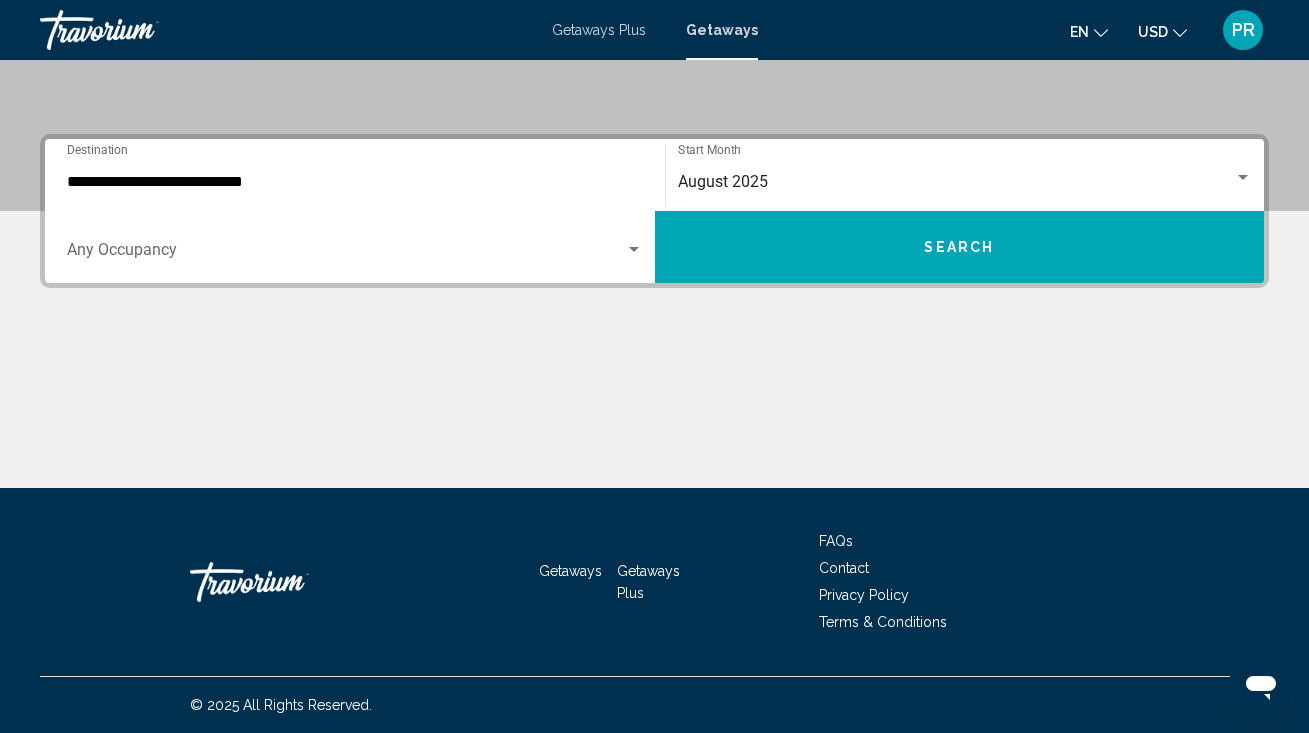 click on "Occupancy Any Occupancy" at bounding box center (355, 247) 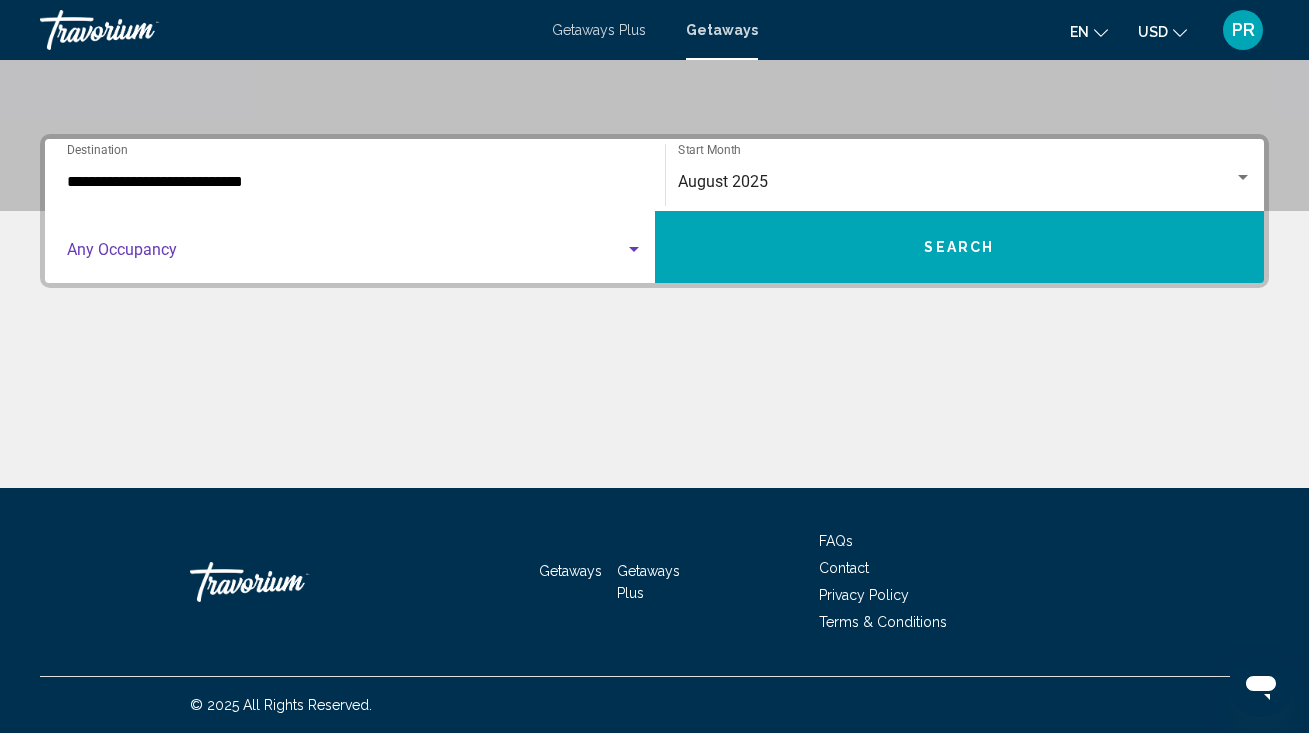 click at bounding box center (346, 254) 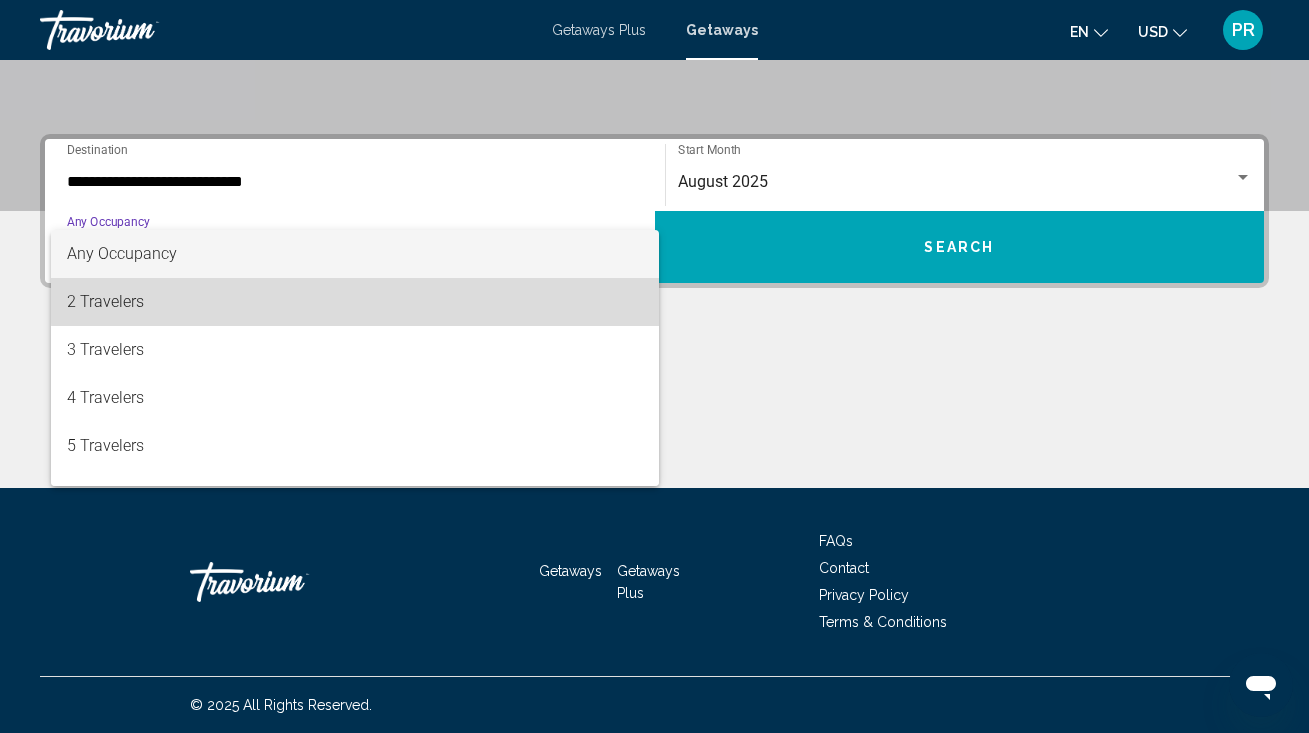 click on "2 Travelers" at bounding box center (355, 302) 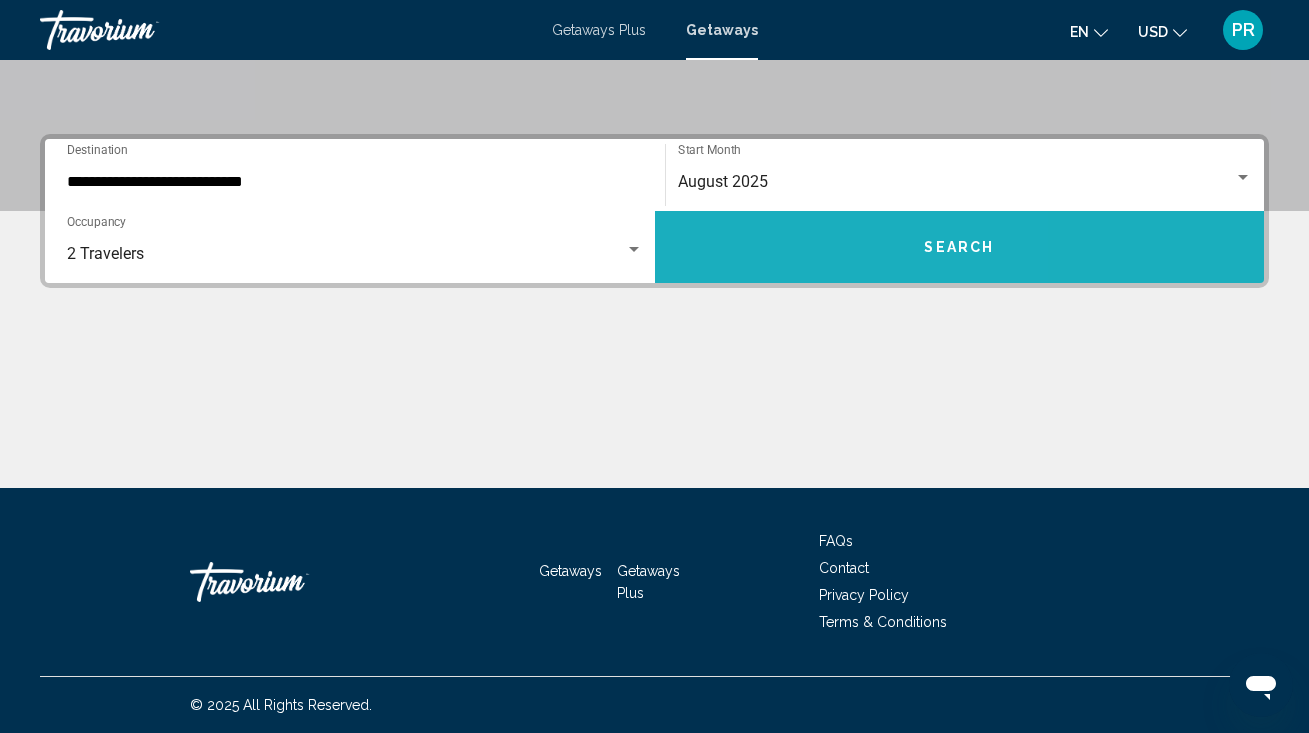 click on "Search" at bounding box center (960, 247) 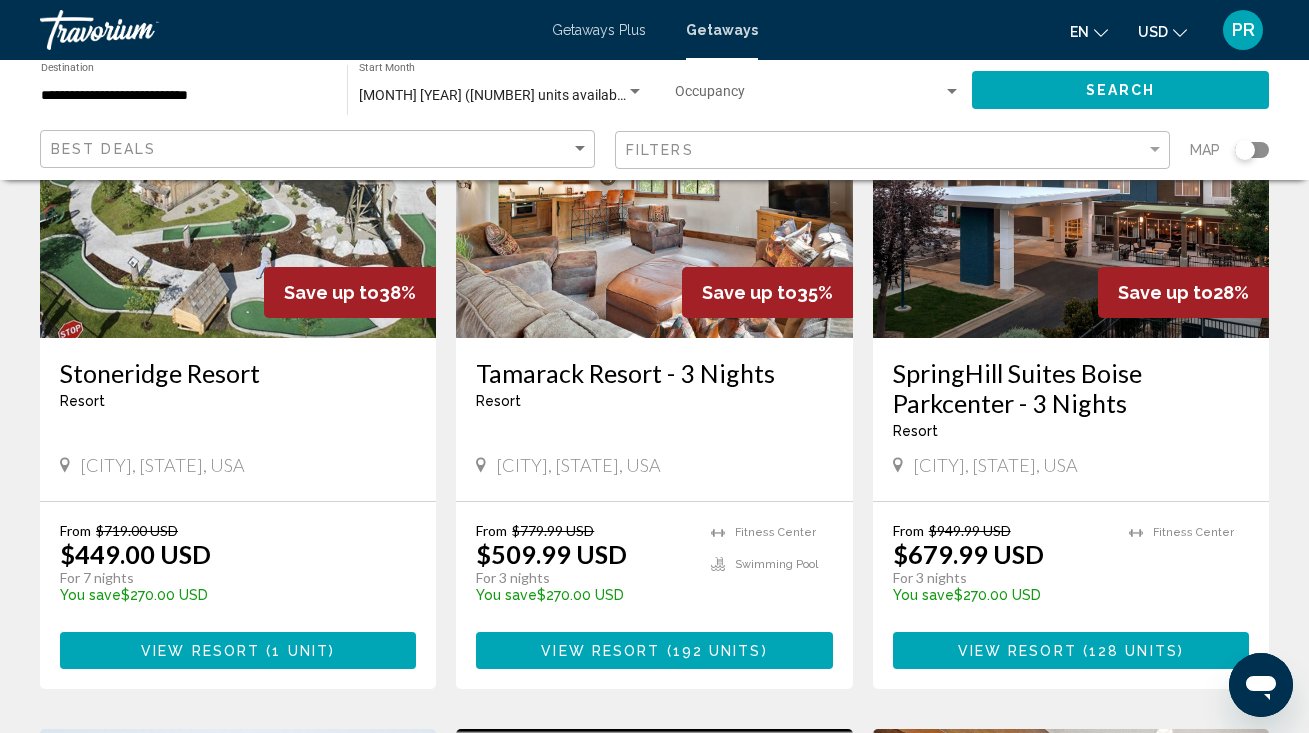 scroll, scrollTop: 254, scrollLeft: 0, axis: vertical 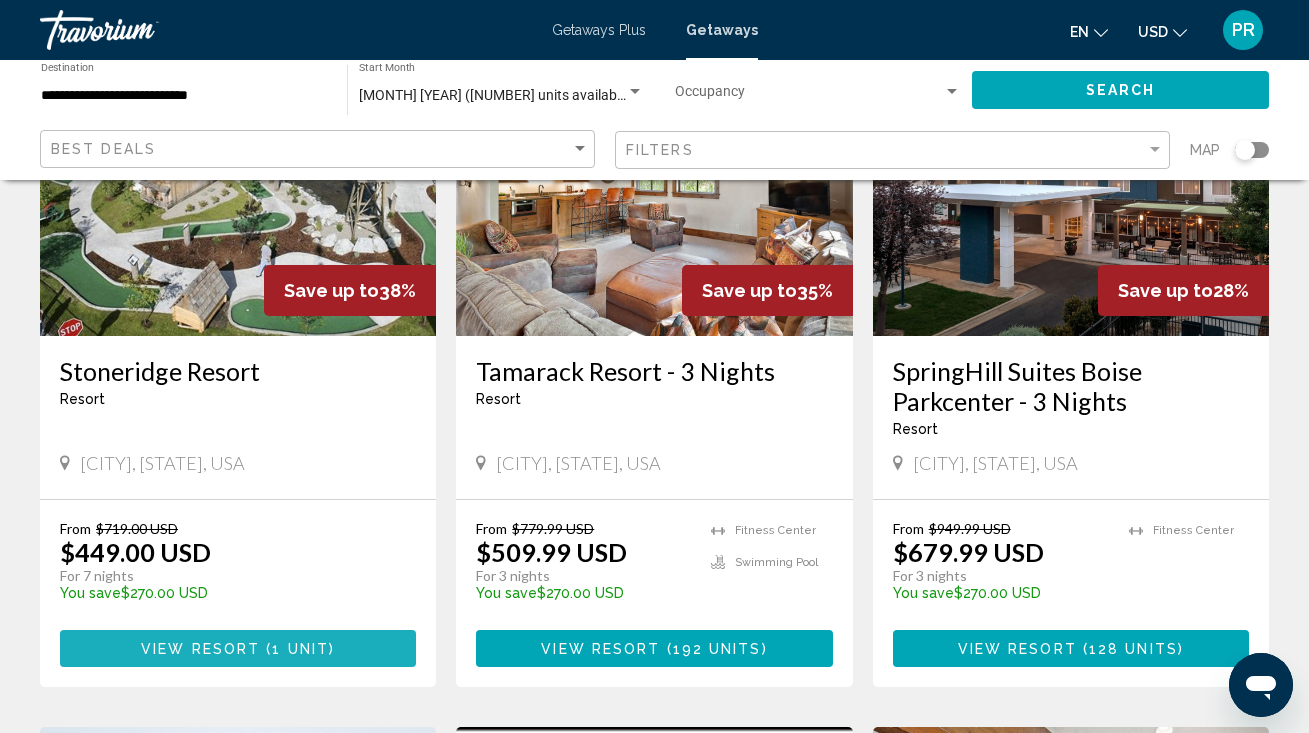 click at bounding box center (263, 649) 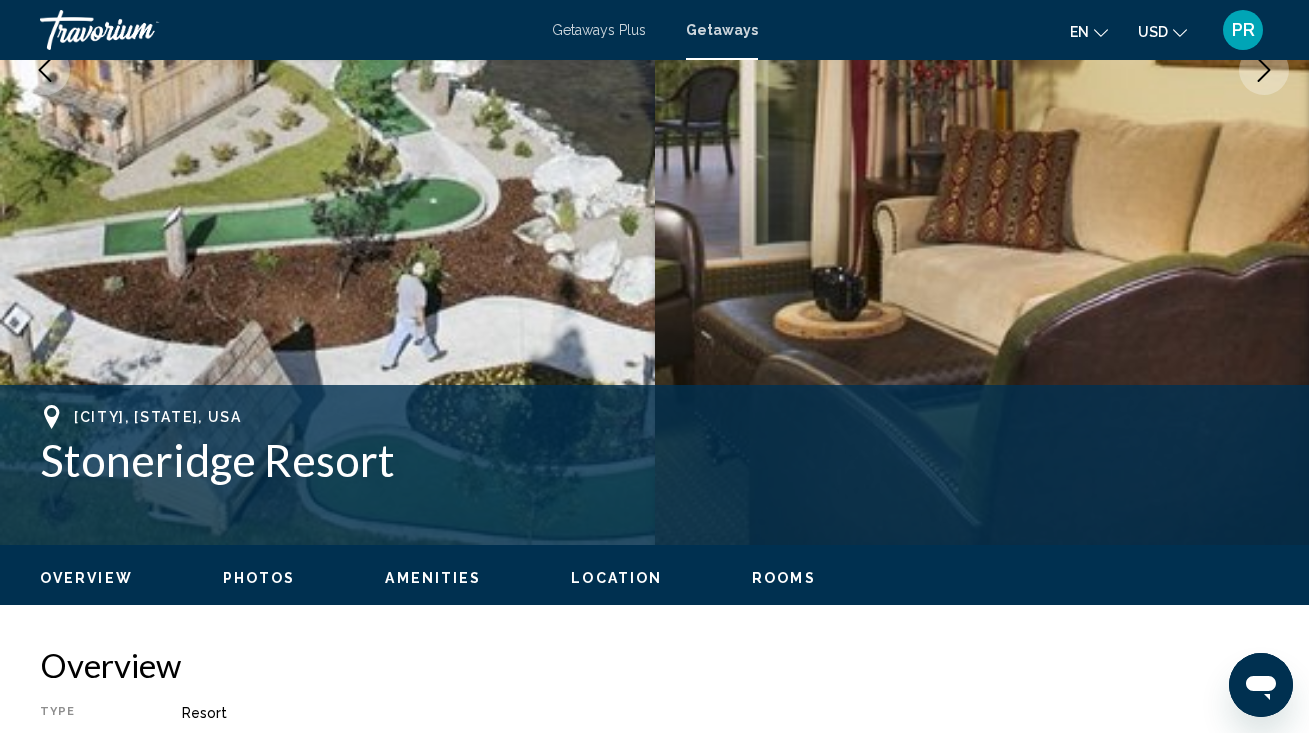 scroll, scrollTop: 466, scrollLeft: 0, axis: vertical 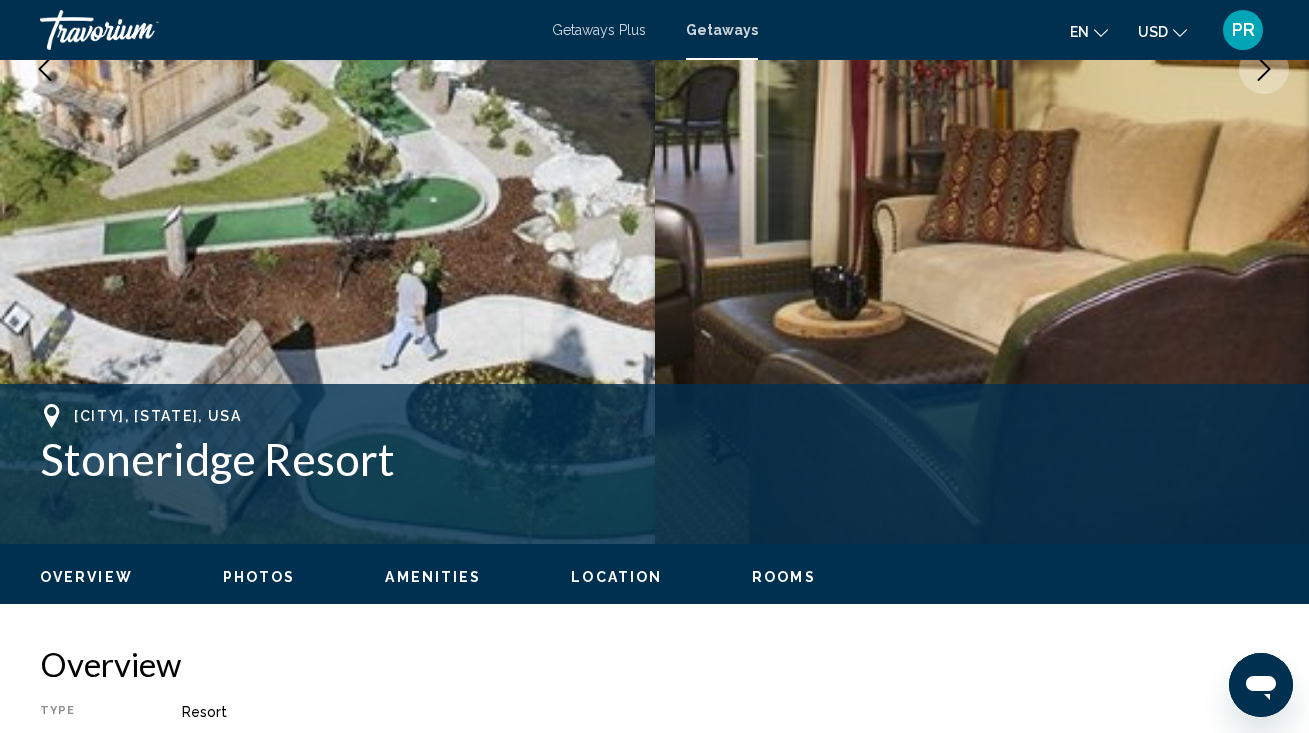 click on "Photos" at bounding box center [259, 577] 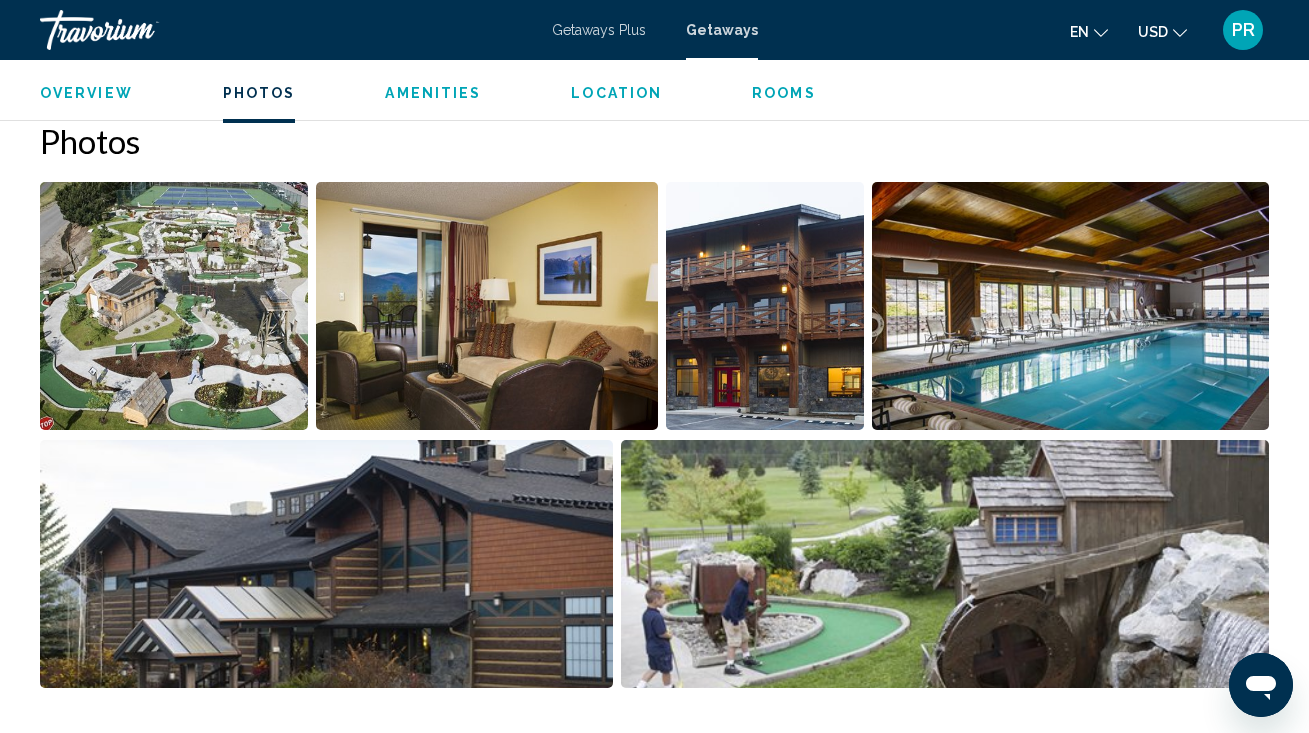 click at bounding box center [487, 306] 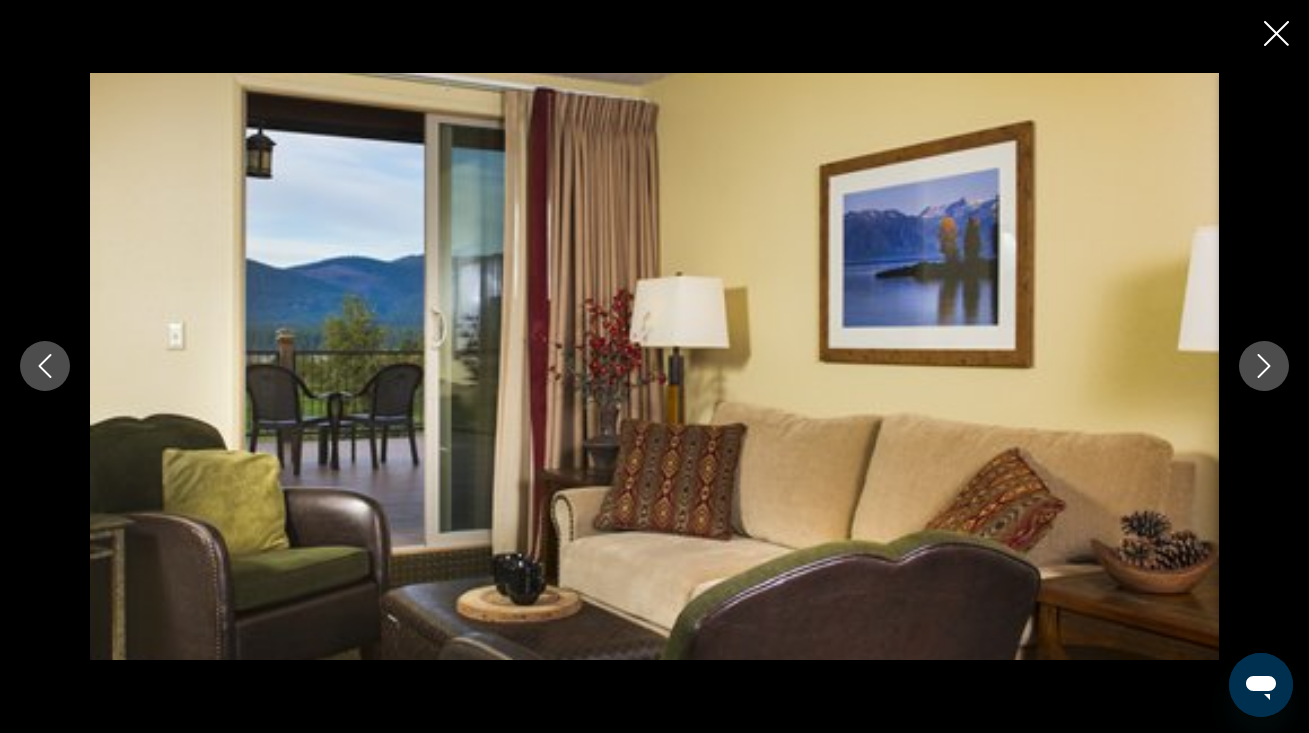 click 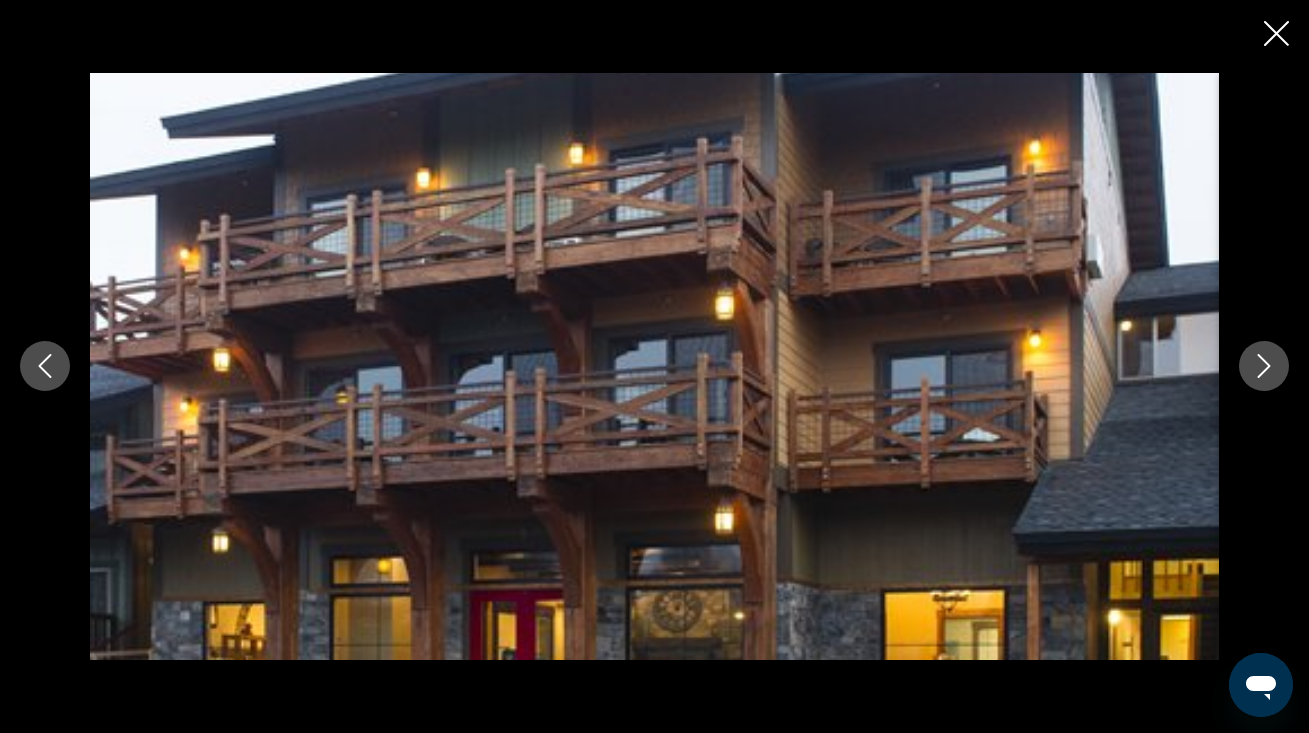 click 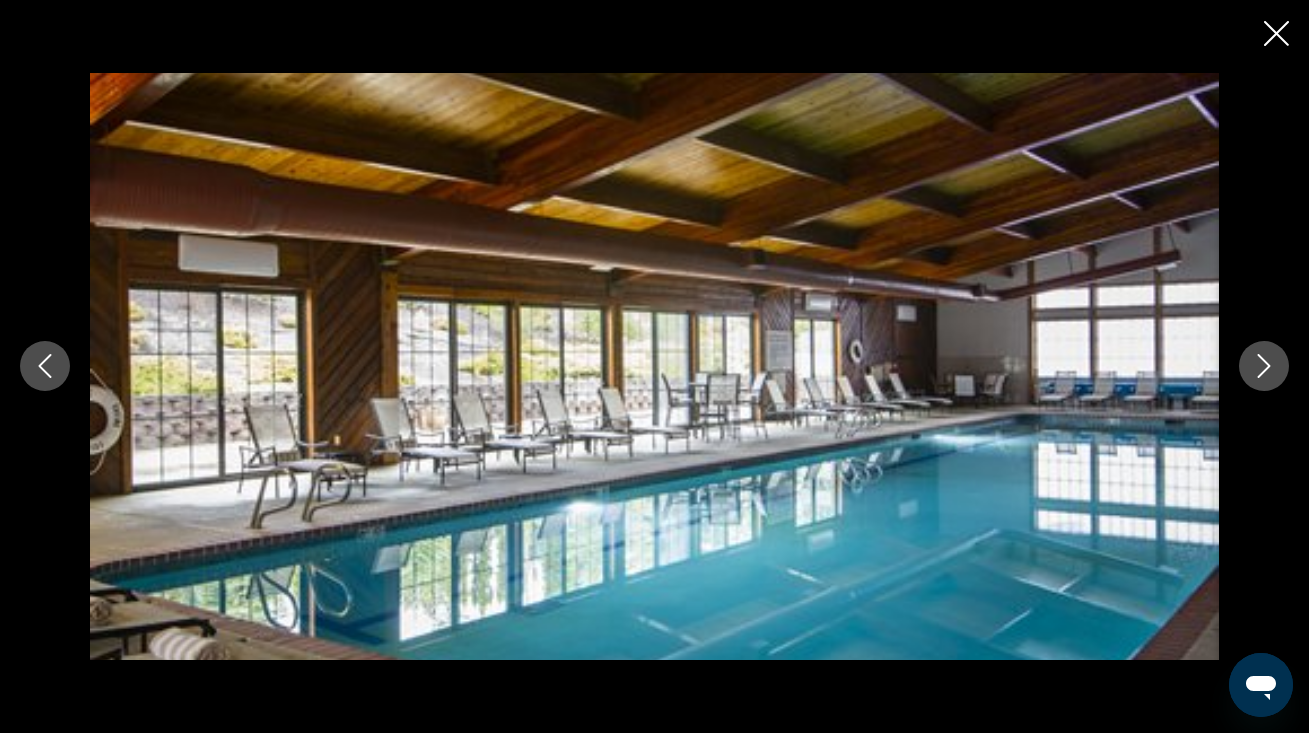click 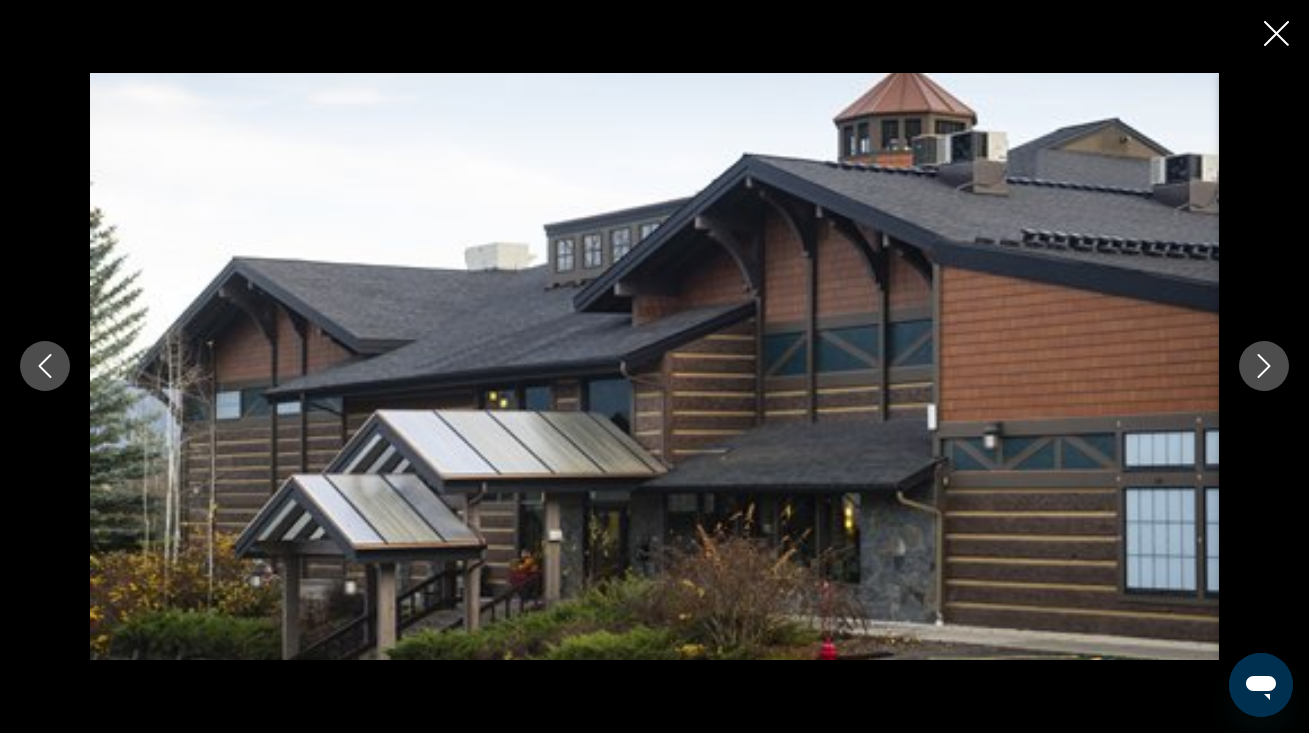 click 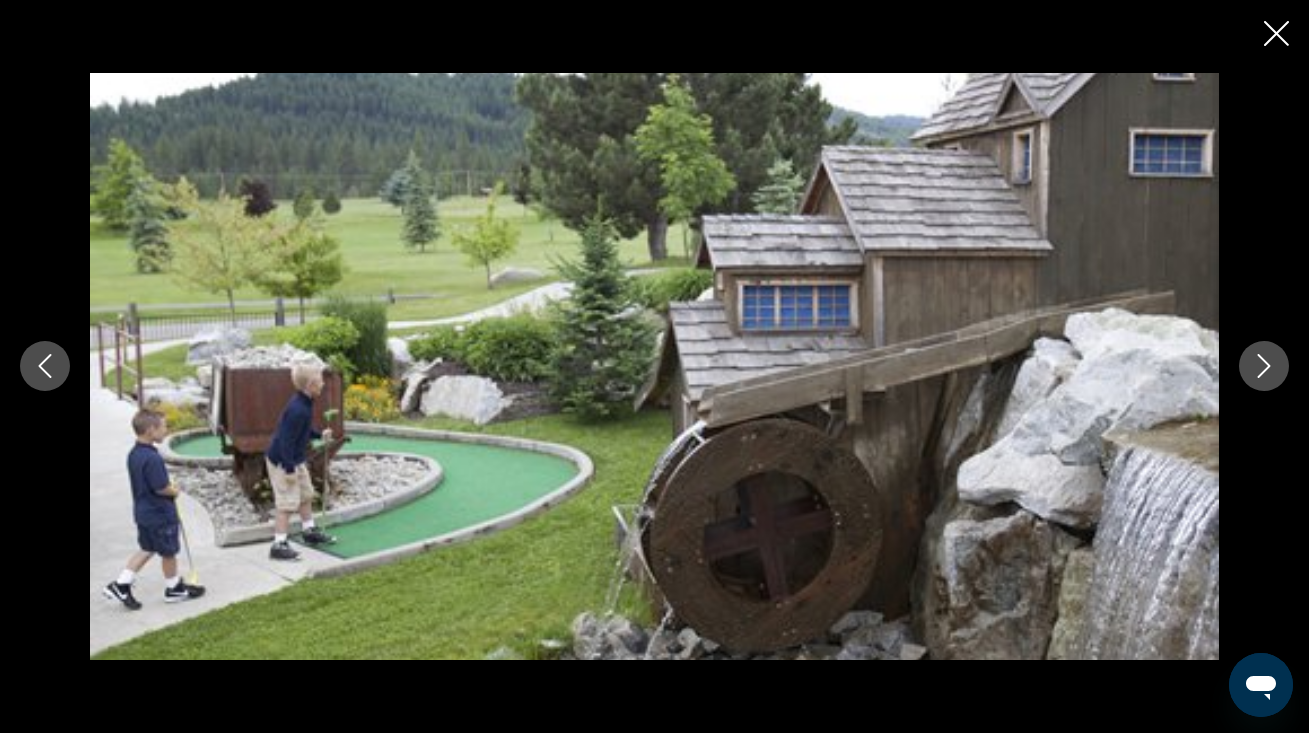 click 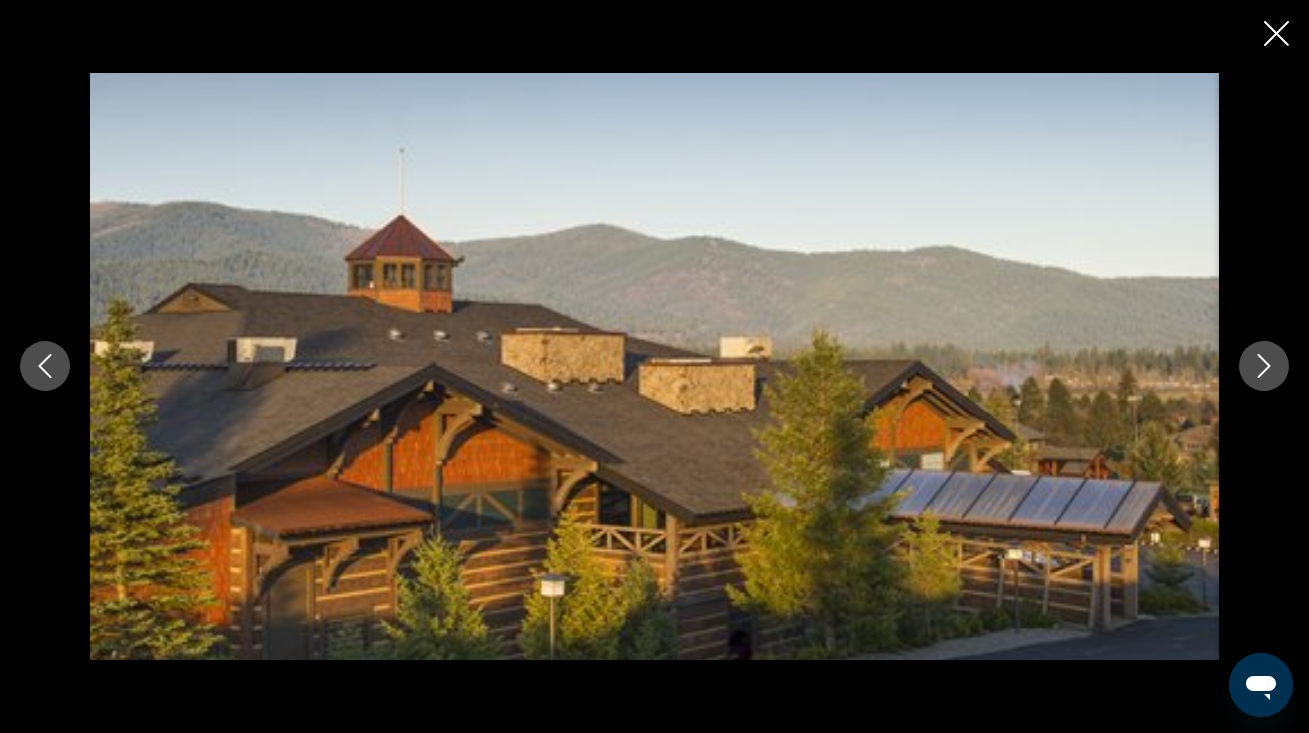 click 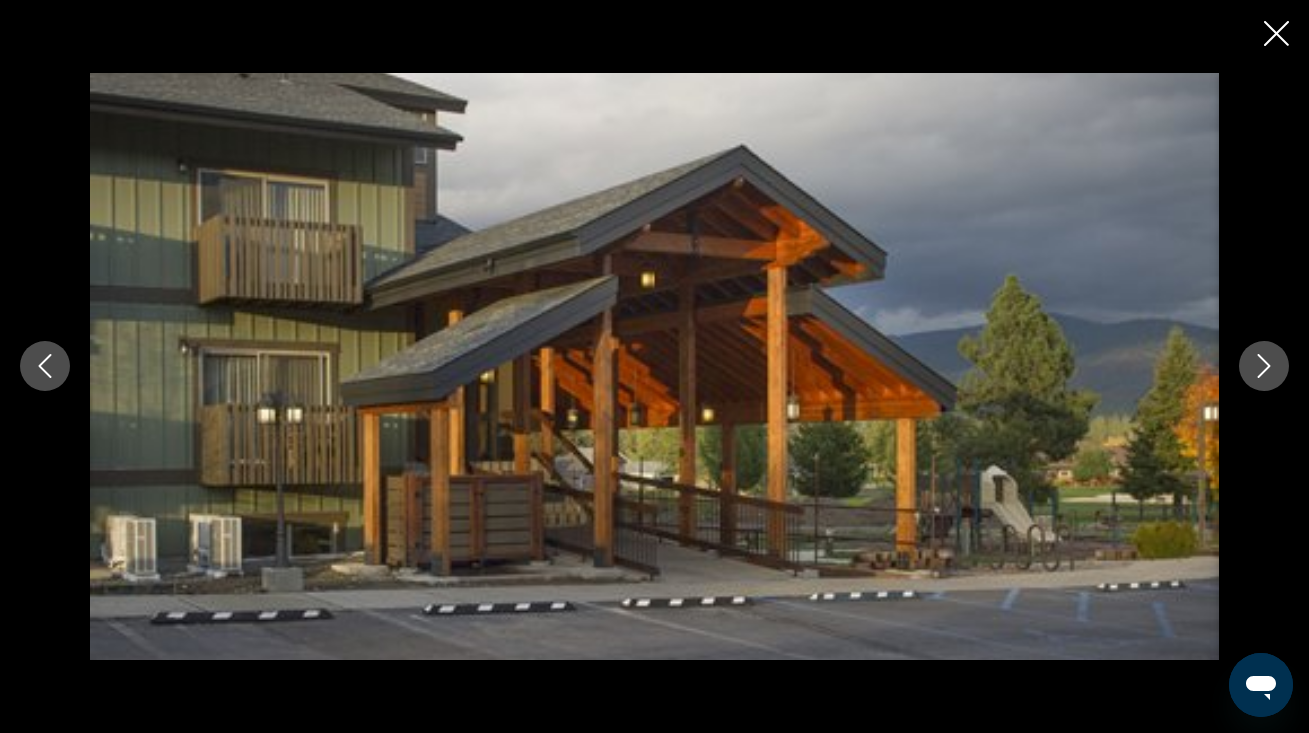click 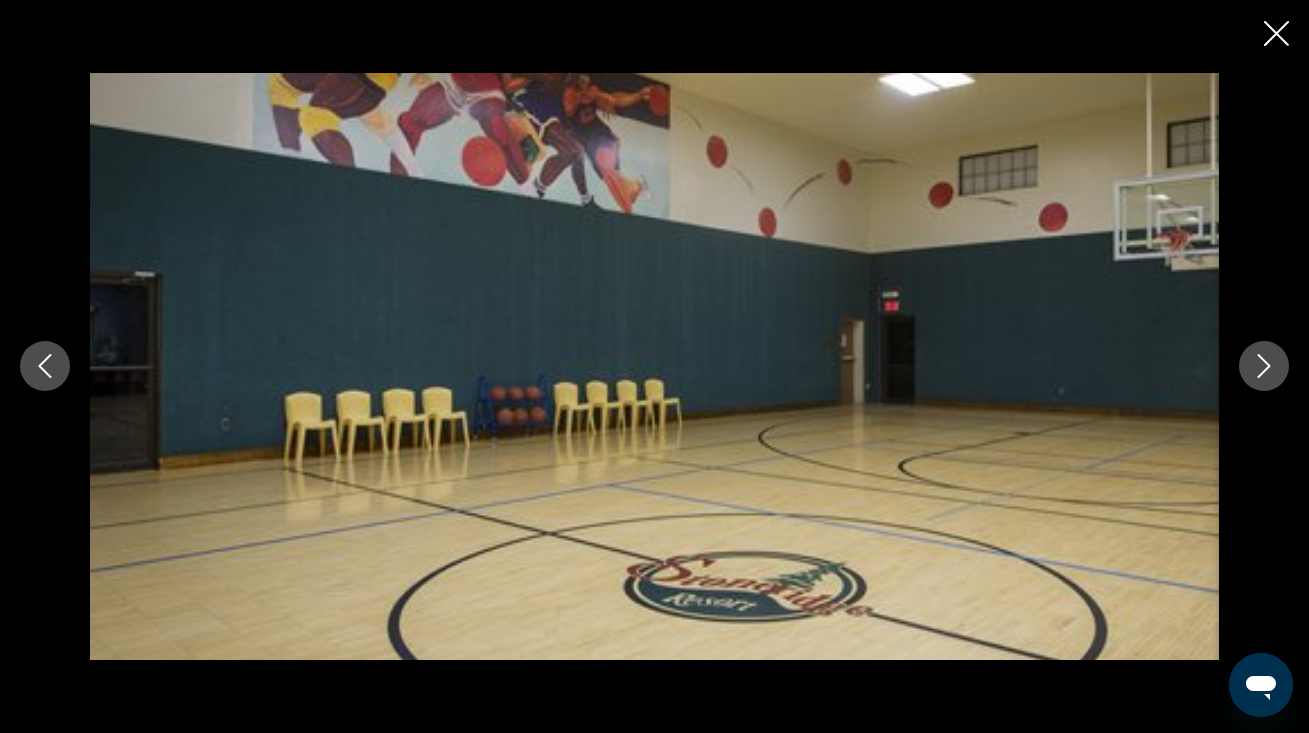 click 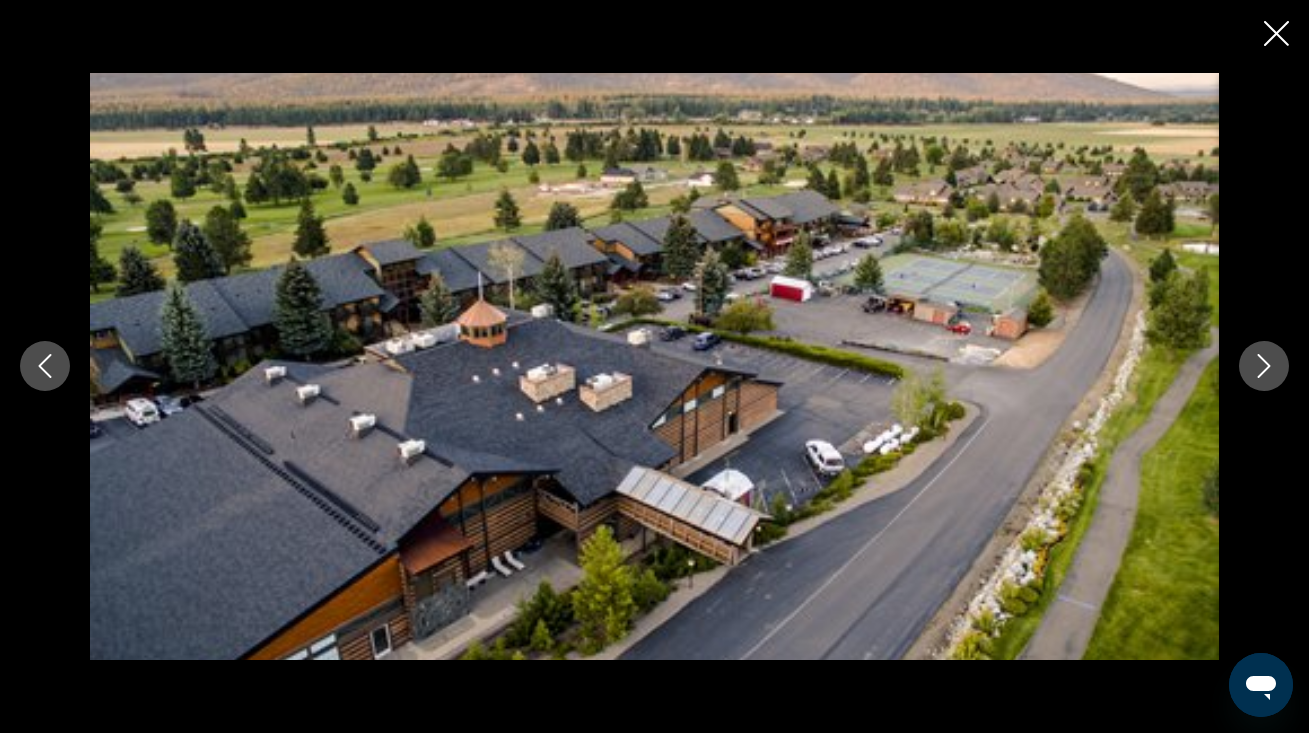 click 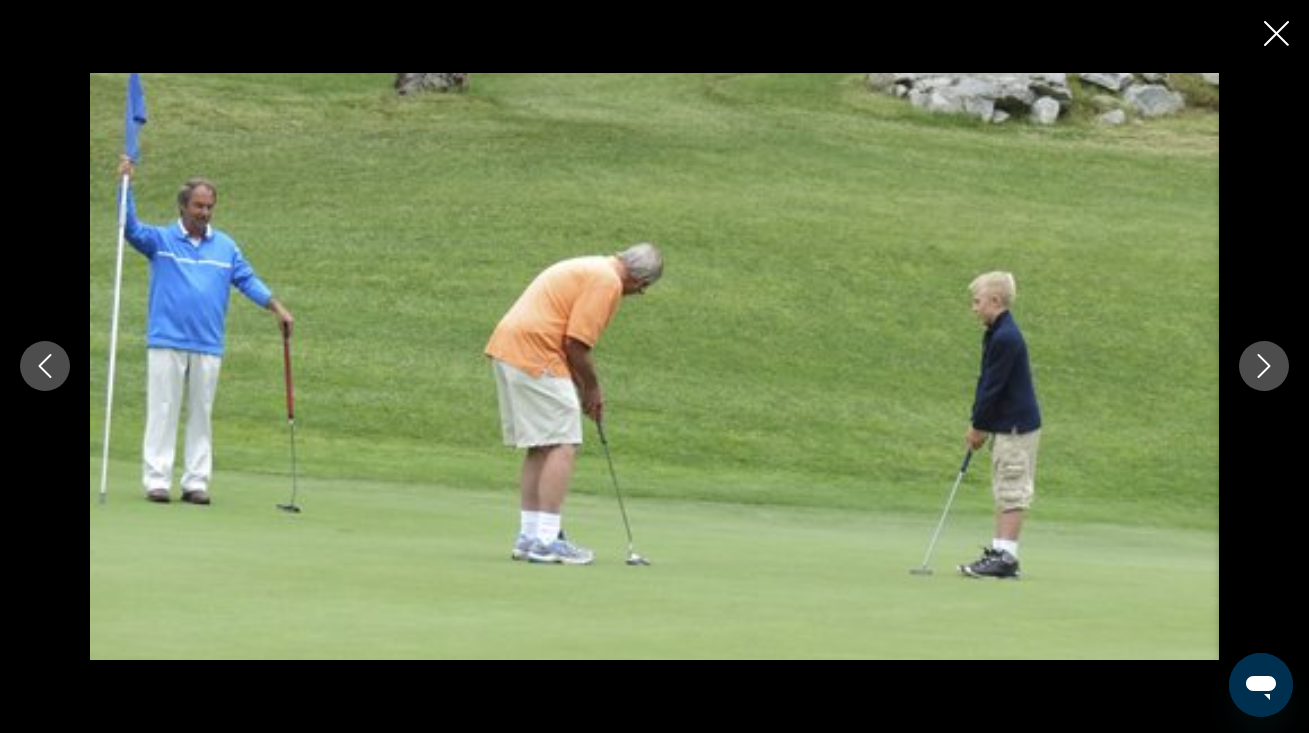click 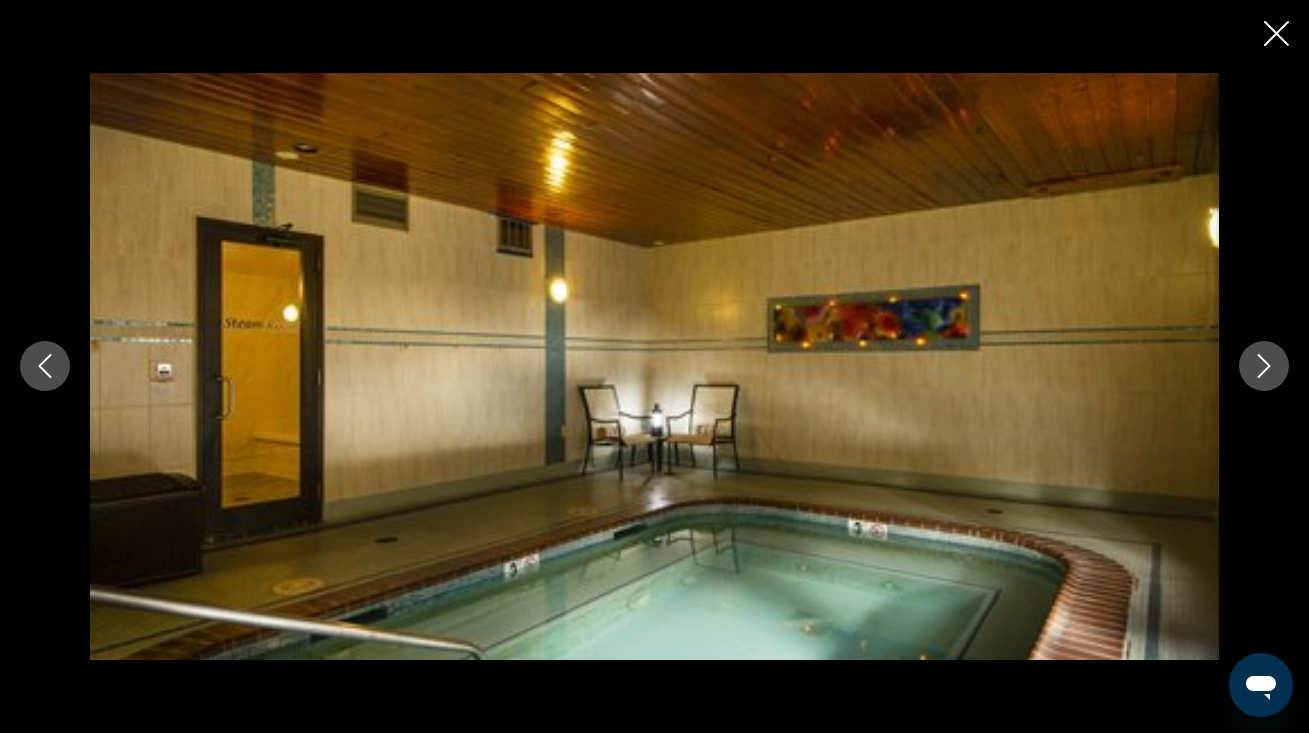 click 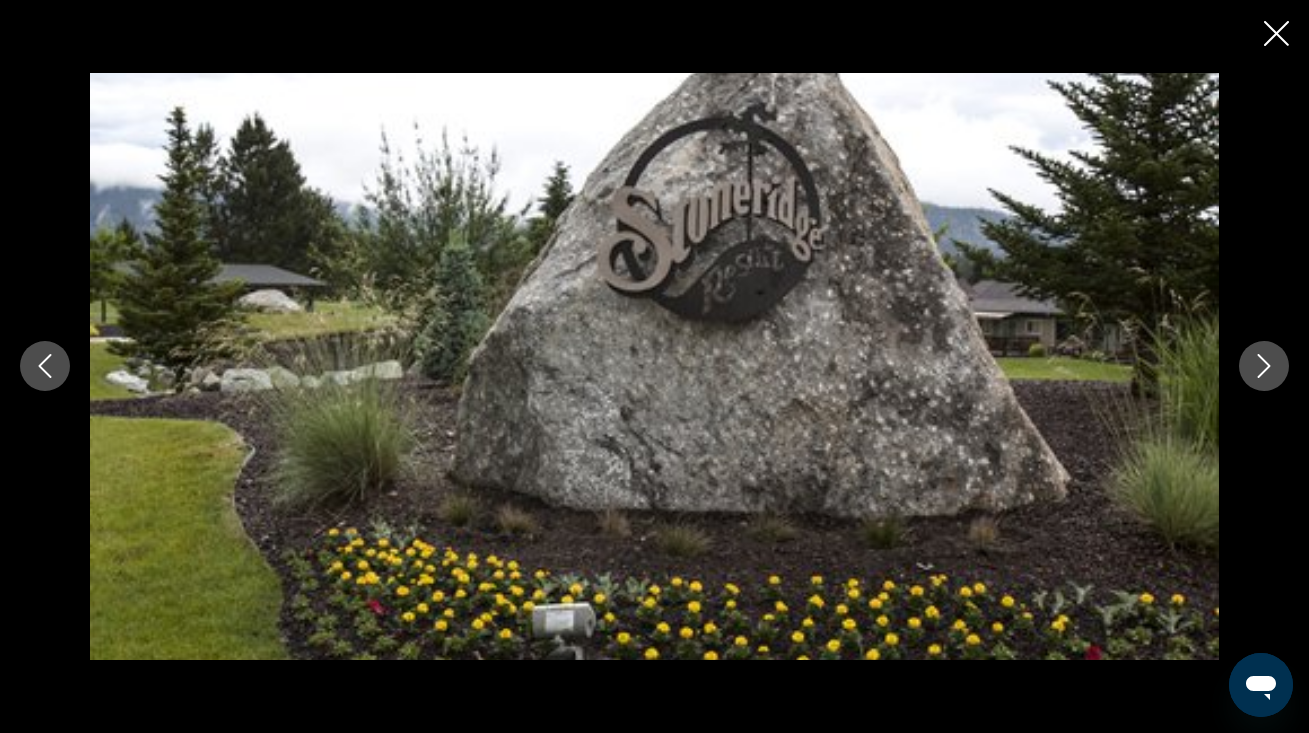 click 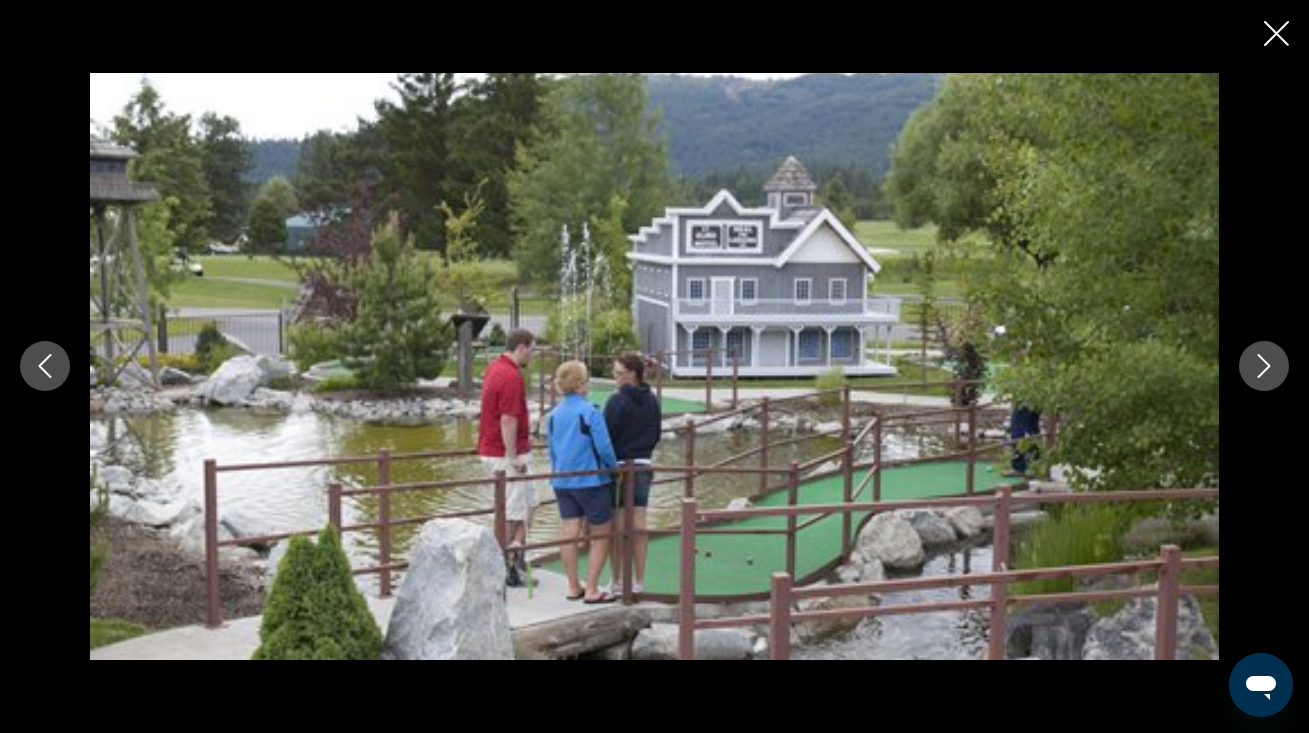 click at bounding box center (654, 366) 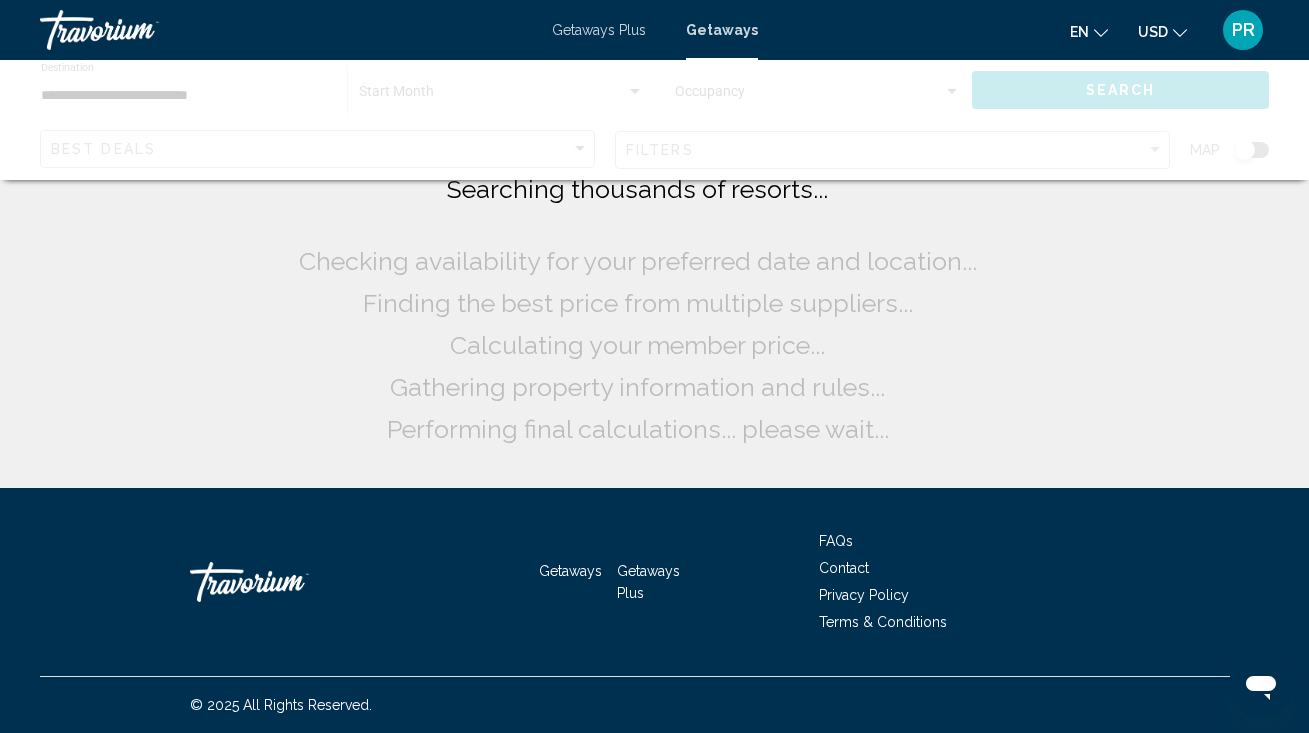 scroll, scrollTop: 0, scrollLeft: 0, axis: both 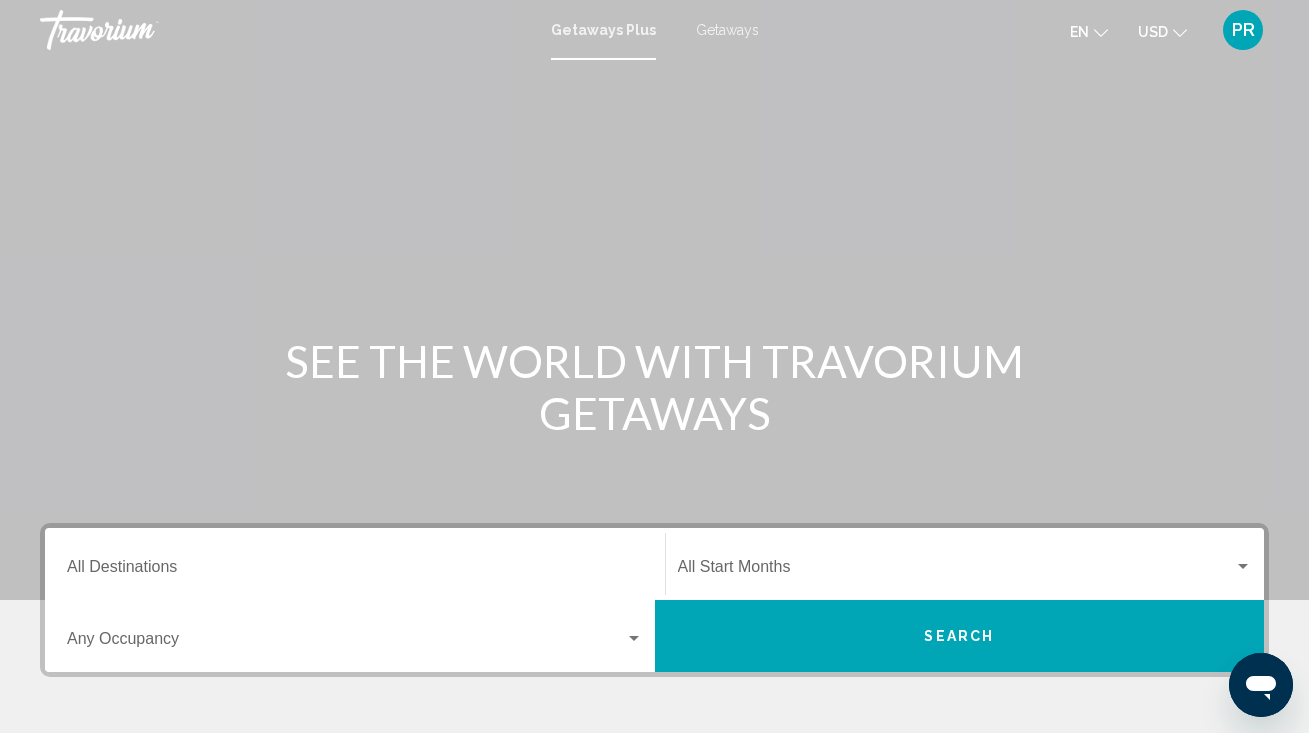 click on "Destination All Destinations" at bounding box center (355, 564) 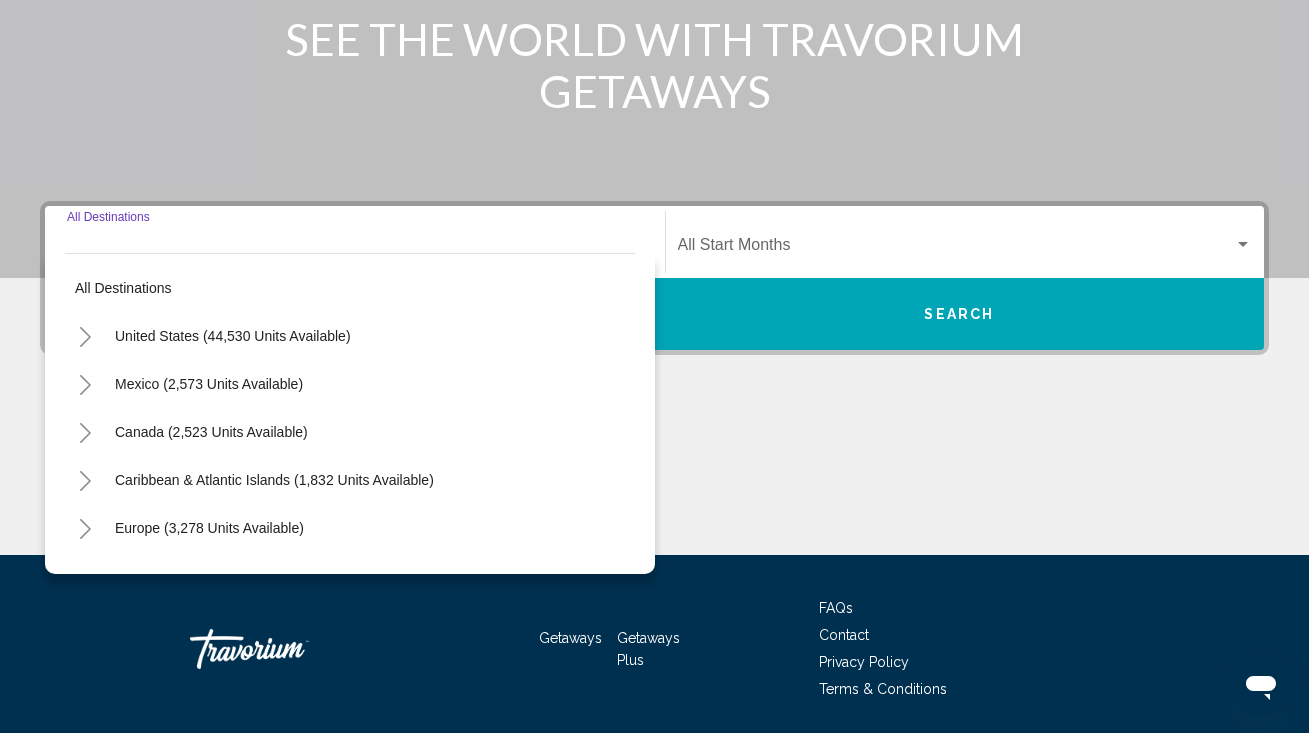 scroll, scrollTop: 389, scrollLeft: 0, axis: vertical 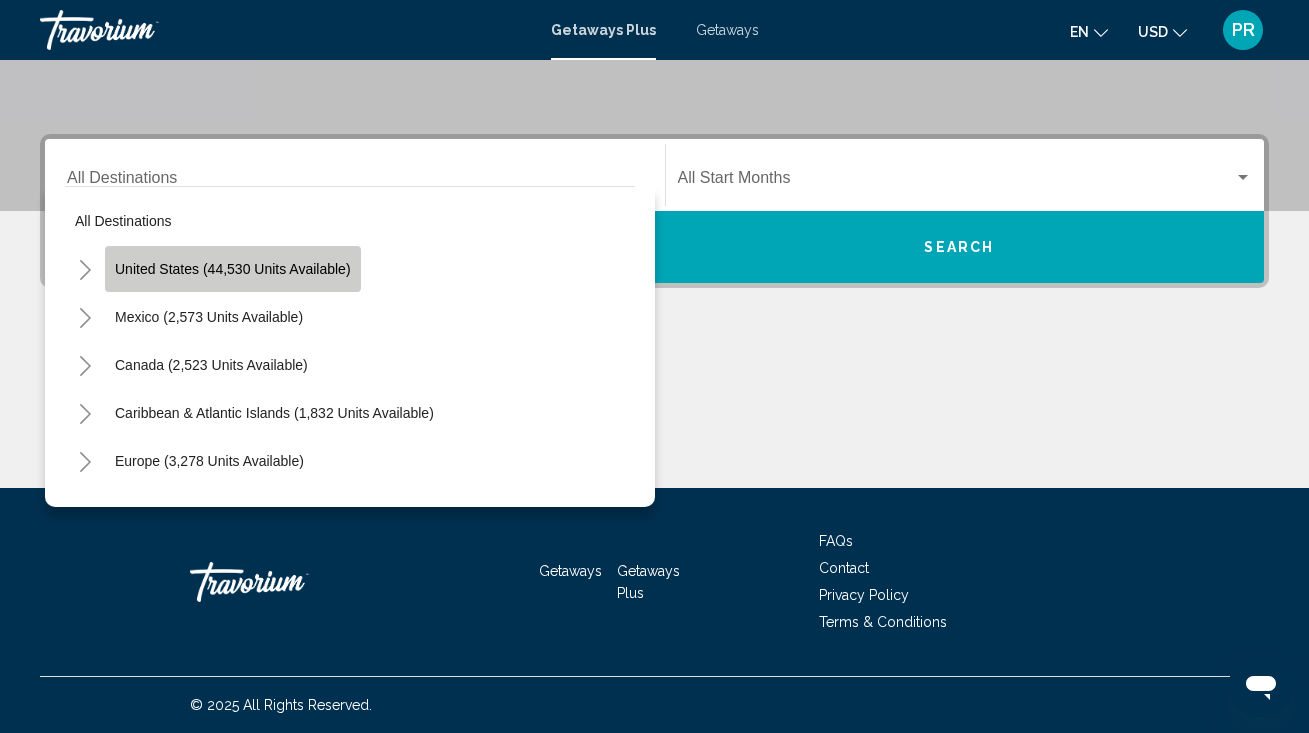 click on "United States (44,530 units available)" at bounding box center [209, 317] 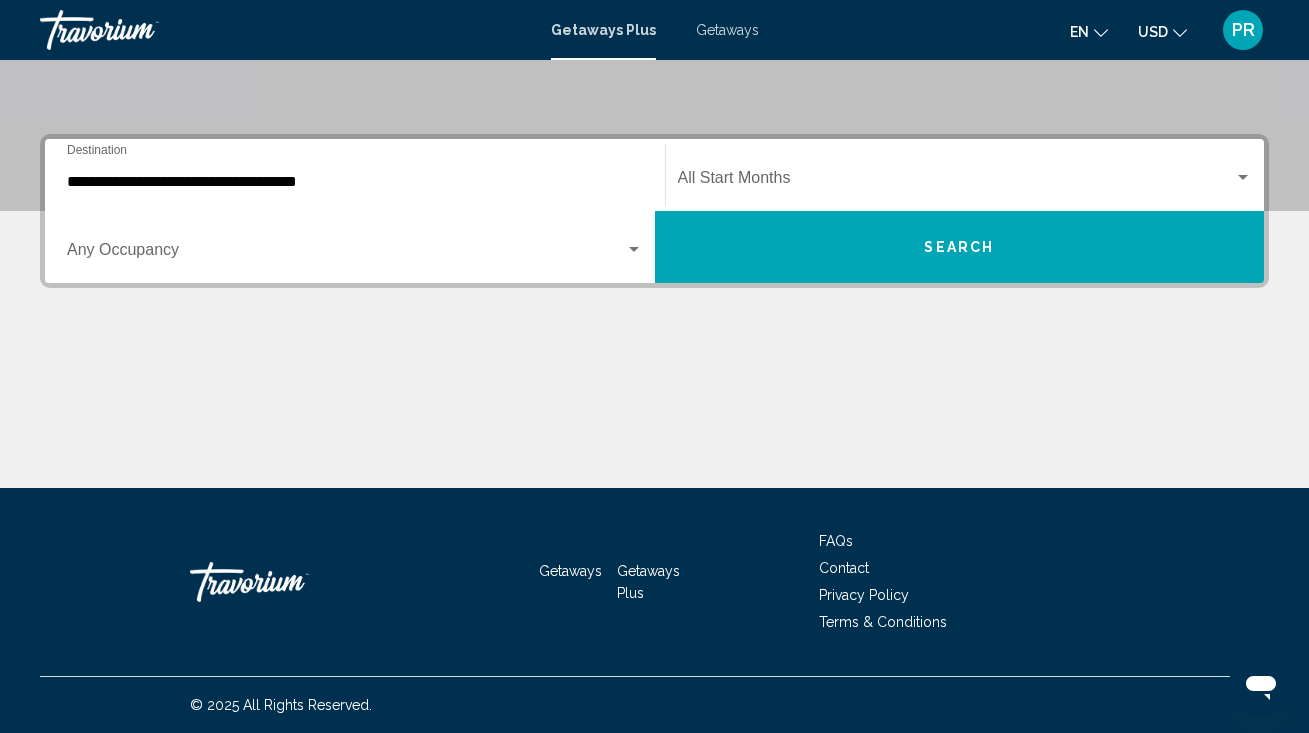 click on "Occupancy Any Occupancy" at bounding box center (355, 247) 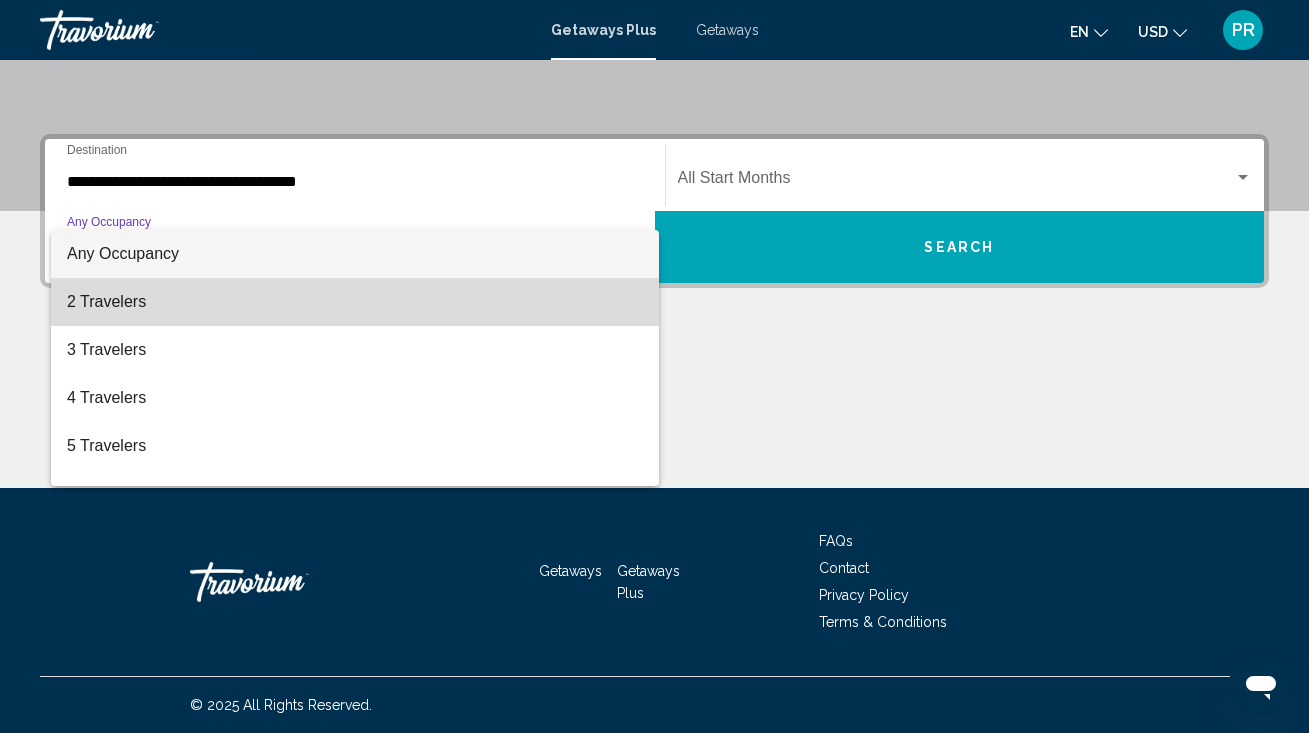 click on "2 Travelers" at bounding box center (355, 302) 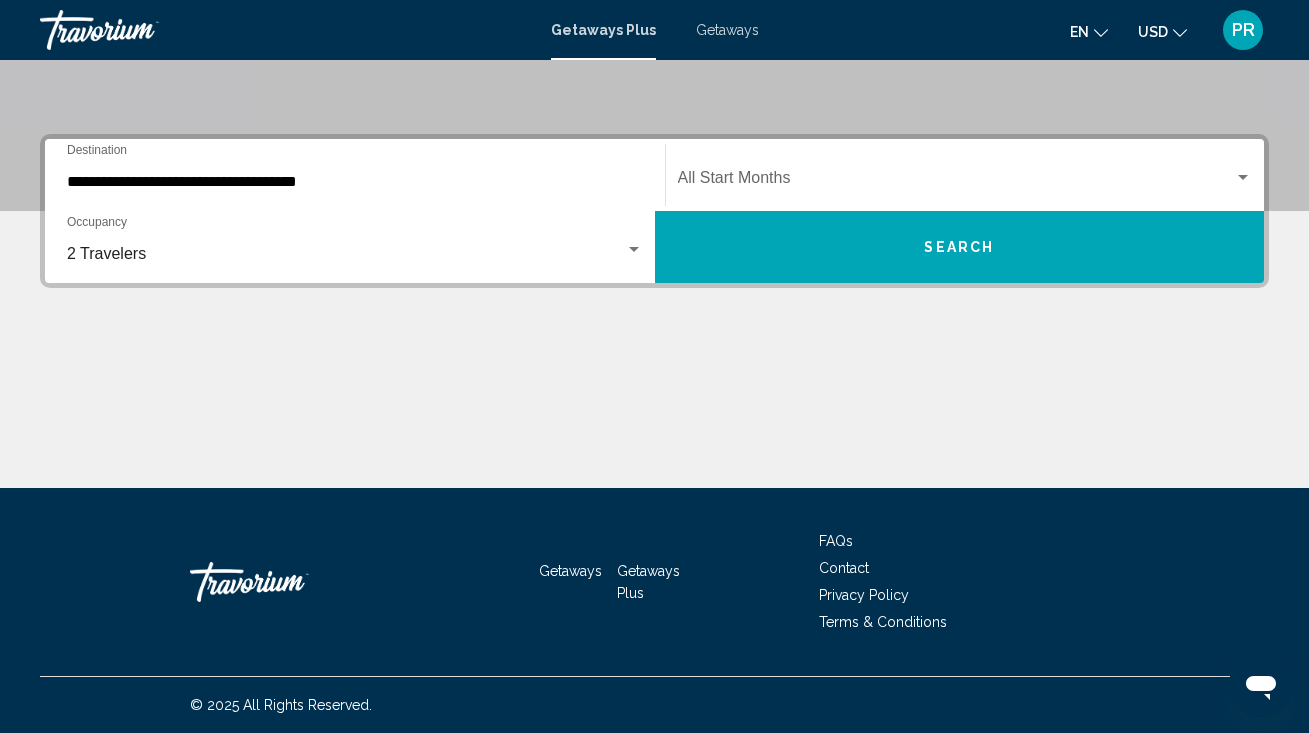 click on "Start Month All Start Months" 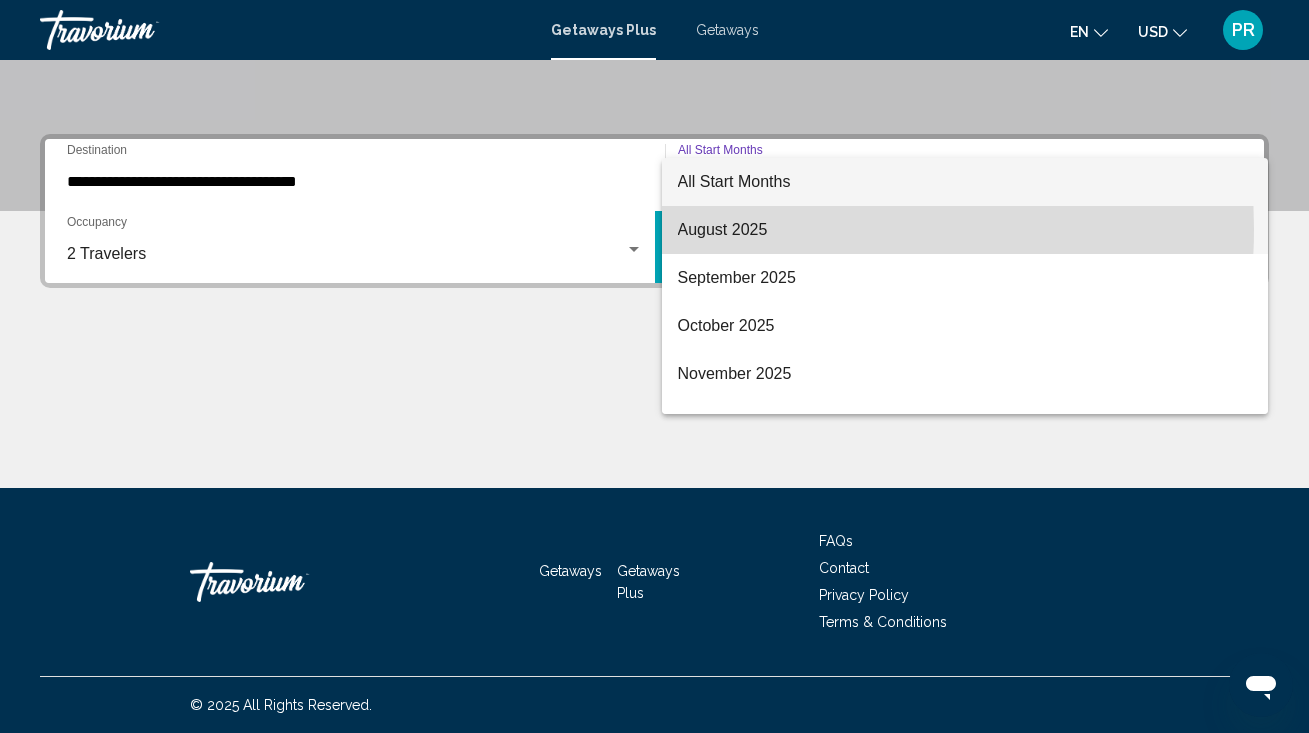click on "August 2025" at bounding box center (965, 230) 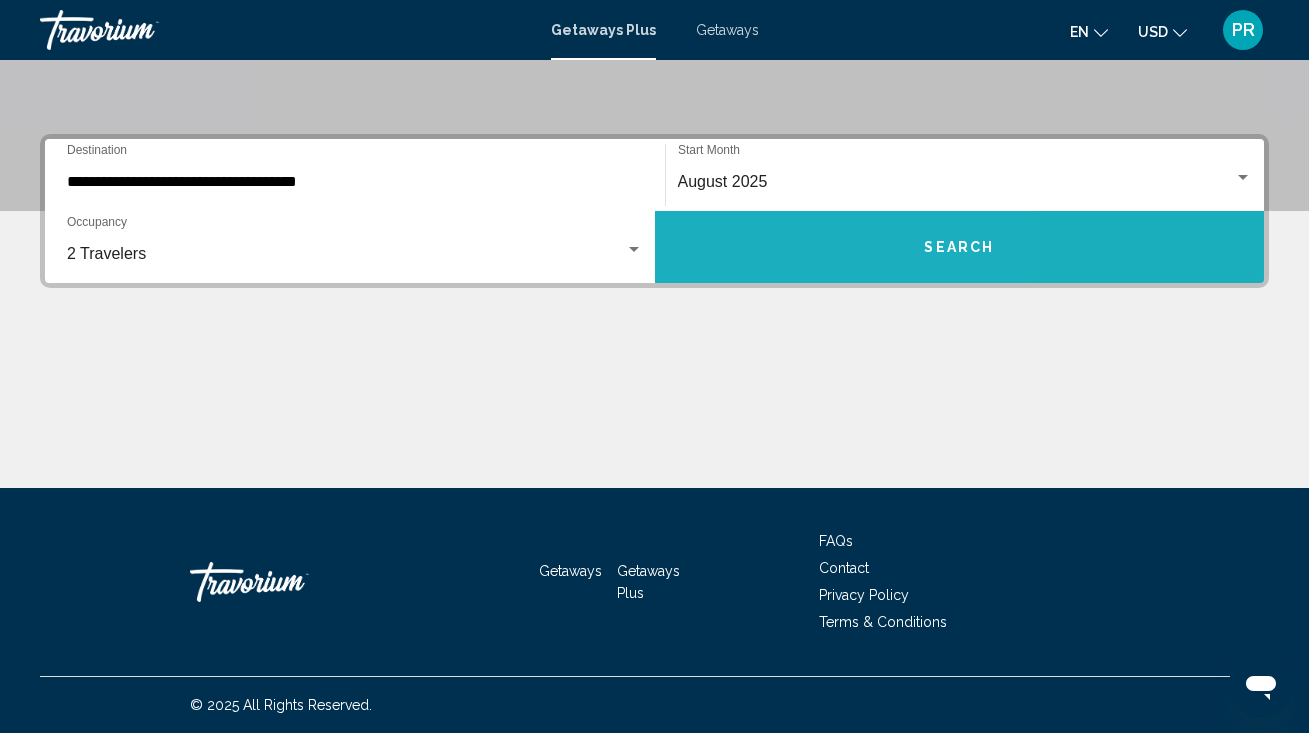 click on "Search" at bounding box center (960, 247) 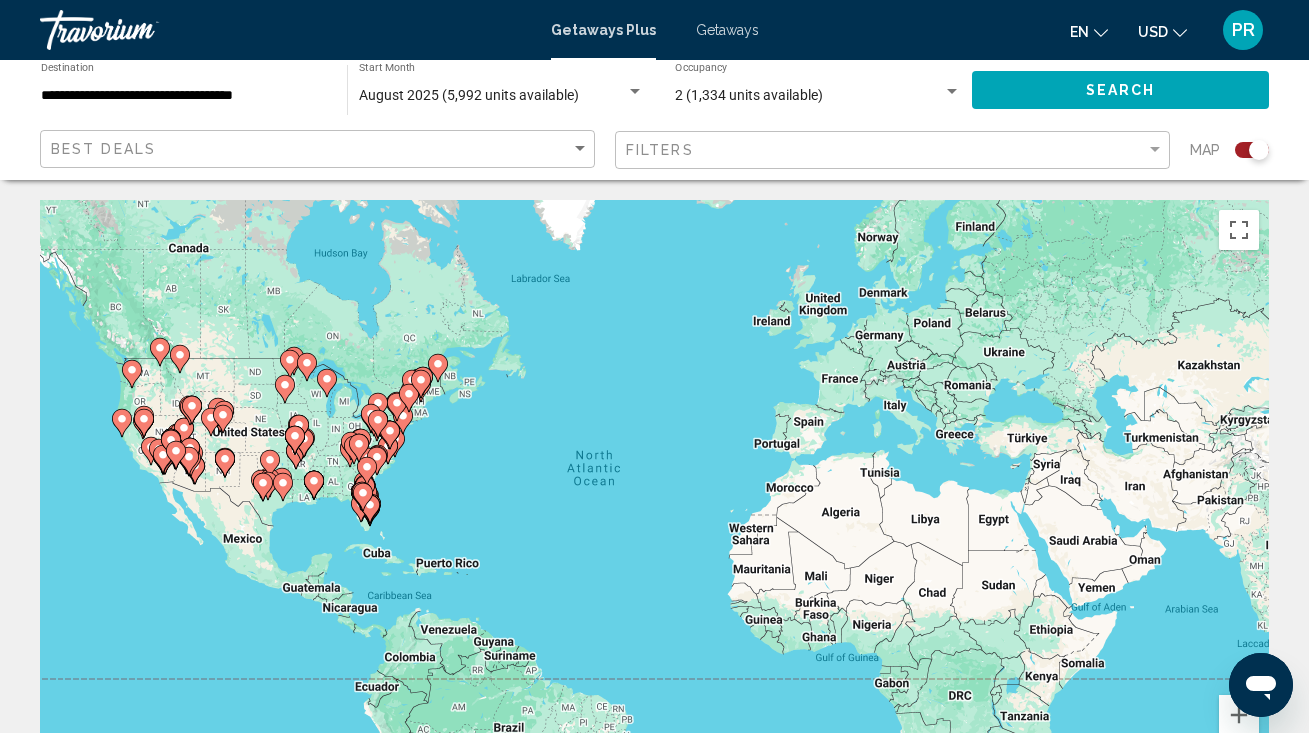 click on "**********" at bounding box center [184, 96] 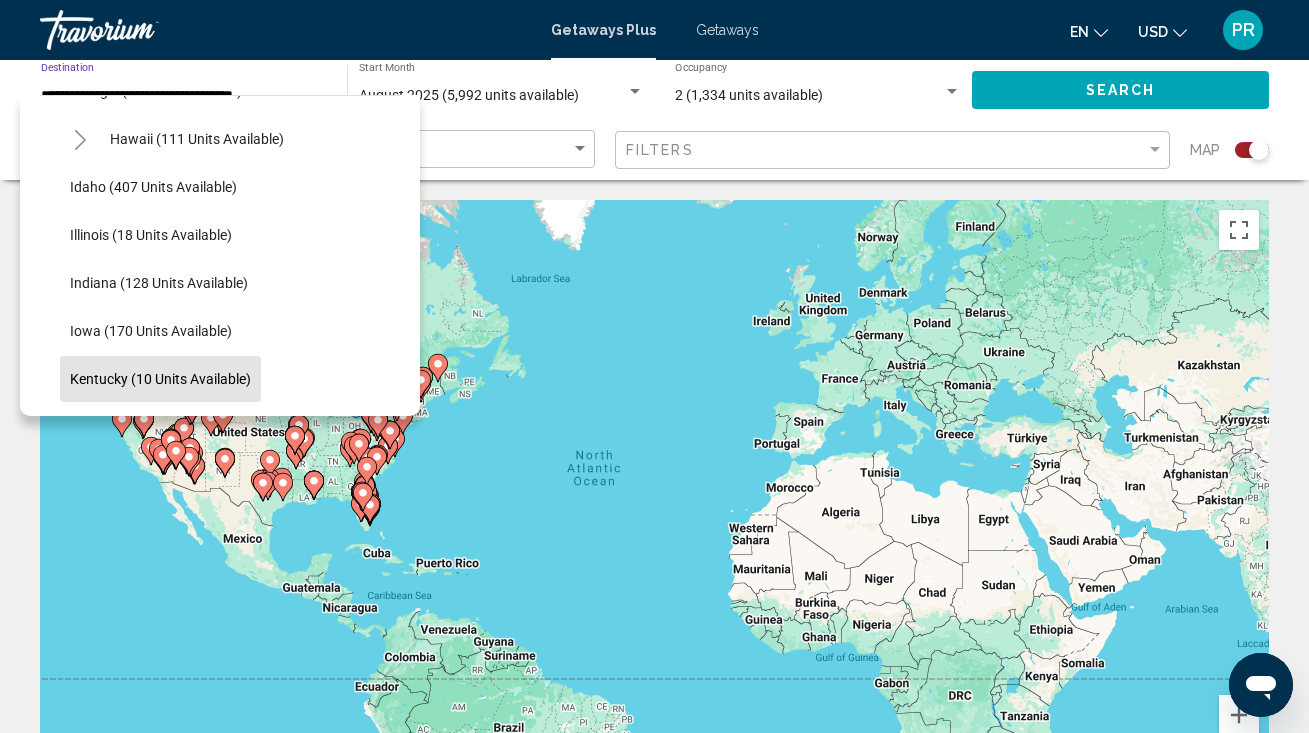 scroll, scrollTop: 421, scrollLeft: 2, axis: both 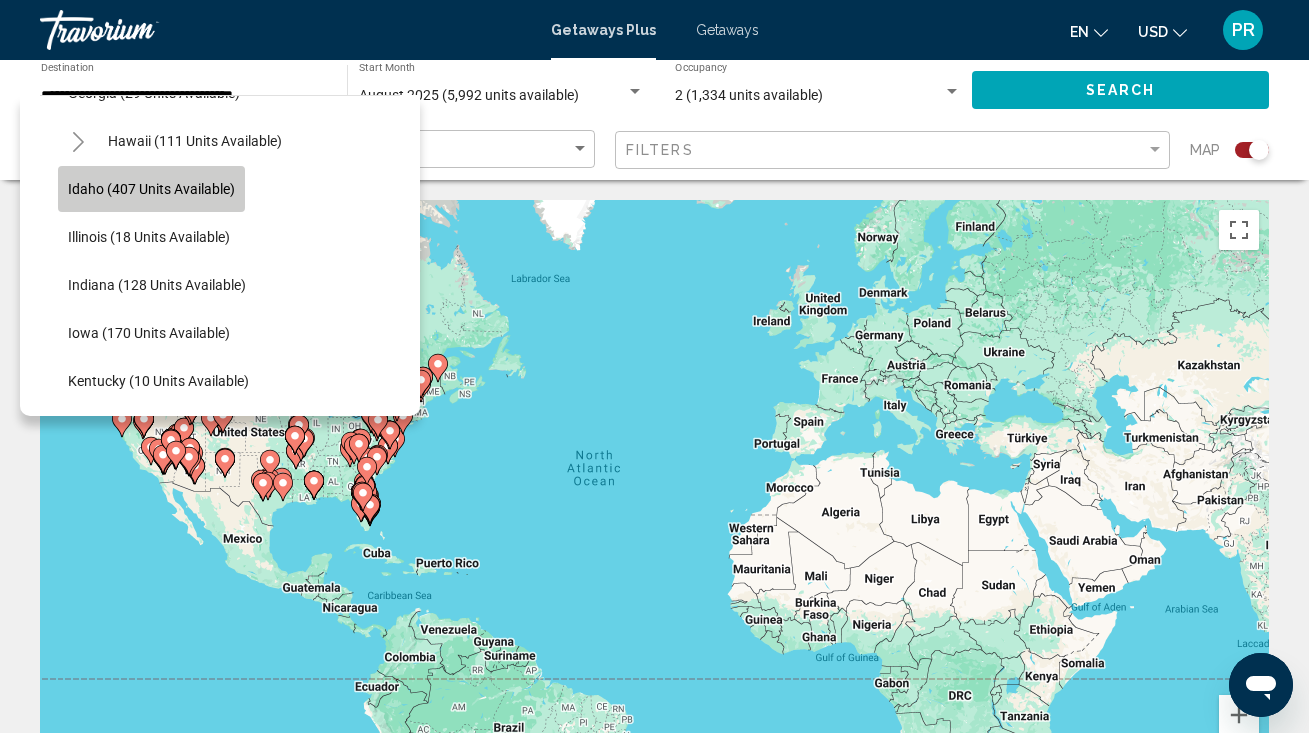 click on "Idaho (407 units available)" 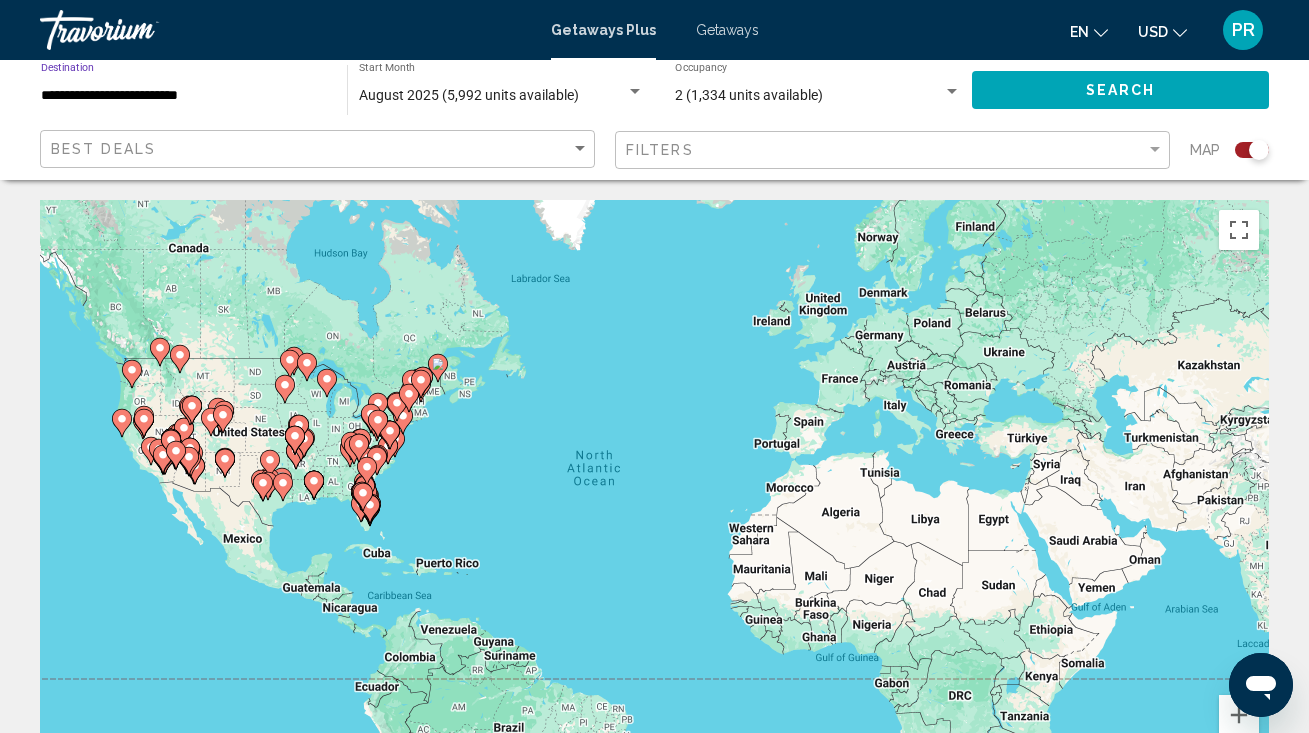 click on "Search" 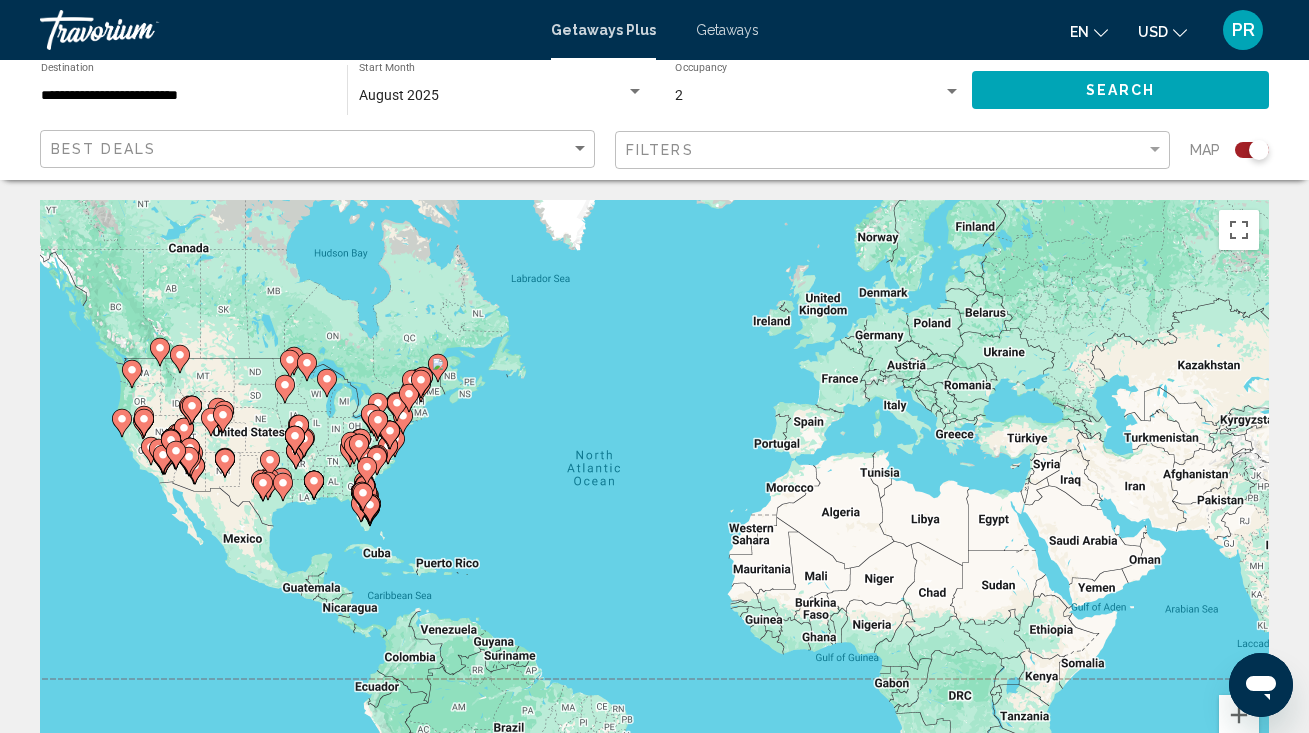 scroll, scrollTop: 0, scrollLeft: 0, axis: both 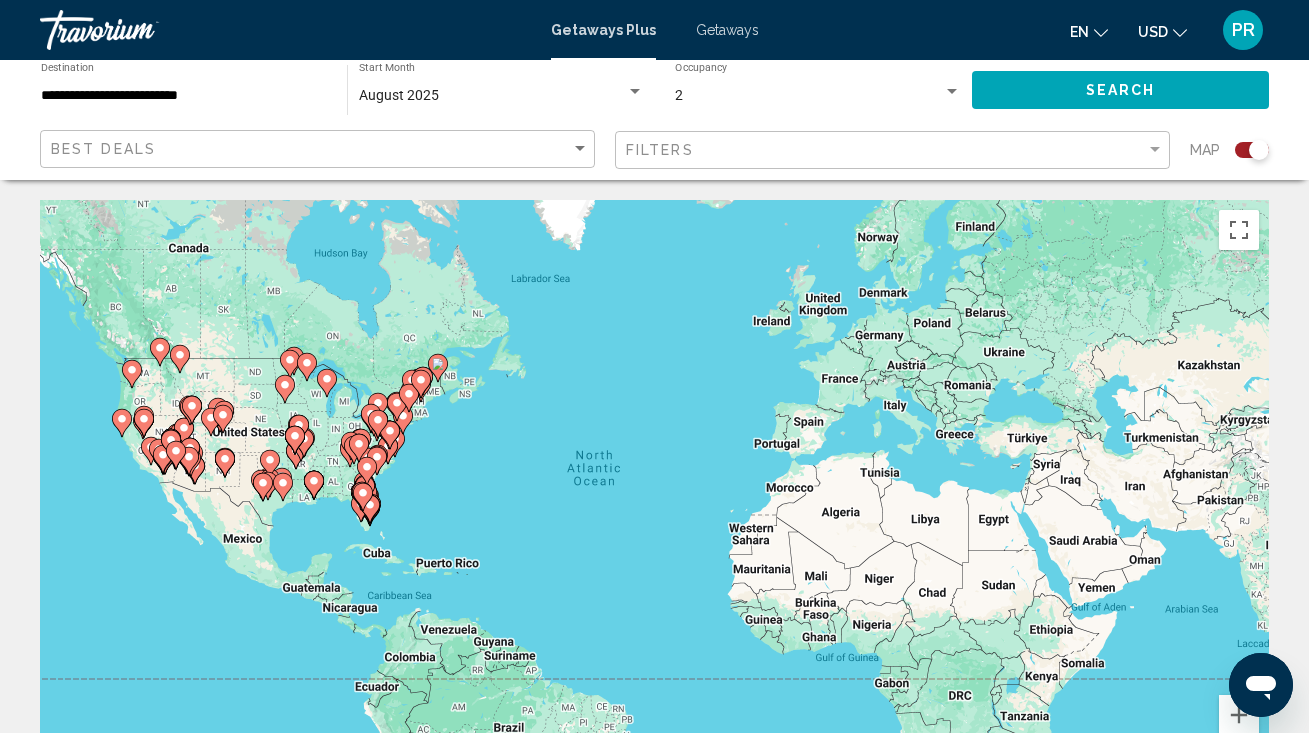 click on "Getaways" at bounding box center [727, 30] 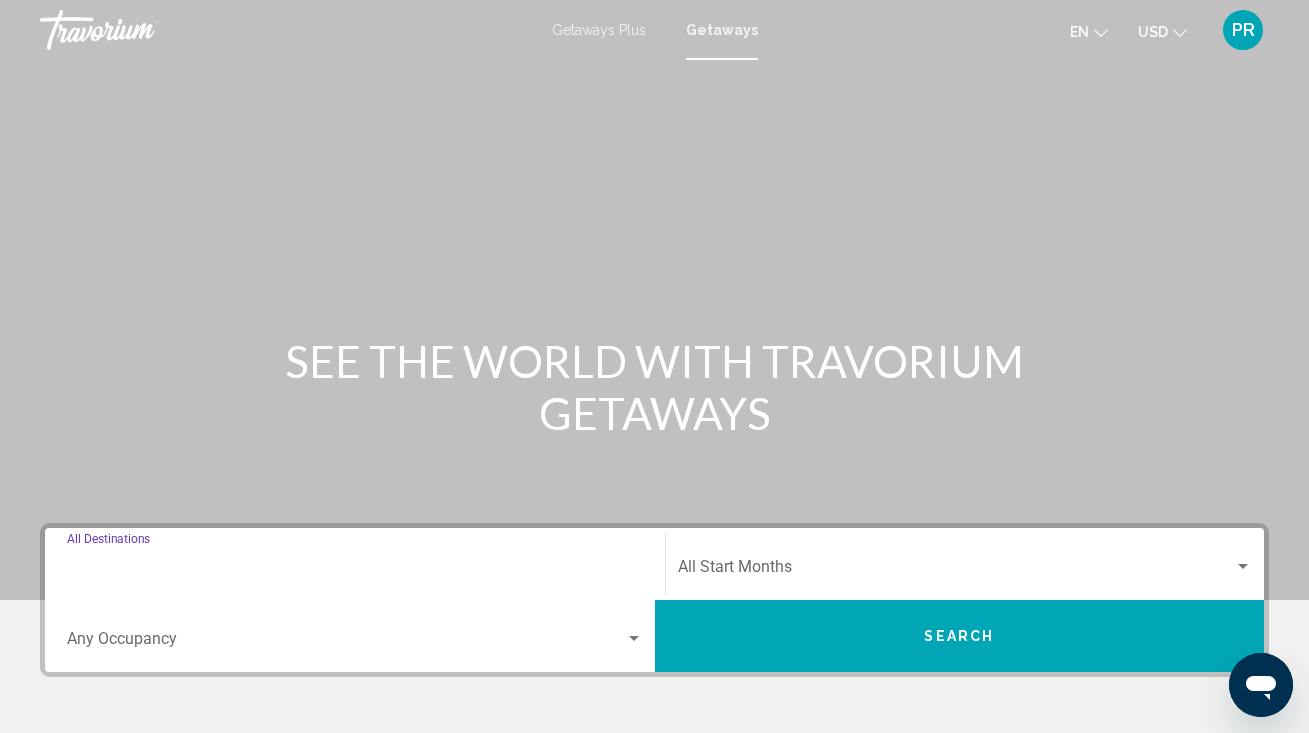 click on "Destination All Destinations" at bounding box center [355, 571] 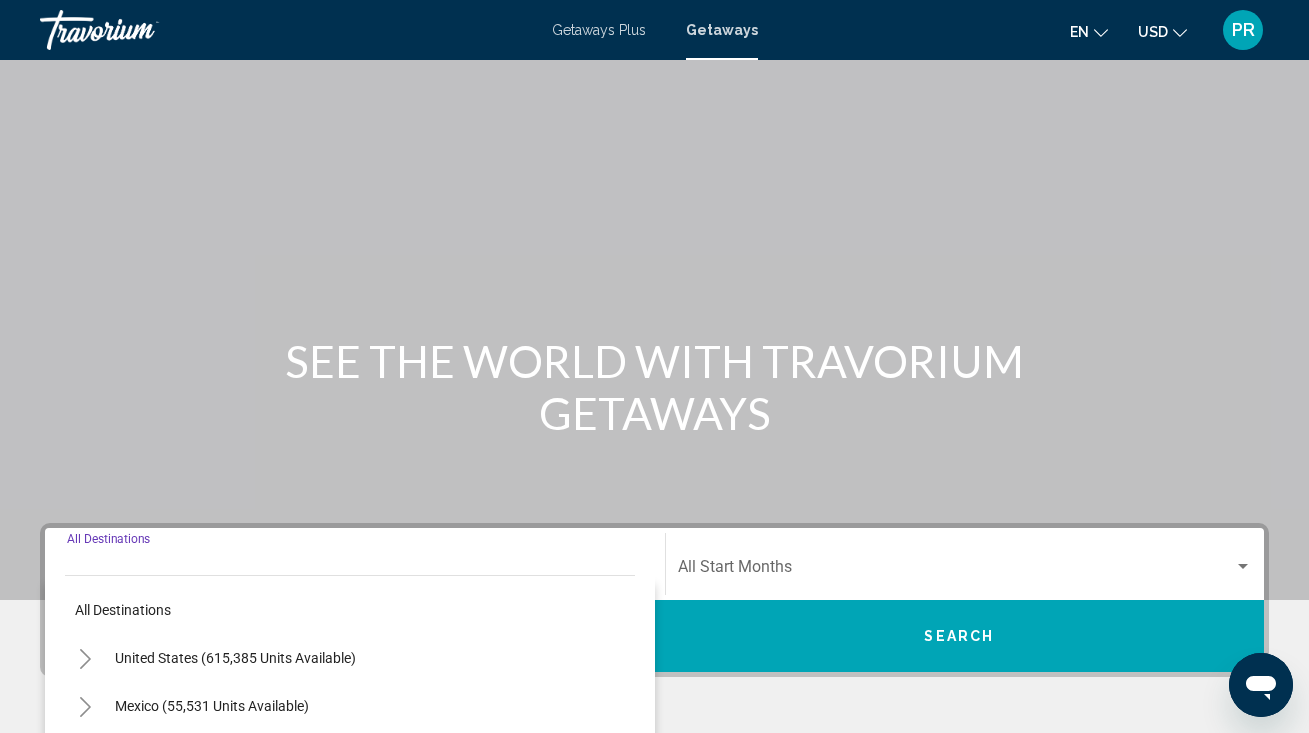 scroll, scrollTop: 389, scrollLeft: 0, axis: vertical 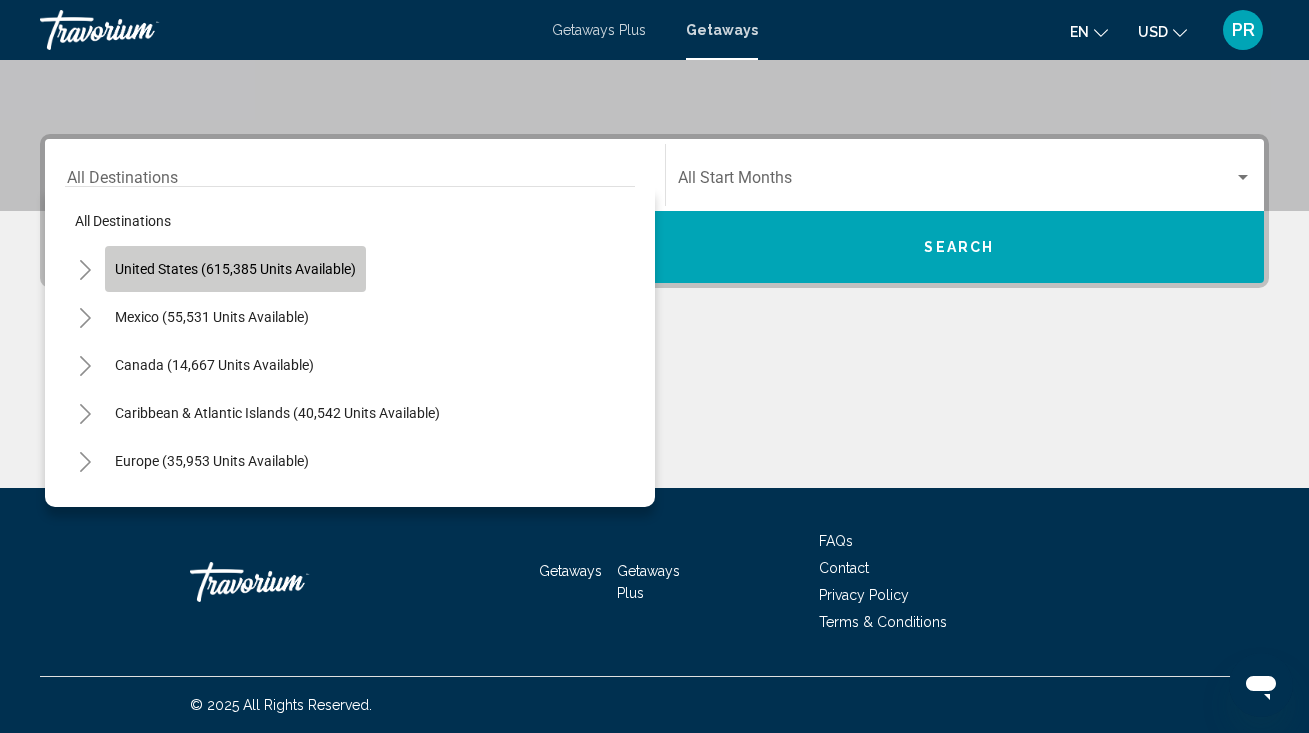 click on "United States (615,385 units available)" at bounding box center [212, 317] 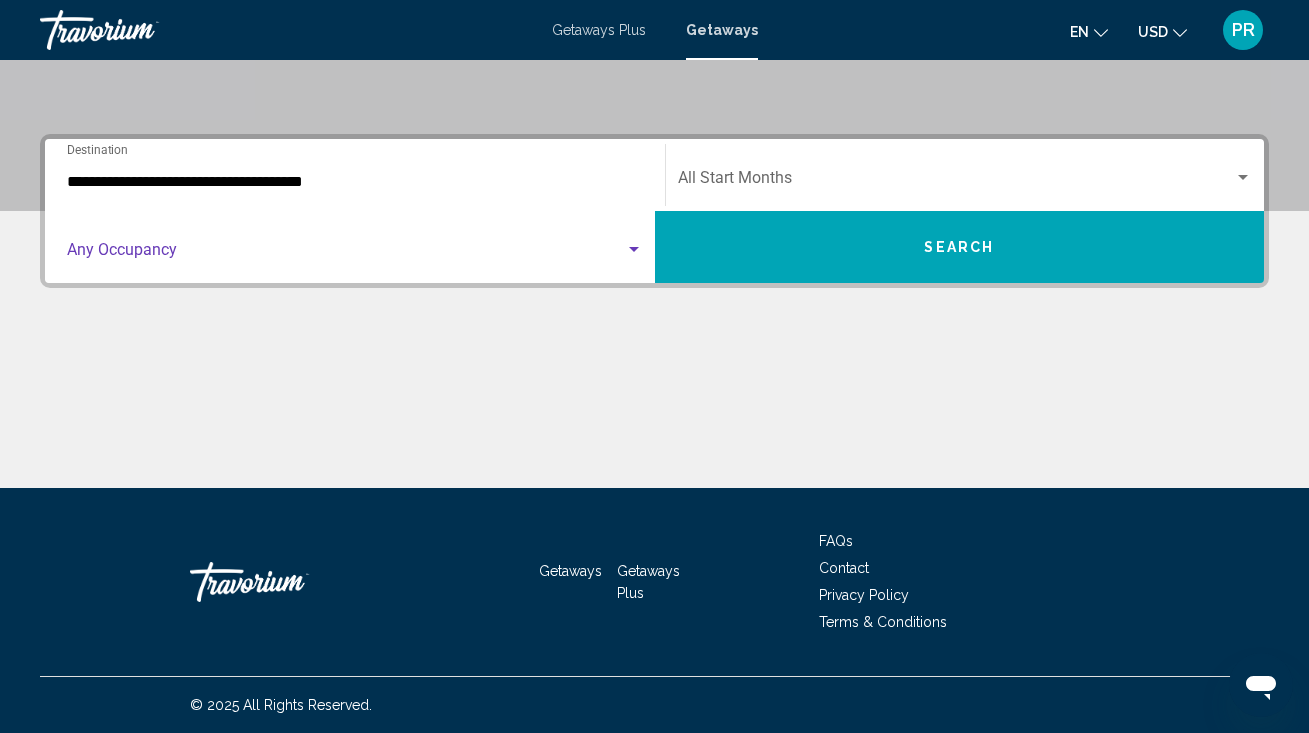 click at bounding box center [346, 254] 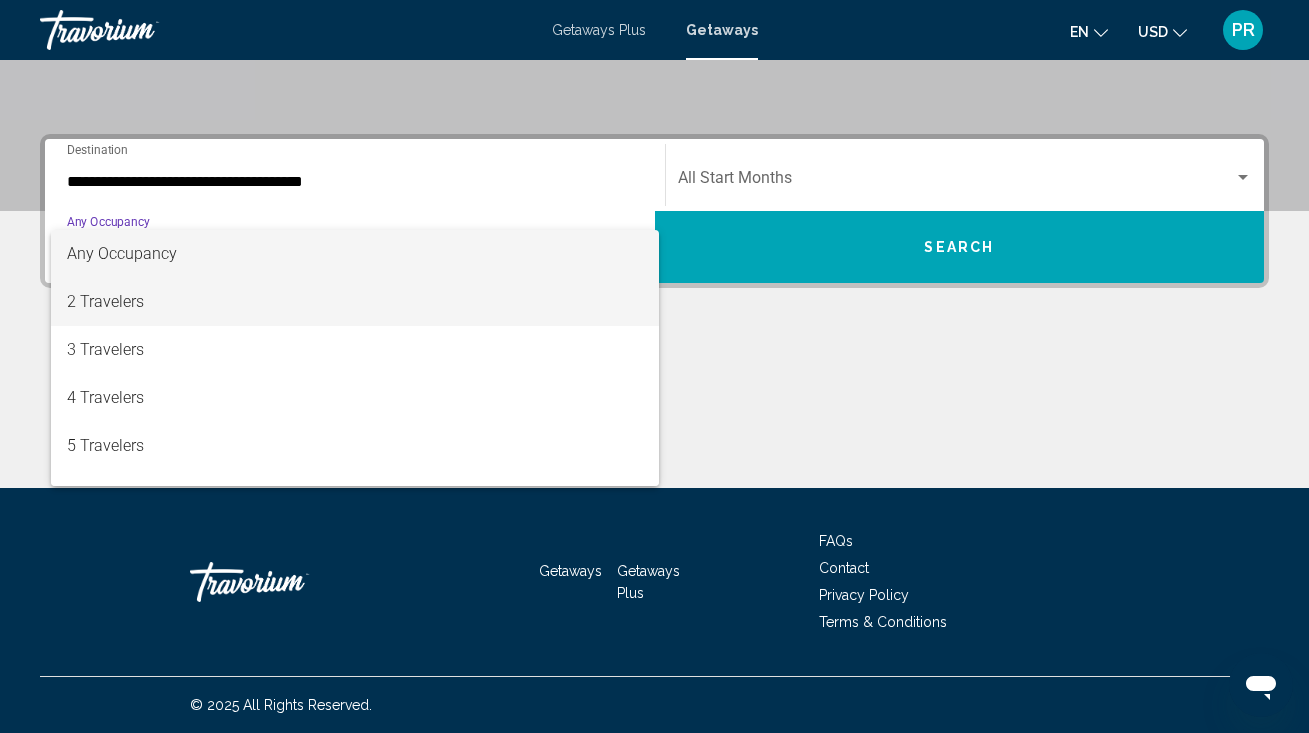 click on "2 Travelers" at bounding box center [355, 302] 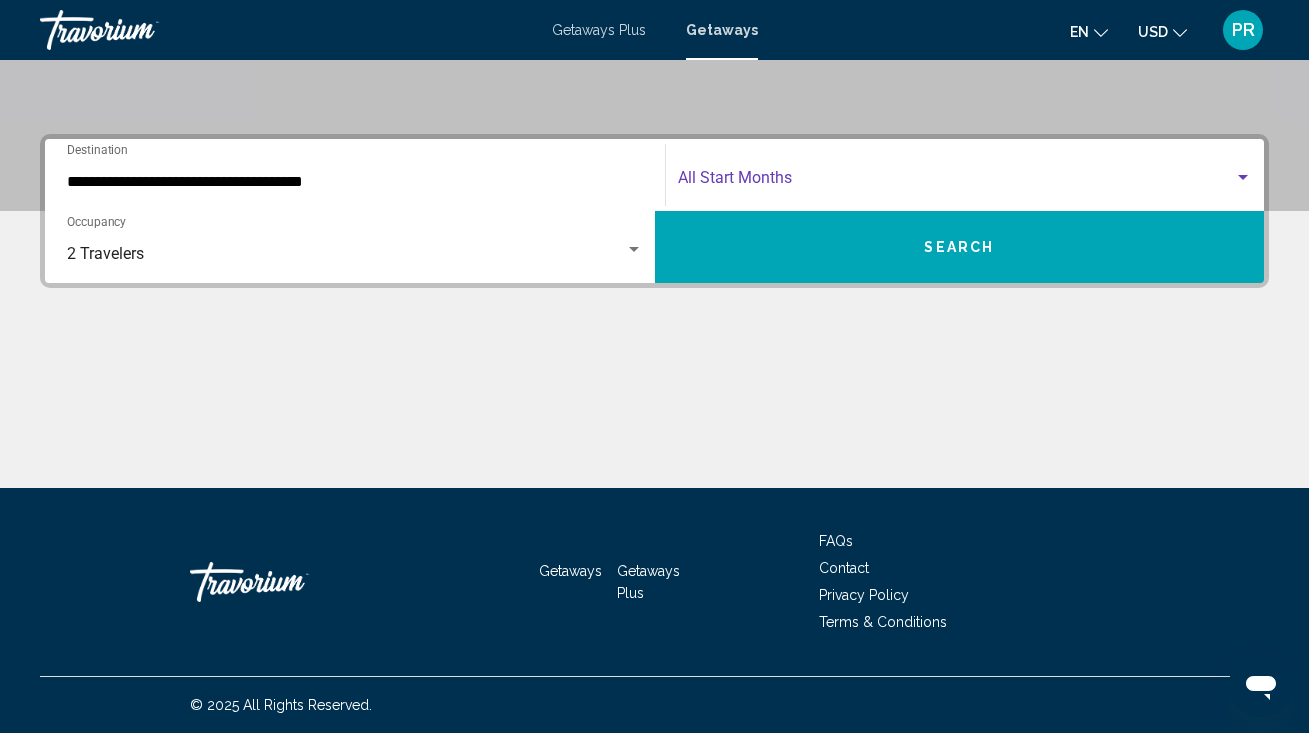 click at bounding box center [956, 182] 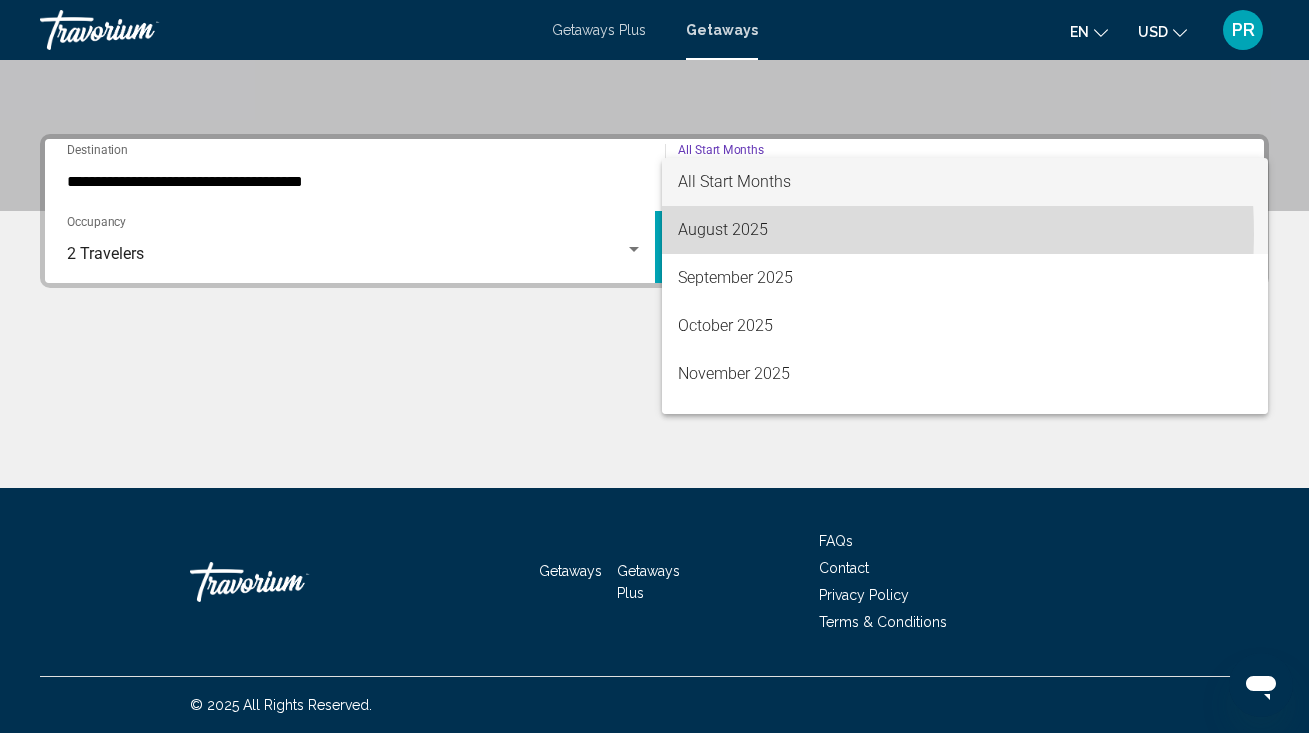 click on "August 2025" at bounding box center (965, 230) 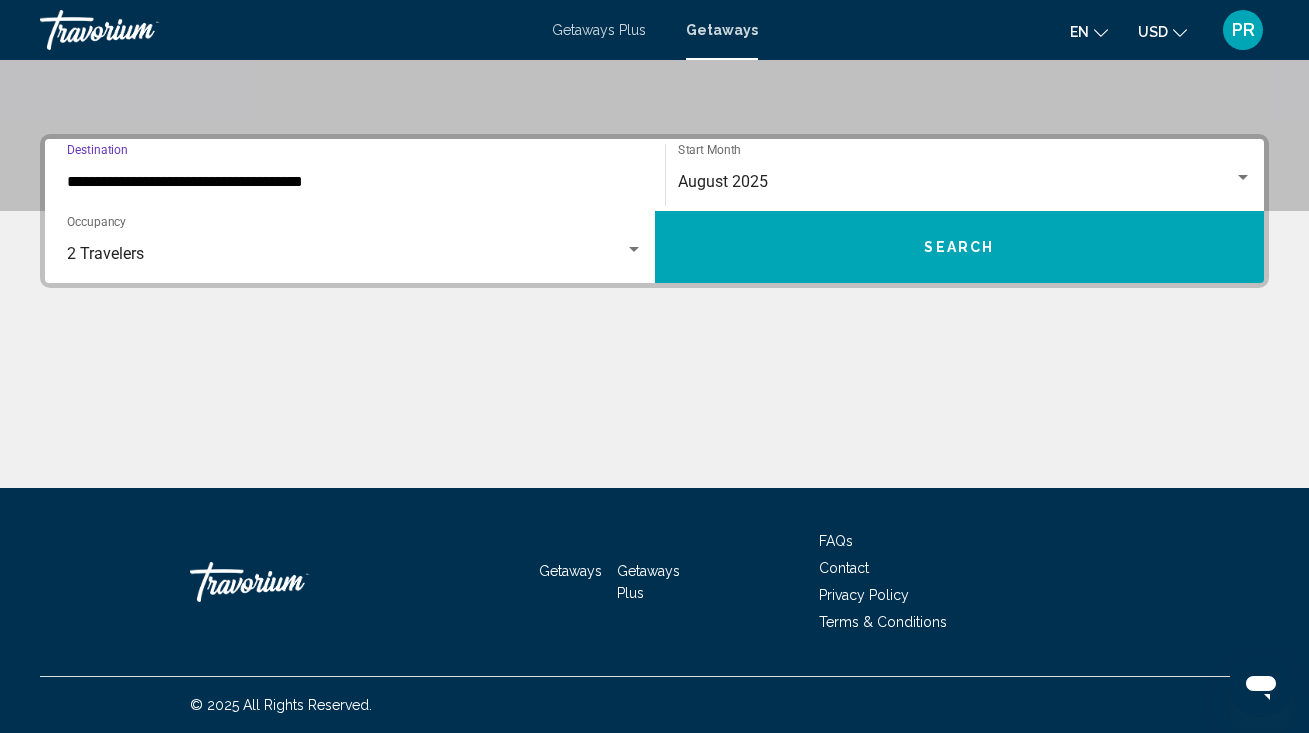 click on "**********" at bounding box center [355, 182] 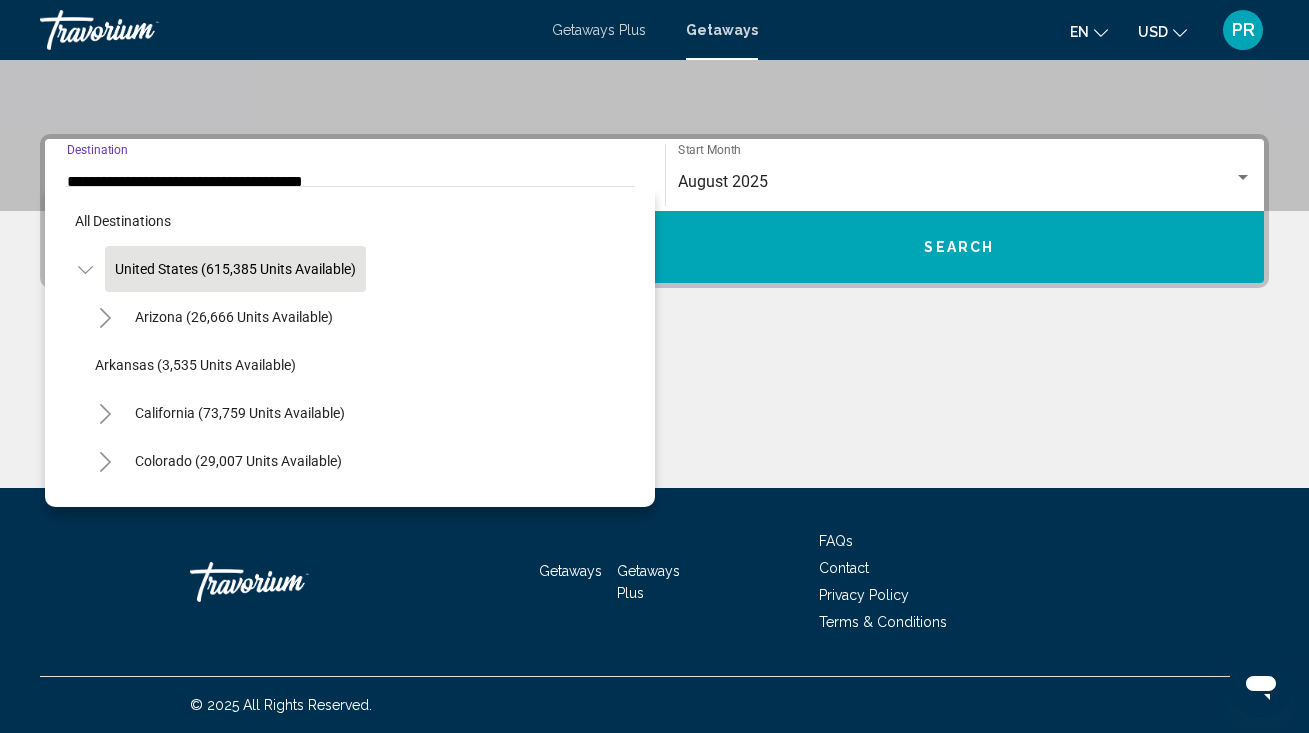 scroll, scrollTop: 292, scrollLeft: 0, axis: vertical 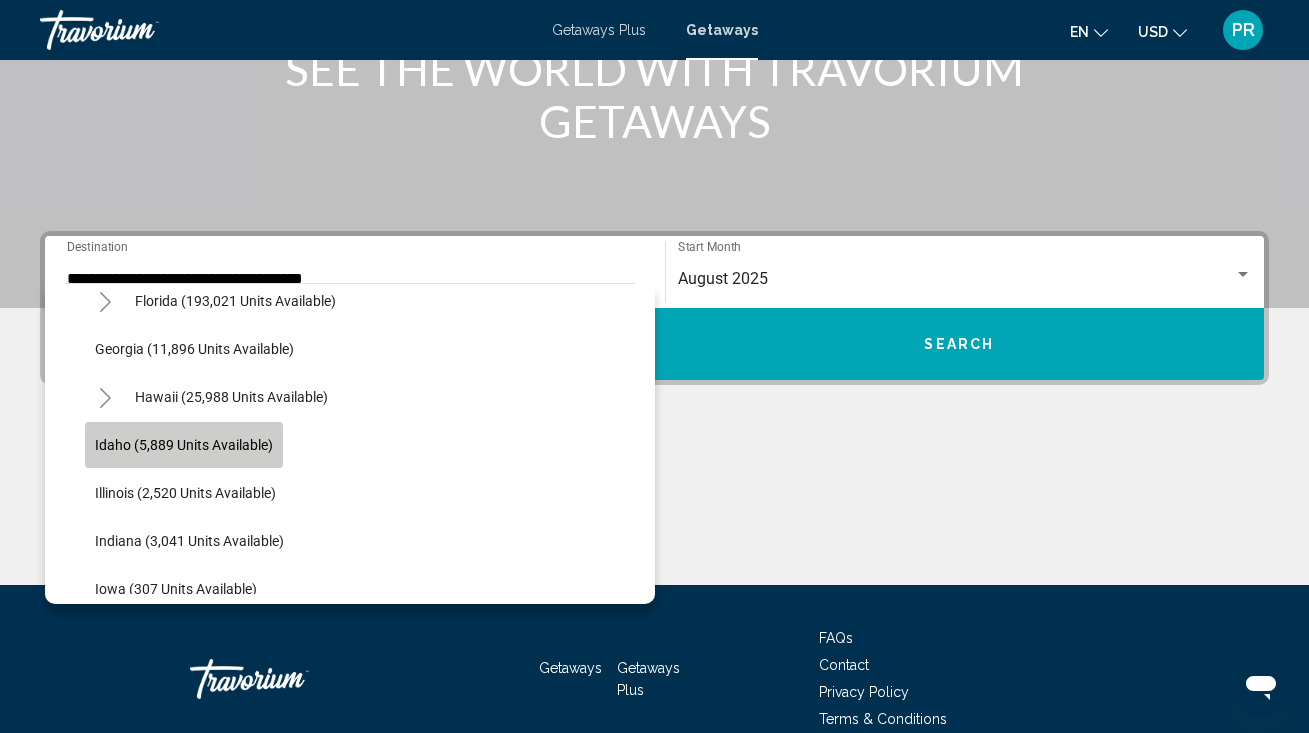 click on "Idaho (5,889 units available)" 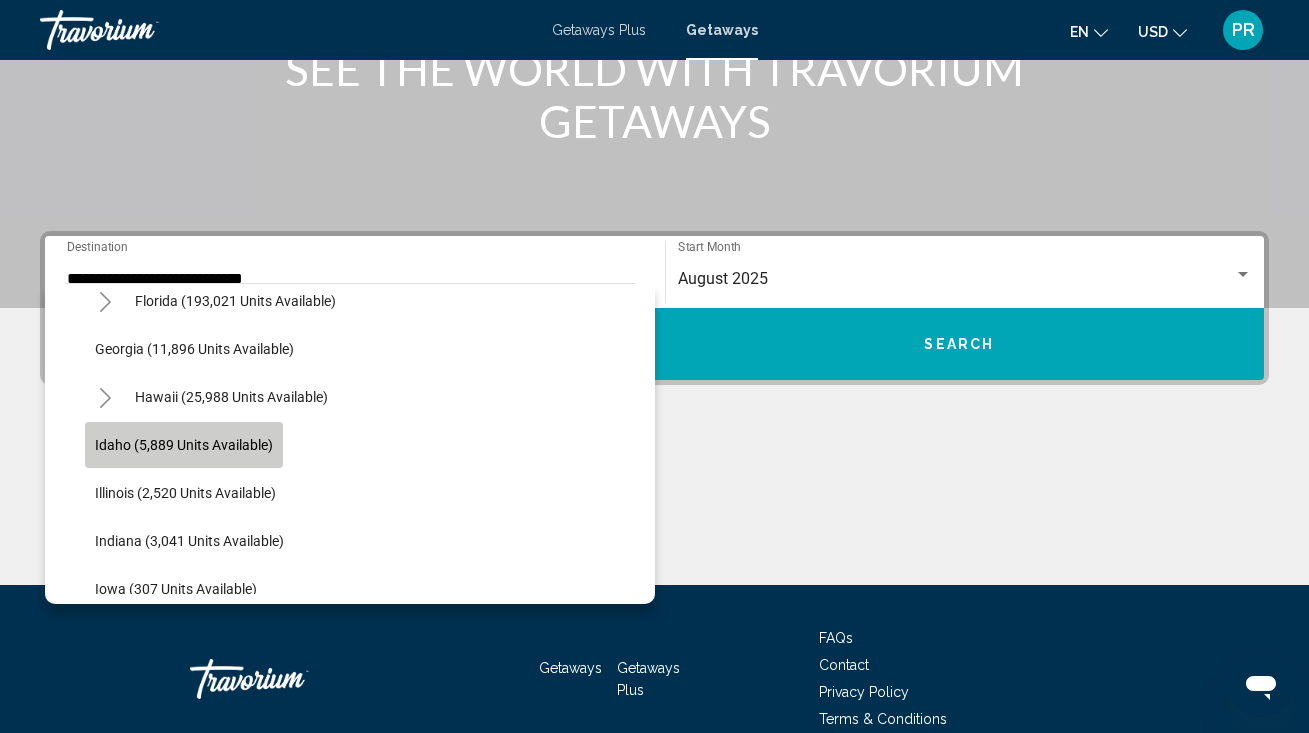 scroll, scrollTop: 389, scrollLeft: 0, axis: vertical 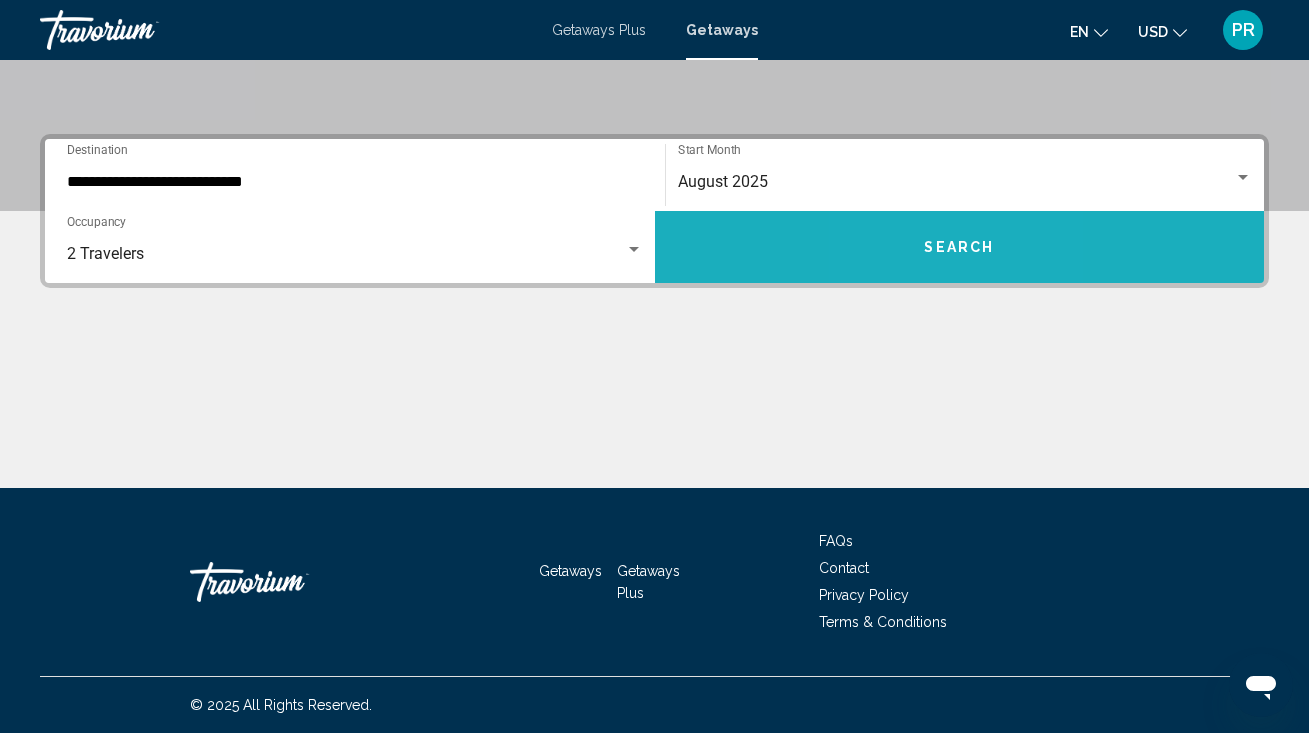click on "Search" at bounding box center [960, 247] 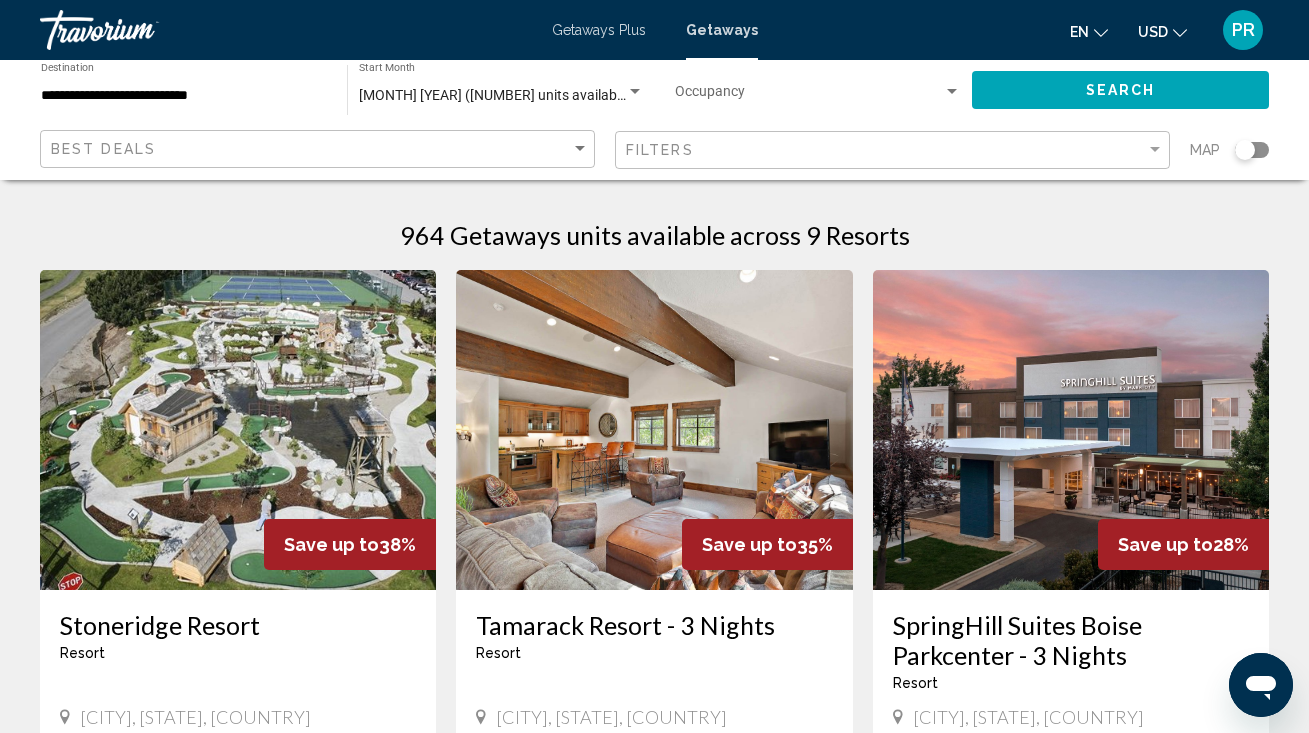 scroll, scrollTop: 0, scrollLeft: 0, axis: both 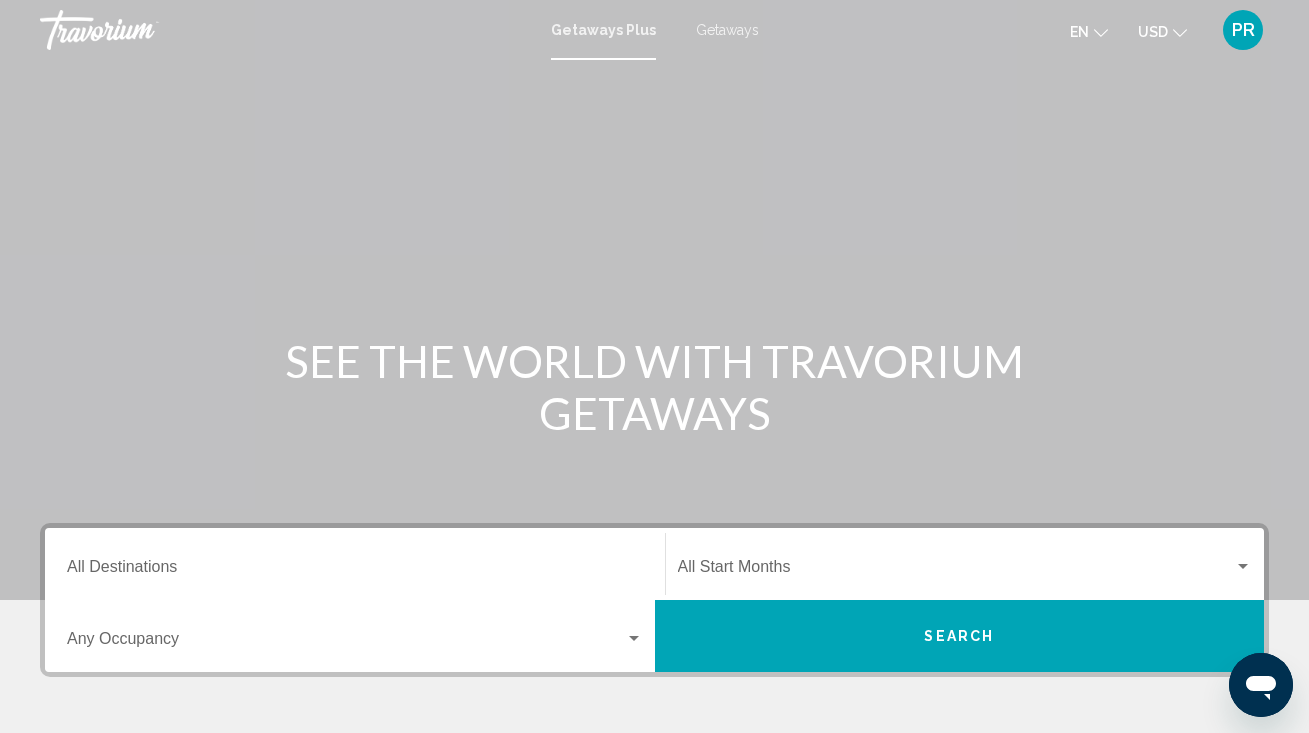 click on "Destination All Destinations" at bounding box center [355, 564] 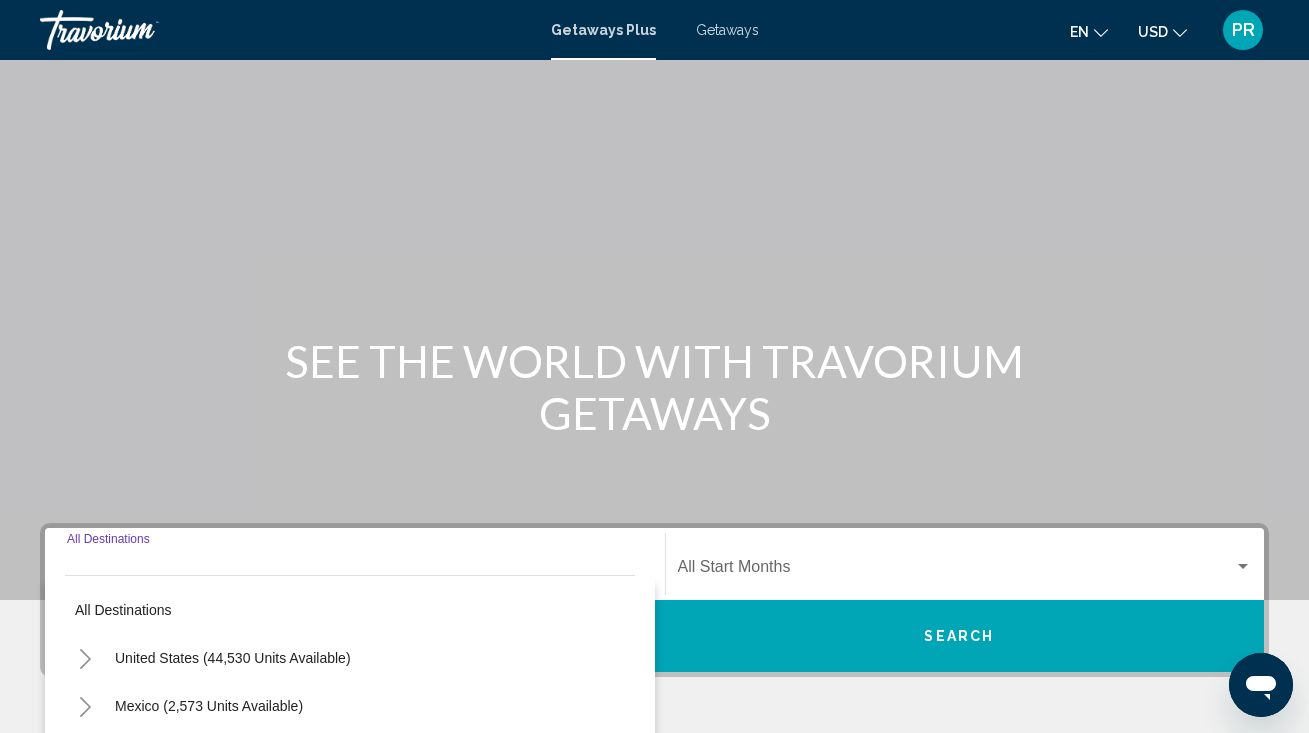 scroll, scrollTop: 389, scrollLeft: 0, axis: vertical 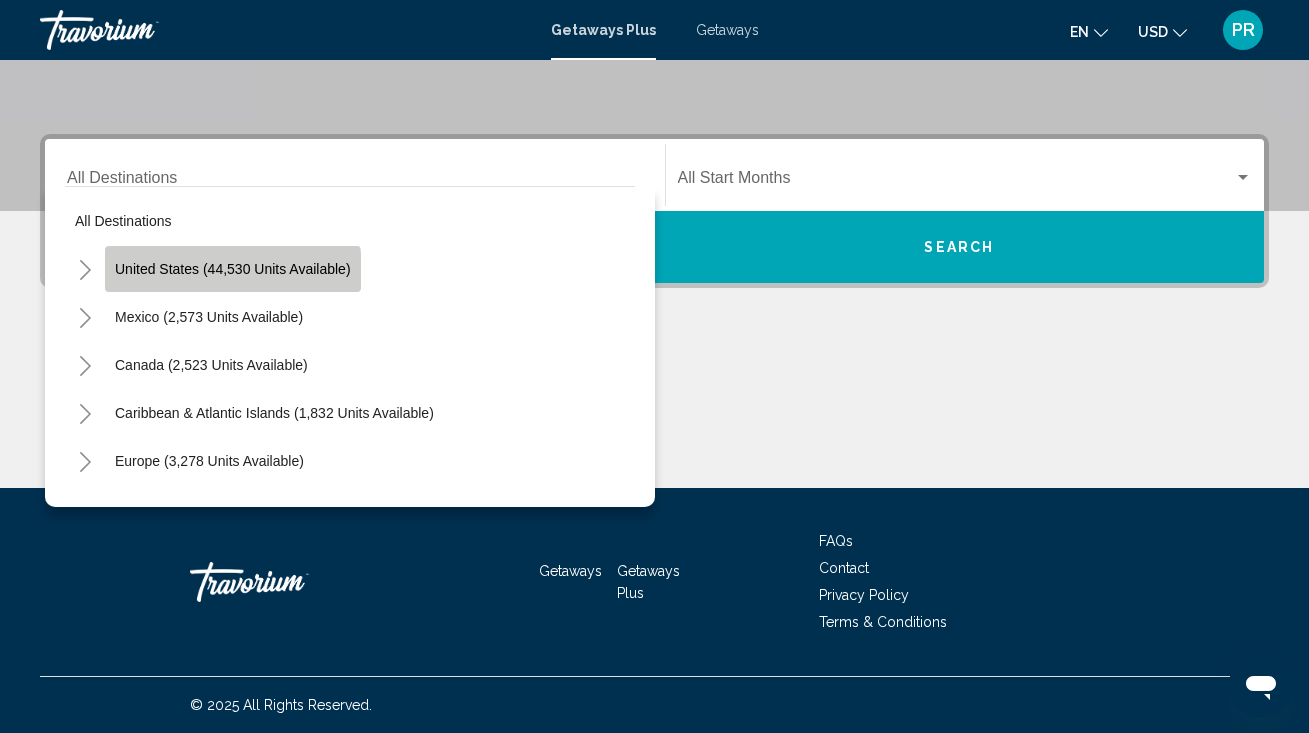 click on "United States (44,530 units available)" at bounding box center (209, 317) 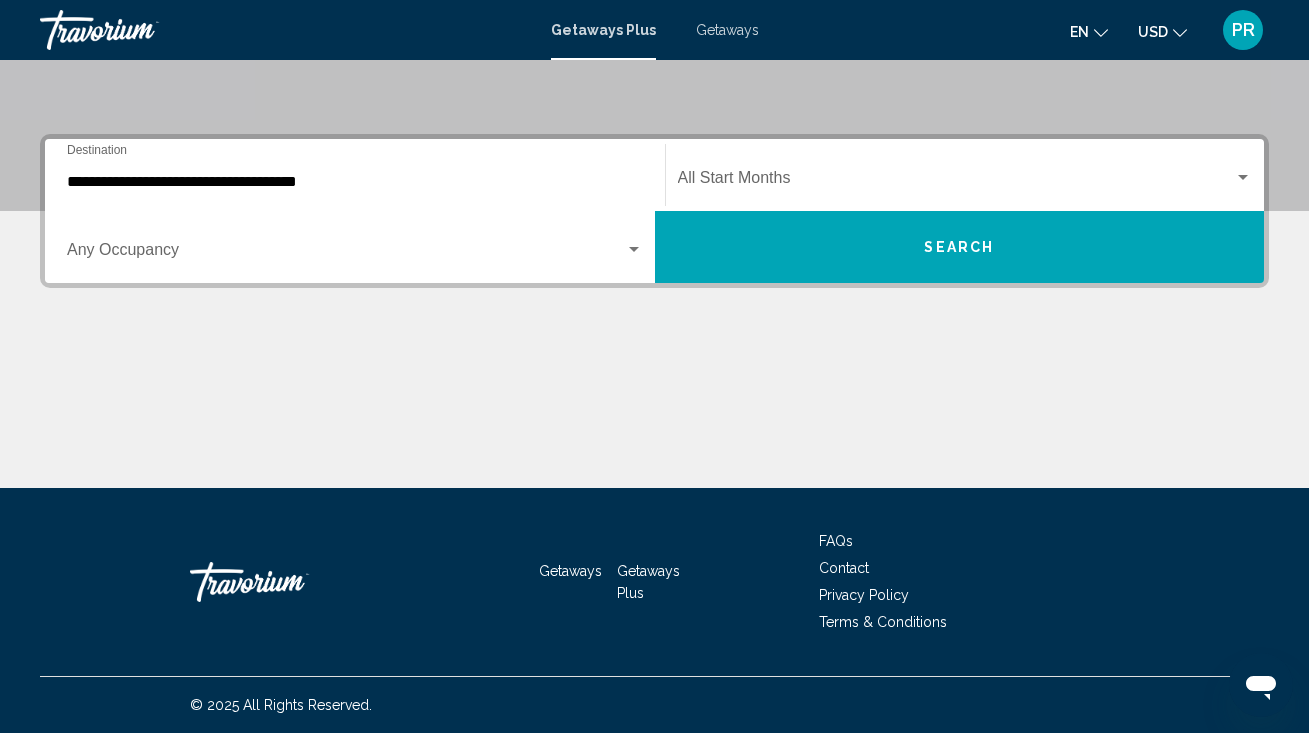 click on "**********" at bounding box center (355, 175) 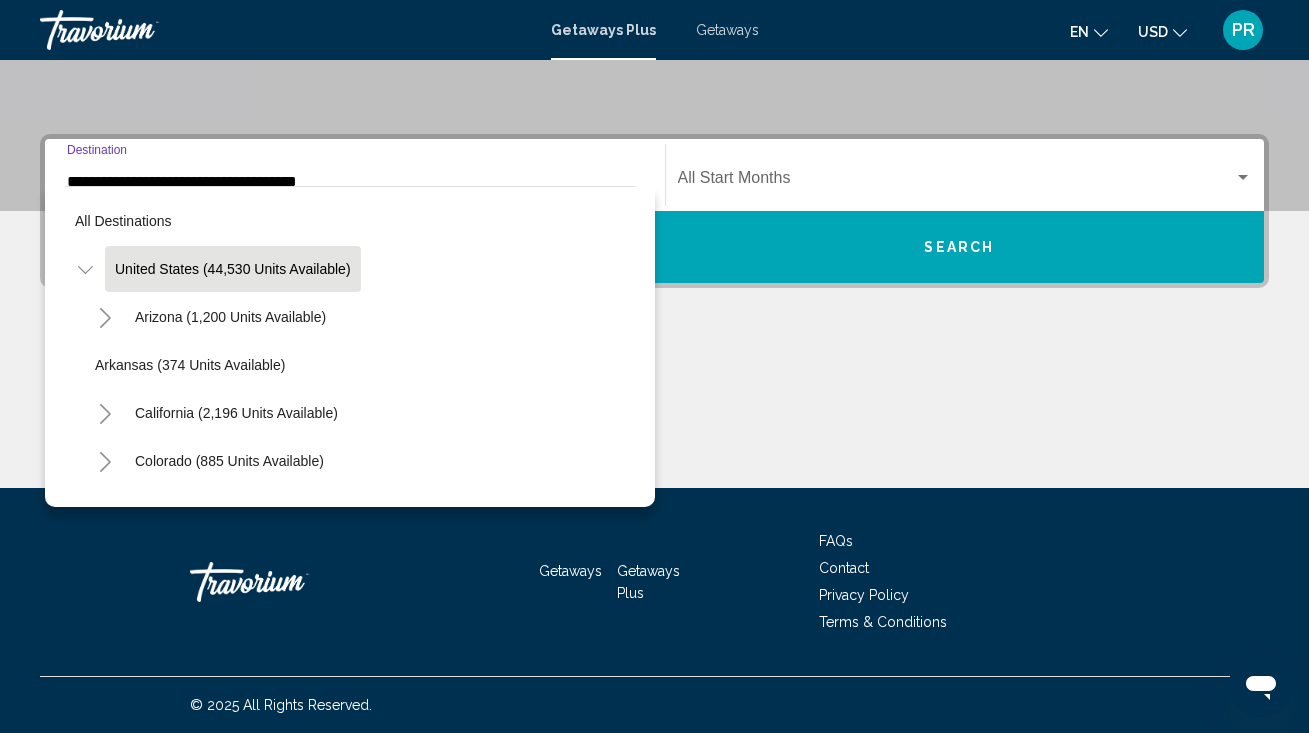 scroll, scrollTop: 292, scrollLeft: 0, axis: vertical 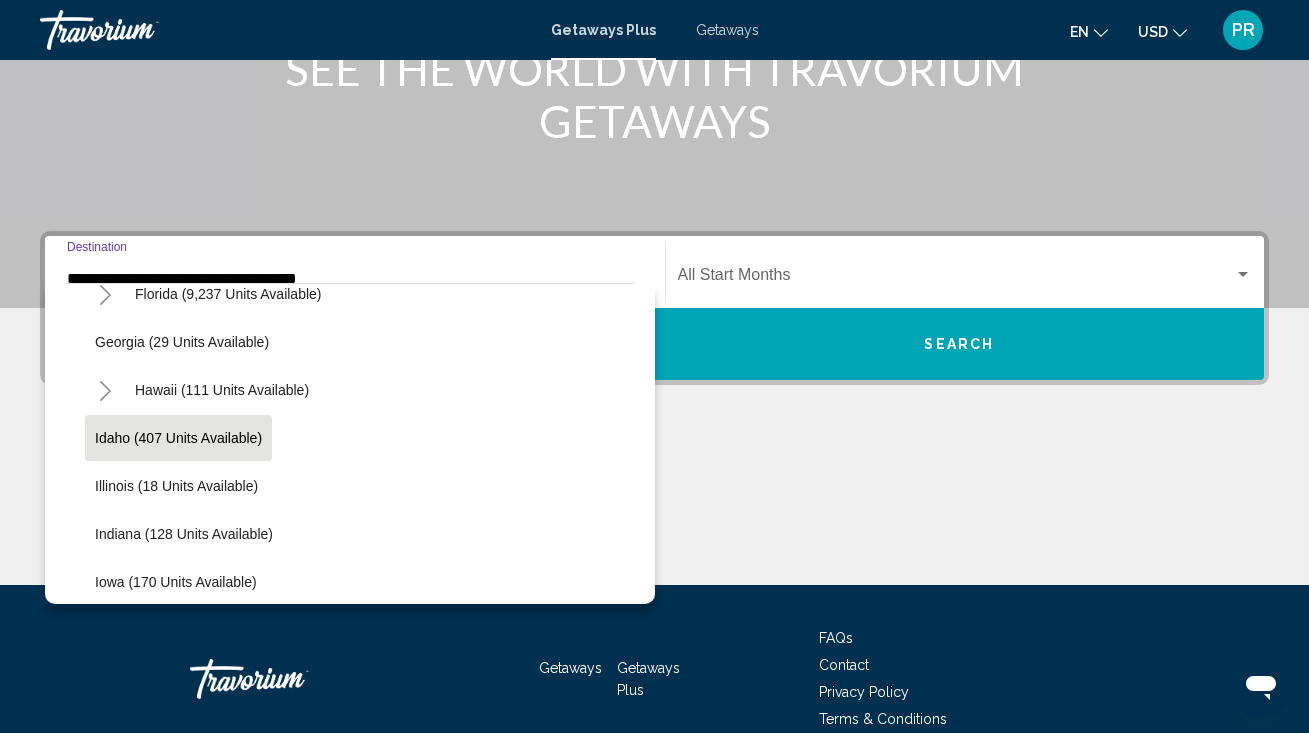 click on "Idaho (407 units available)" 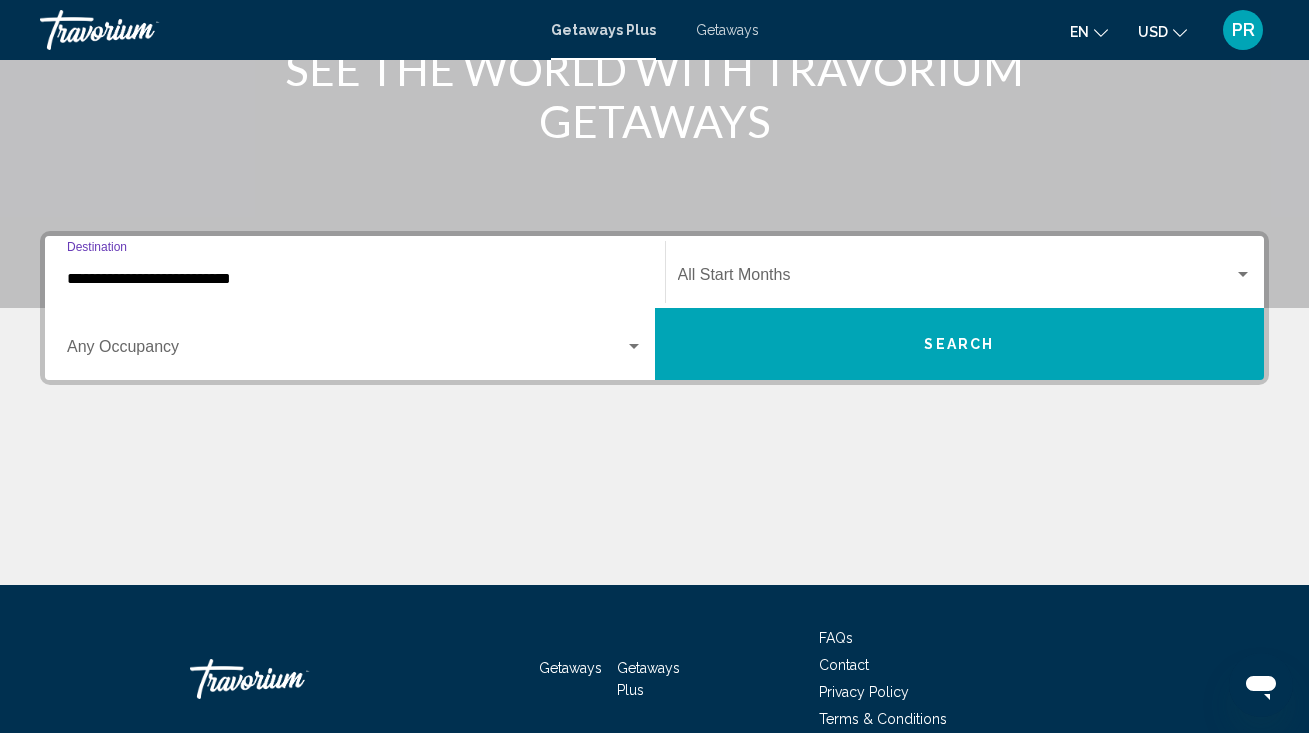 scroll, scrollTop: 389, scrollLeft: 0, axis: vertical 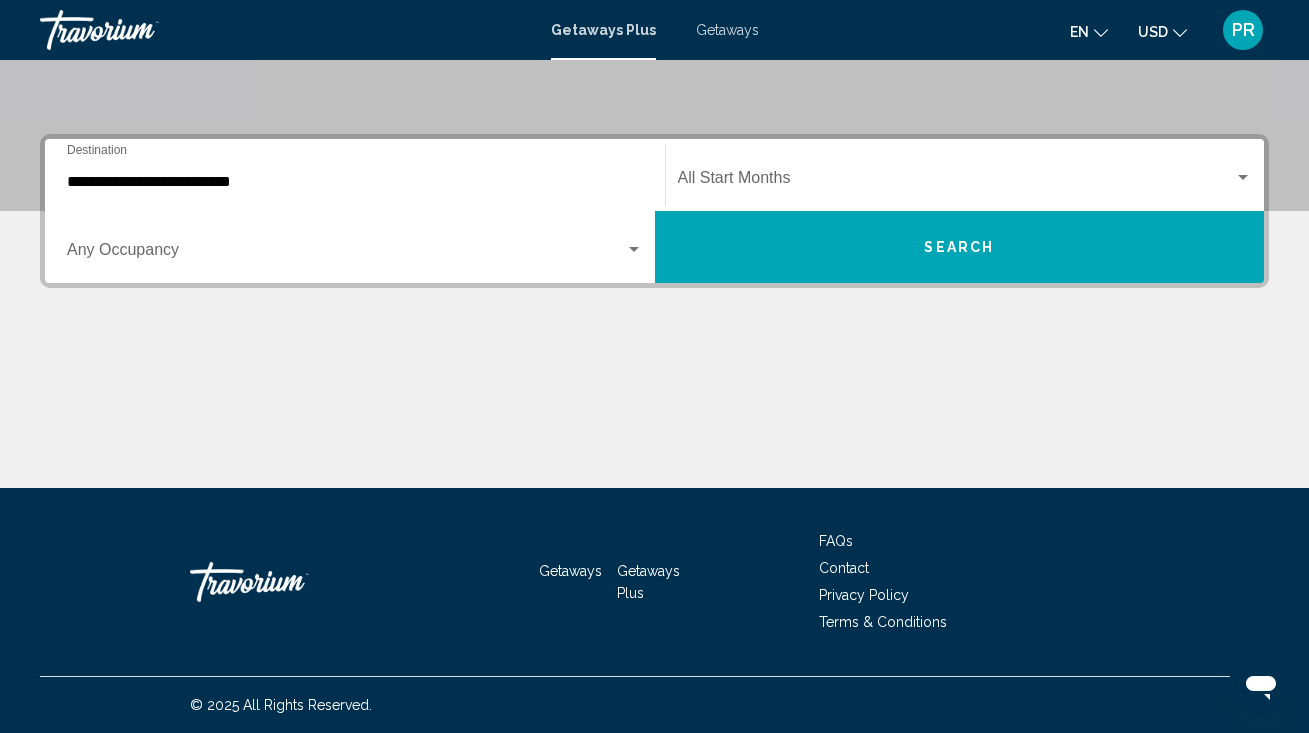 click on "Start Month All Start Months" 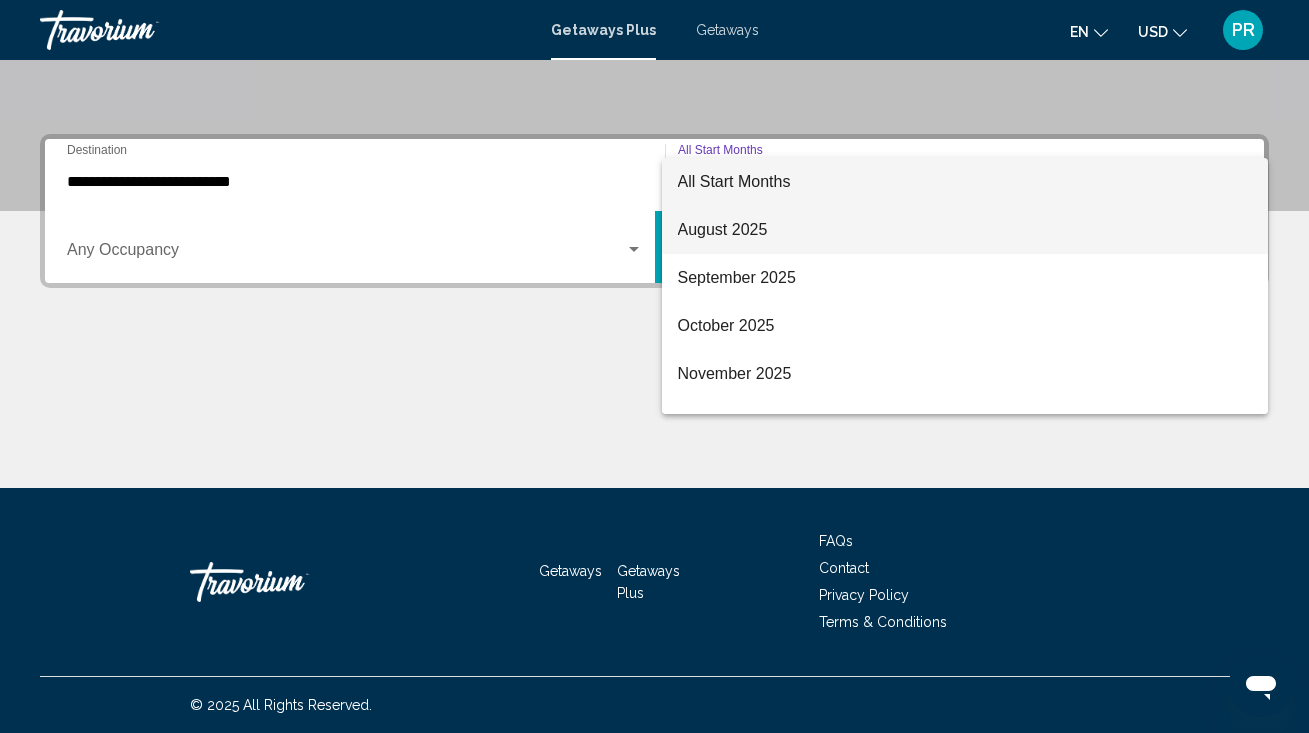 click on "August 2025" at bounding box center [965, 230] 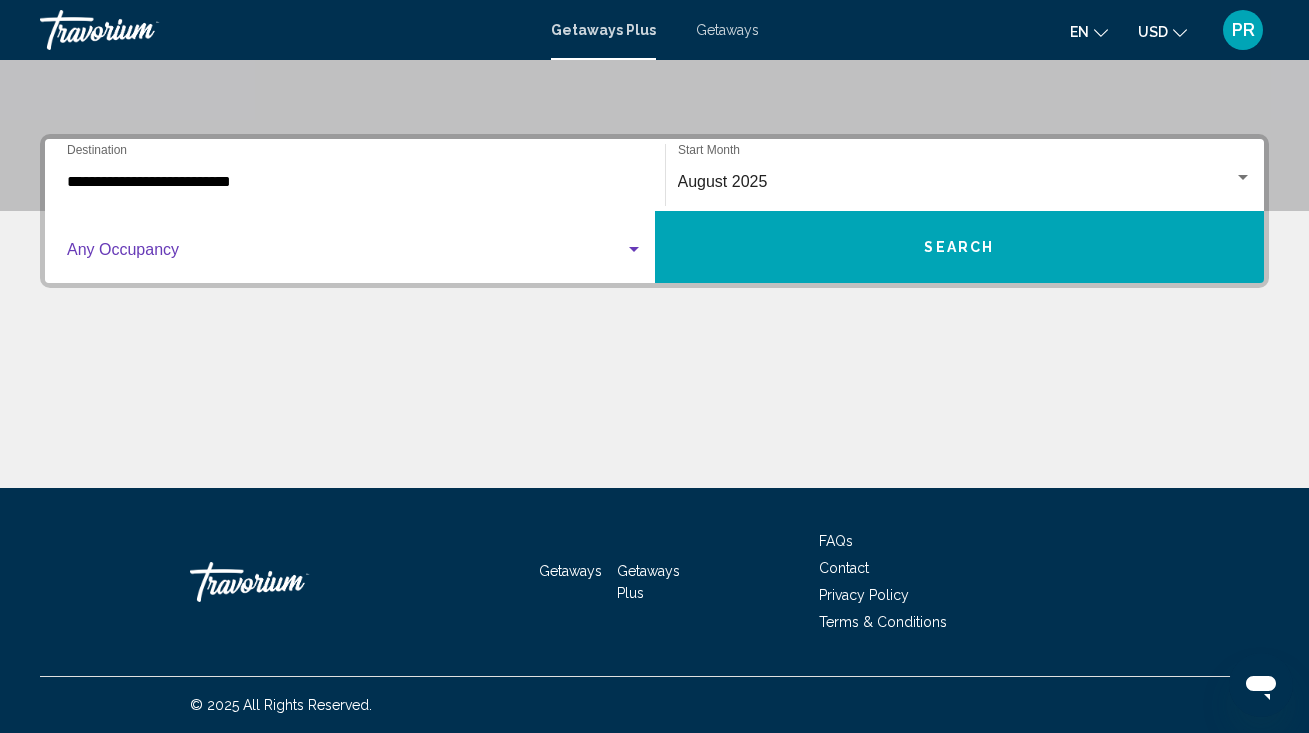 click at bounding box center (346, 254) 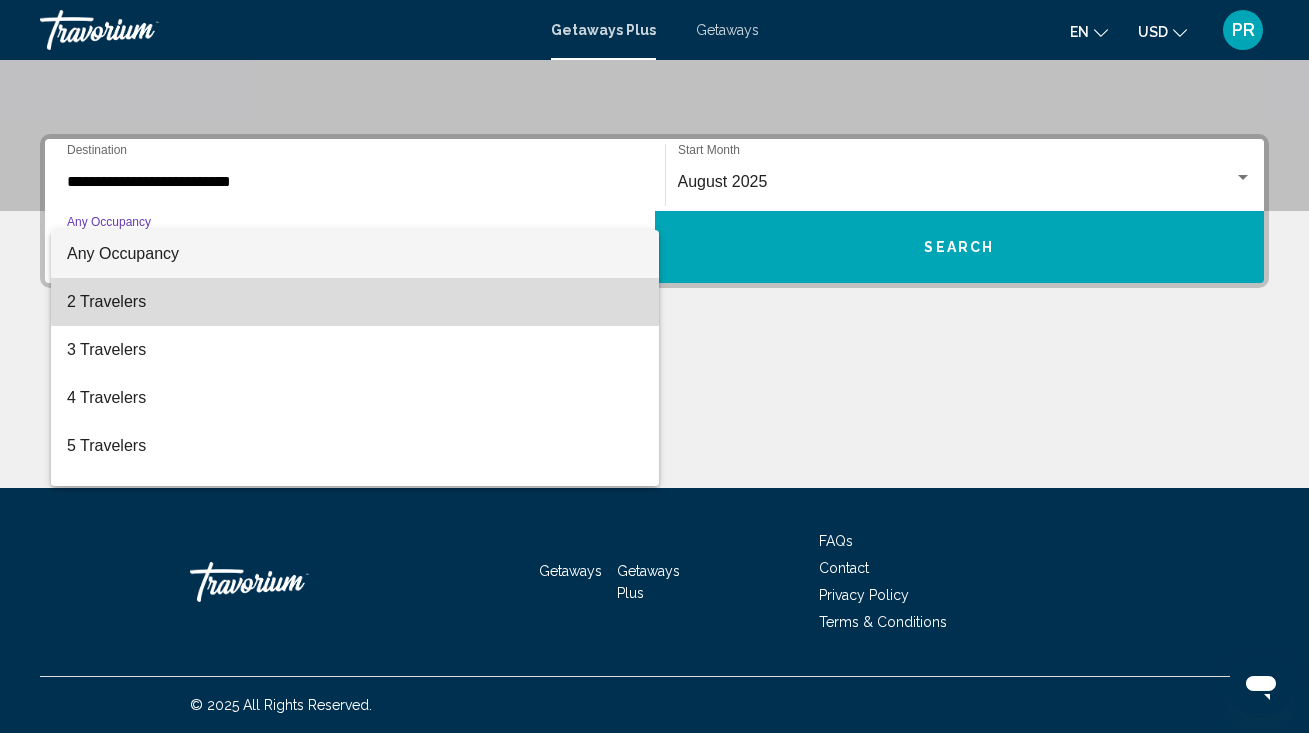 click on "2 Travelers" at bounding box center (355, 302) 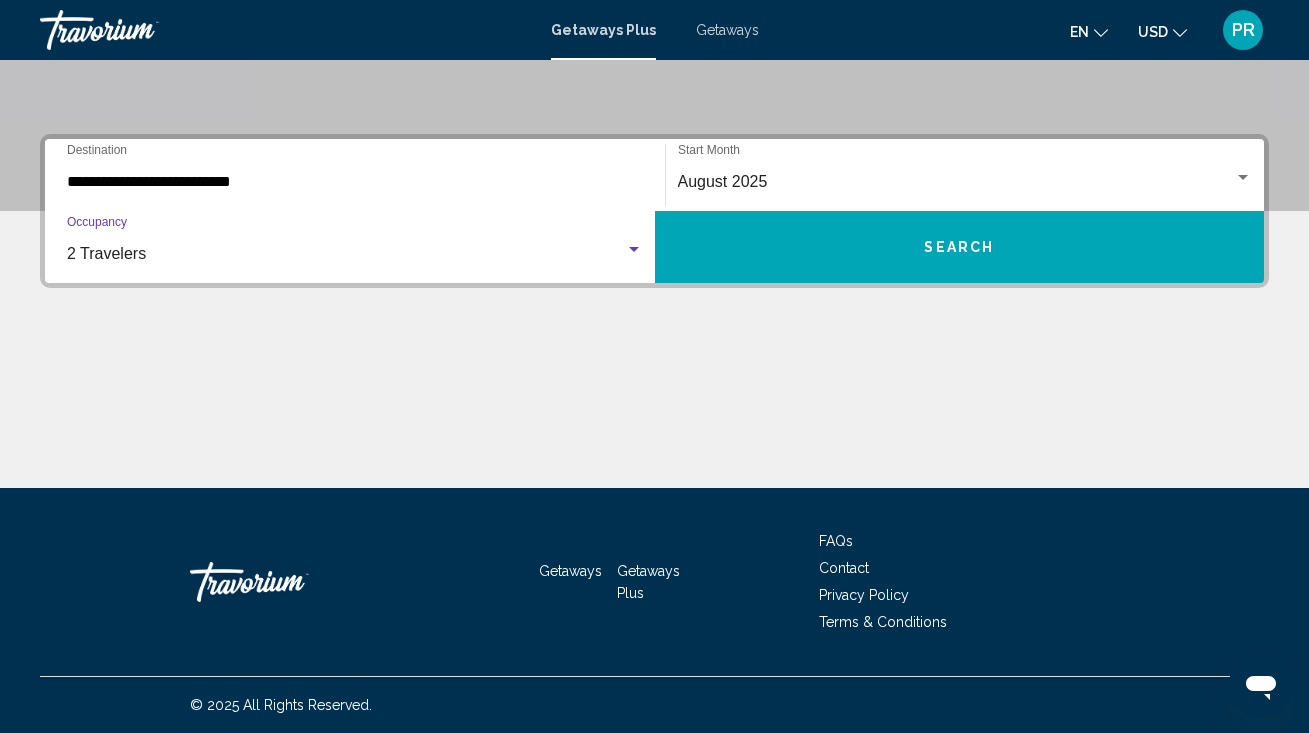 click on "Search" at bounding box center (960, 247) 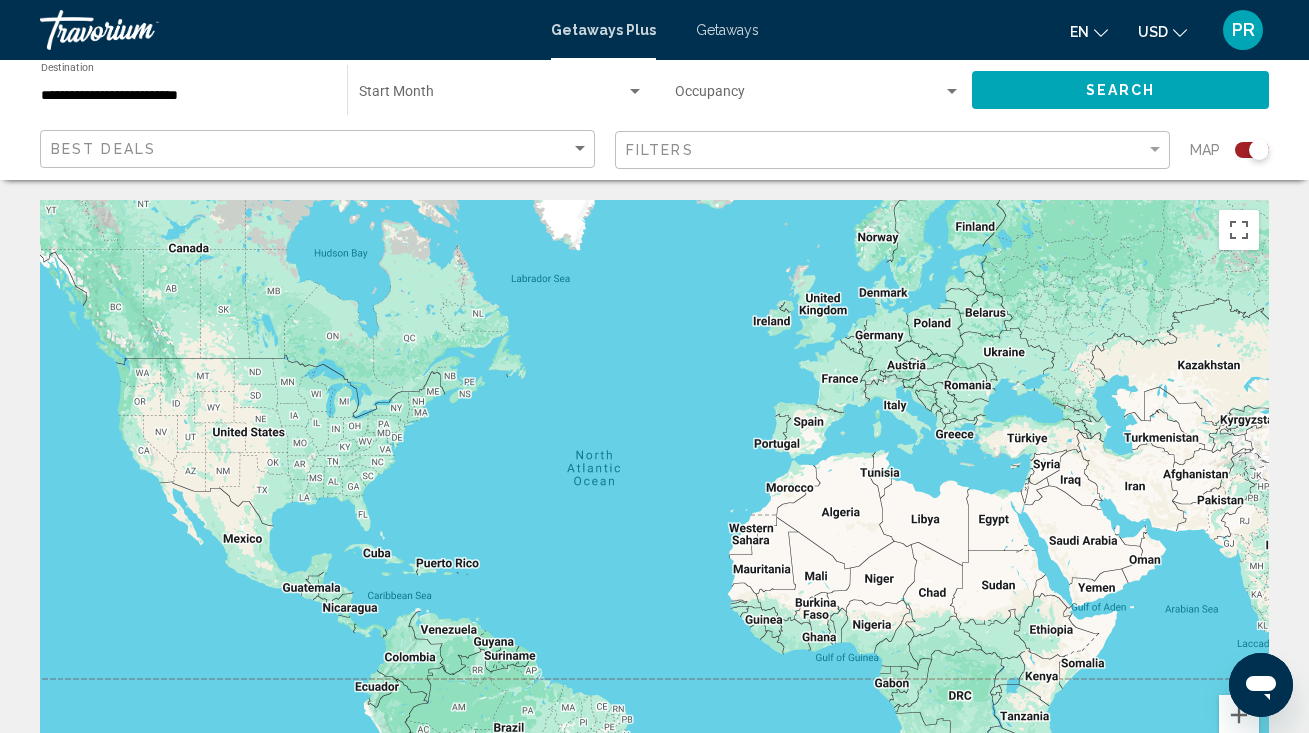 scroll, scrollTop: 0, scrollLeft: 0, axis: both 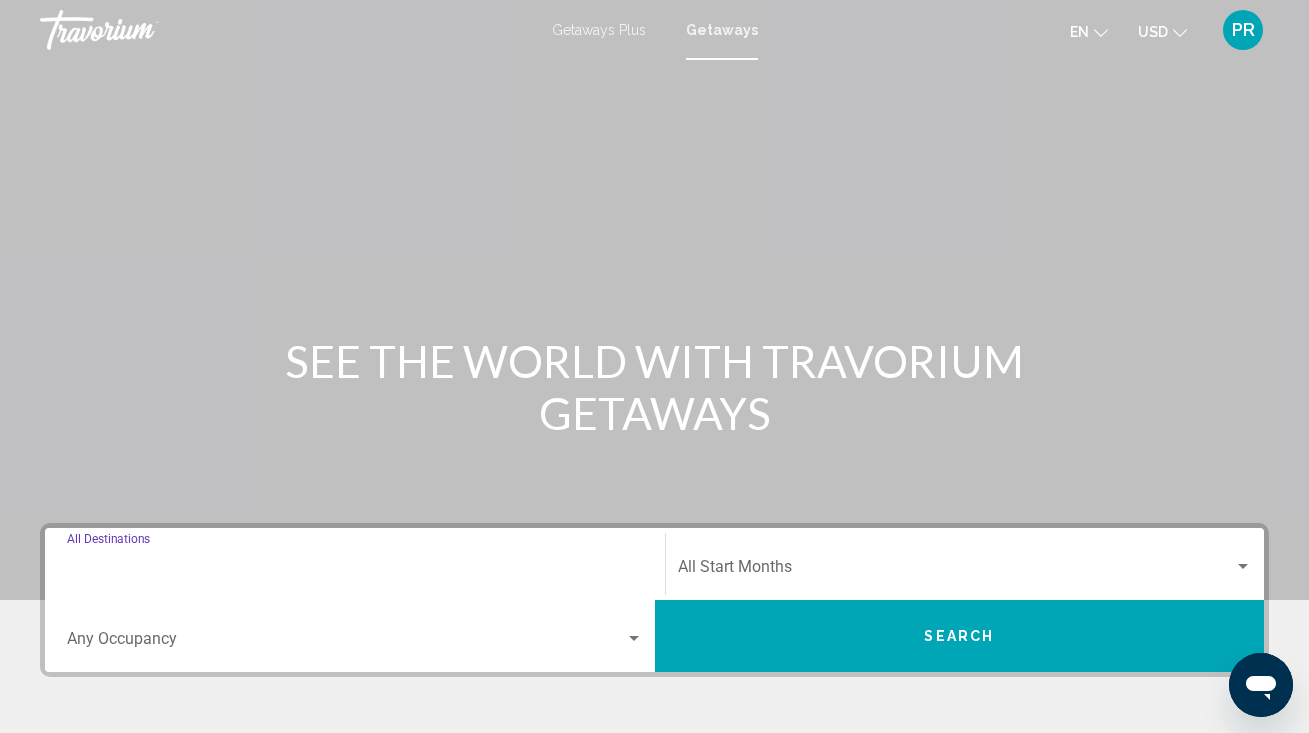 click on "Destination All Destinations" at bounding box center (355, 571) 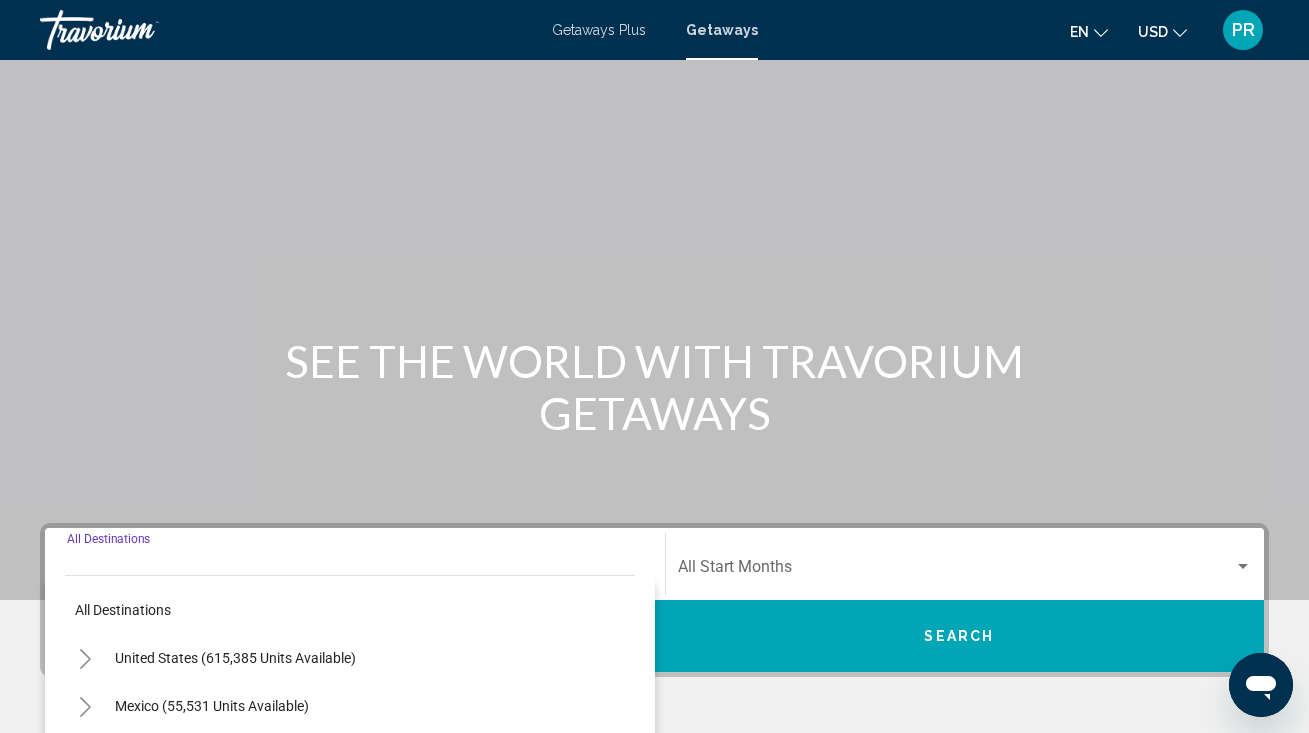 scroll, scrollTop: 389, scrollLeft: 0, axis: vertical 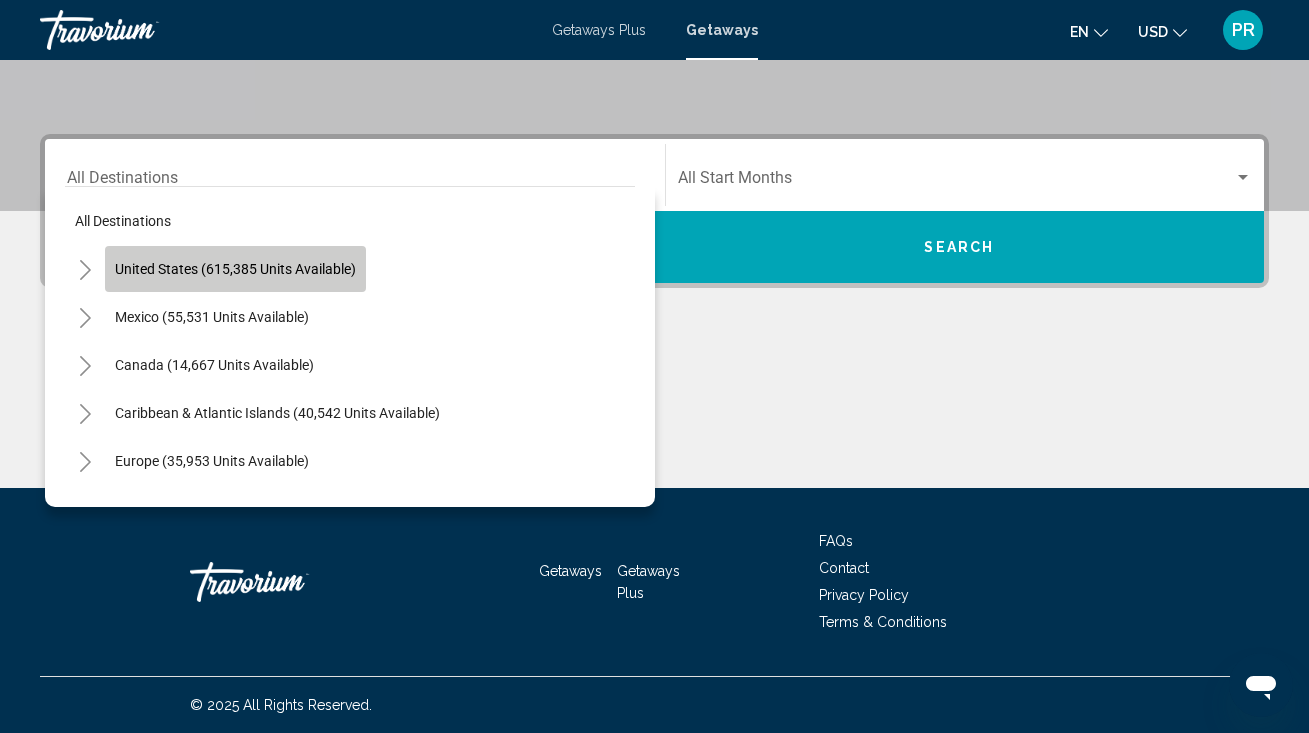 click on "United States (615,385 units available)" at bounding box center [212, 317] 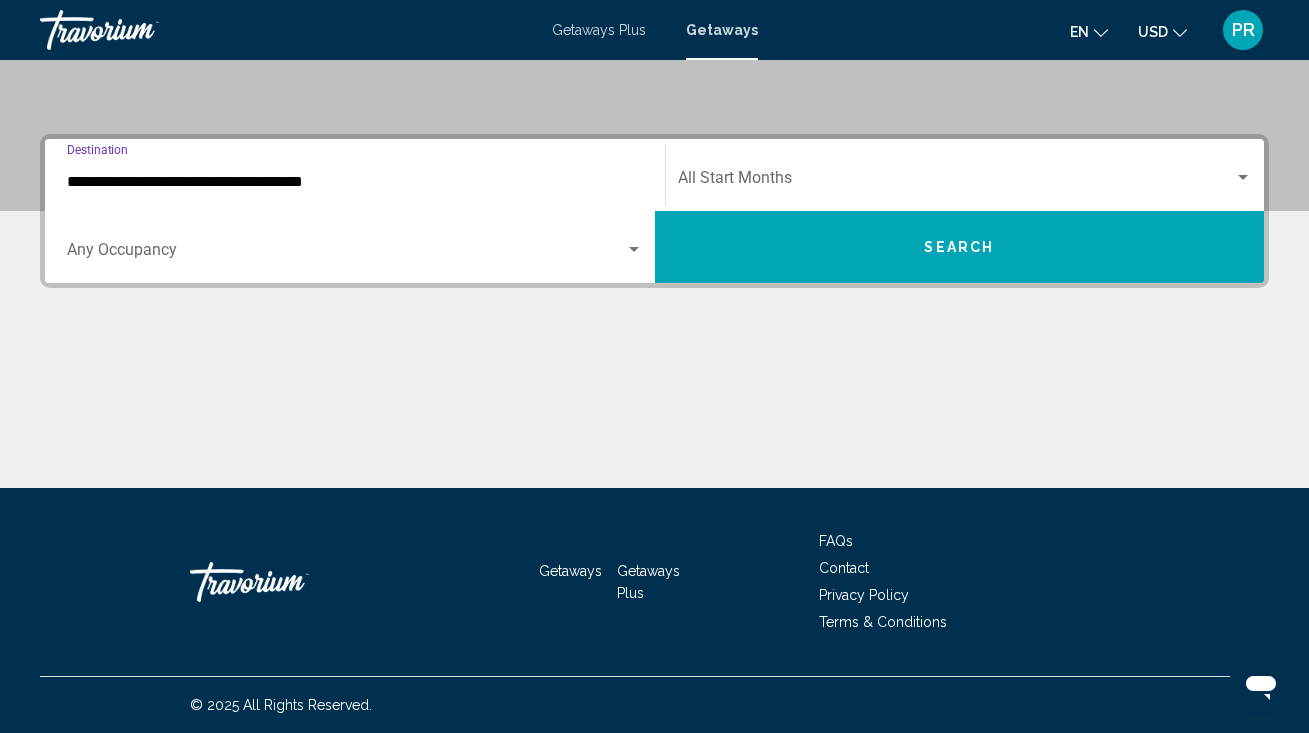 click on "**********" at bounding box center [355, 182] 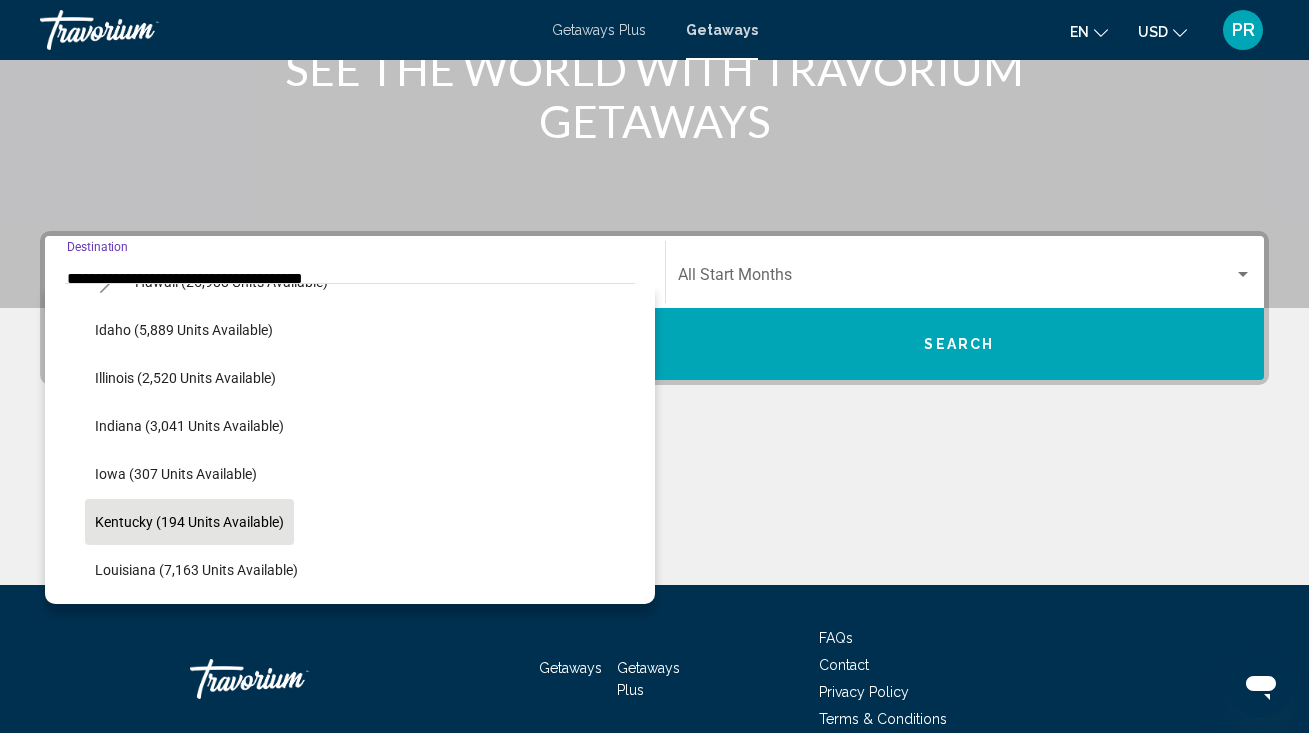 scroll, scrollTop: 514, scrollLeft: 0, axis: vertical 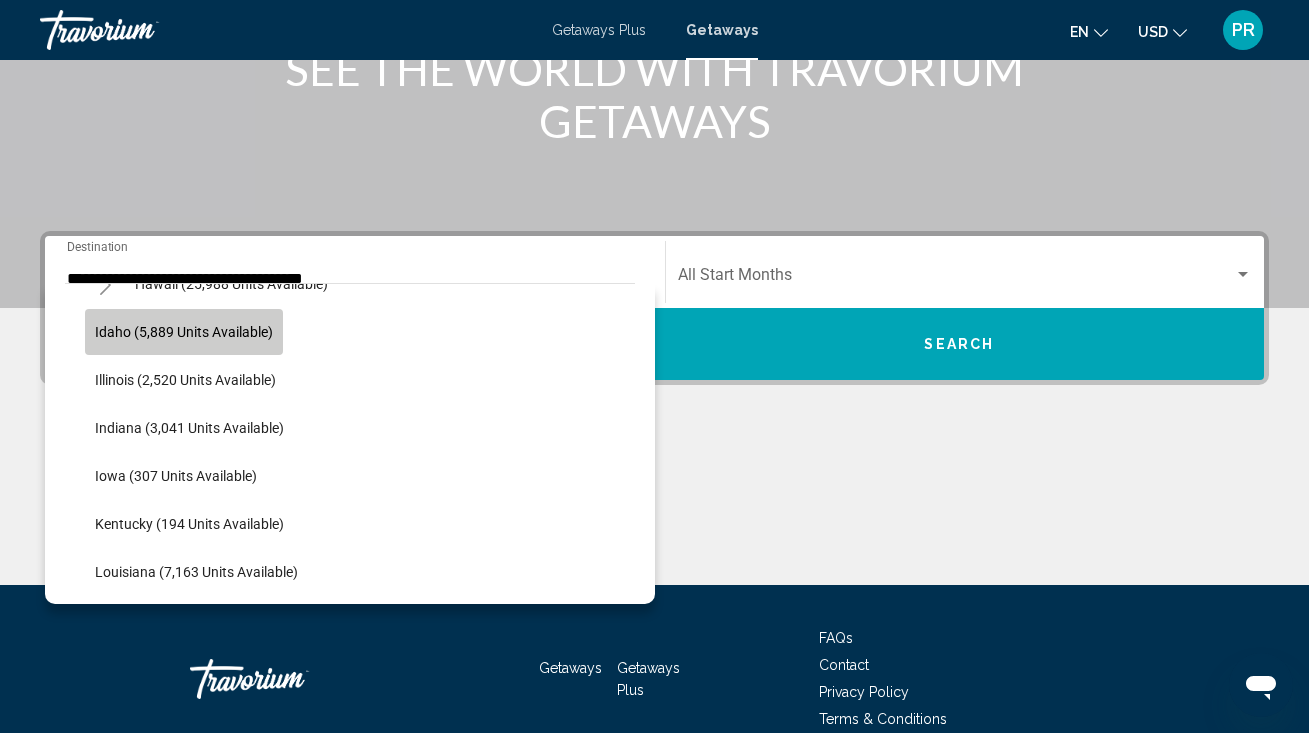 click on "Idaho (5,889 units available)" 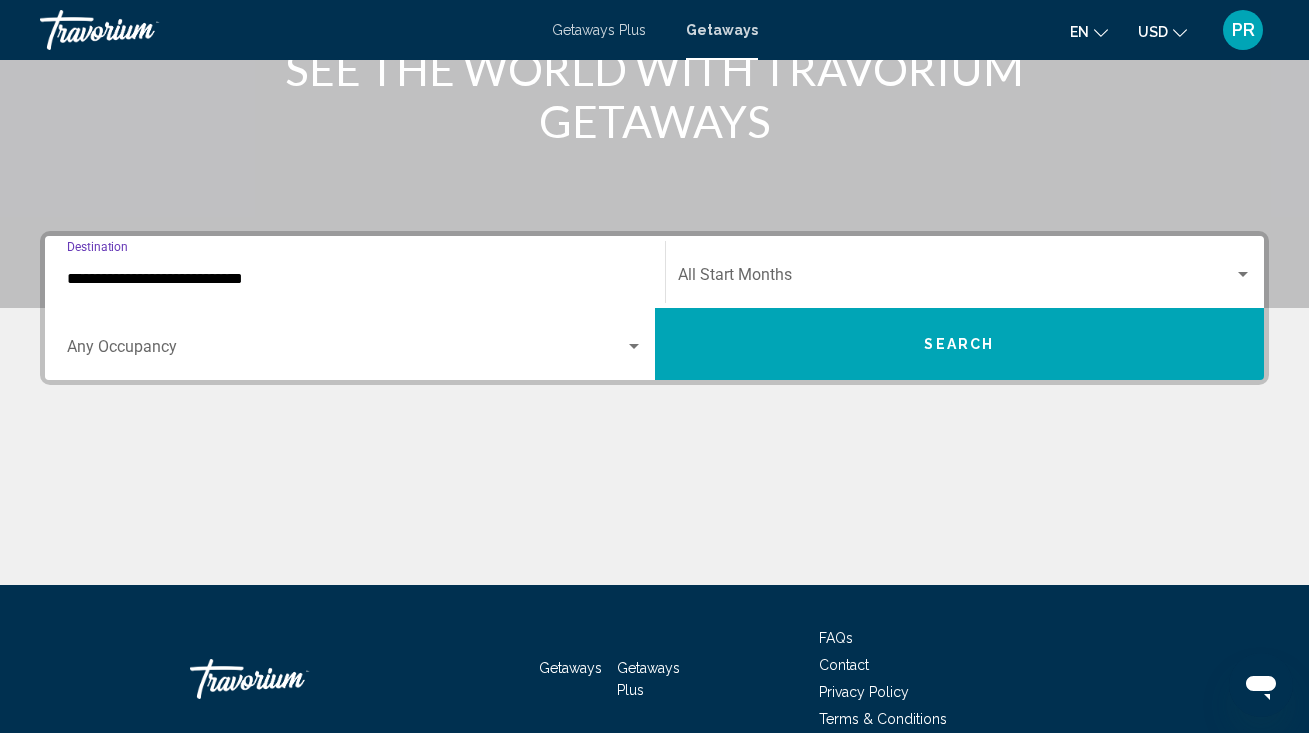 scroll, scrollTop: 389, scrollLeft: 0, axis: vertical 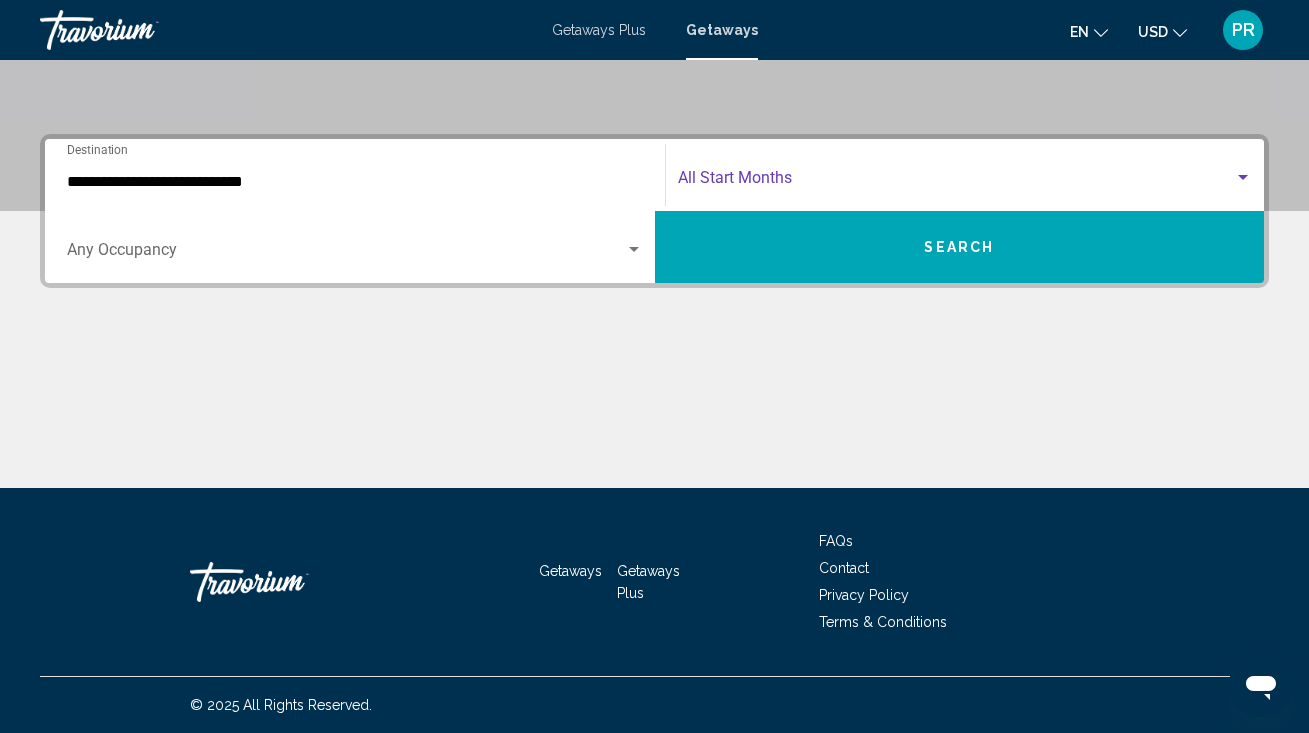 click at bounding box center (956, 182) 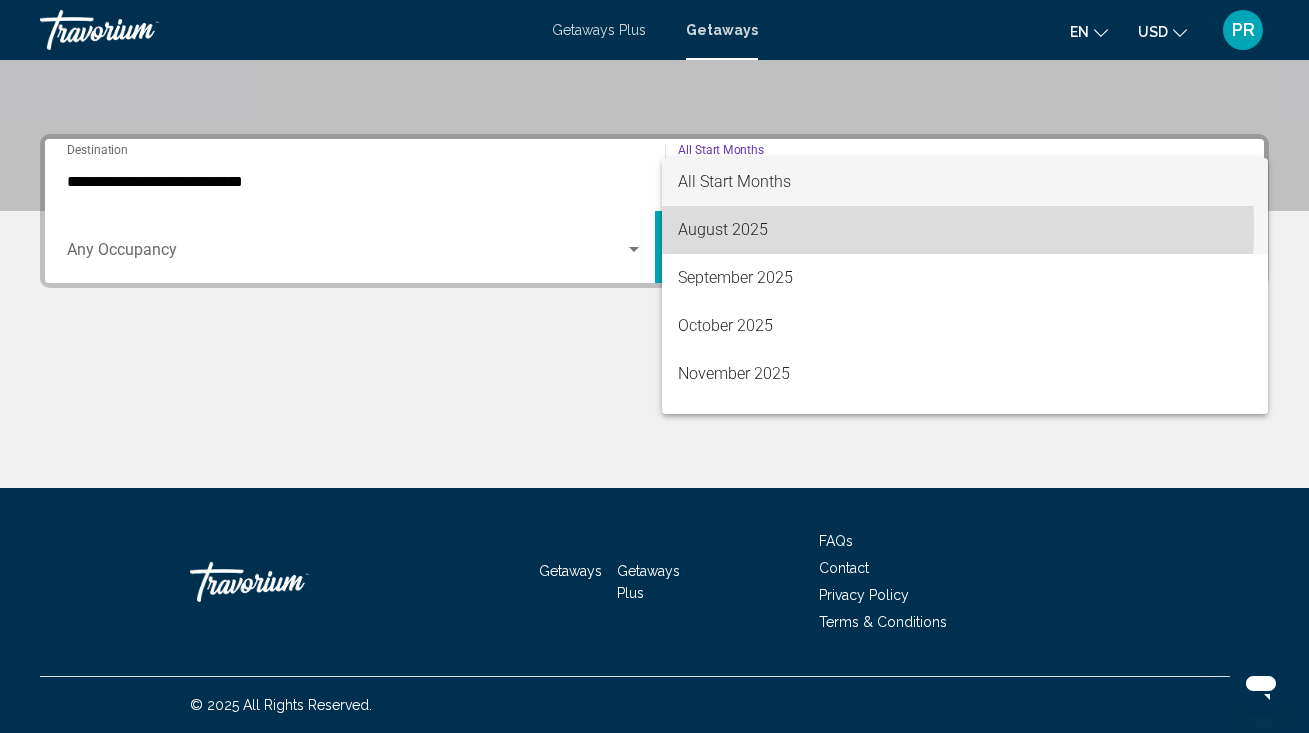 click on "August 2025" at bounding box center (965, 230) 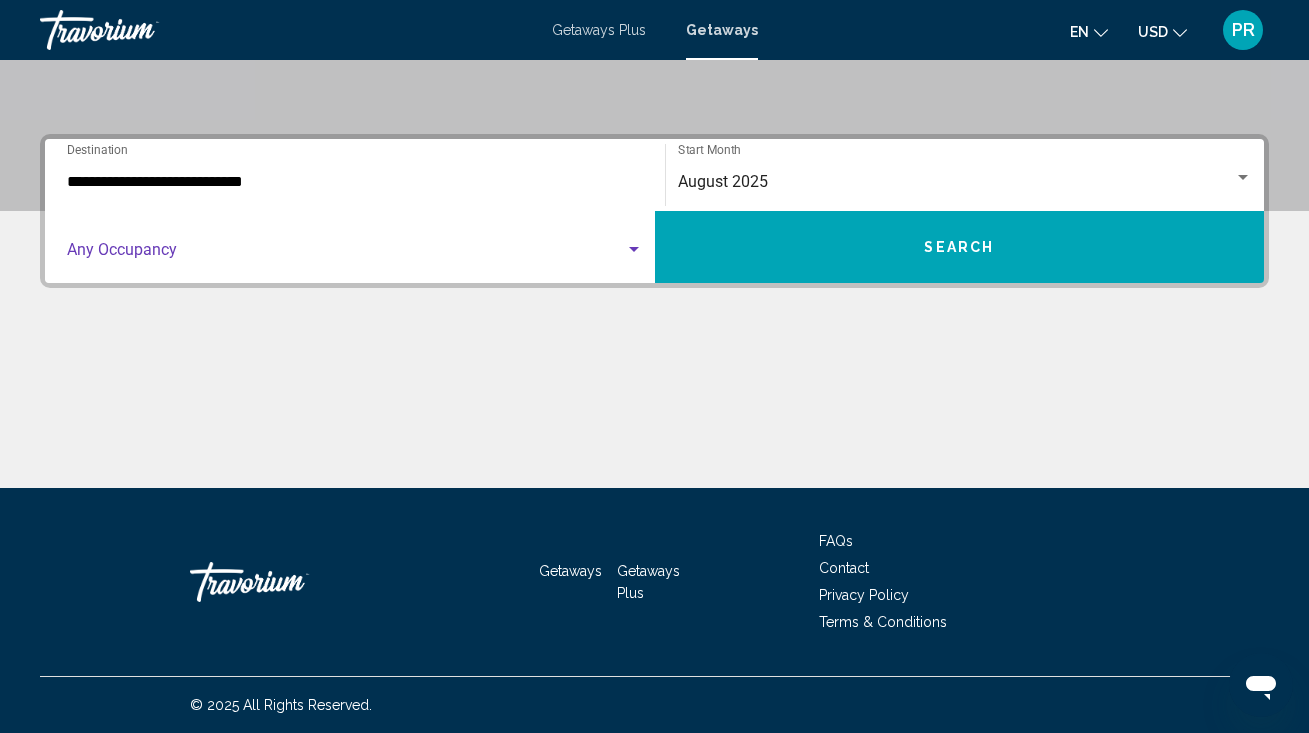 click at bounding box center (346, 254) 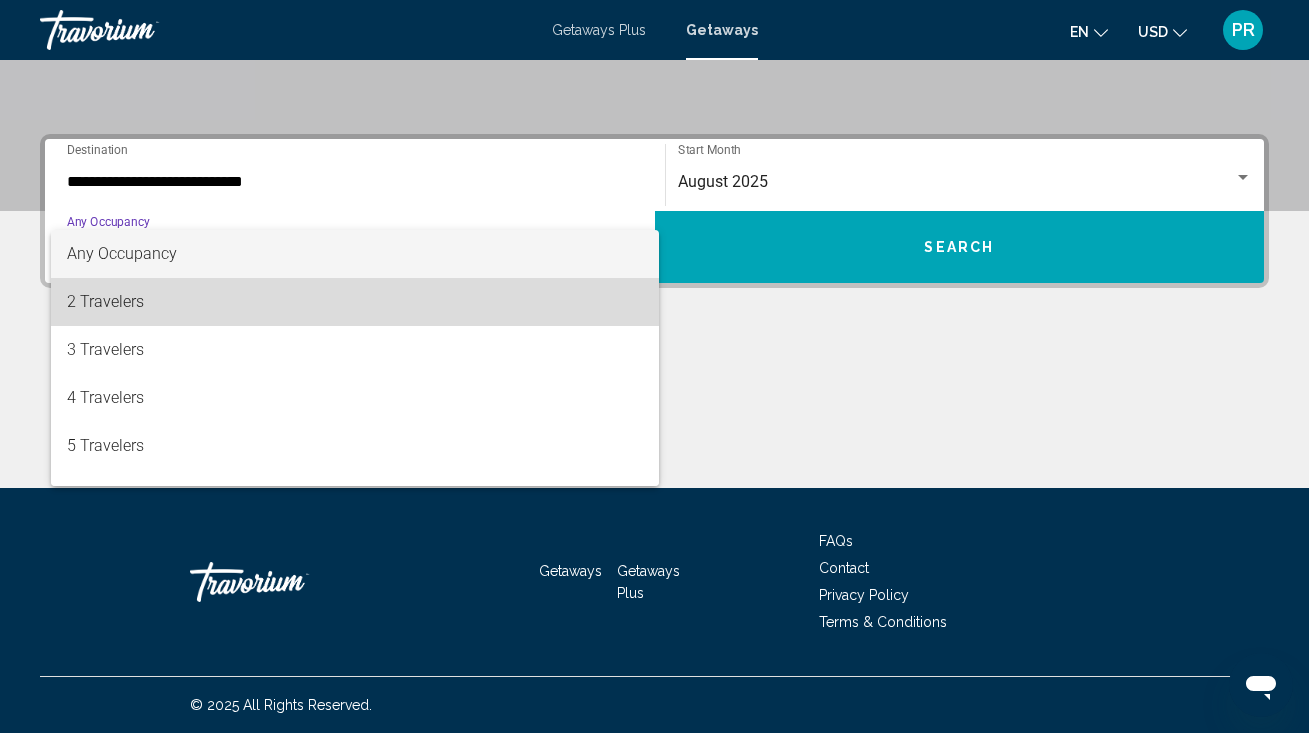 click on "2 Travelers" at bounding box center (355, 302) 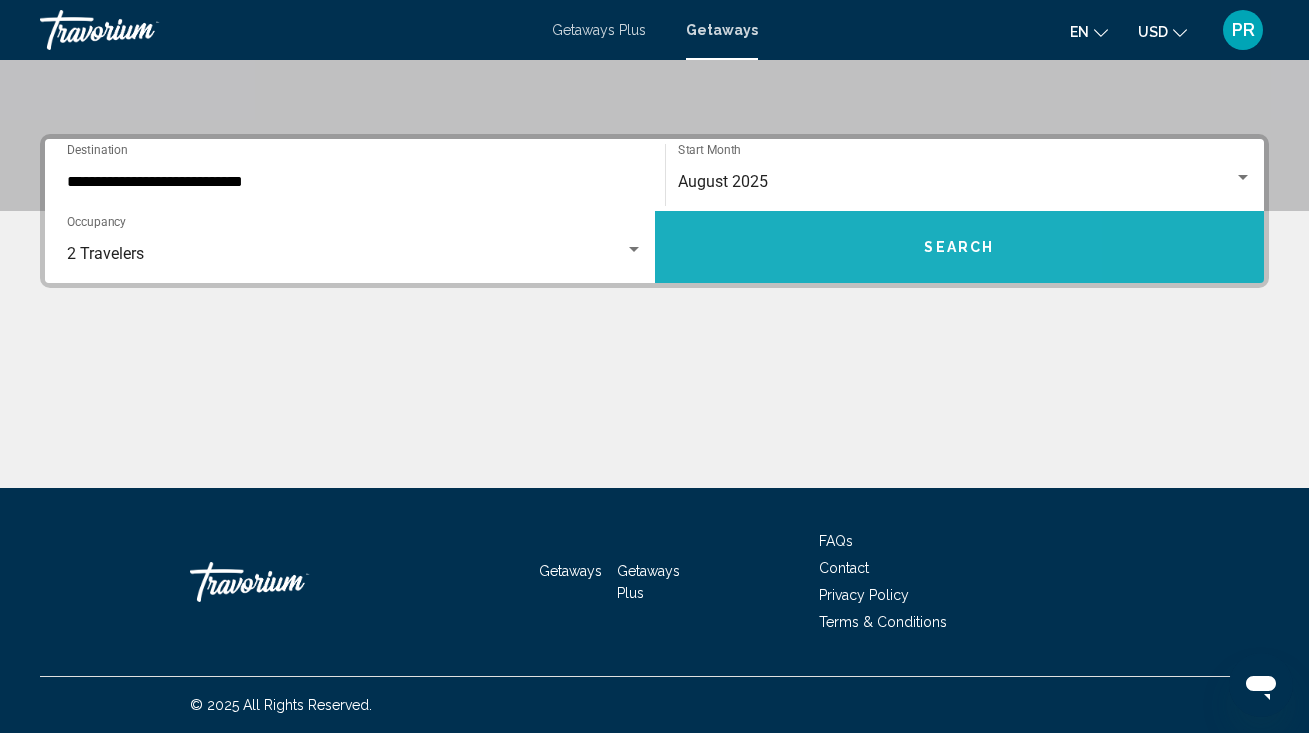 click on "Search" at bounding box center [960, 247] 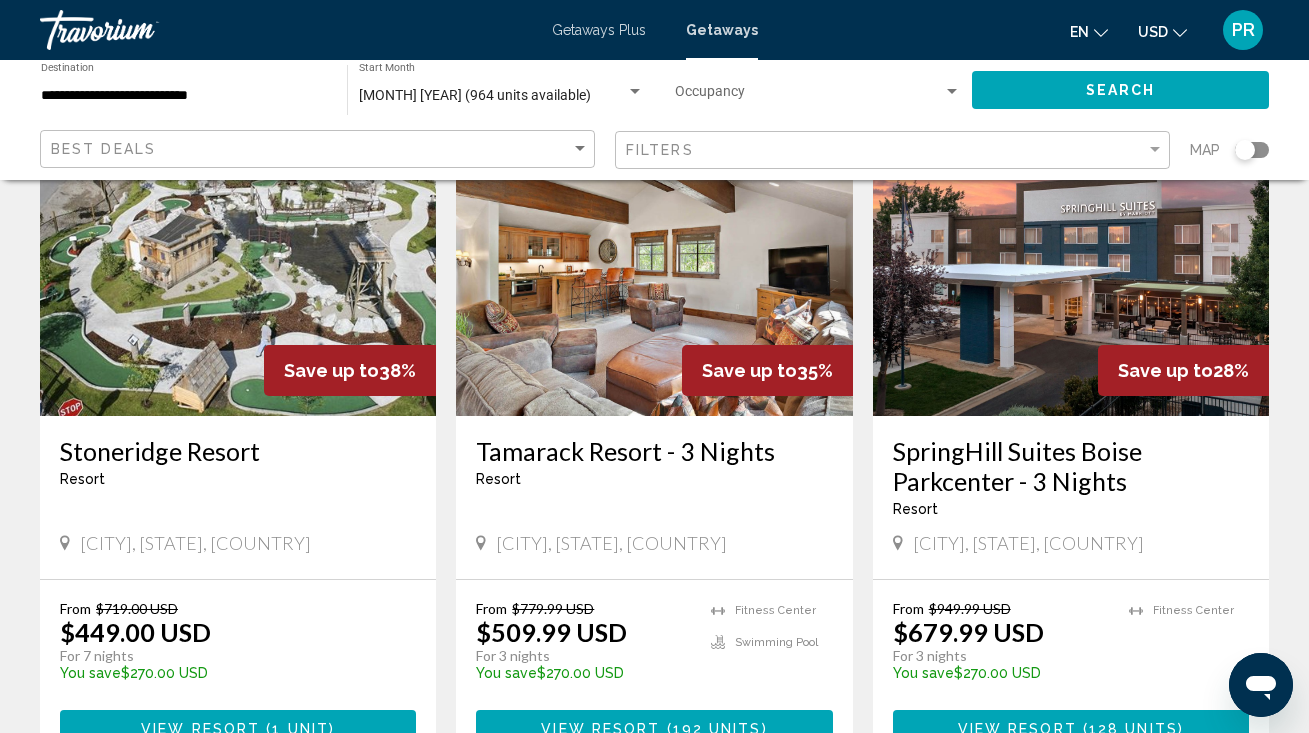 scroll, scrollTop: 176, scrollLeft: 0, axis: vertical 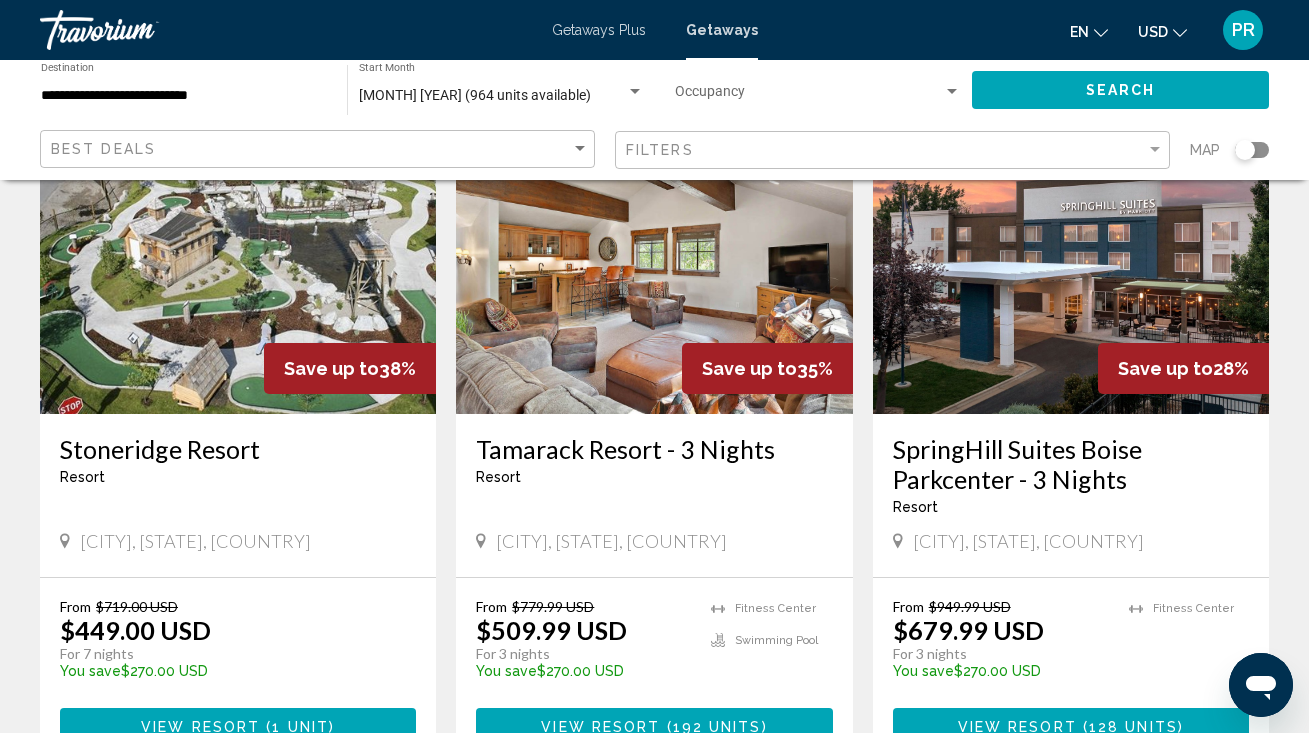 click at bounding box center [238, 254] 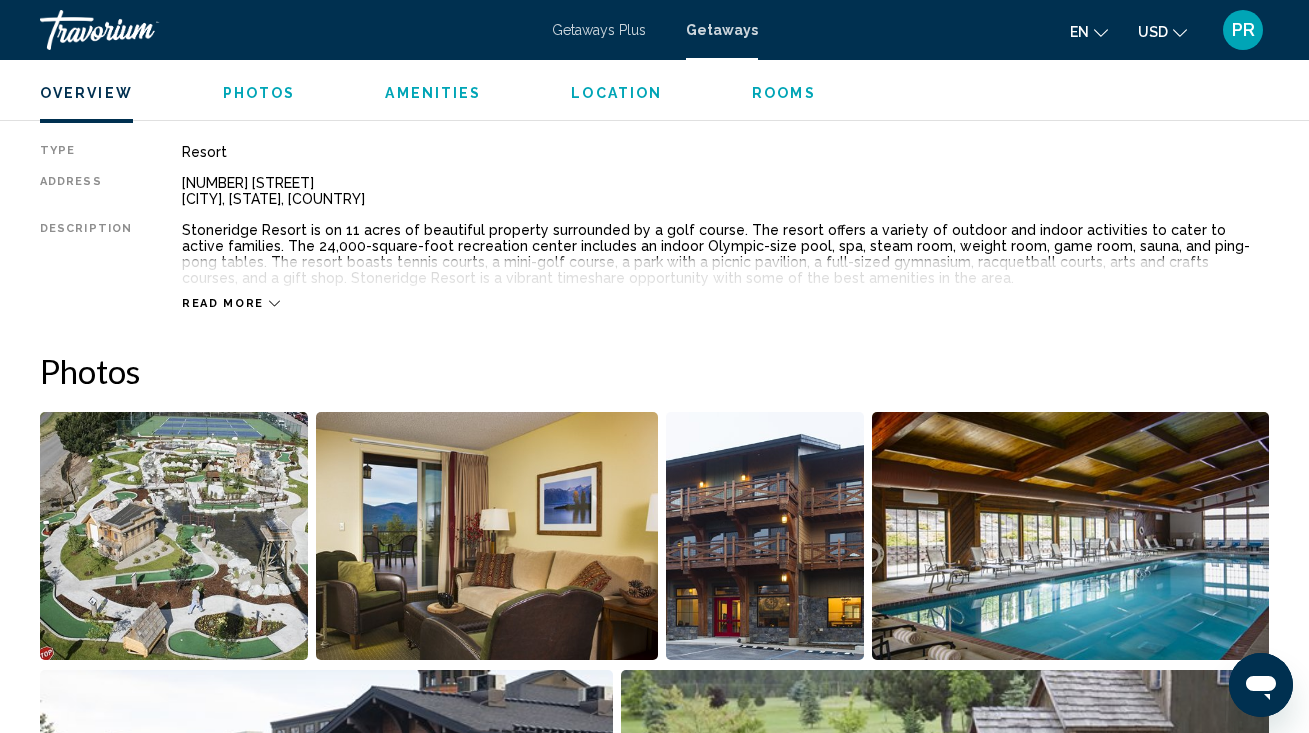 scroll, scrollTop: 1031, scrollLeft: 0, axis: vertical 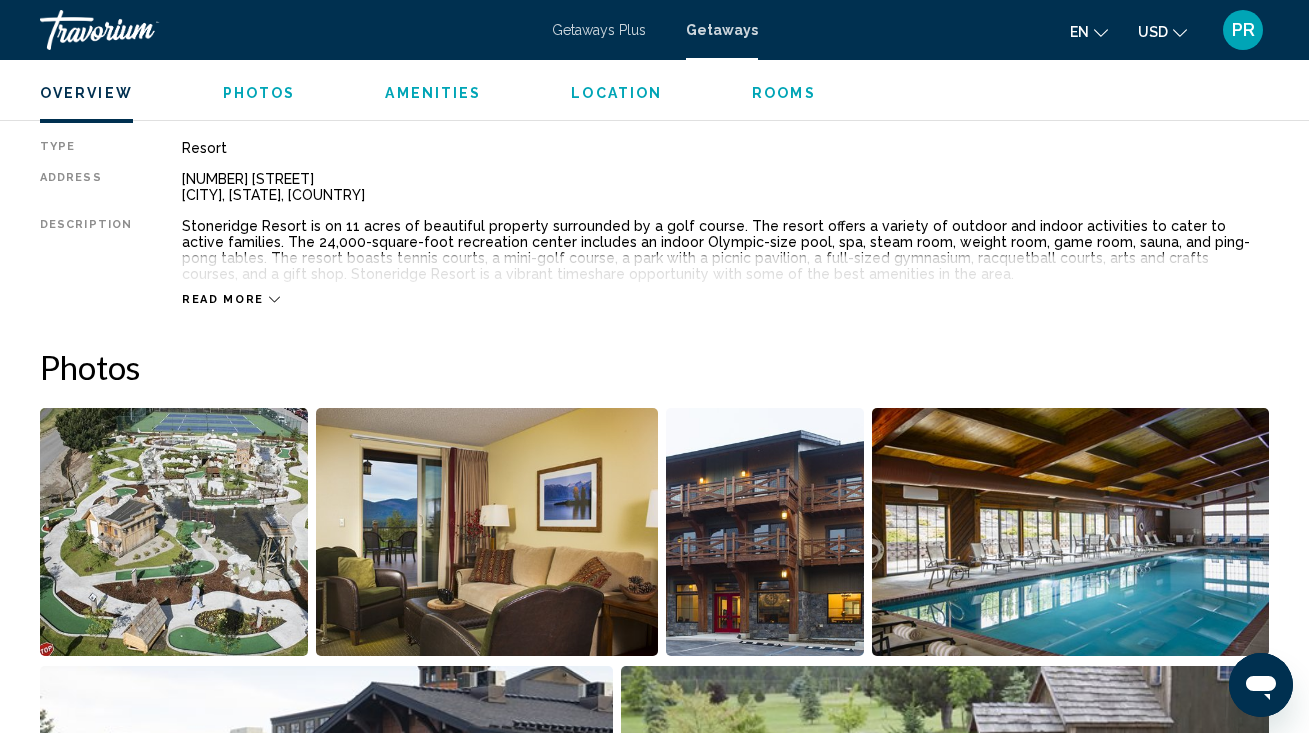 click on "Rooms" at bounding box center (784, 93) 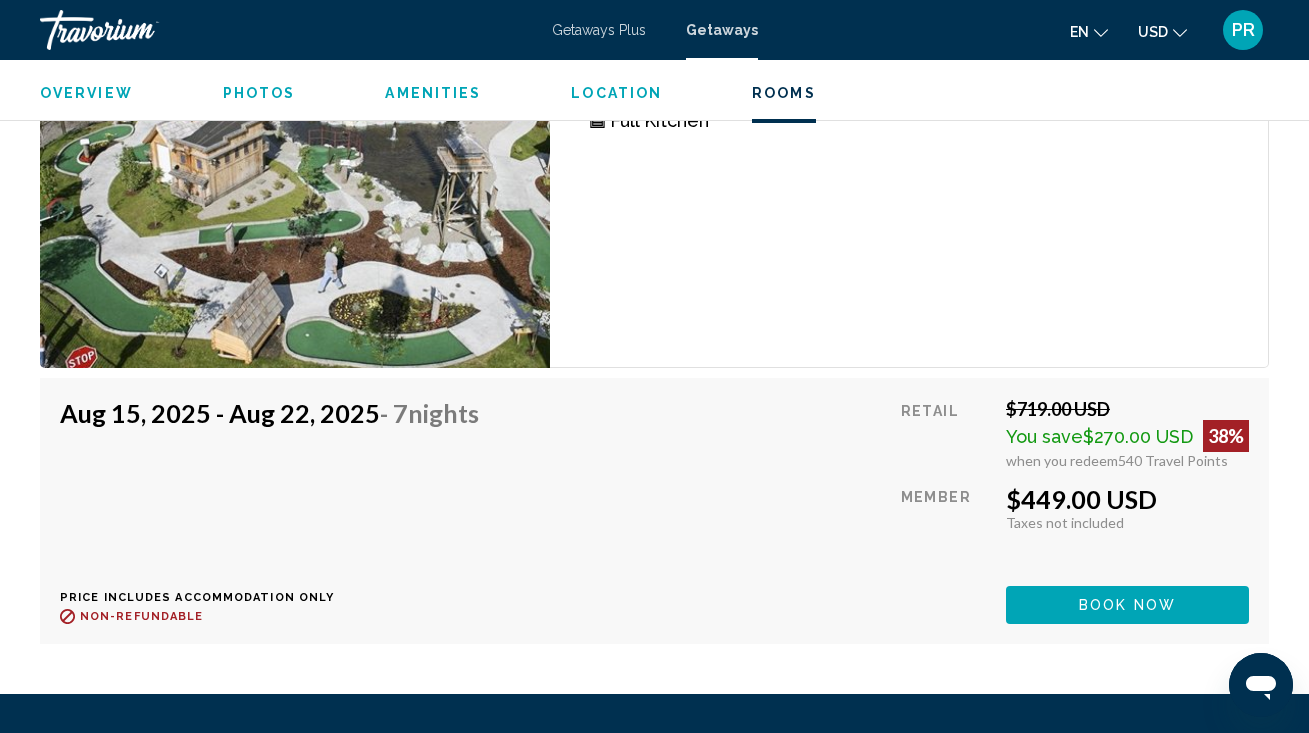 scroll, scrollTop: 3450, scrollLeft: 0, axis: vertical 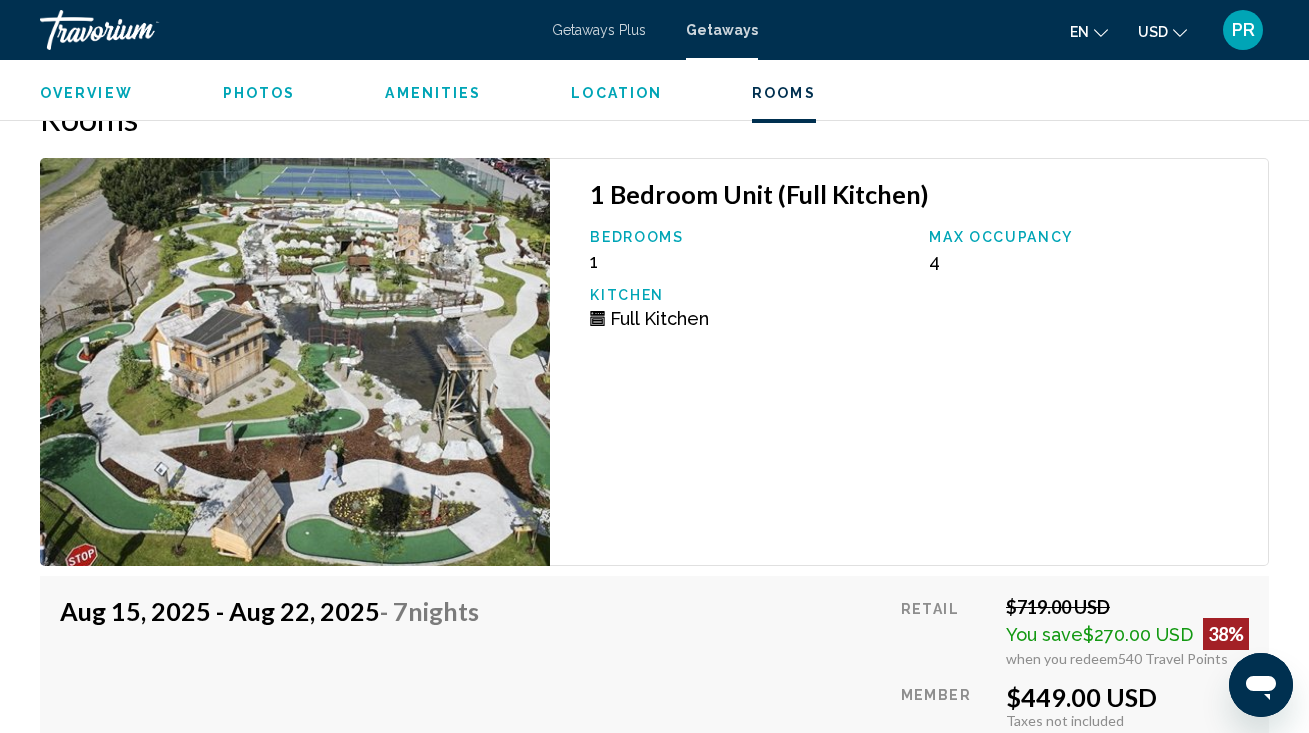 click at bounding box center (295, 362) 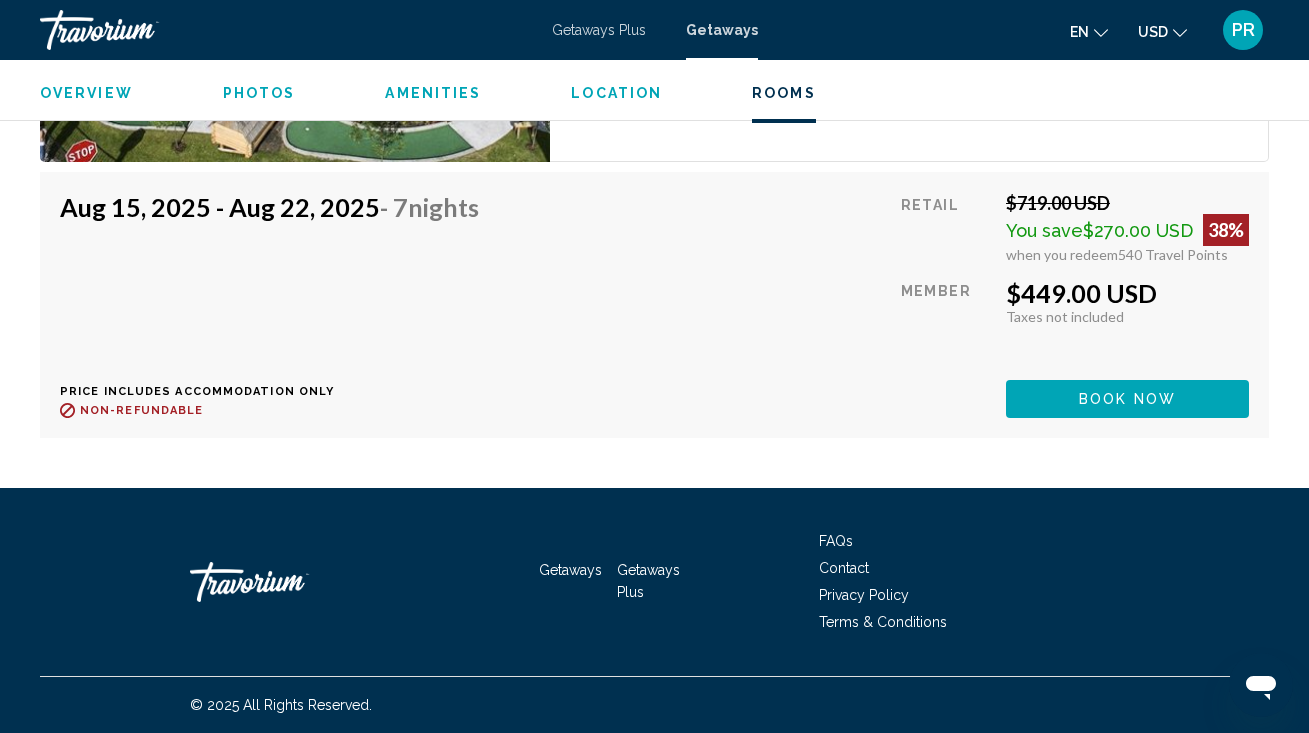 scroll, scrollTop: 3854, scrollLeft: 0, axis: vertical 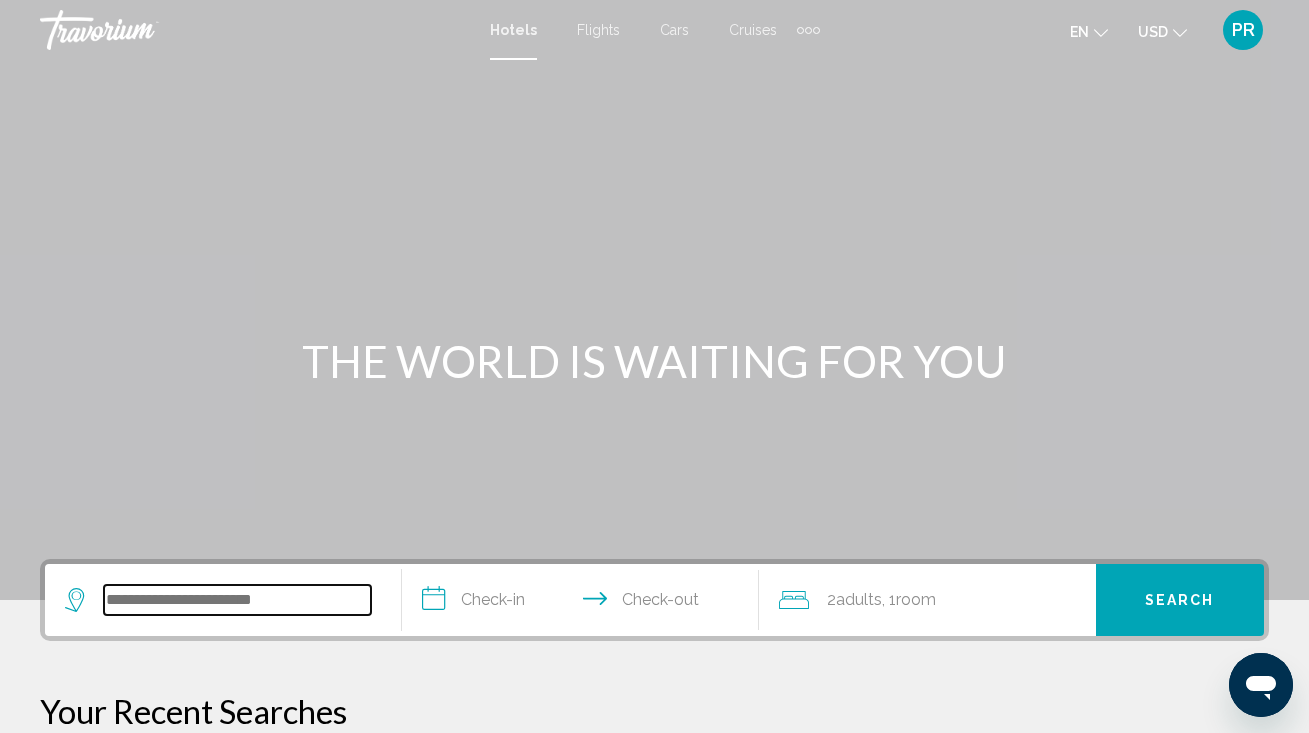 click at bounding box center [237, 600] 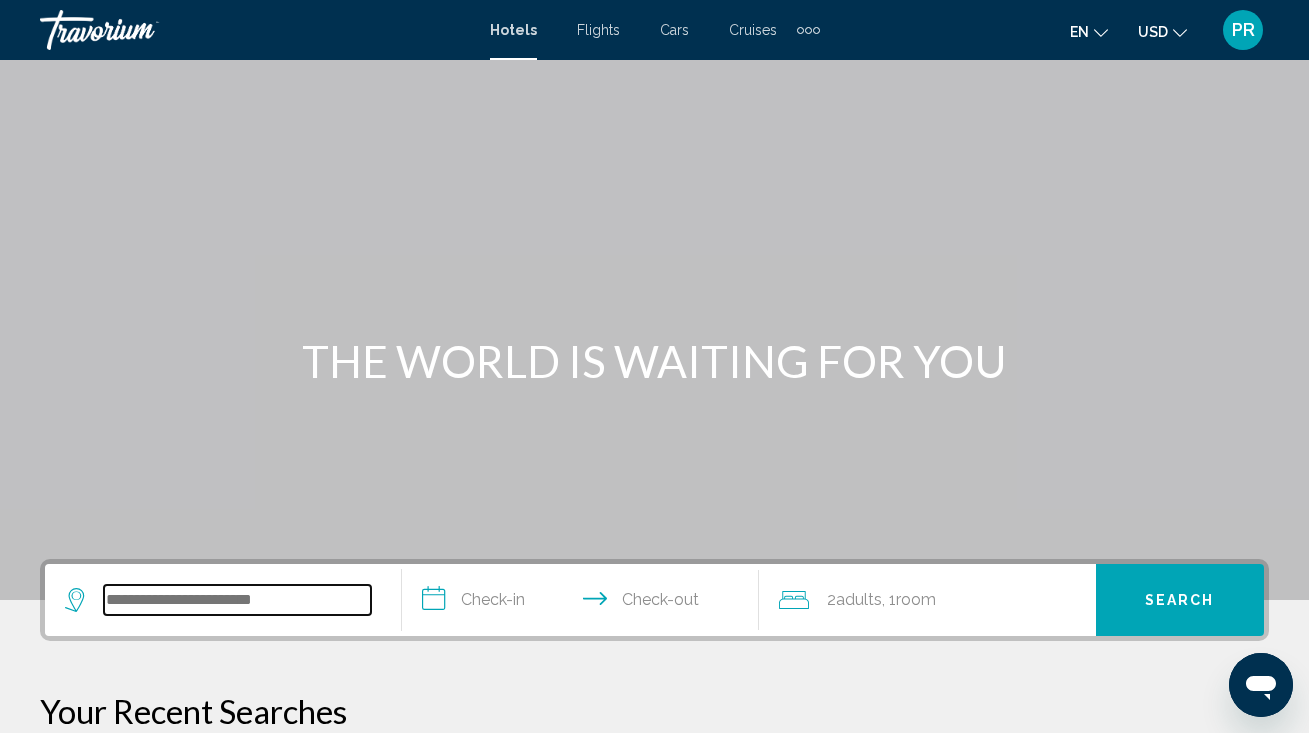 scroll, scrollTop: 494, scrollLeft: 0, axis: vertical 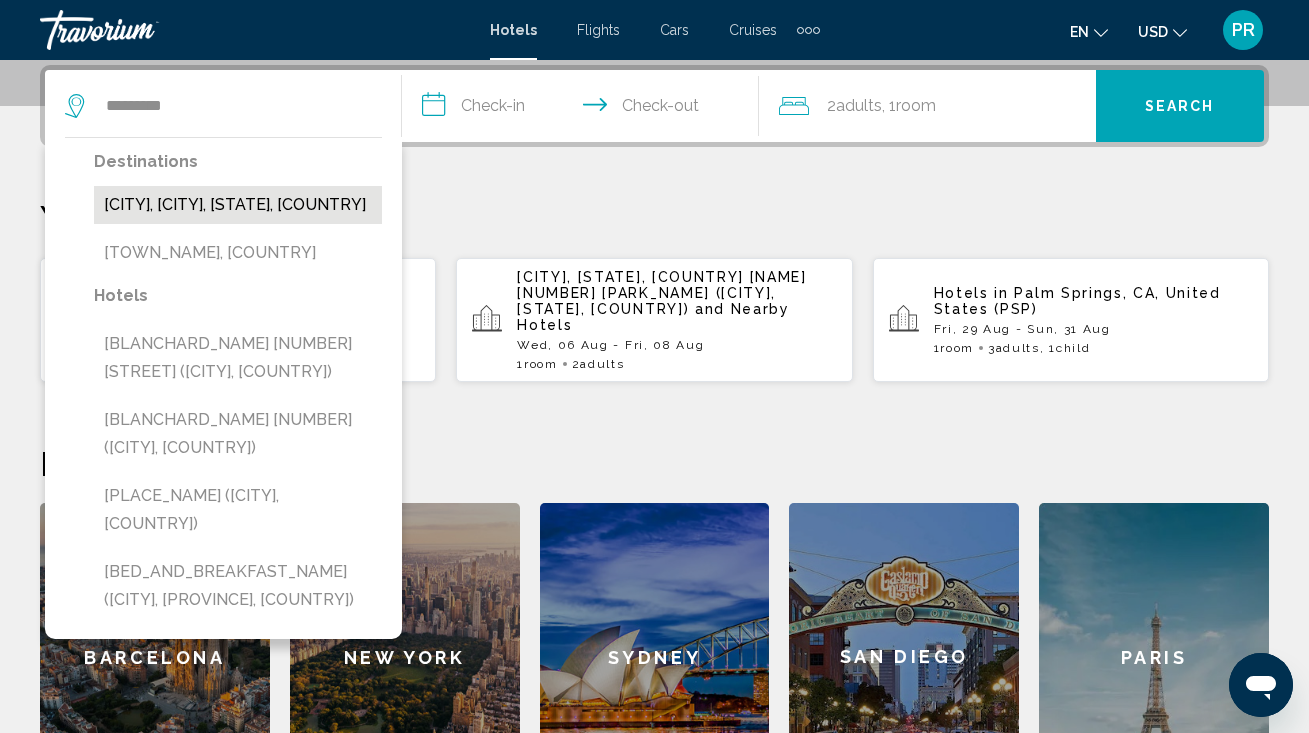 click on "[CITY], [CITY], [STATE], [COUNTRY]" at bounding box center (238, 205) 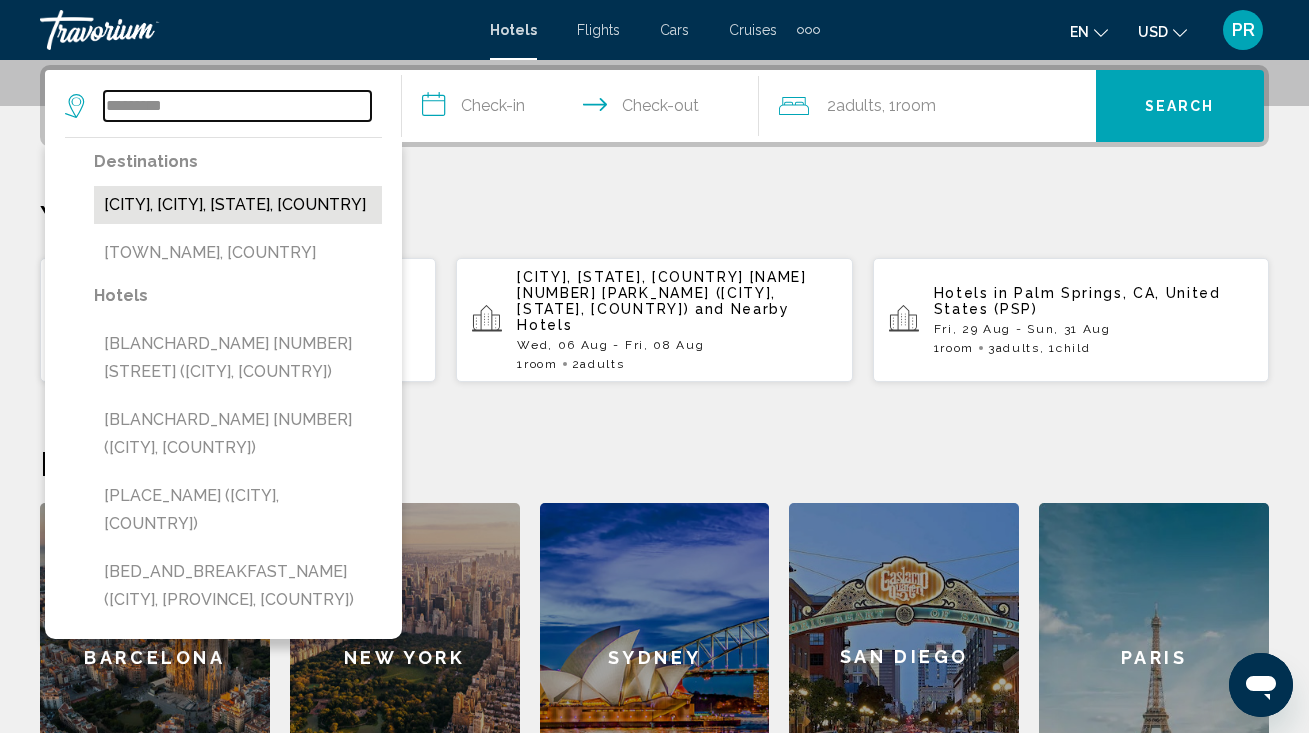 type on "**********" 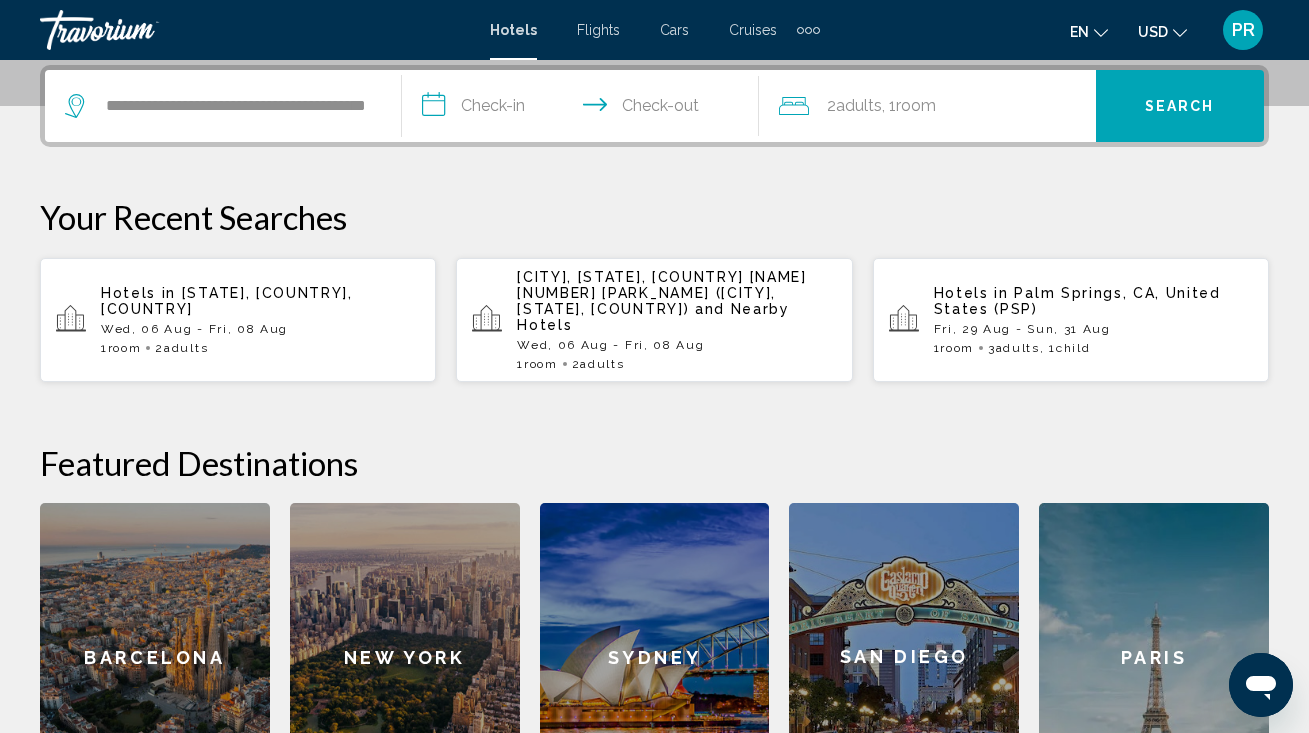 click on "**********" at bounding box center [584, 109] 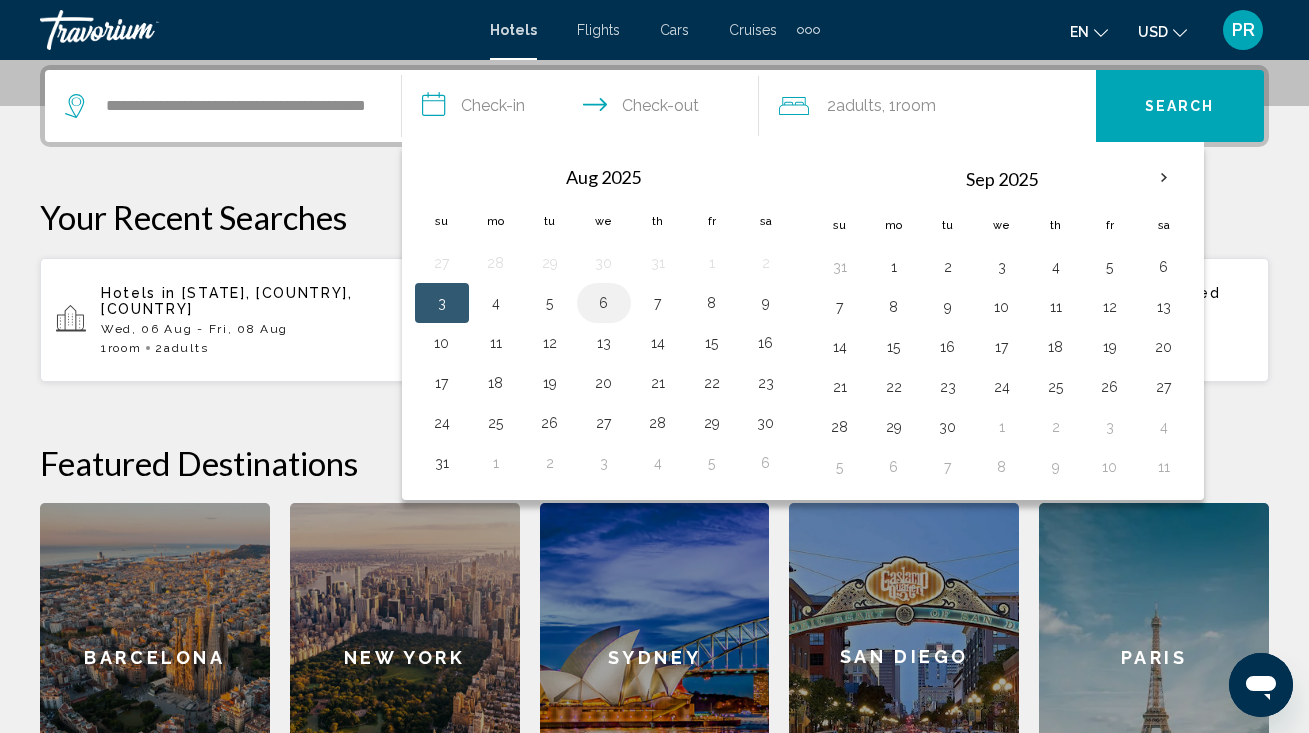 click on "6" at bounding box center [604, 303] 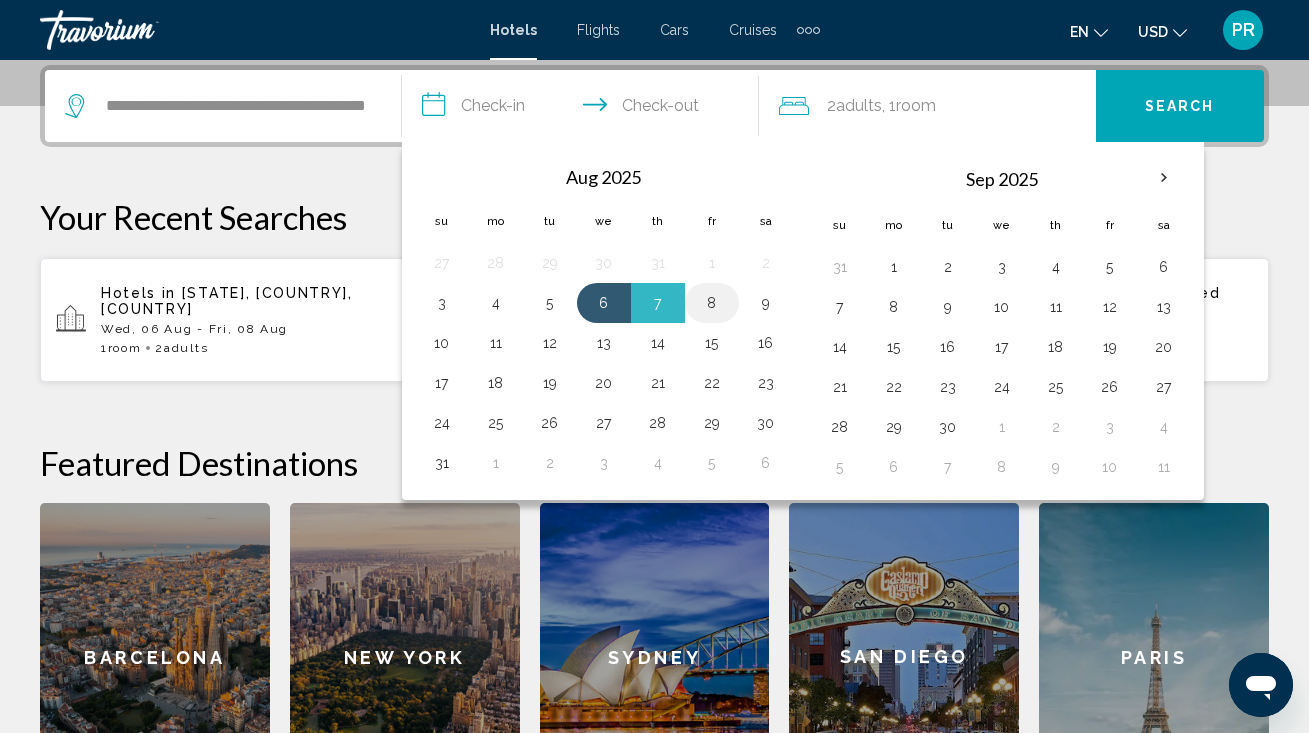click on "8" at bounding box center [712, 303] 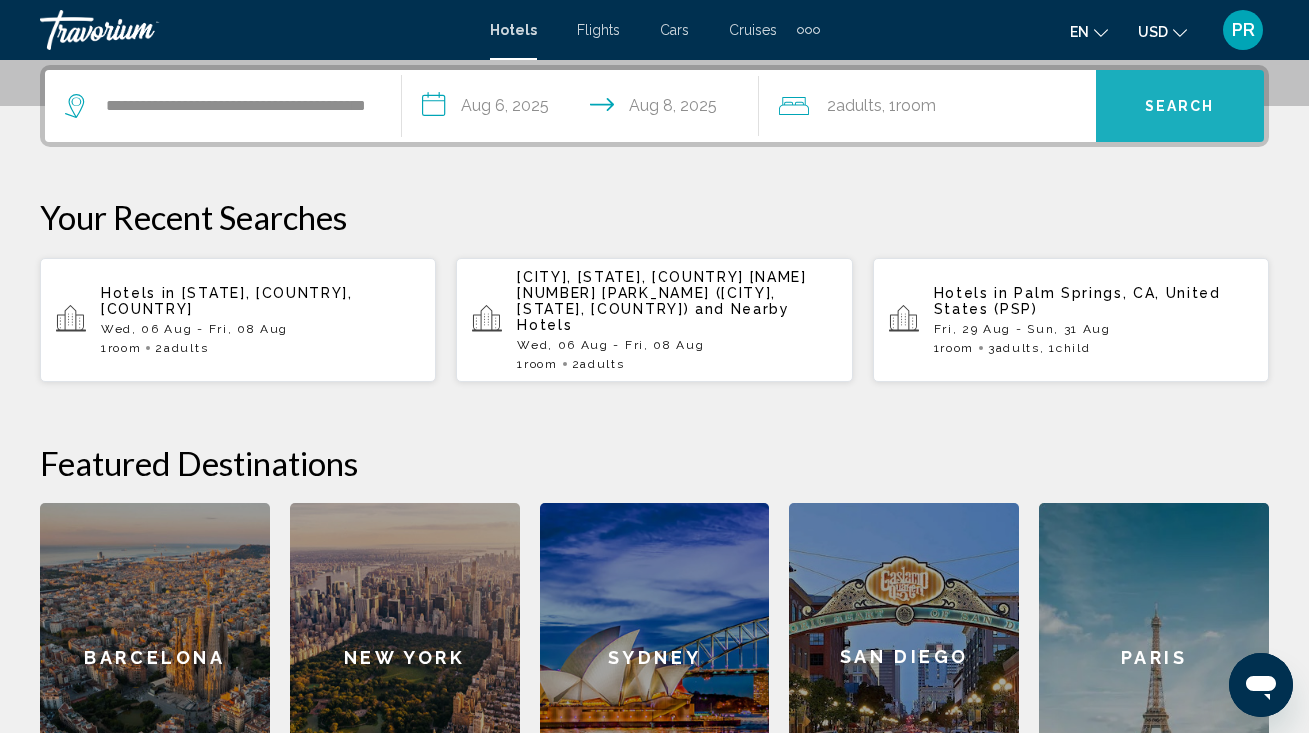 click on "Search" at bounding box center [1180, 107] 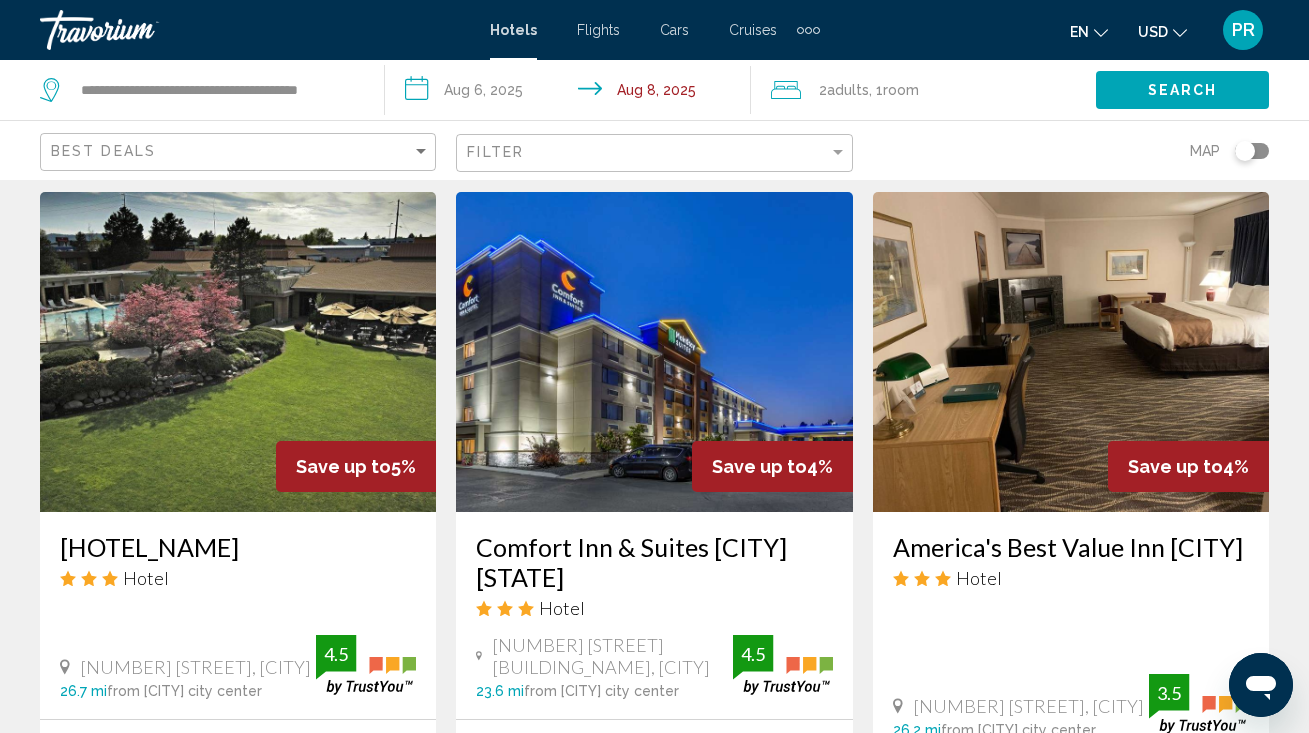 scroll, scrollTop: 1621, scrollLeft: 0, axis: vertical 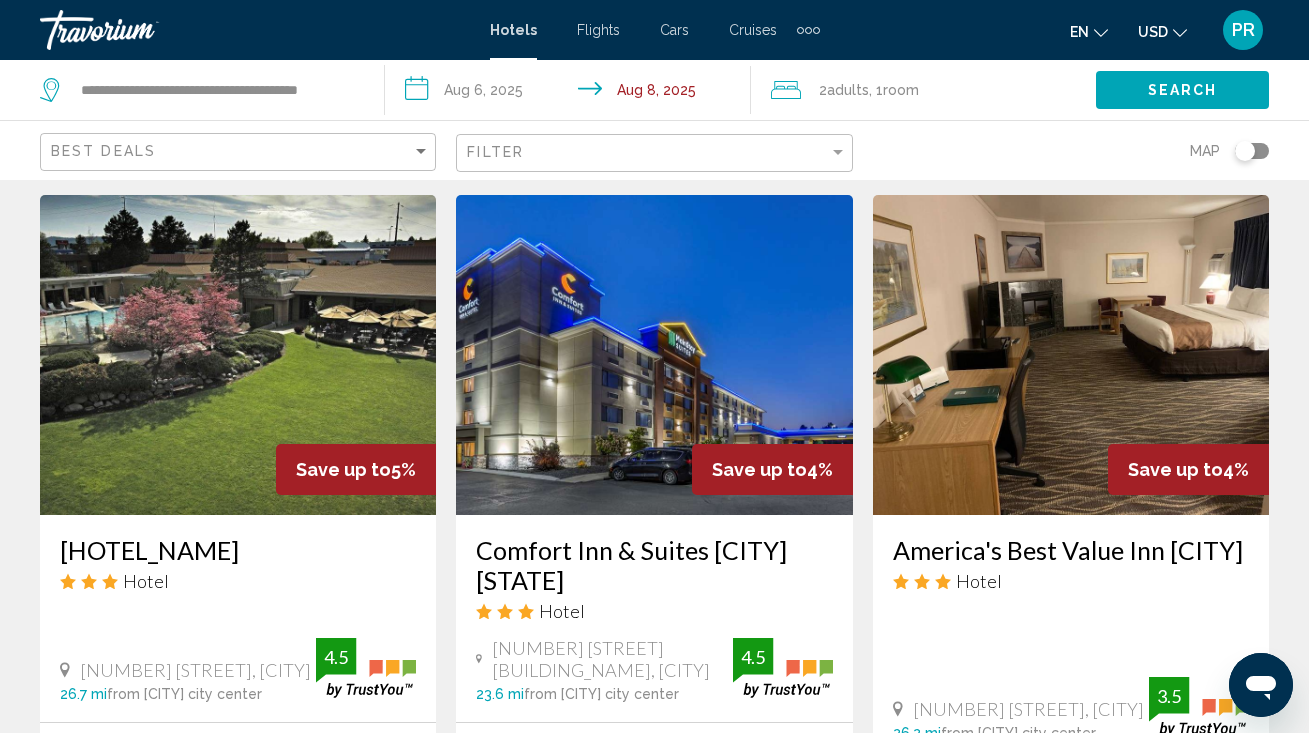click at bounding box center (238, 355) 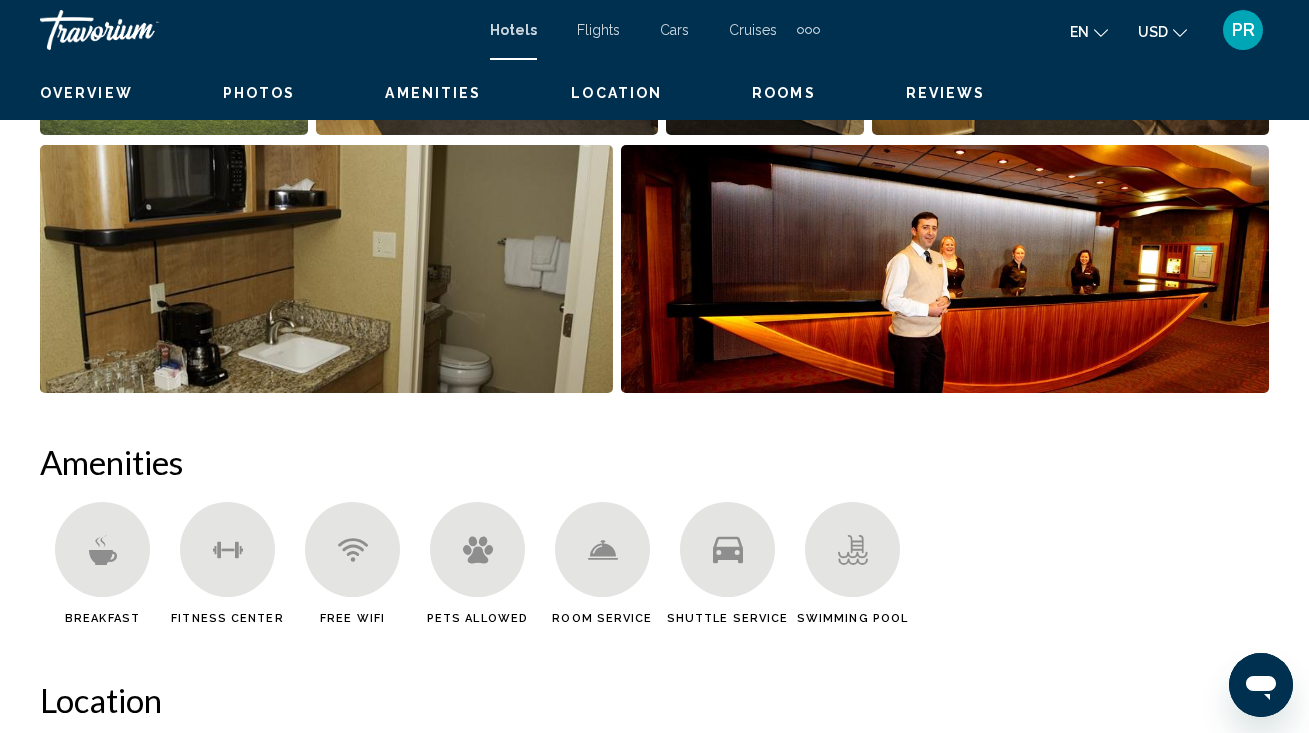 scroll, scrollTop: 0, scrollLeft: 0, axis: both 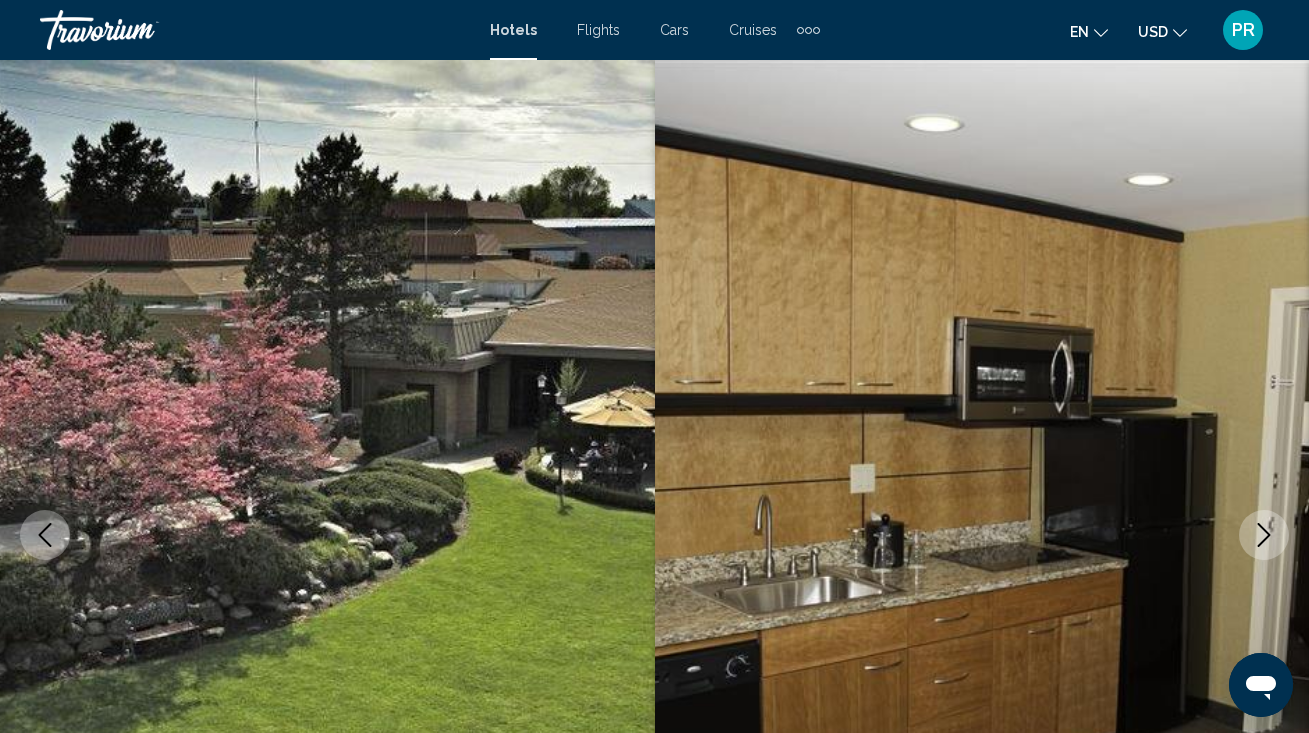click 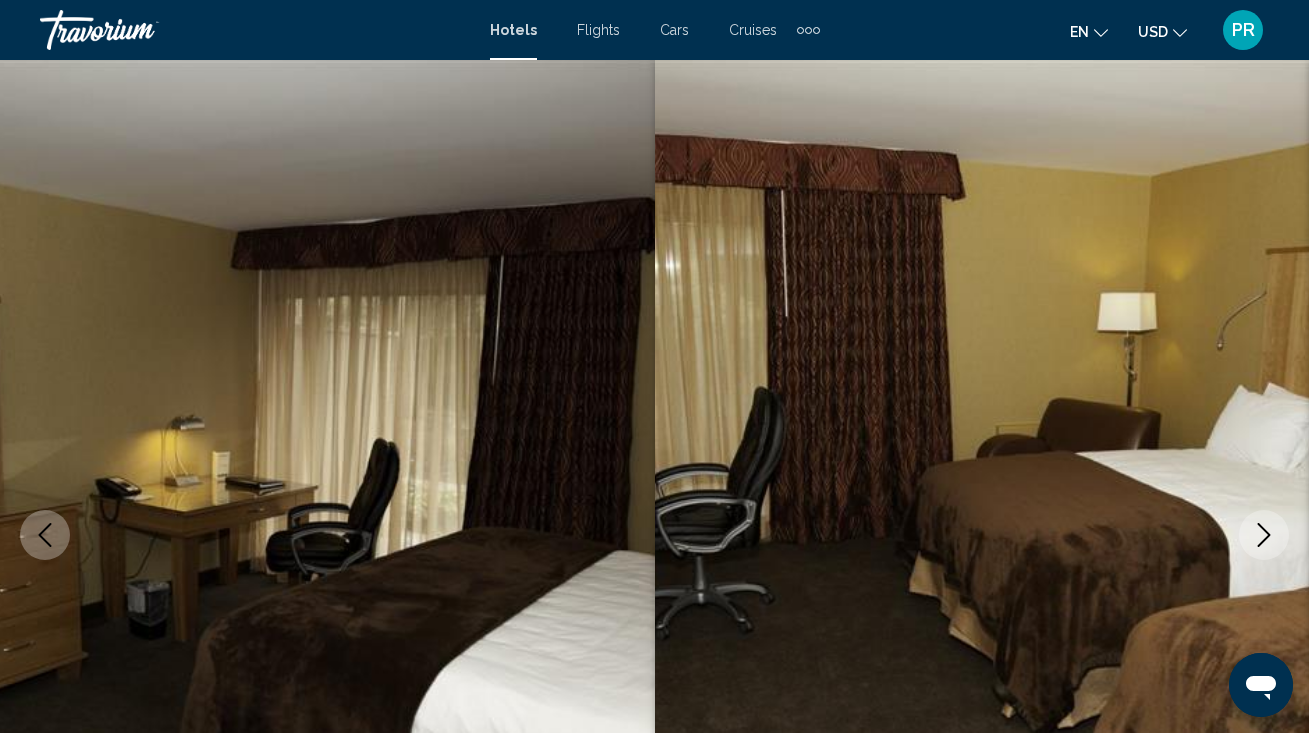 click 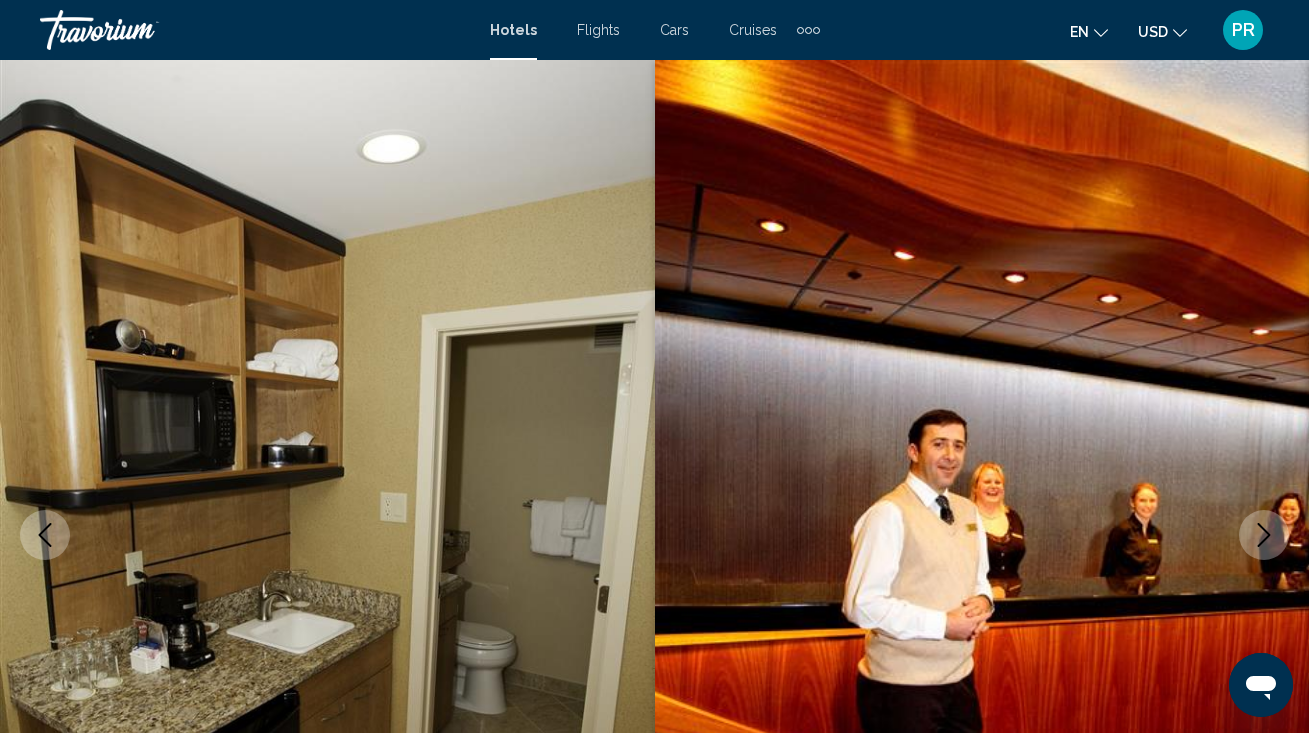 click 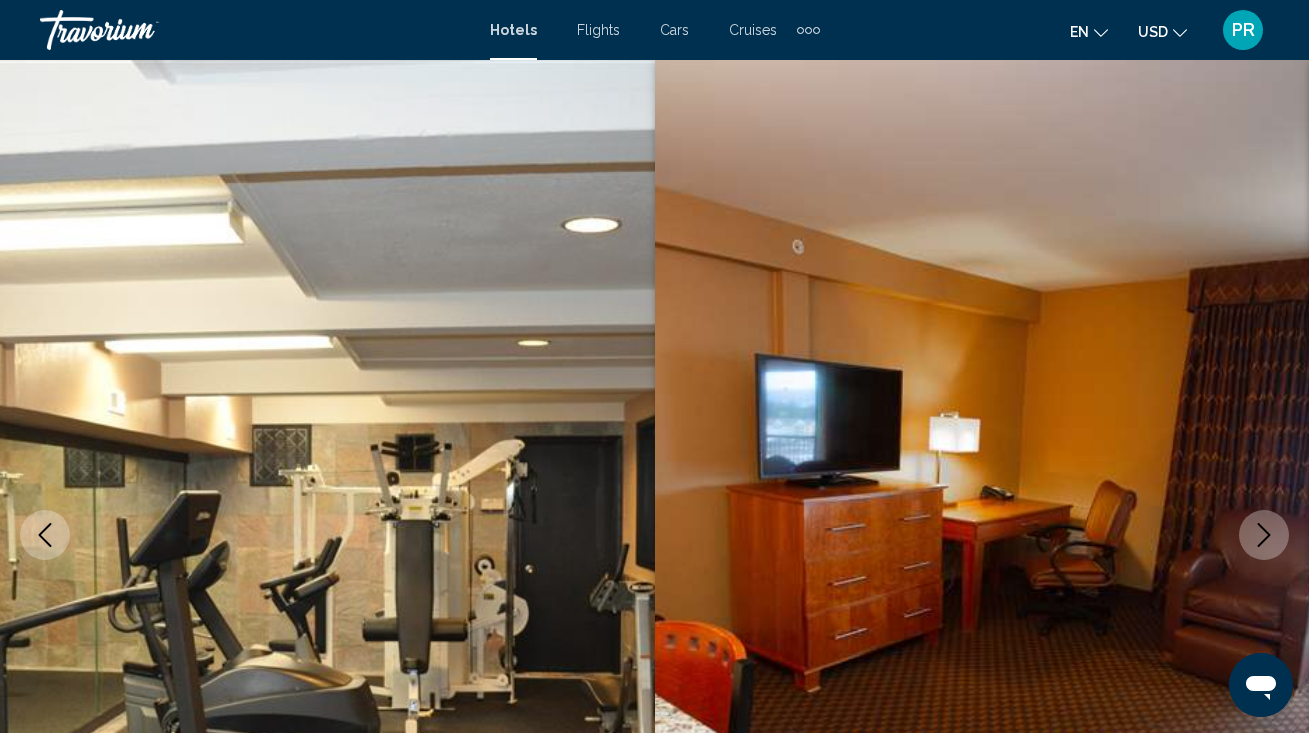 click 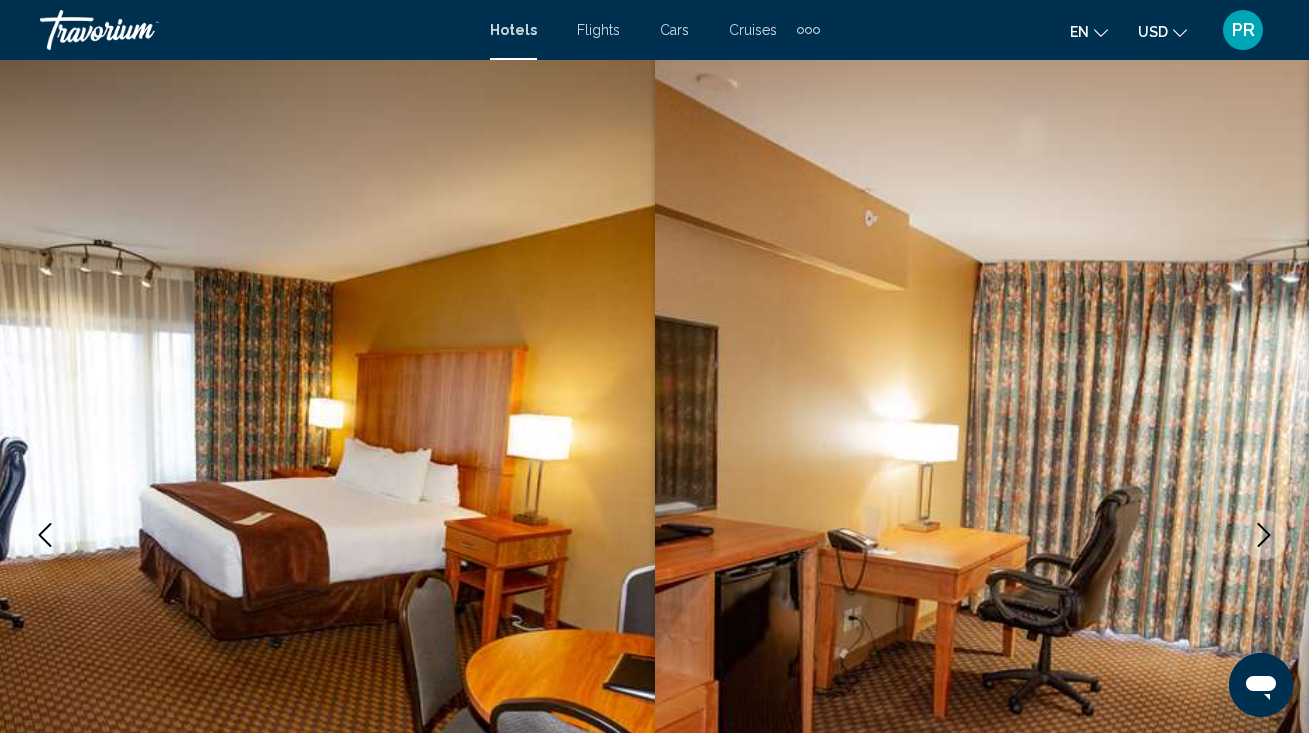 click 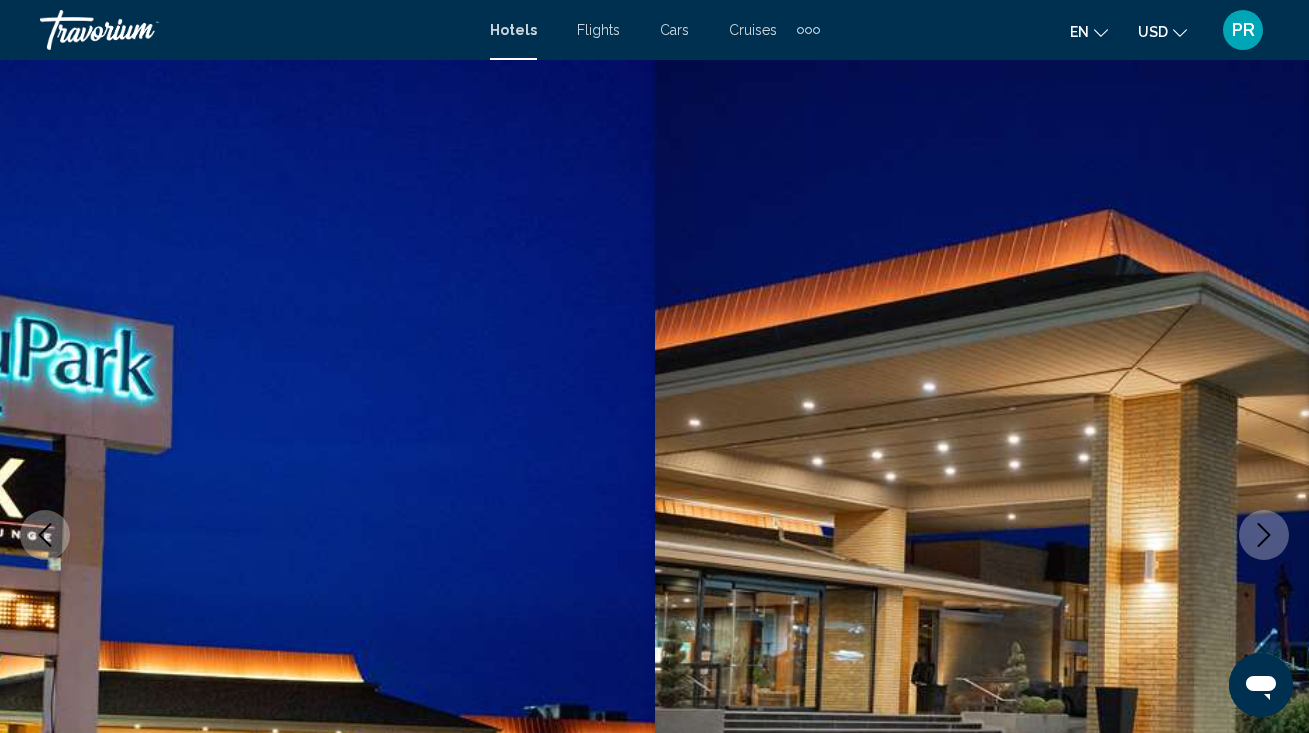 click 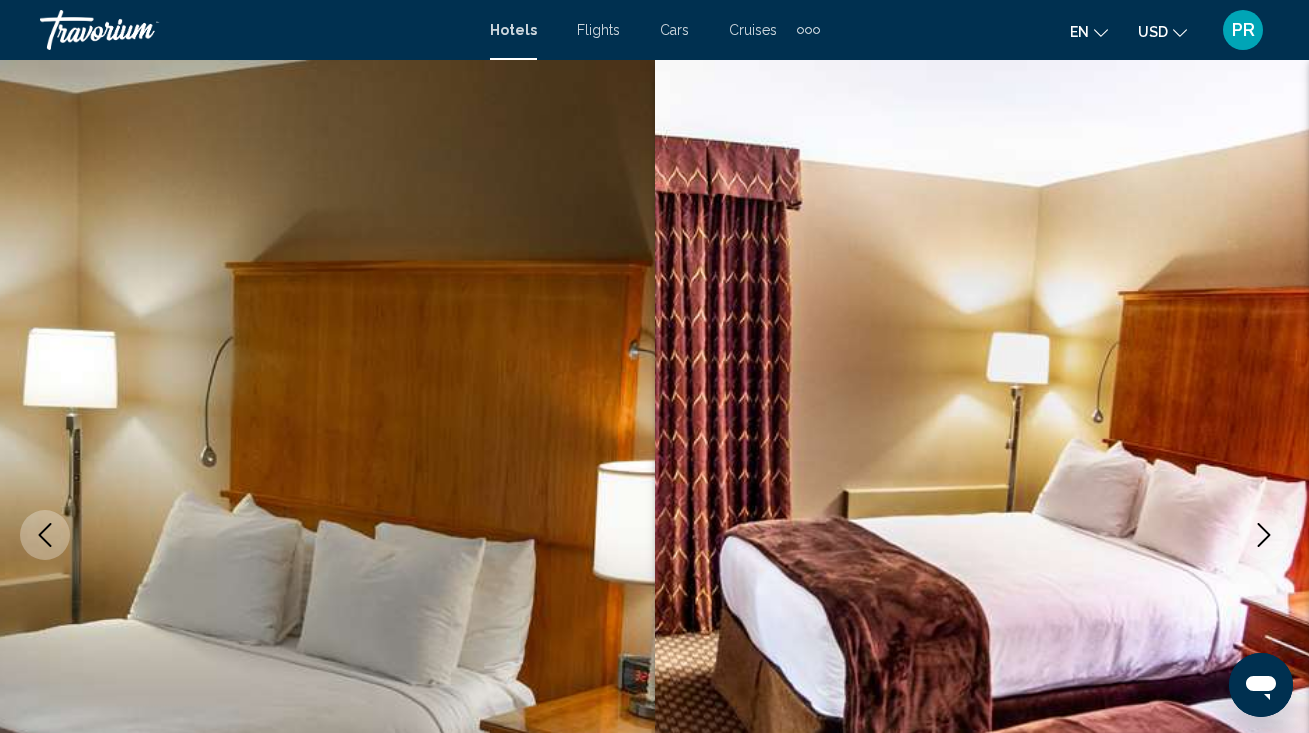click 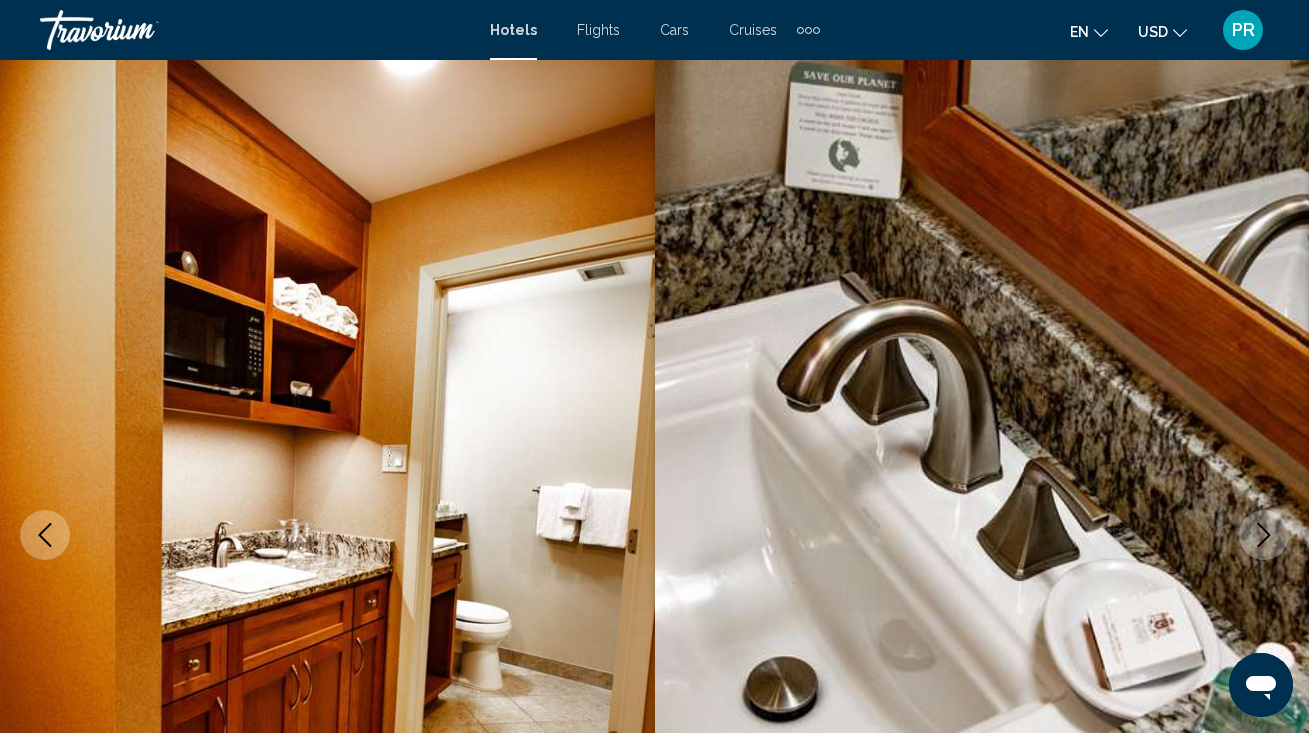 click 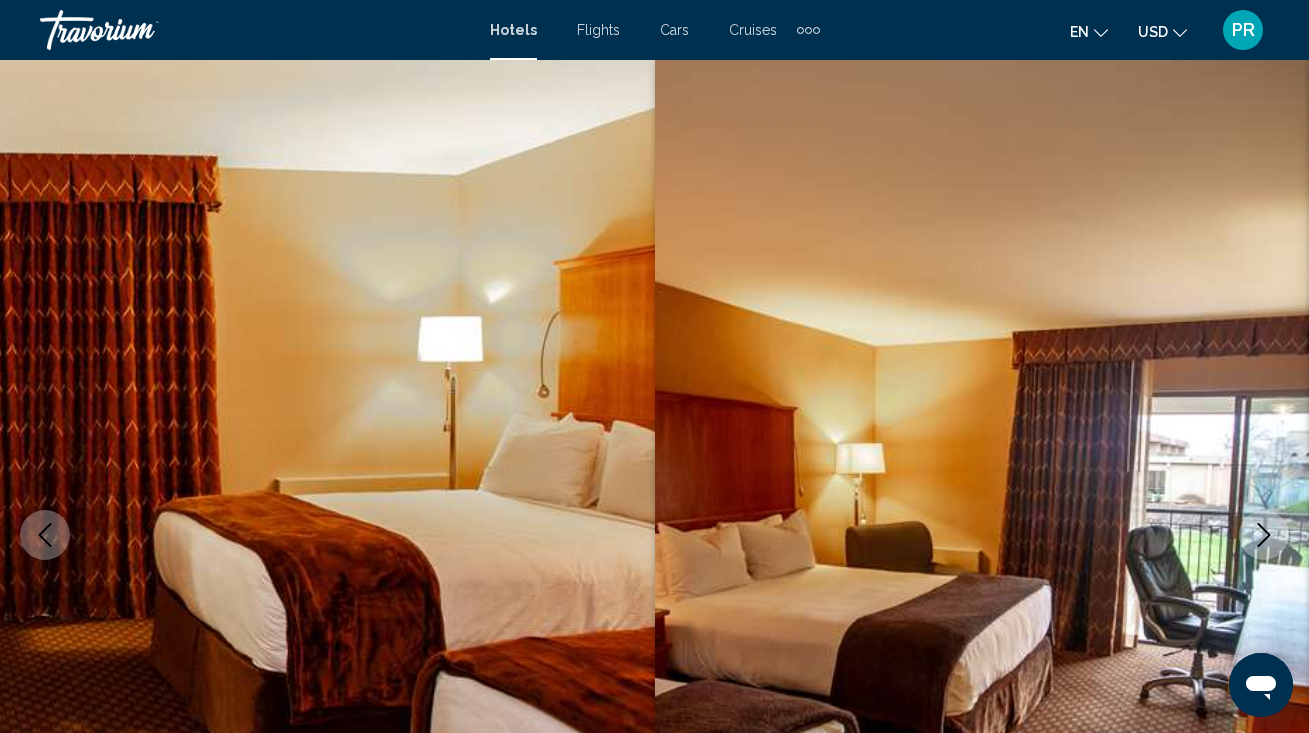 click 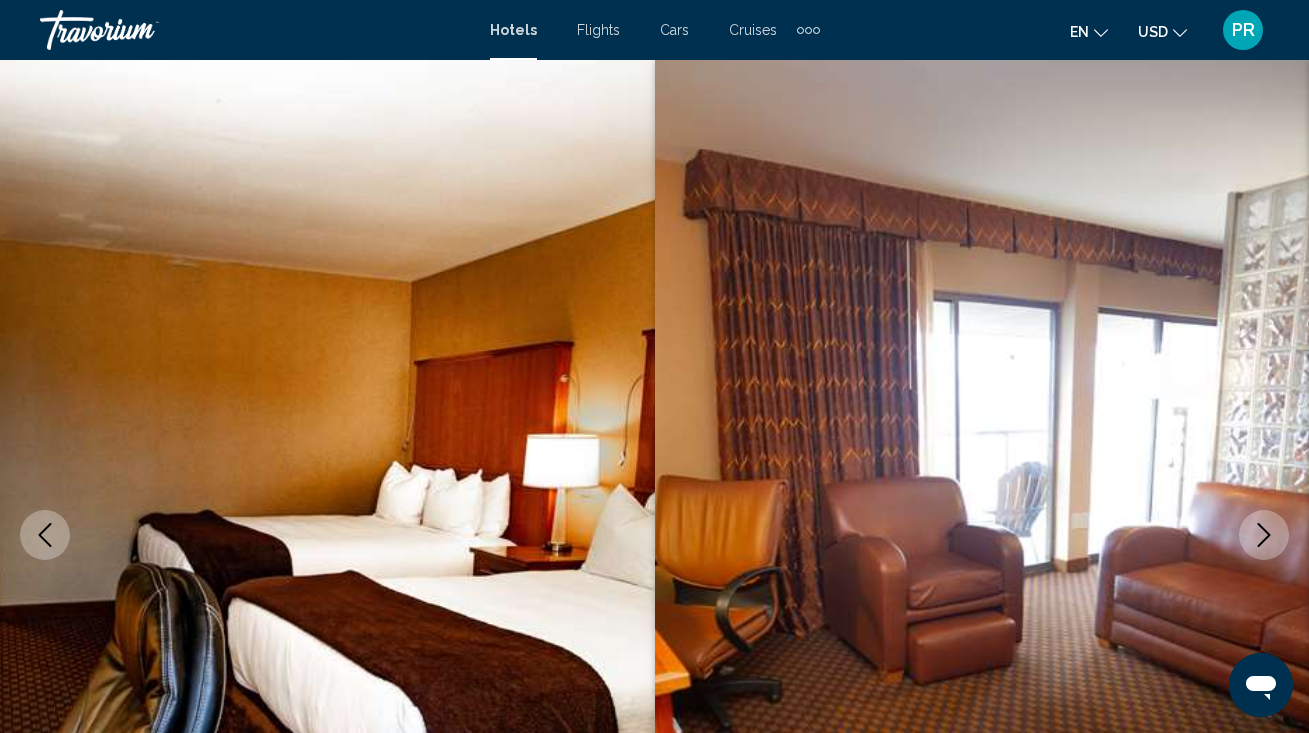 click 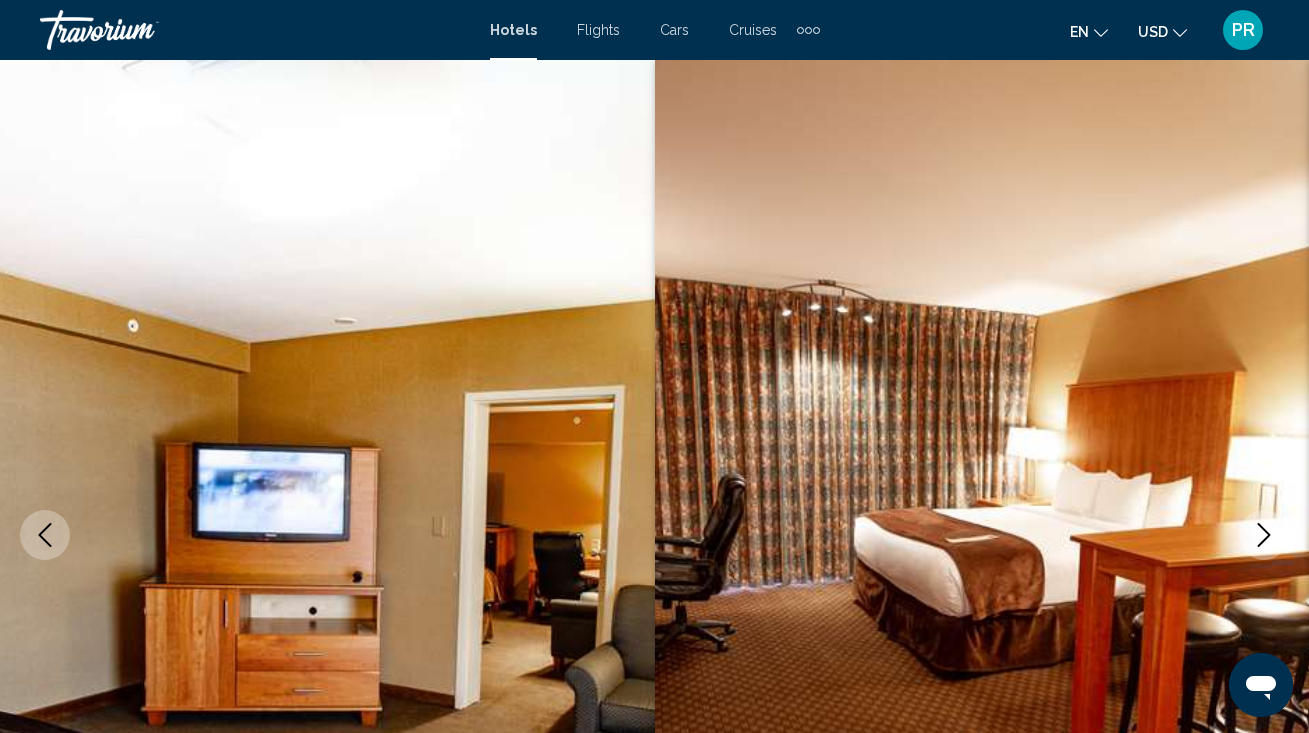 click 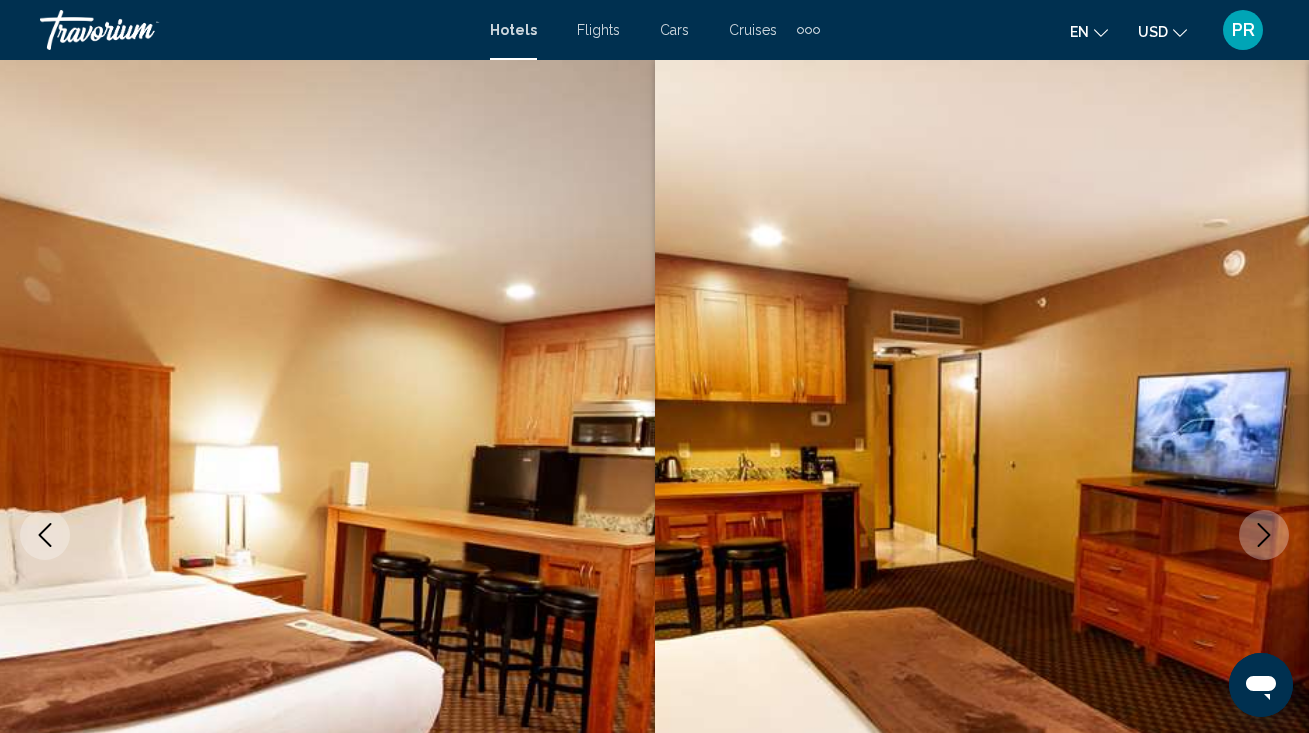 click 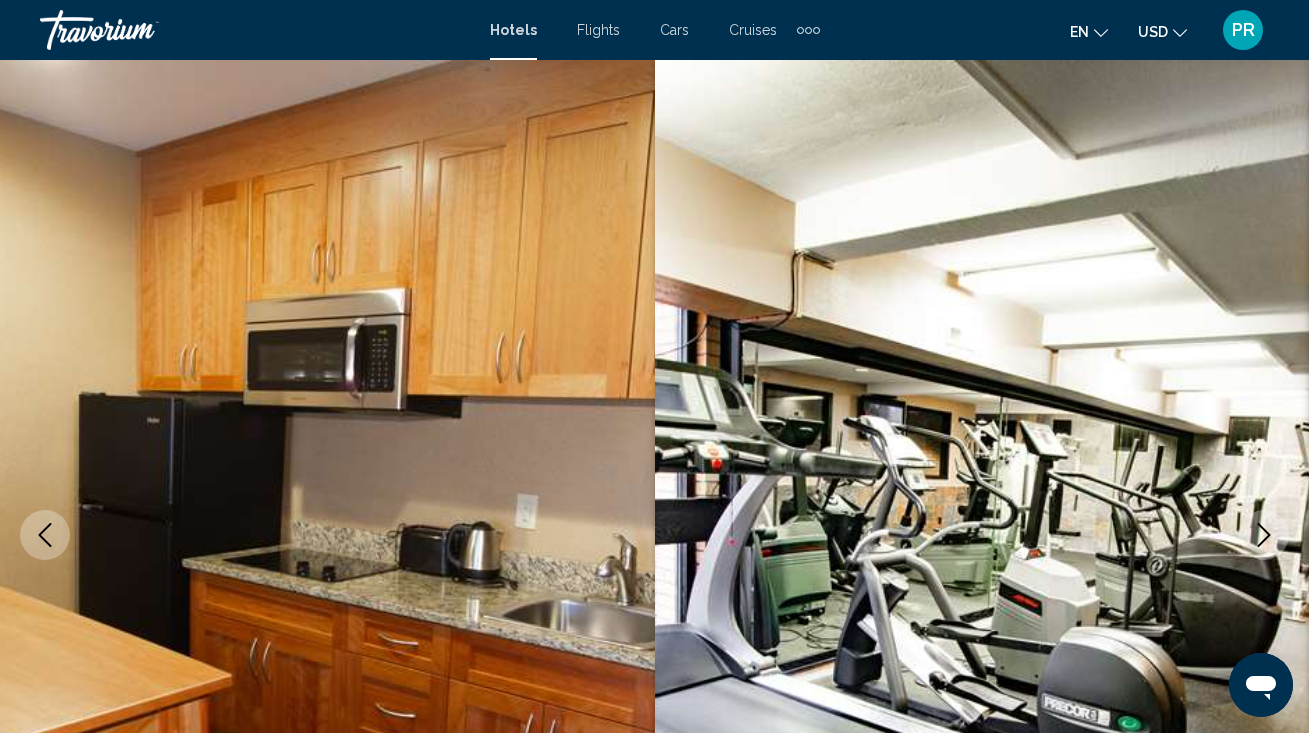 click 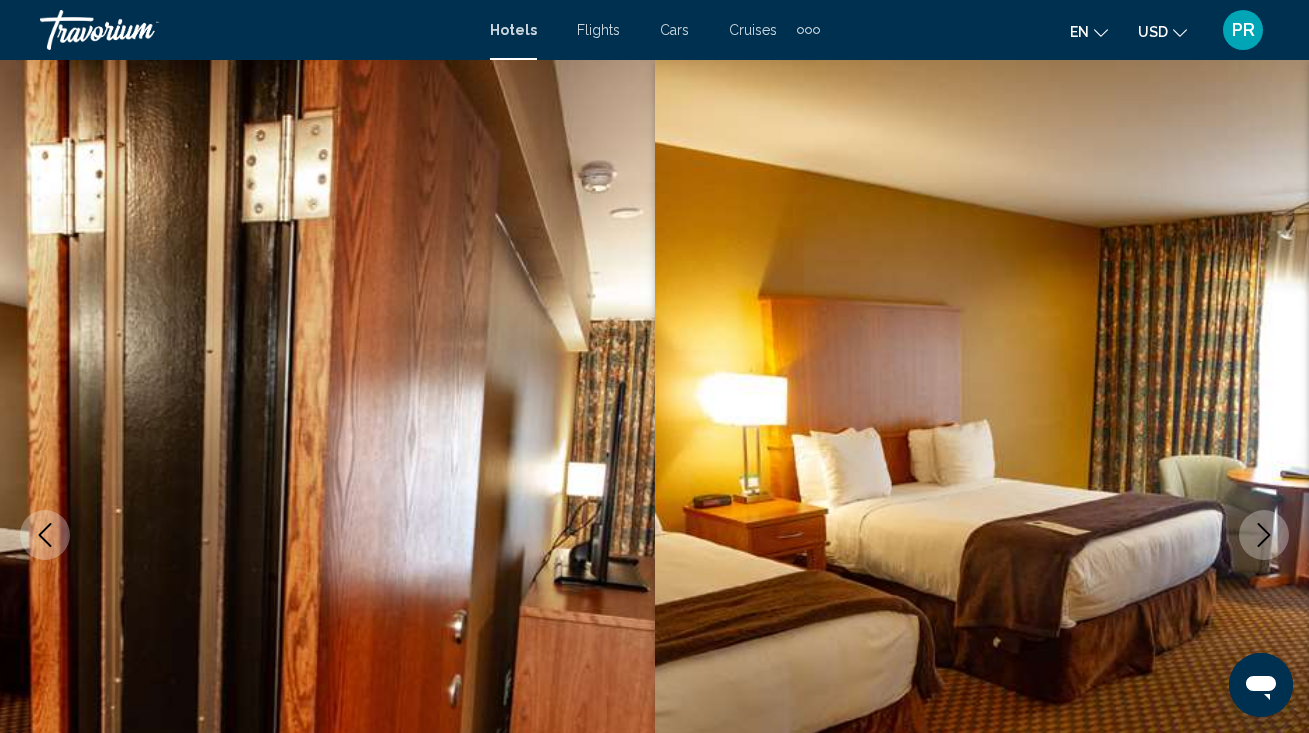 click 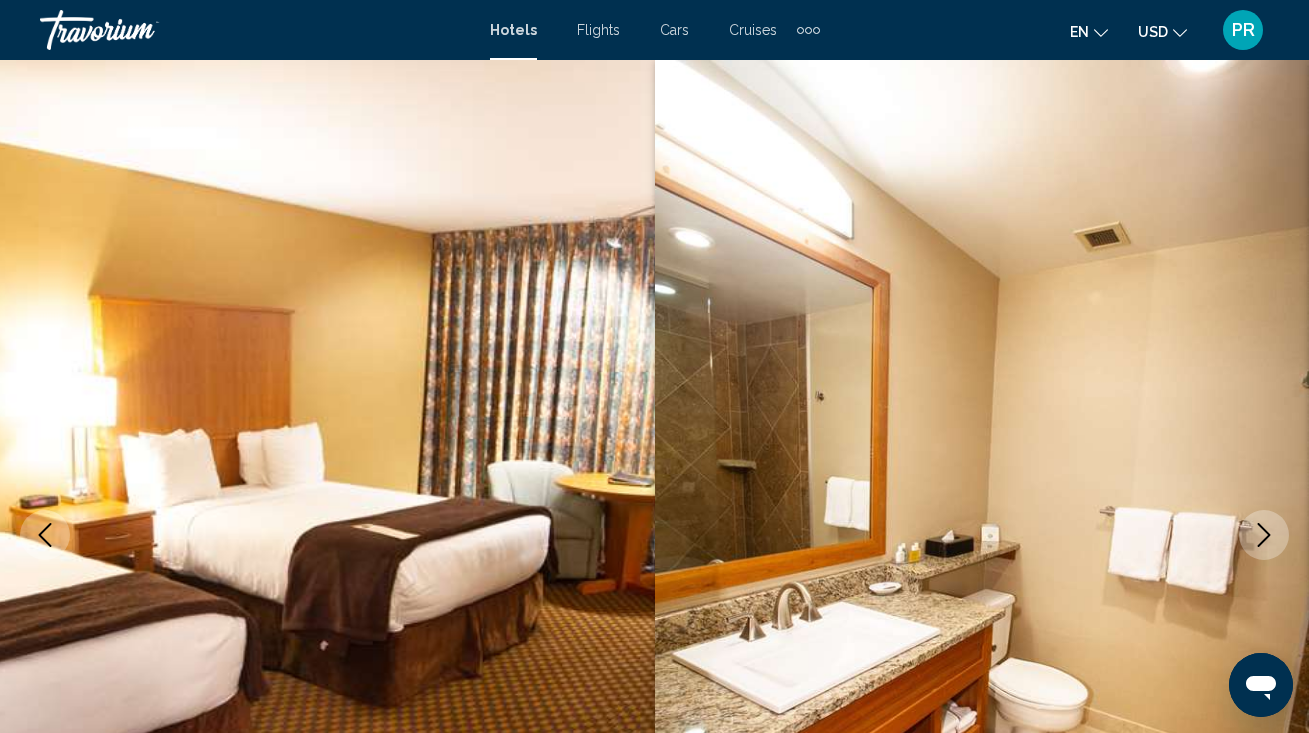 click 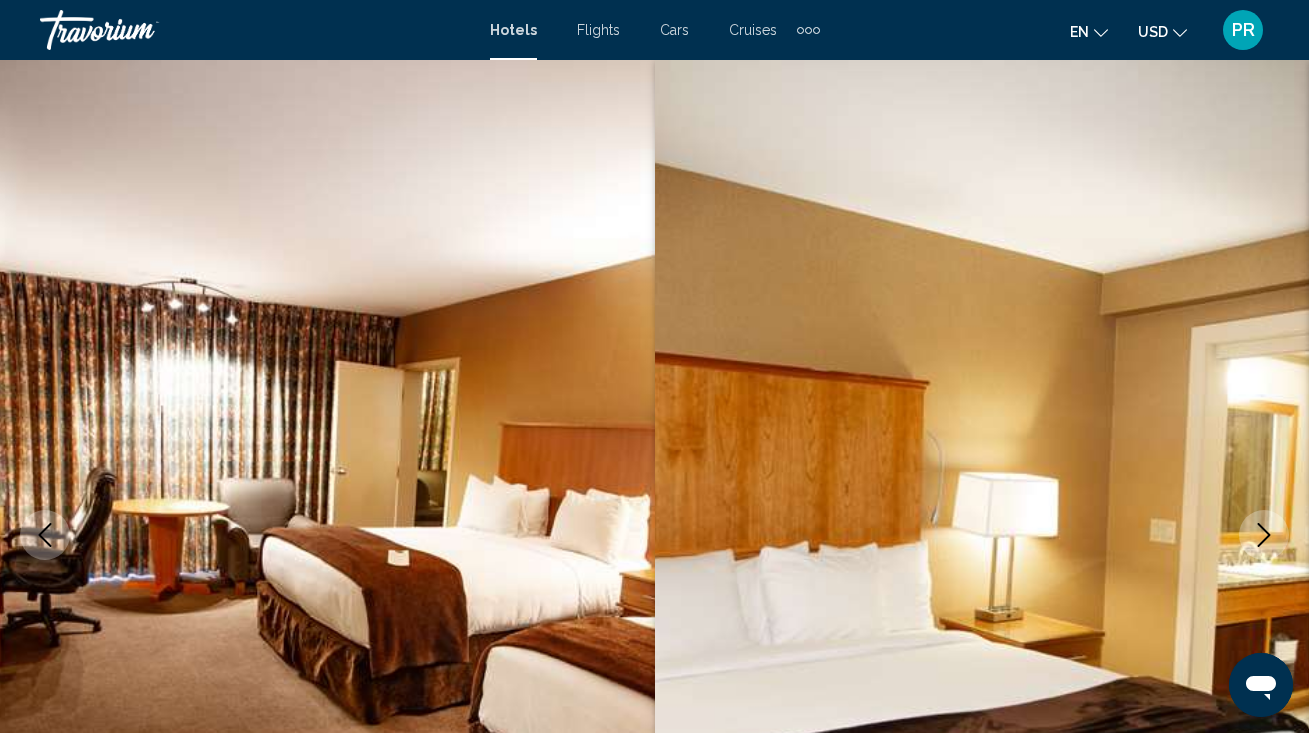 click 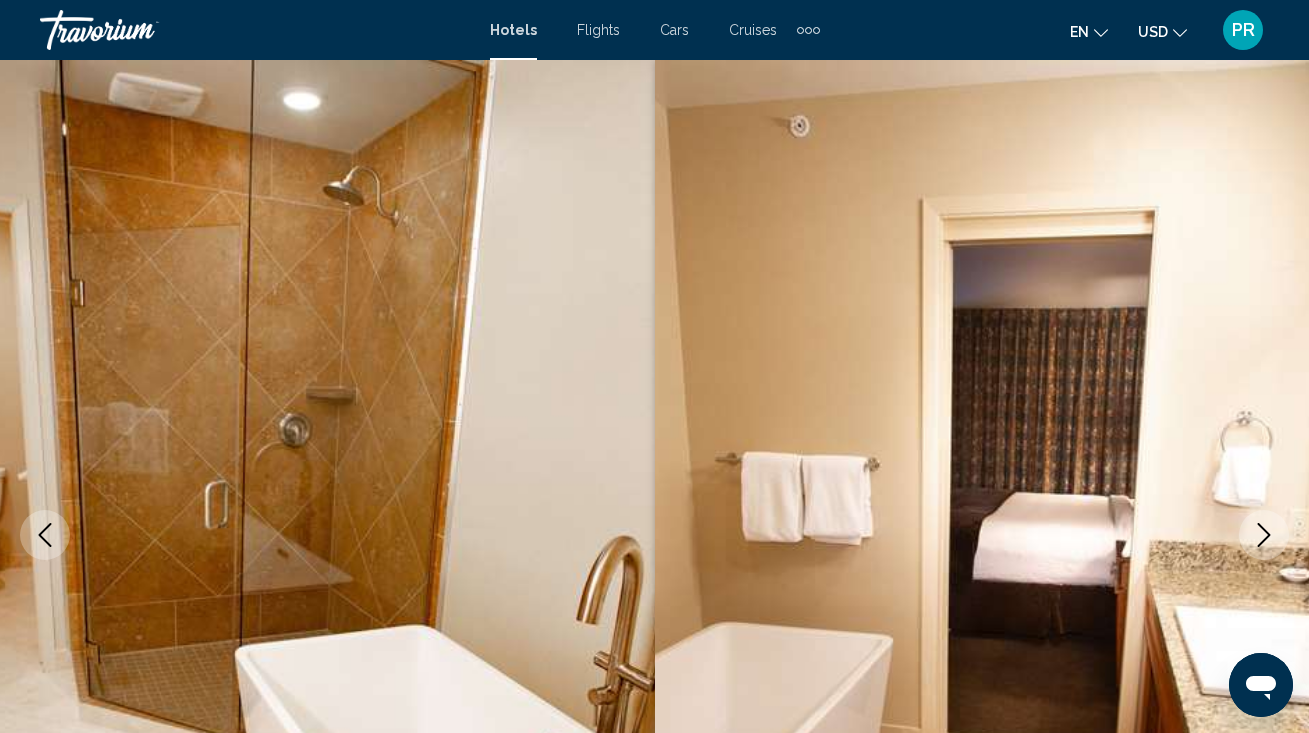 click 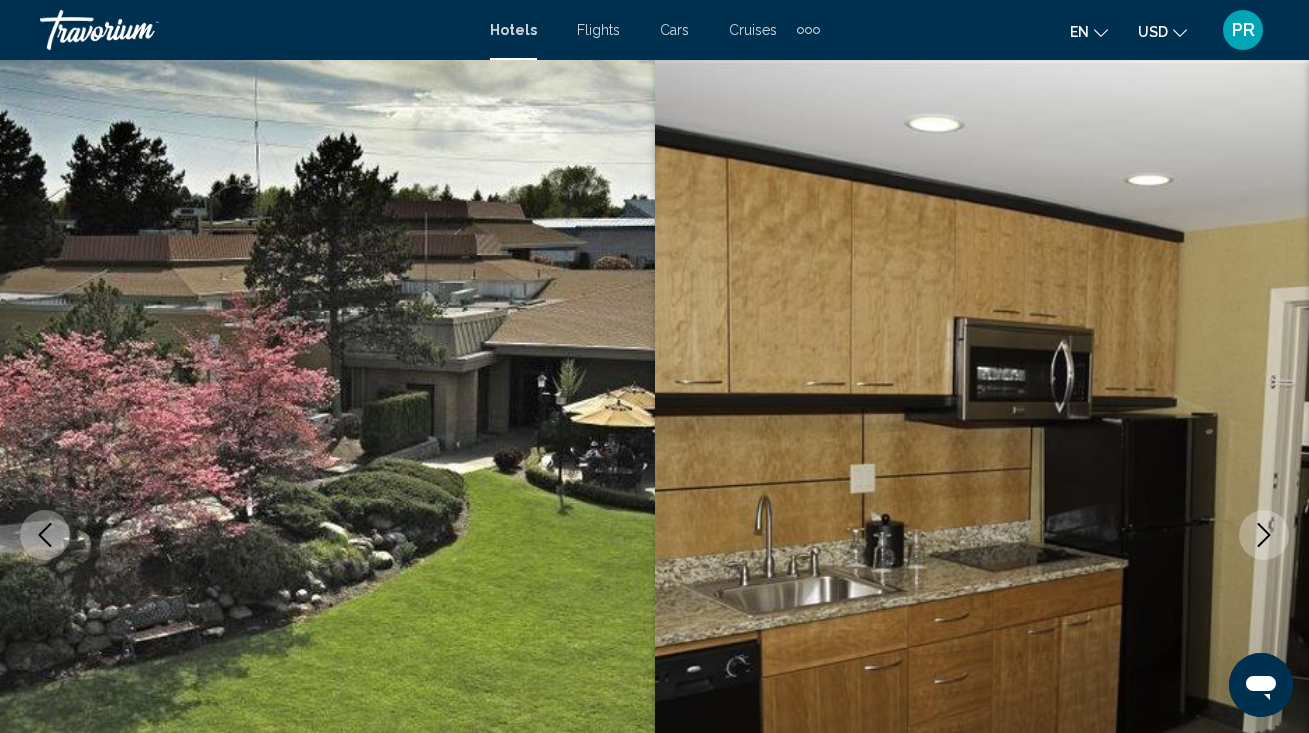 click 